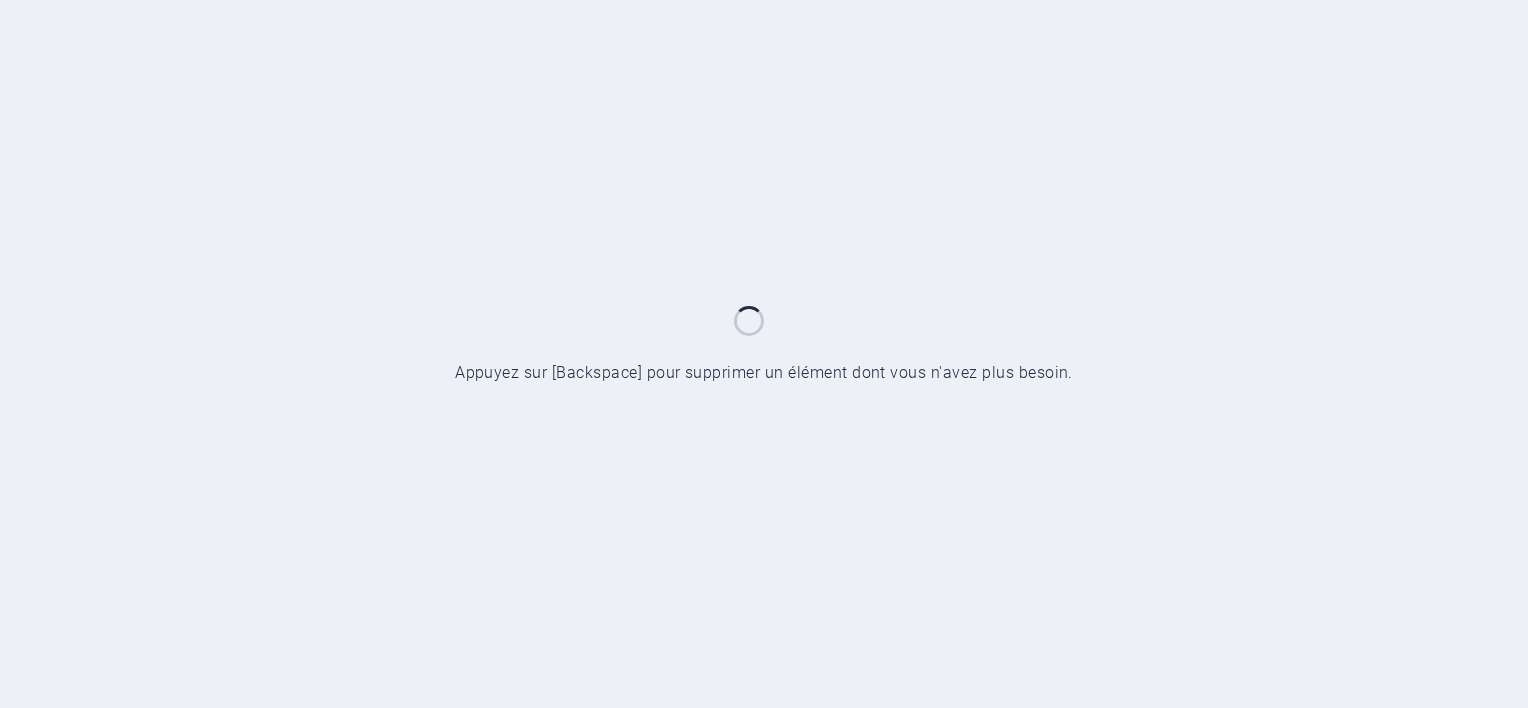 scroll, scrollTop: 0, scrollLeft: 0, axis: both 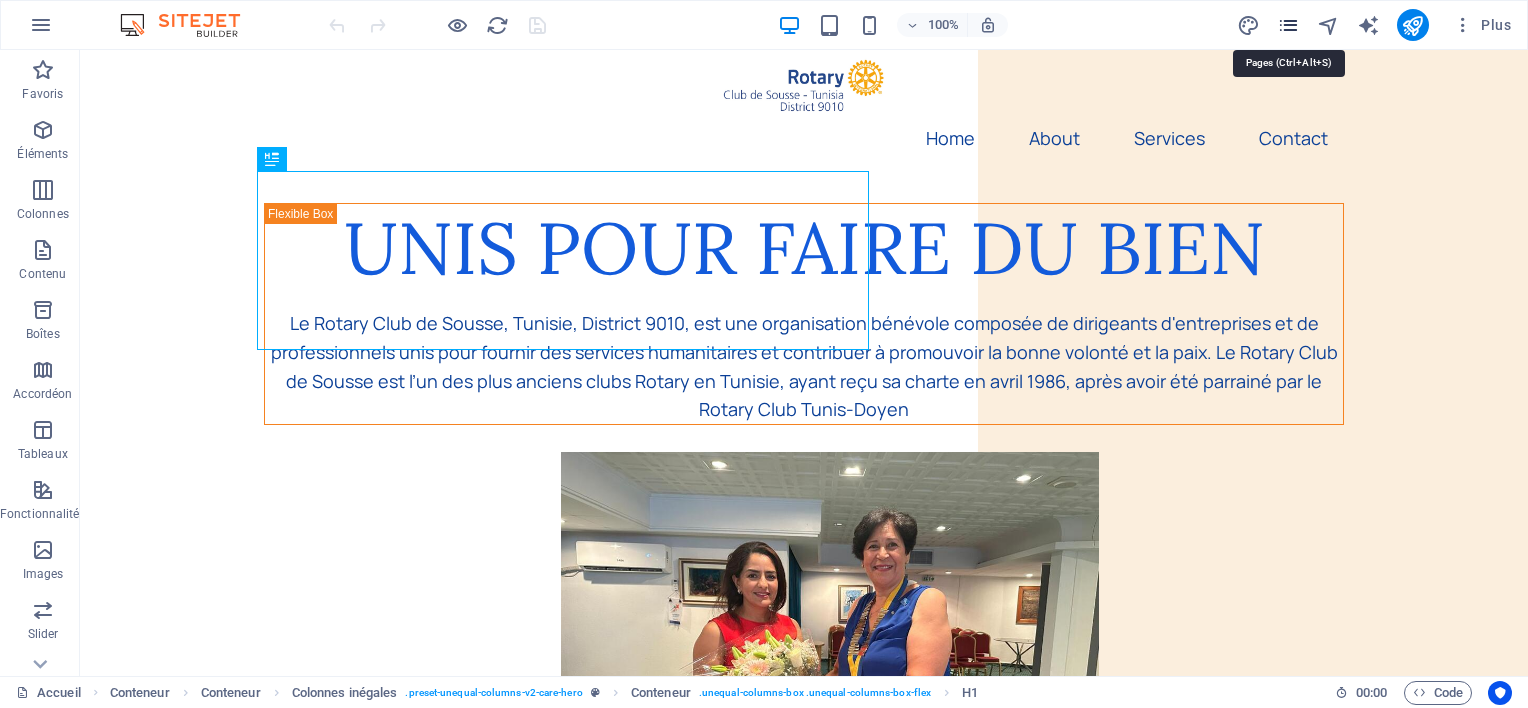 click at bounding box center (1288, 25) 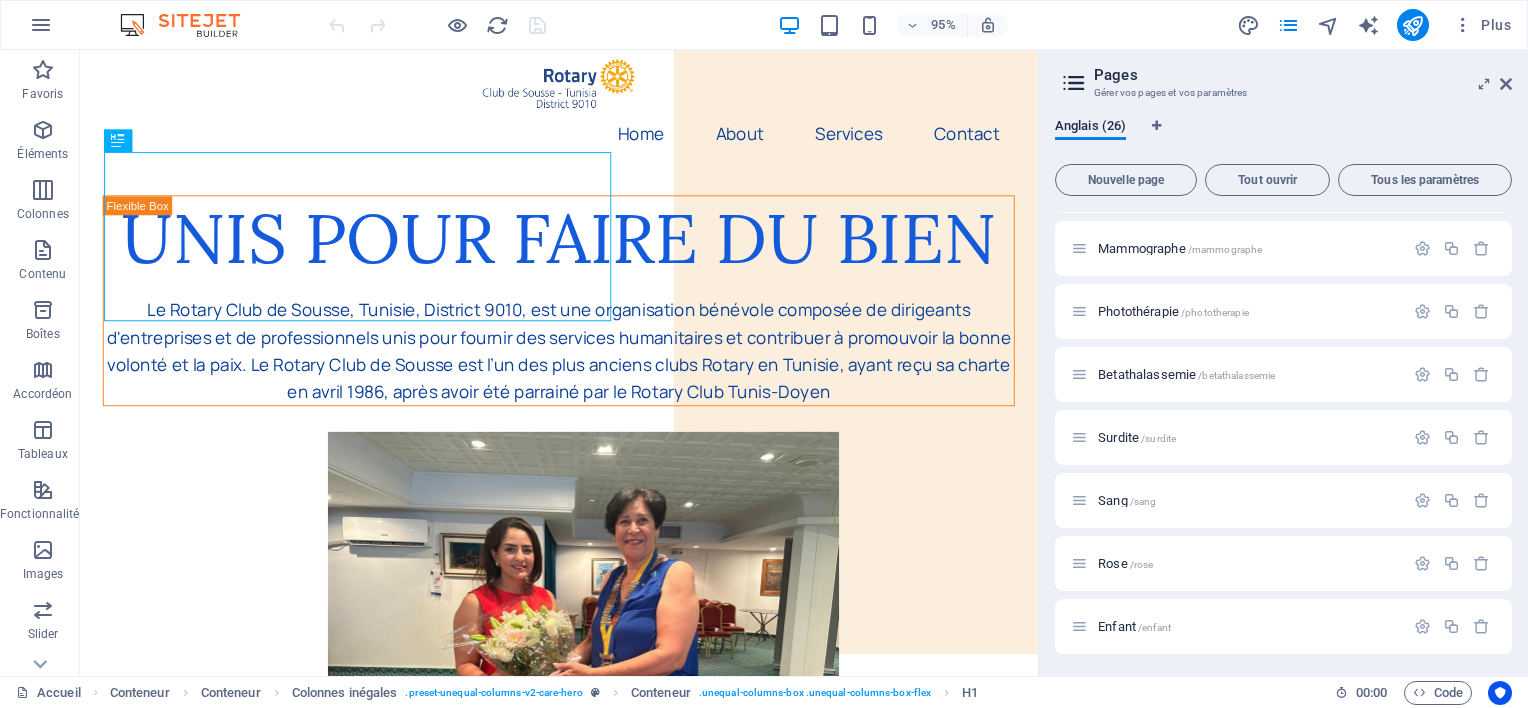 scroll, scrollTop: 1190, scrollLeft: 0, axis: vertical 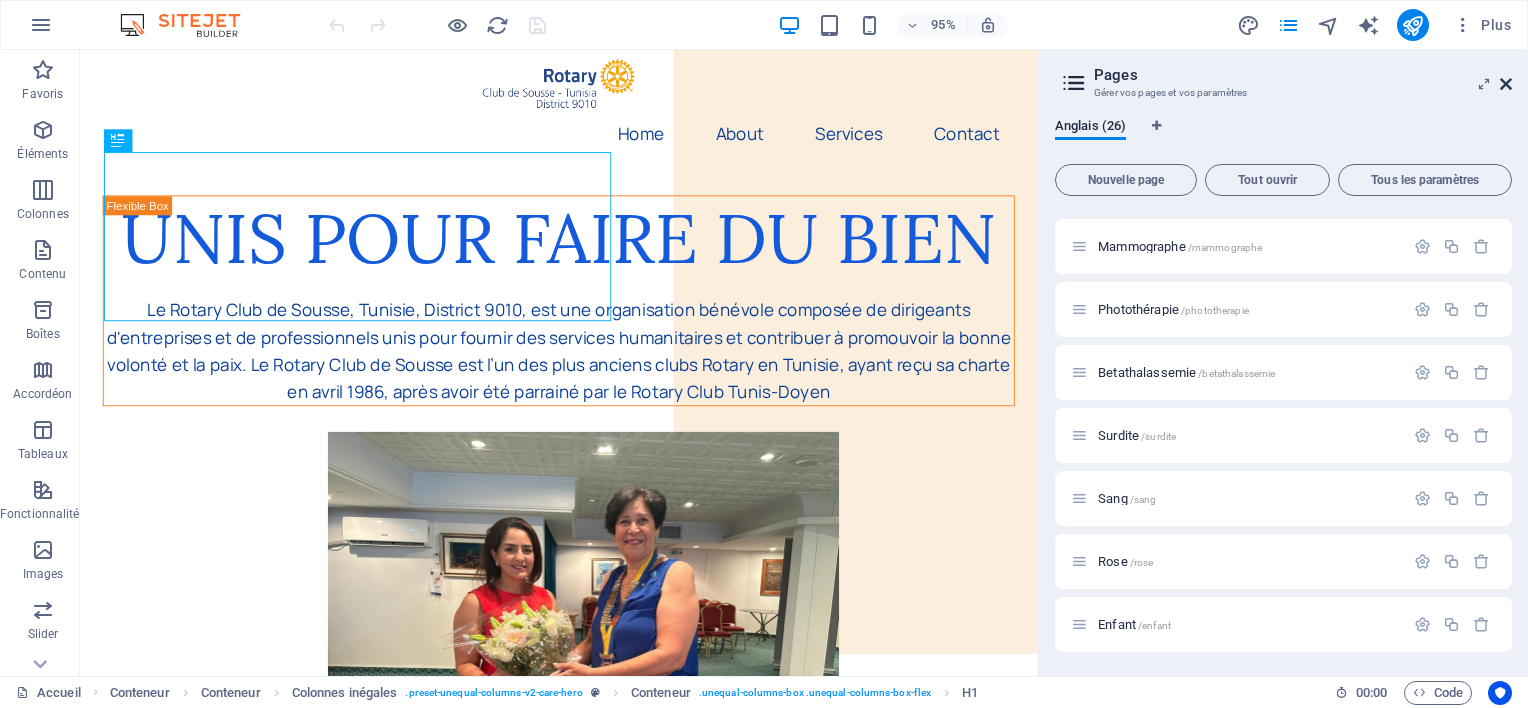 click at bounding box center (1506, 84) 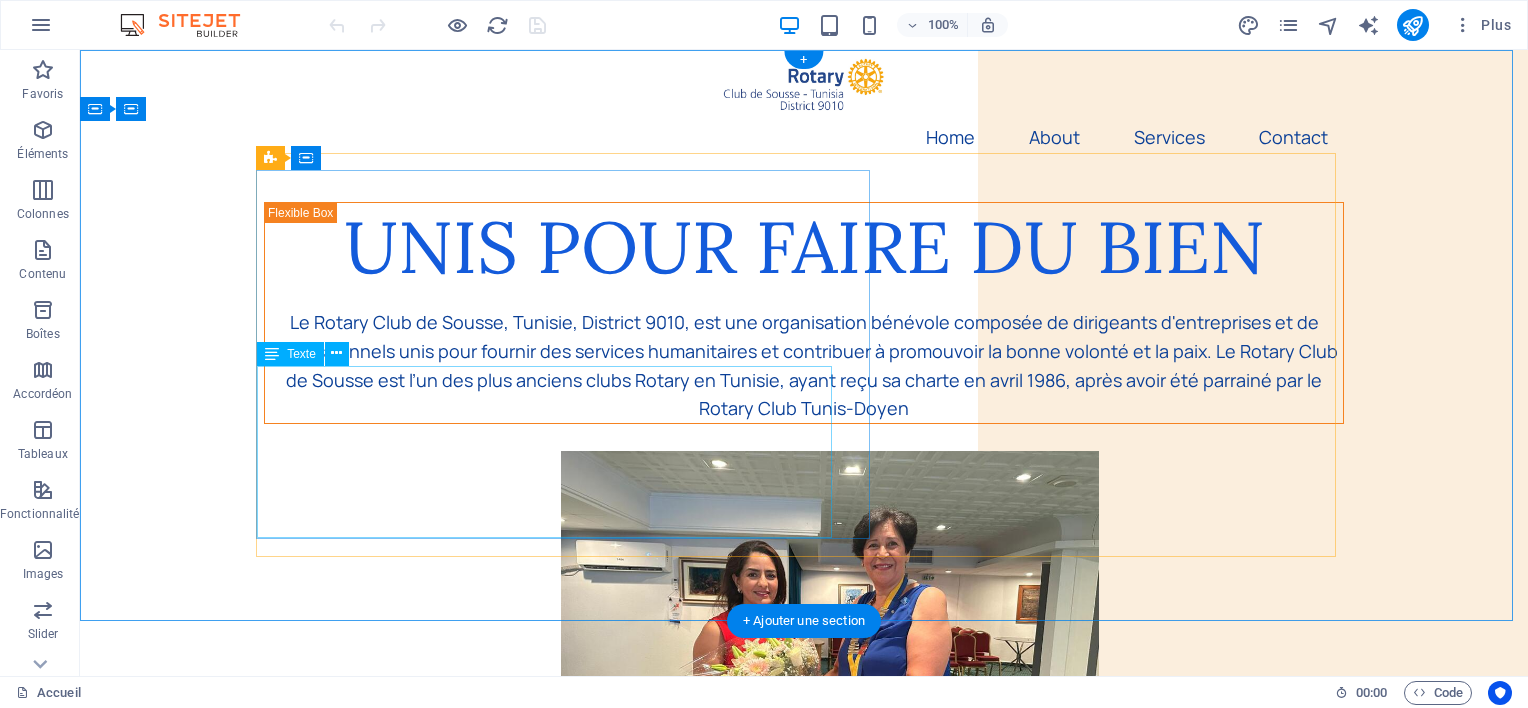 scroll, scrollTop: 0, scrollLeft: 0, axis: both 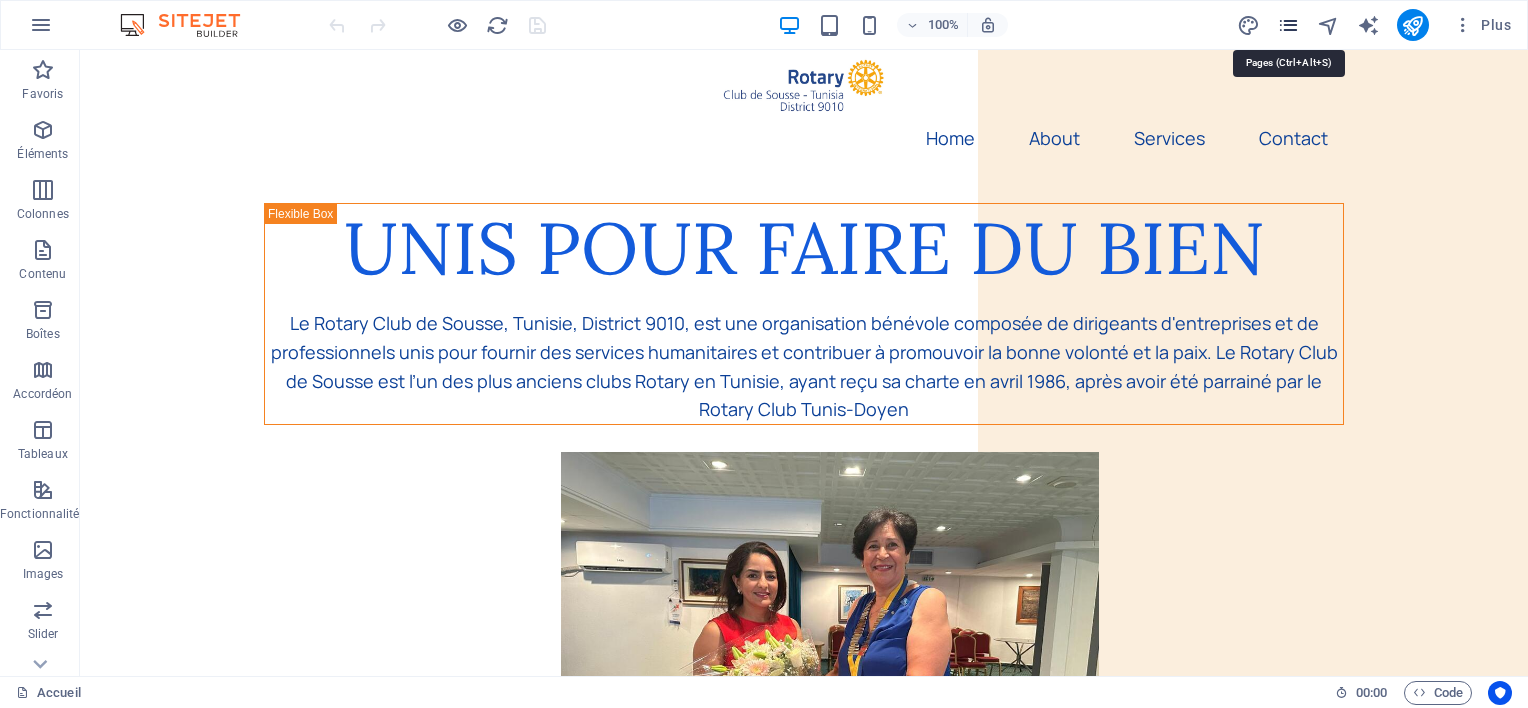 click at bounding box center [1288, 25] 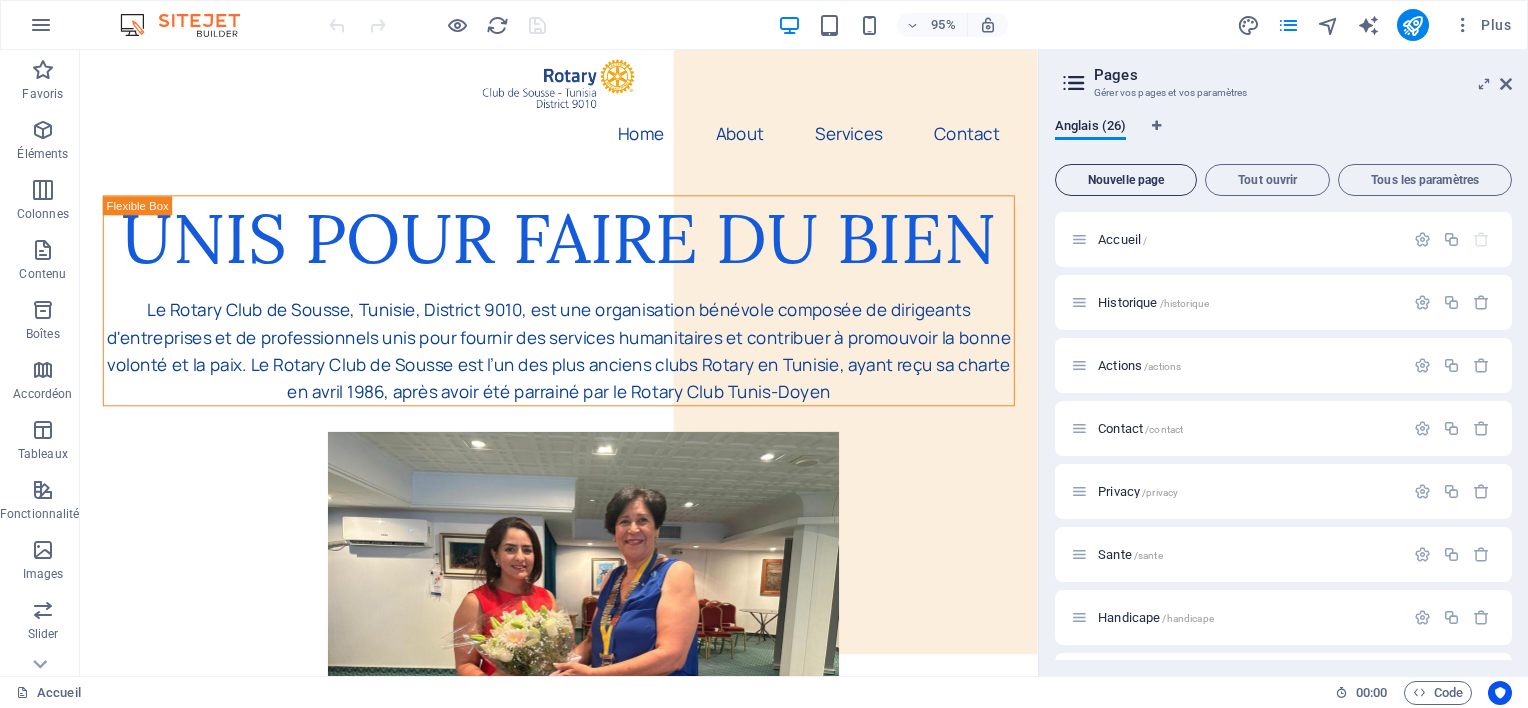 click on "Nouvelle page" at bounding box center (1126, 180) 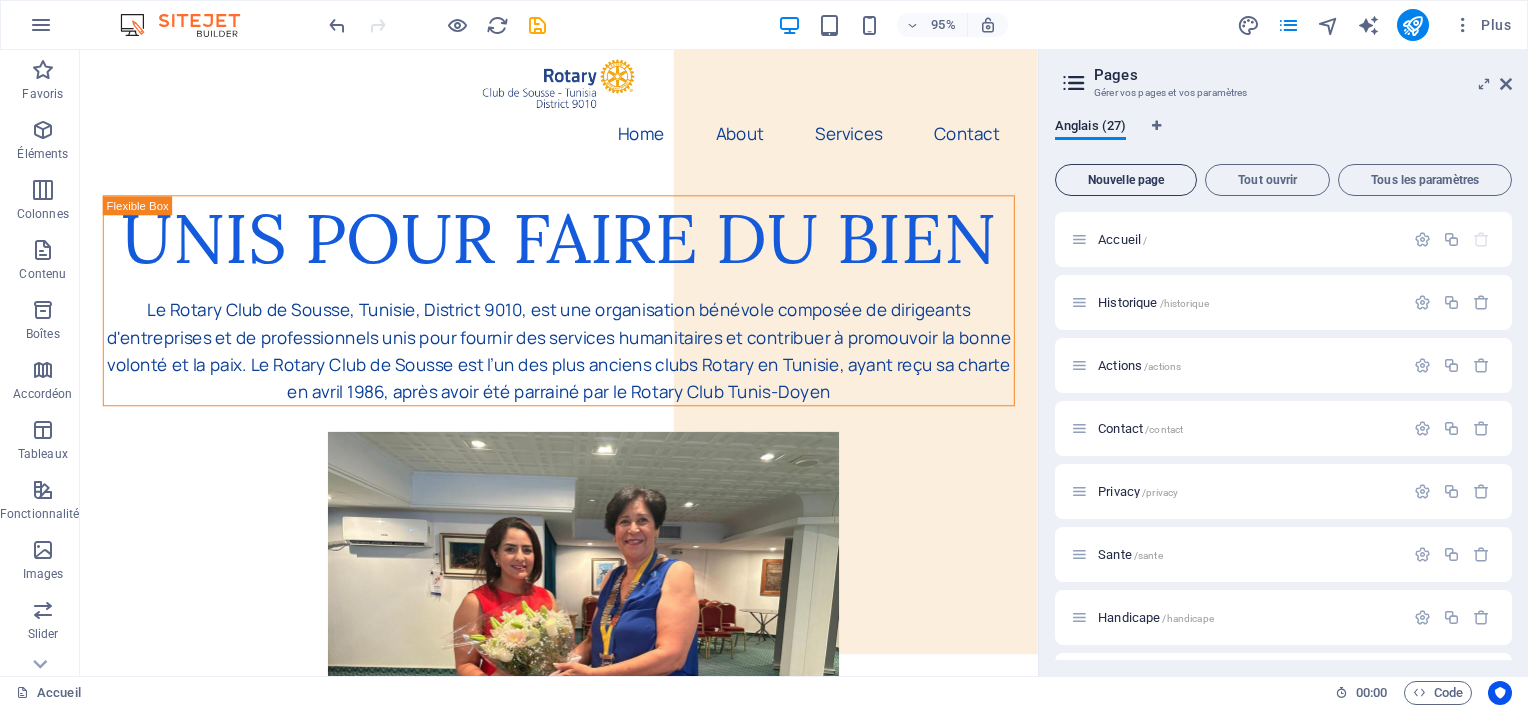 scroll, scrollTop: 1516, scrollLeft: 0, axis: vertical 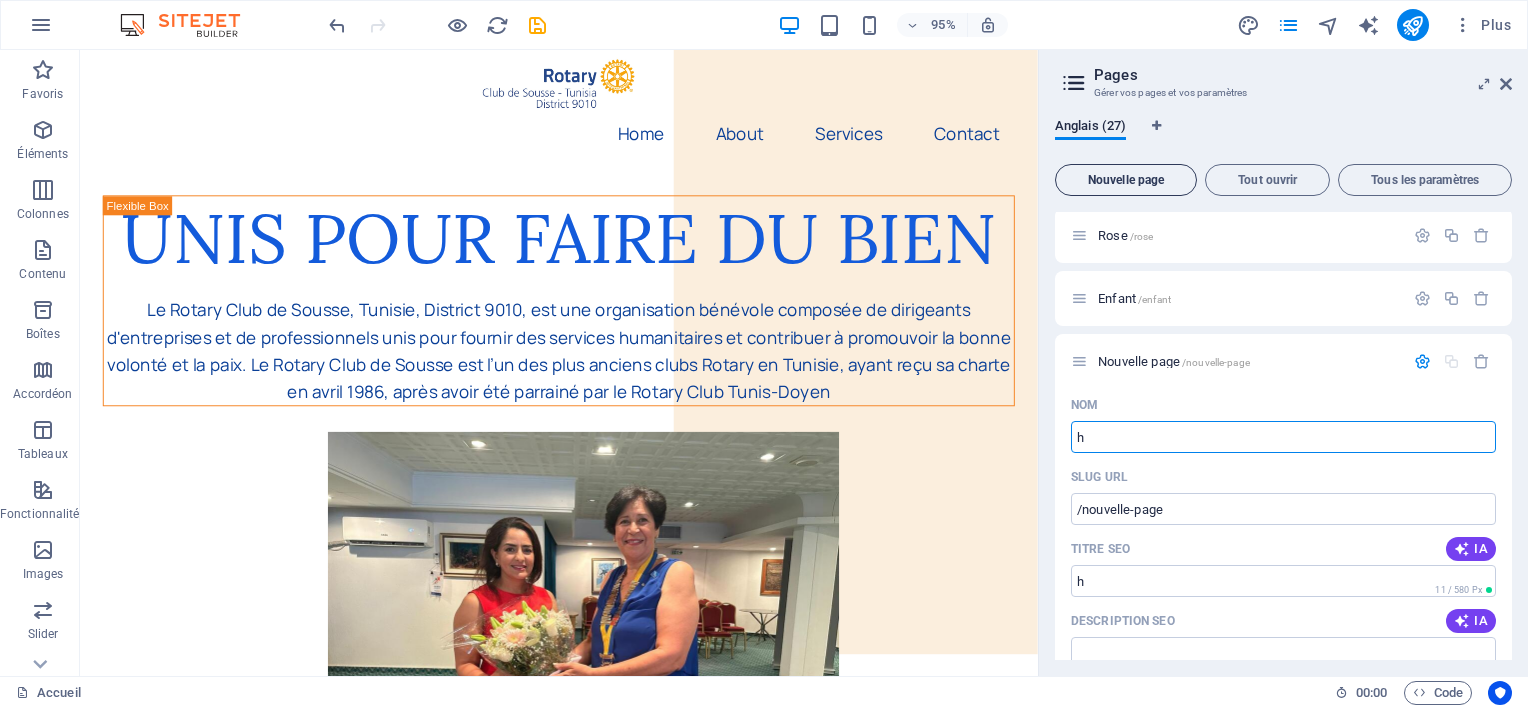 type on "h" 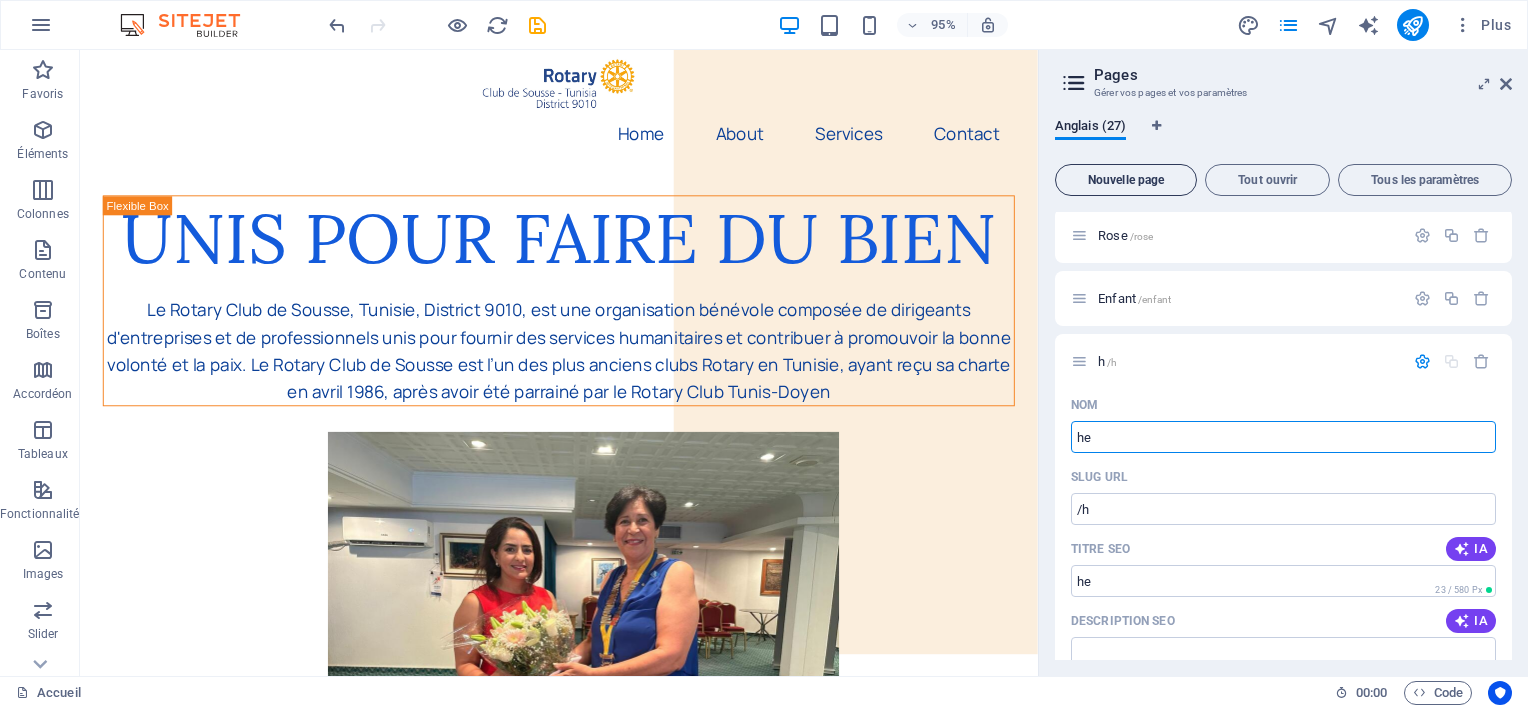 type on "hea" 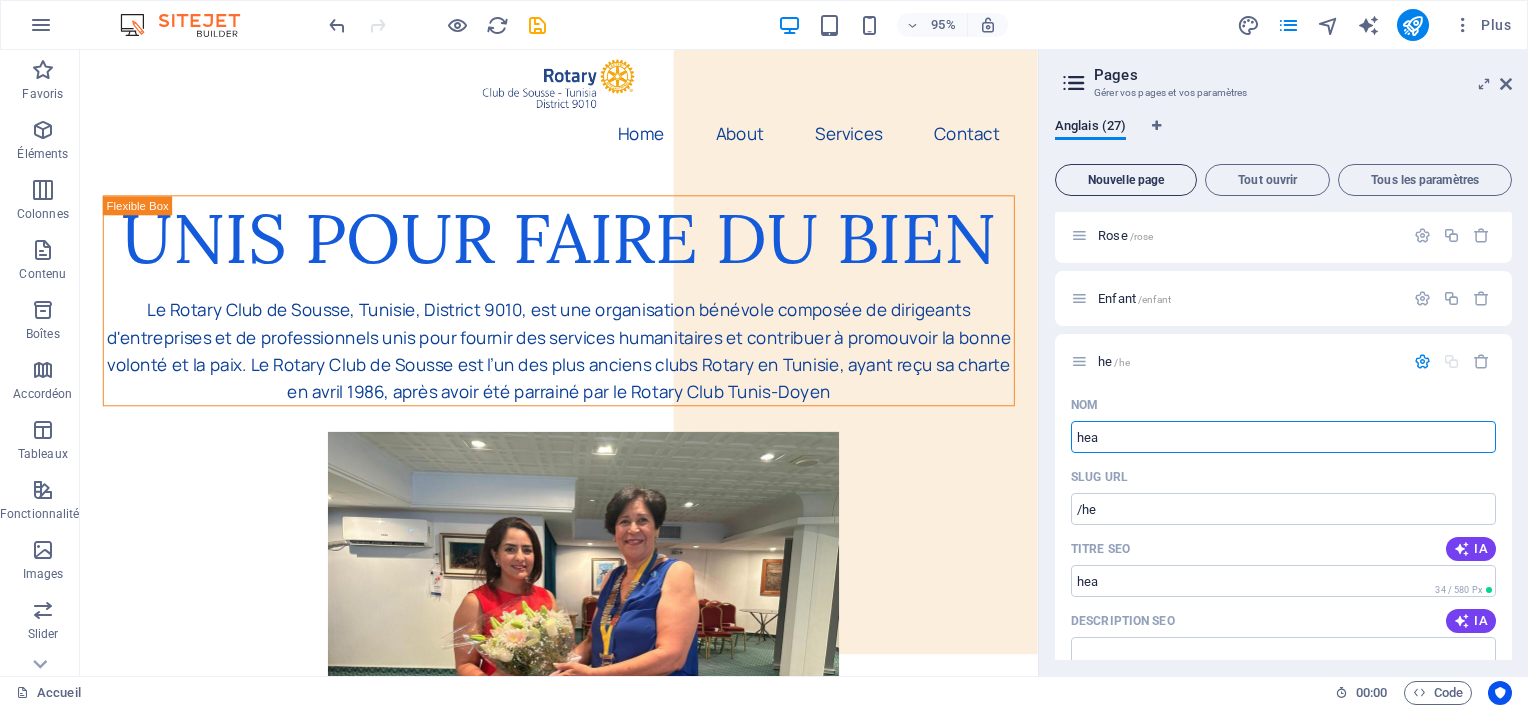 type on "hea" 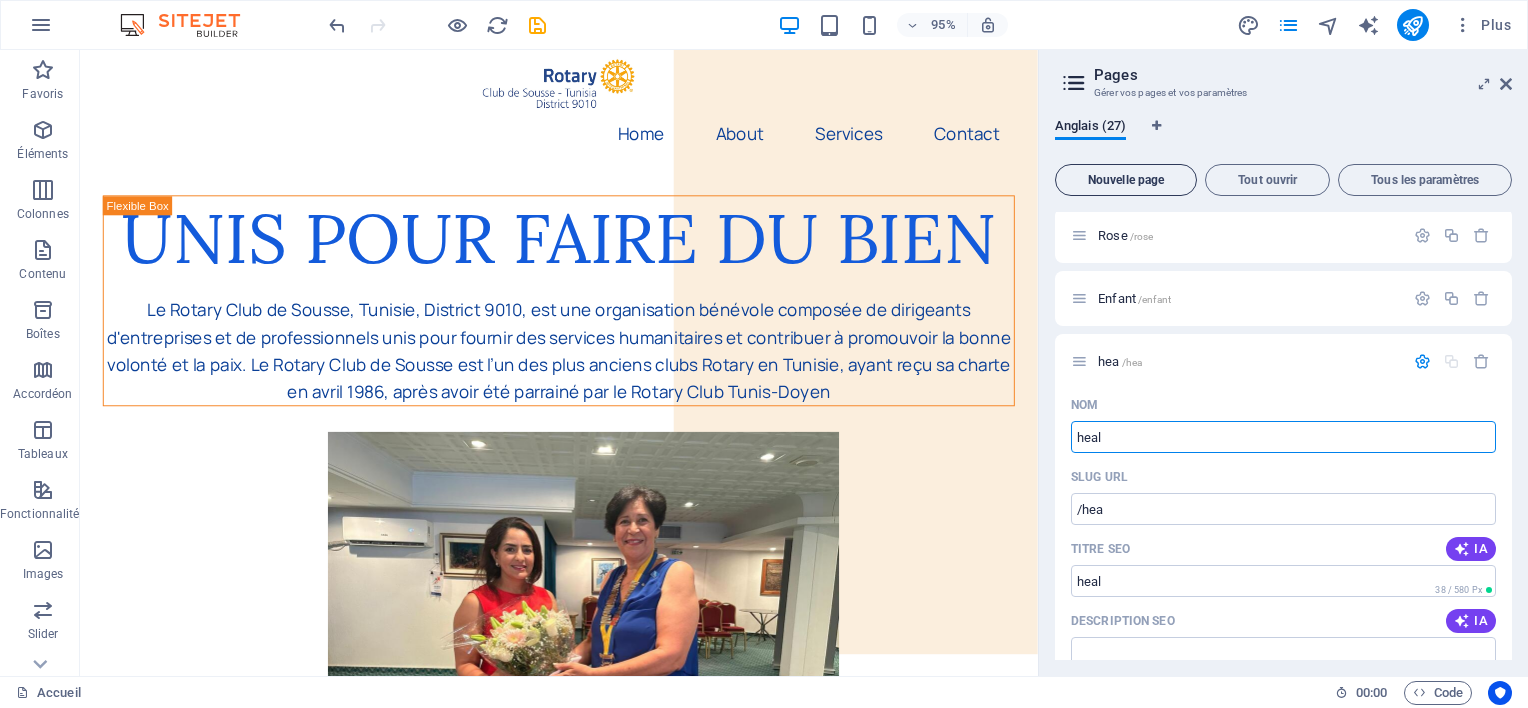 type on "heal" 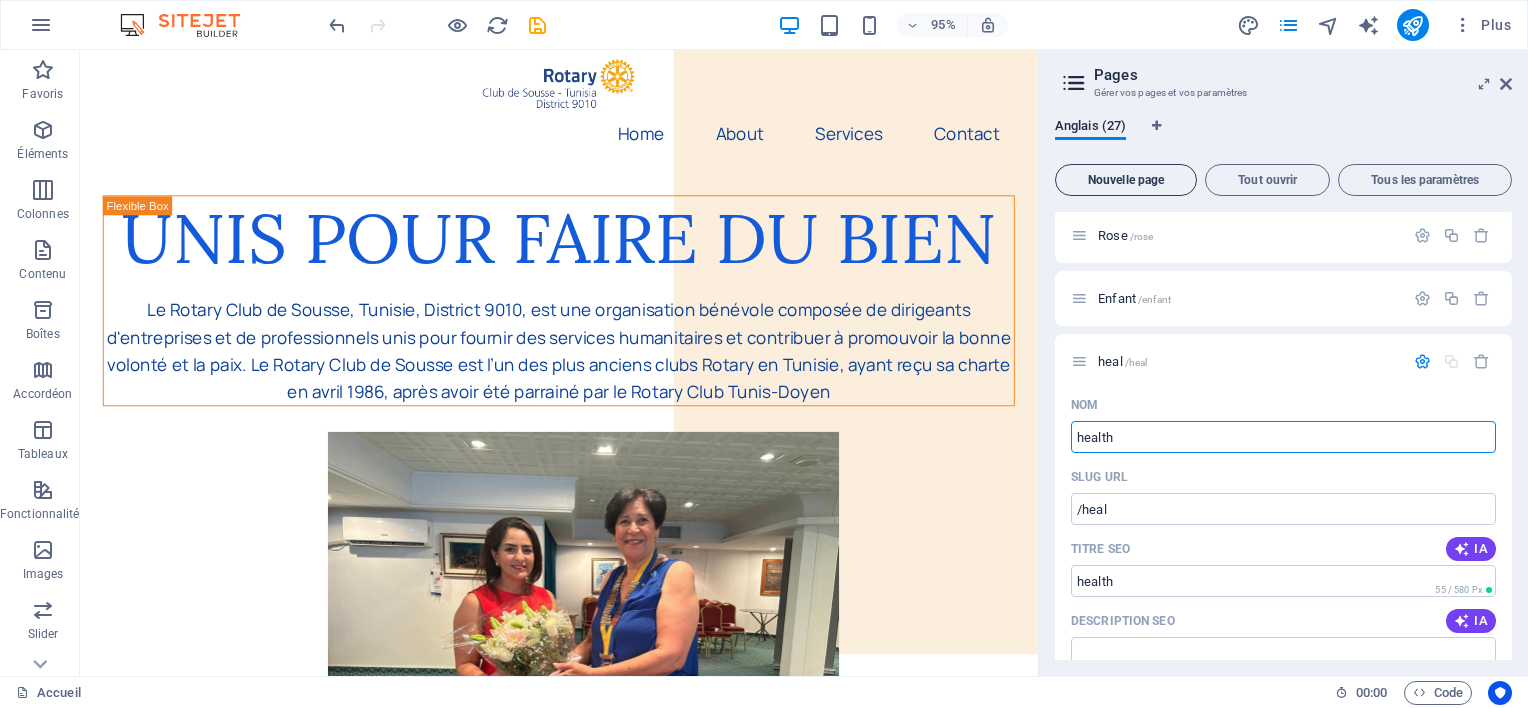 type on "health" 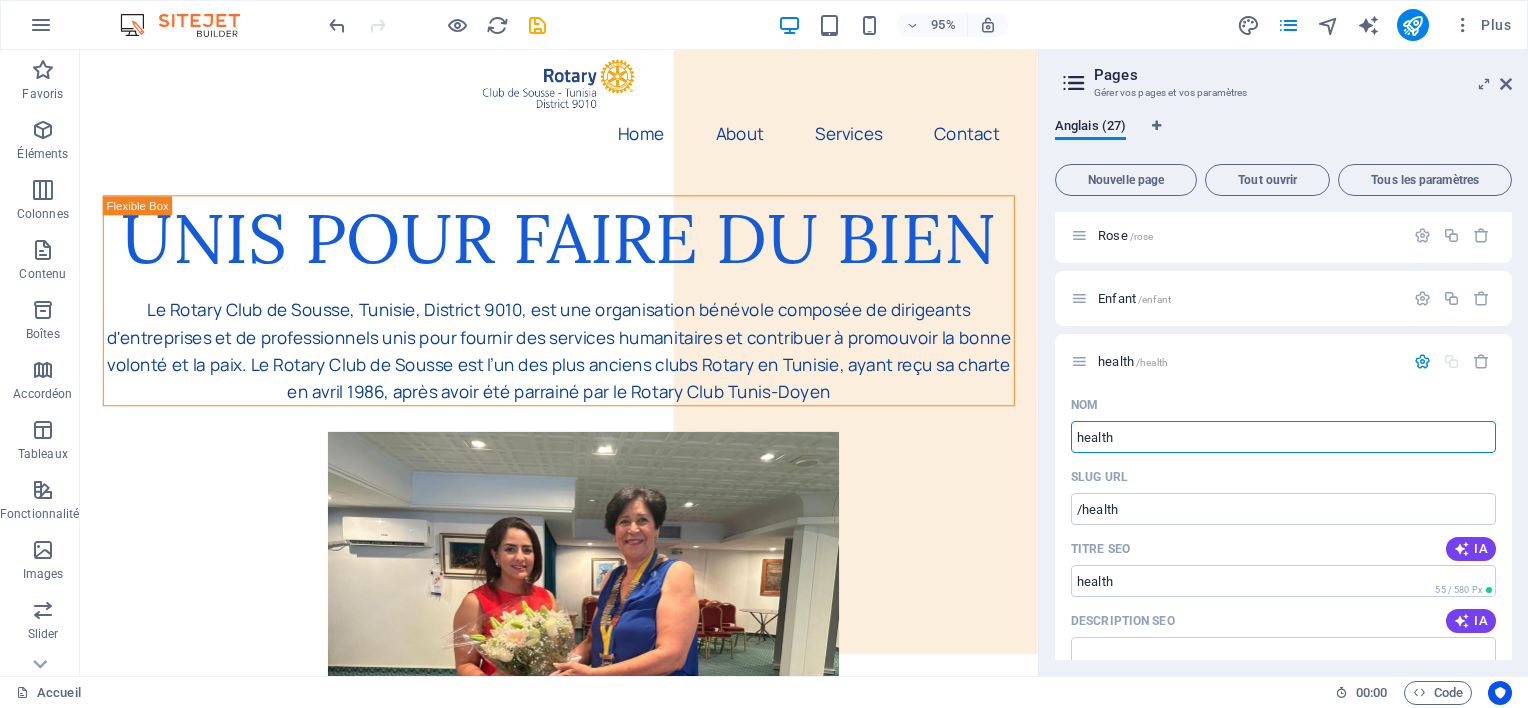 type on "health" 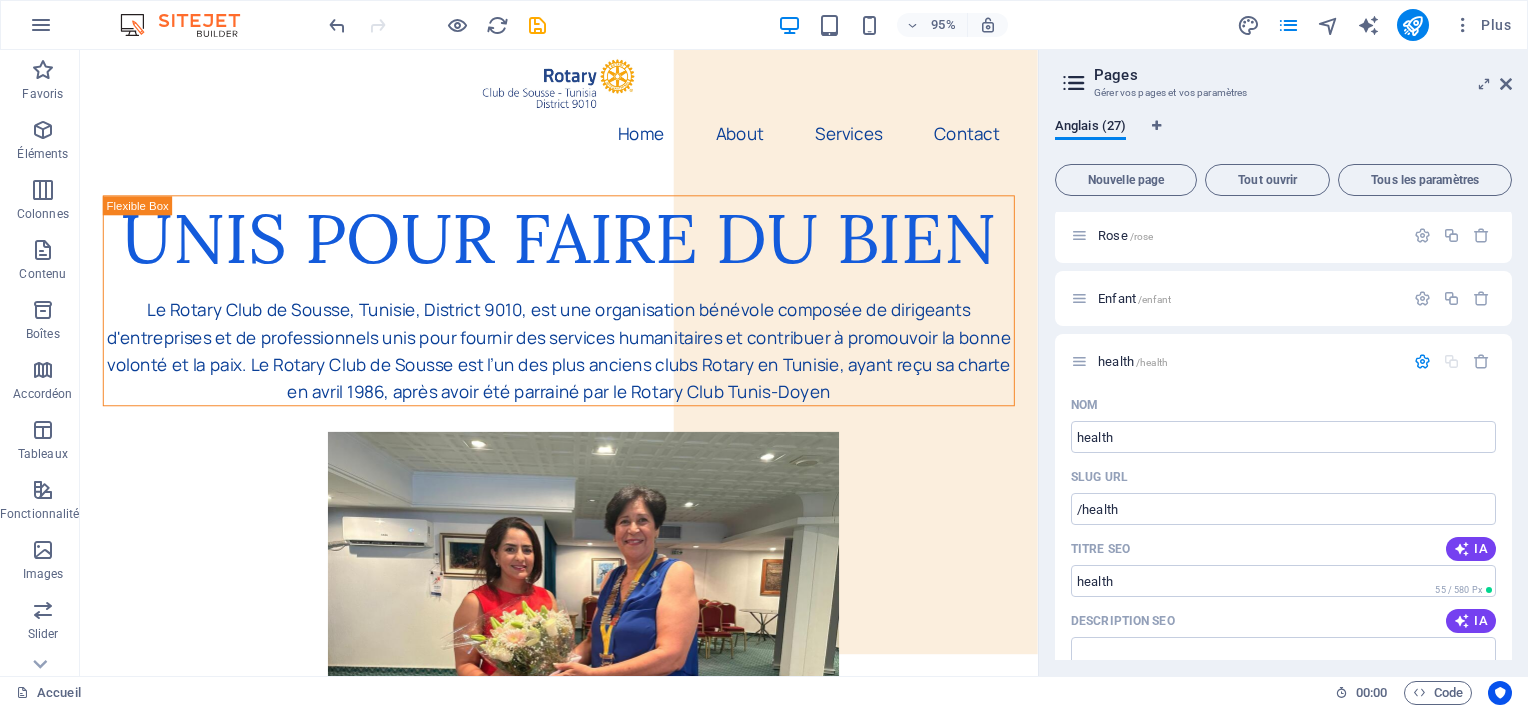 click on "Anglais (27) Nouvelle page Tout ouvrir Tous les paramètres Accueil / Historique /historique Actions /actions Contact /contact Privacy /privacy Sante /sante Handicape /handicape Culture /culture Education /education Sport /sport Developpement /developpement Catastrophe /catastrophe Ramadan /ramadan Eau /eau Covid /covid inondation /inondation libyens /libyens sante /sante-18 Polio /polio Mammographe /mammographe Photothérapie /phototherapie Betathalassemie /betathalassemie Surdite /surdite Sang /sang Rose /rose Enfant /enfant health /health Nom health ​ SLUG URL /health ​ Titre SEO IA ​ 55 / 580 Px Description SEO IA ​ 0 / 990 Px Mots-clés SEO IA ​ Paramètres Menu Noindex Aperçu Tél. portable Bureau www.example.com health Balises Meta ​ Prévisualiser l'image (Ouvrir le graphique) Glissez les fichiers ici, cliquez pour choisir les fichiers ou sélectionner les fichiers depuis Fichiers ou depuis notre stock de photos et de vidéos Plus de paramètres" at bounding box center [1283, 389] 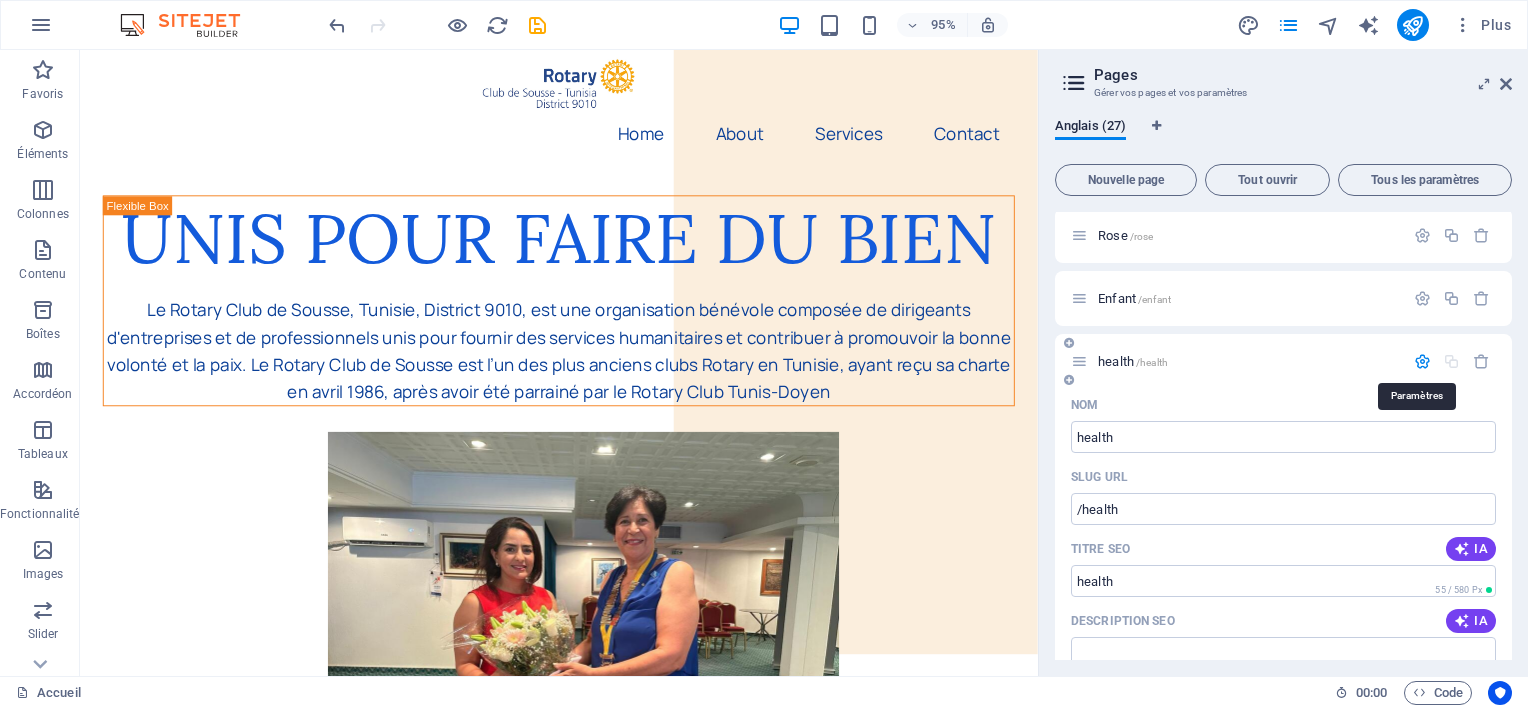 click at bounding box center [1422, 361] 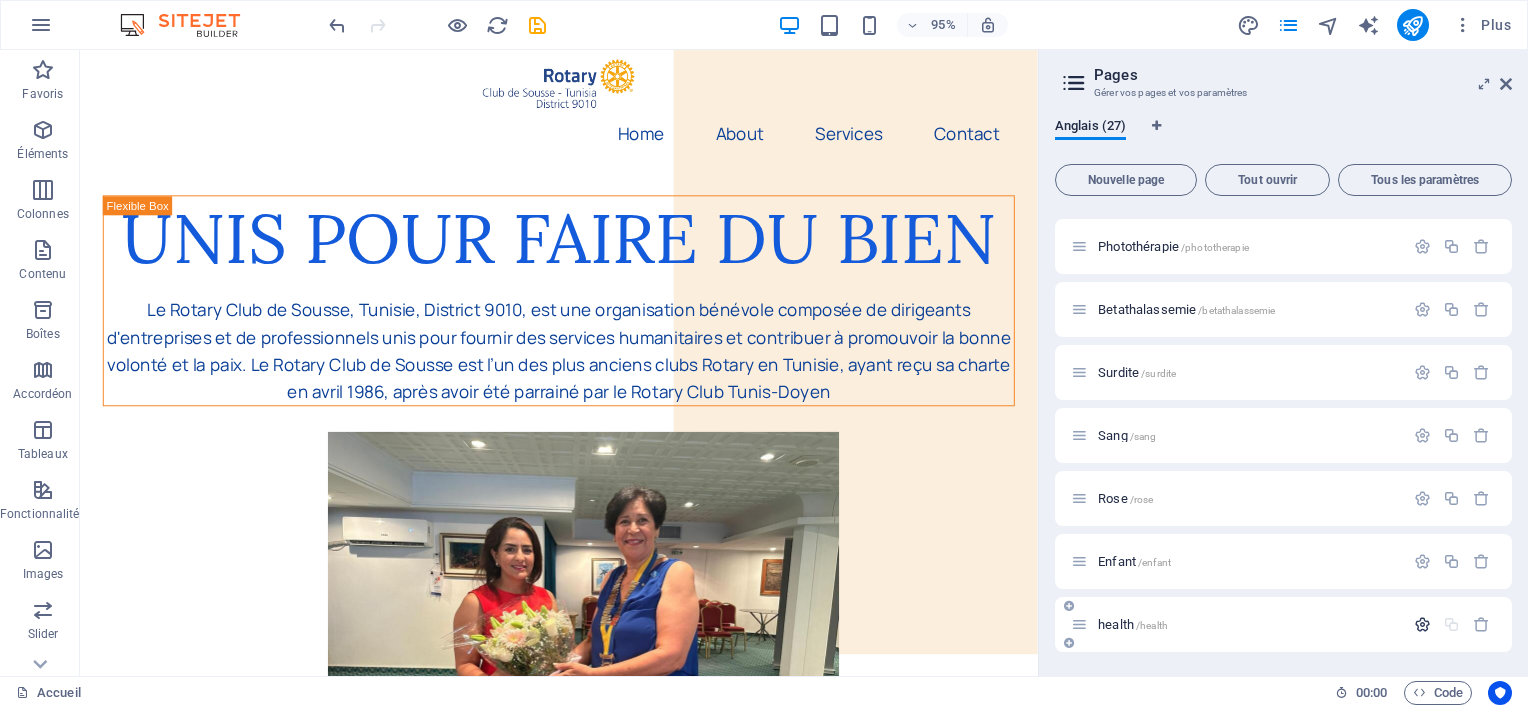 scroll, scrollTop: 1252, scrollLeft: 0, axis: vertical 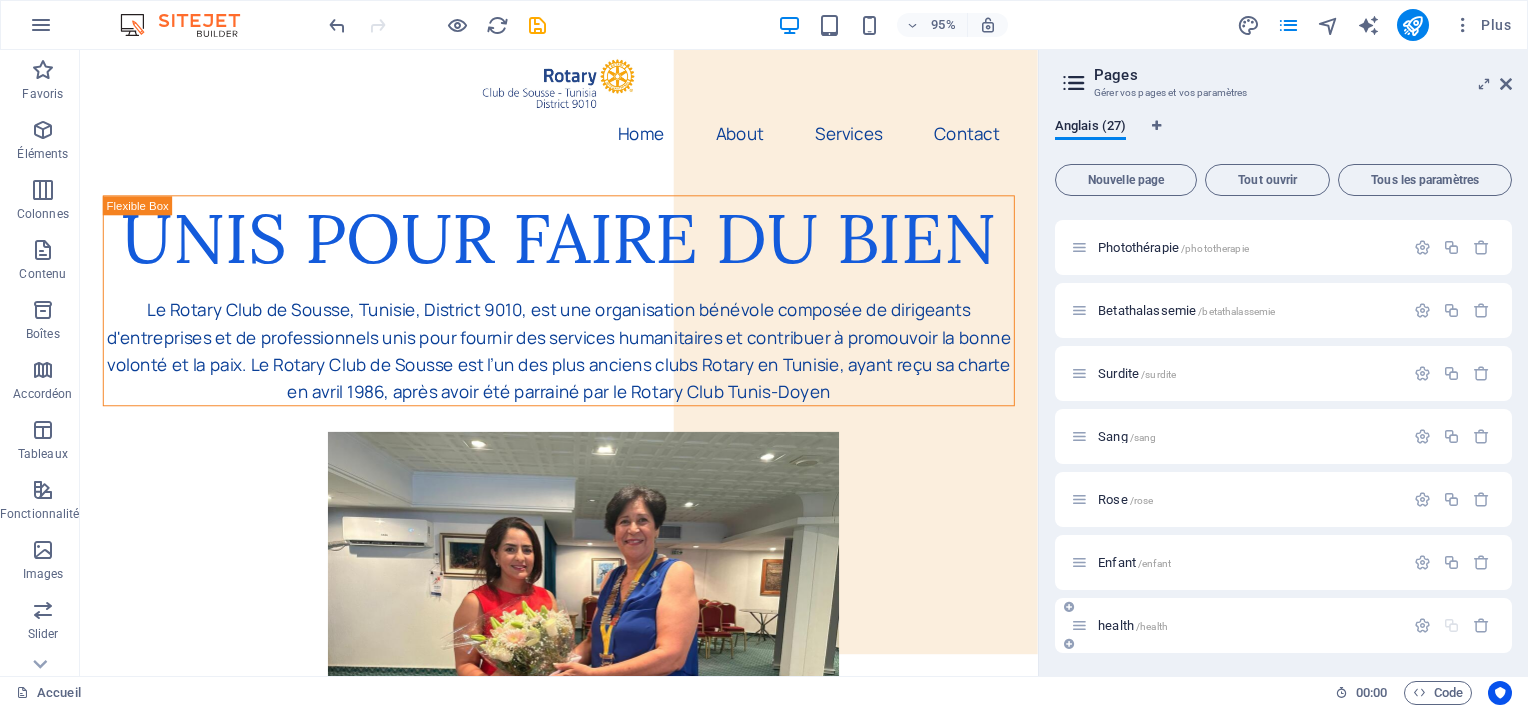 click on "health /health" at bounding box center (1248, 625) 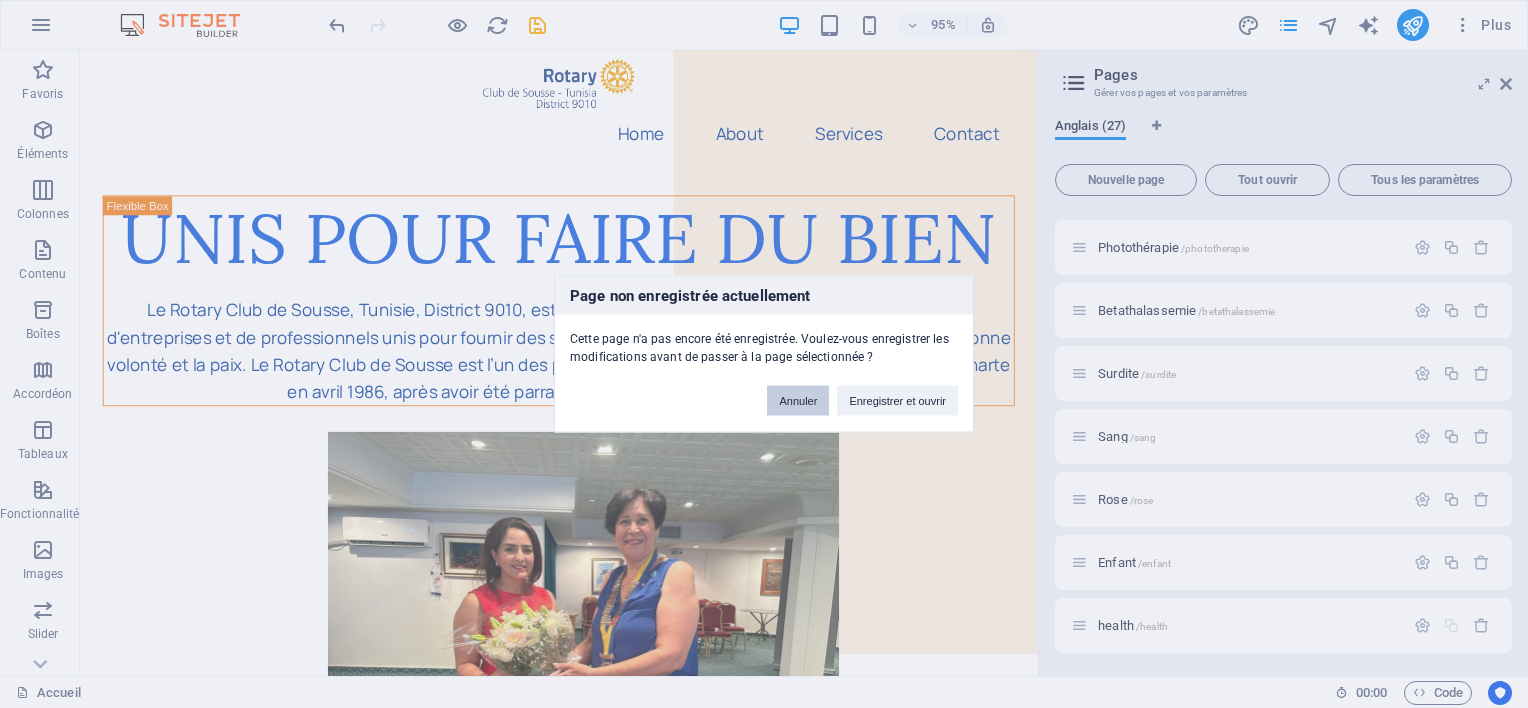 click on "Annuler" at bounding box center (798, 401) 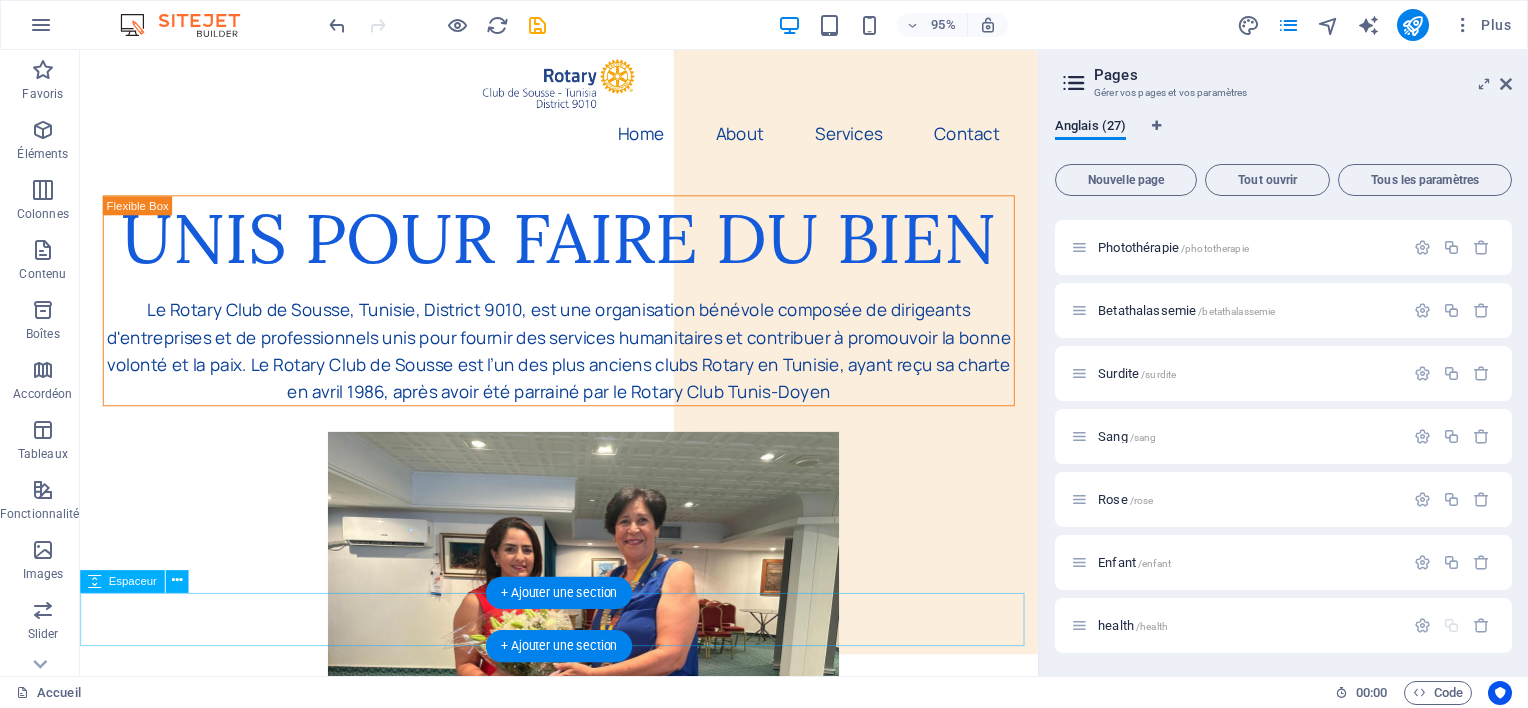 click at bounding box center (584, 2453) 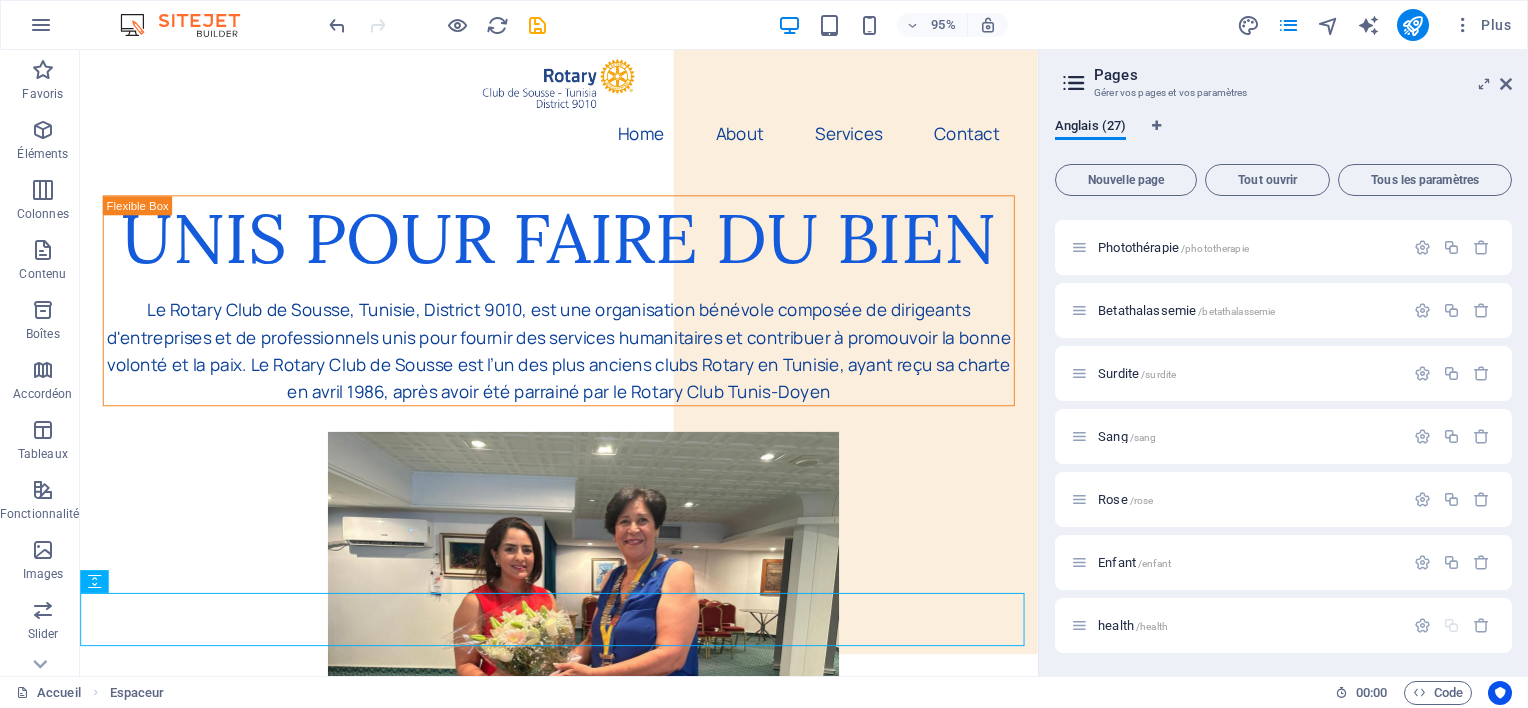 click on "Pages Gérer vos pages et vos paramètres Anglais (27) Nouvelle page Tout ouvrir Tous les paramètres Accueil / Historique /historique Actions /actions Contact /contact Privacy /privacy Sante /sante Handicape /handicape Culture /culture Education /education Sport /sport Developpement /developpement Catastrophe /catastrophe Ramadan /ramadan Eau /eau Covid /covid inondation /inondation libyens /libyens sante /sante-18 Polio /polio Mammographe /mammographe Photothérapie /phototherapie Betathalassemie /betathalassemie Surdite /surdite Sang /sang Rose /rose Enfant /enfant health /health" at bounding box center [1283, 363] 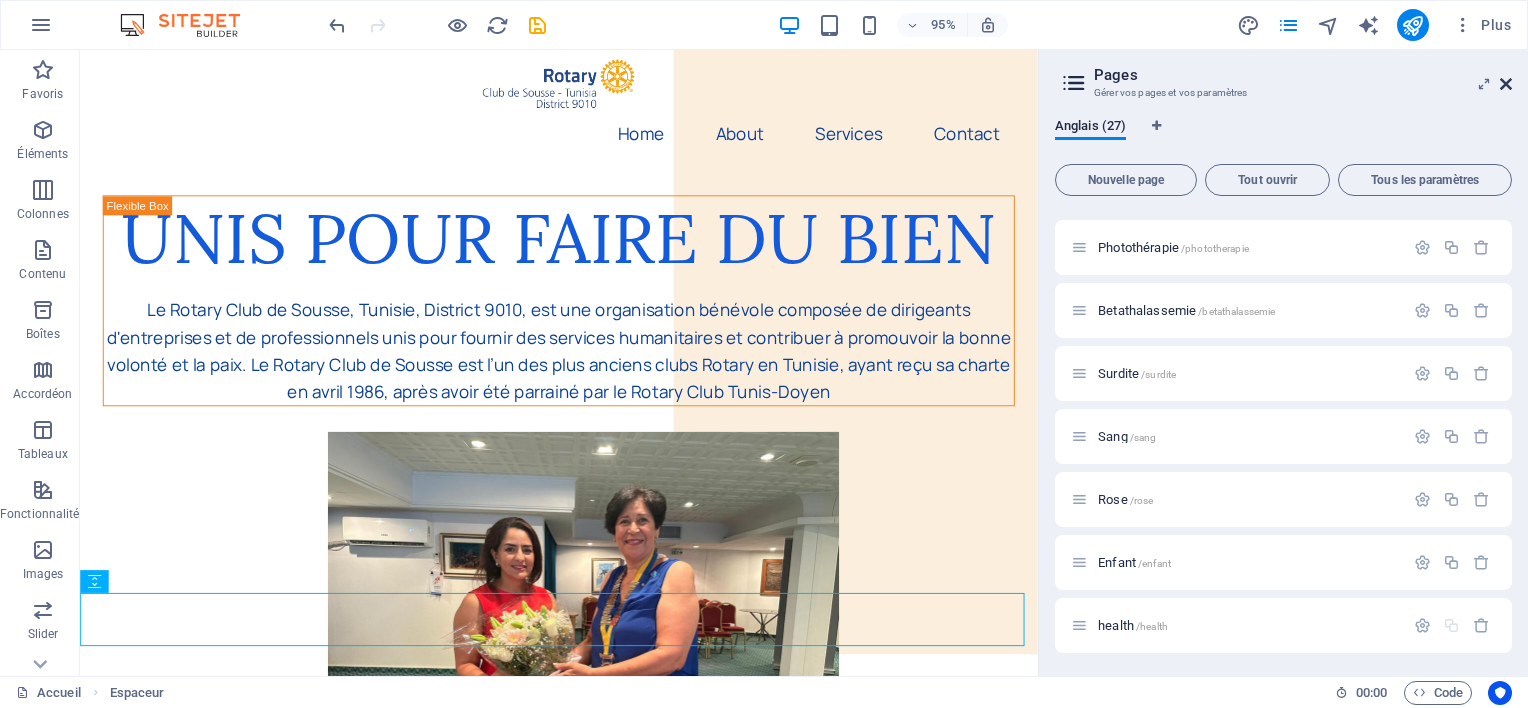click at bounding box center [1506, 84] 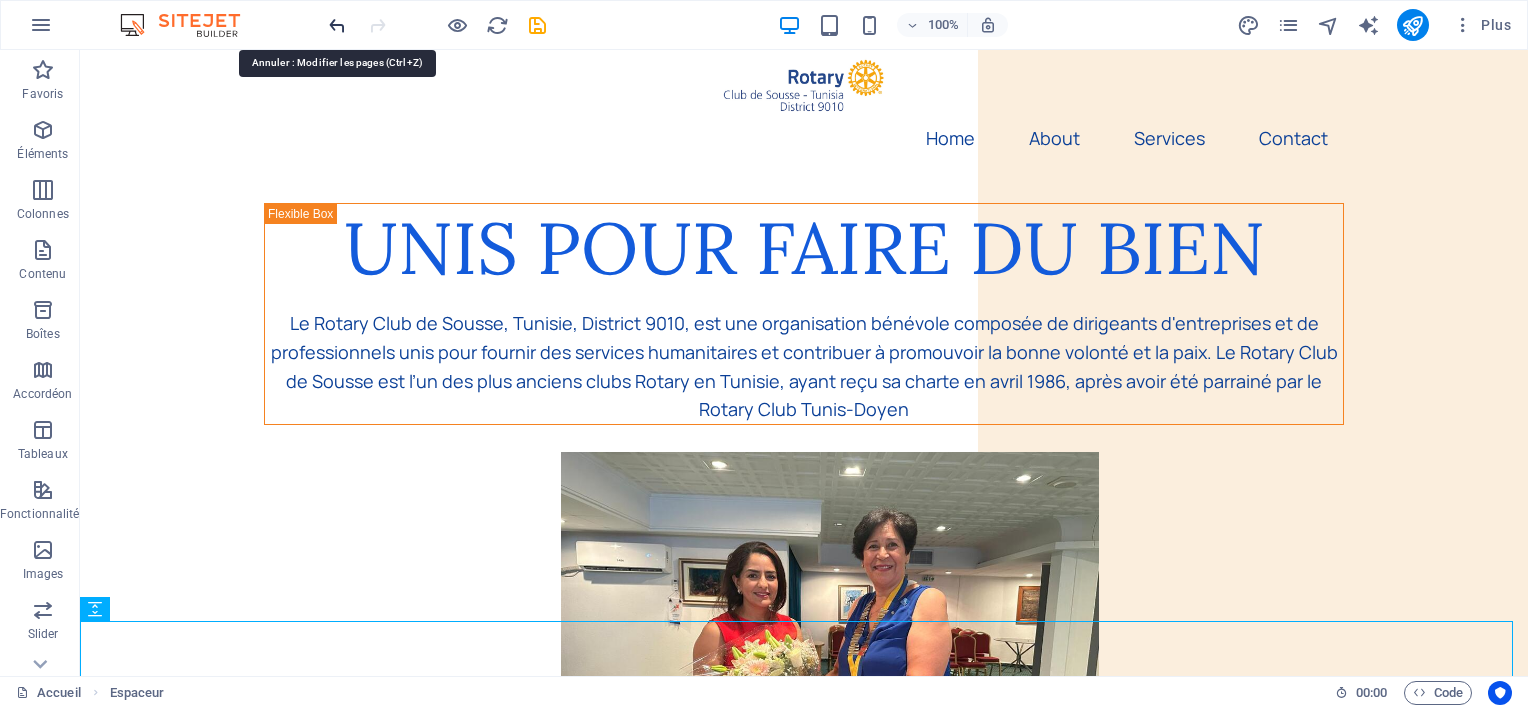 click at bounding box center [337, 25] 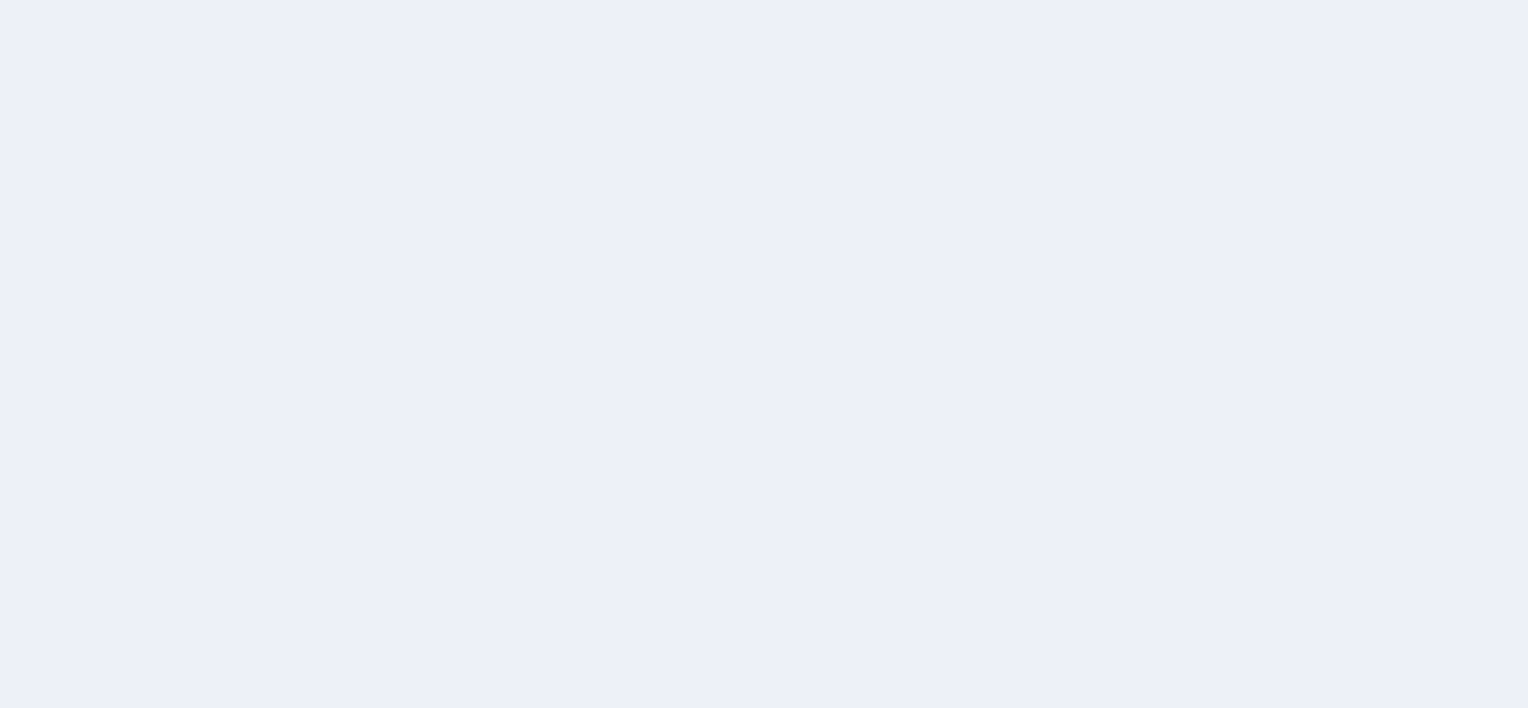 scroll, scrollTop: 0, scrollLeft: 0, axis: both 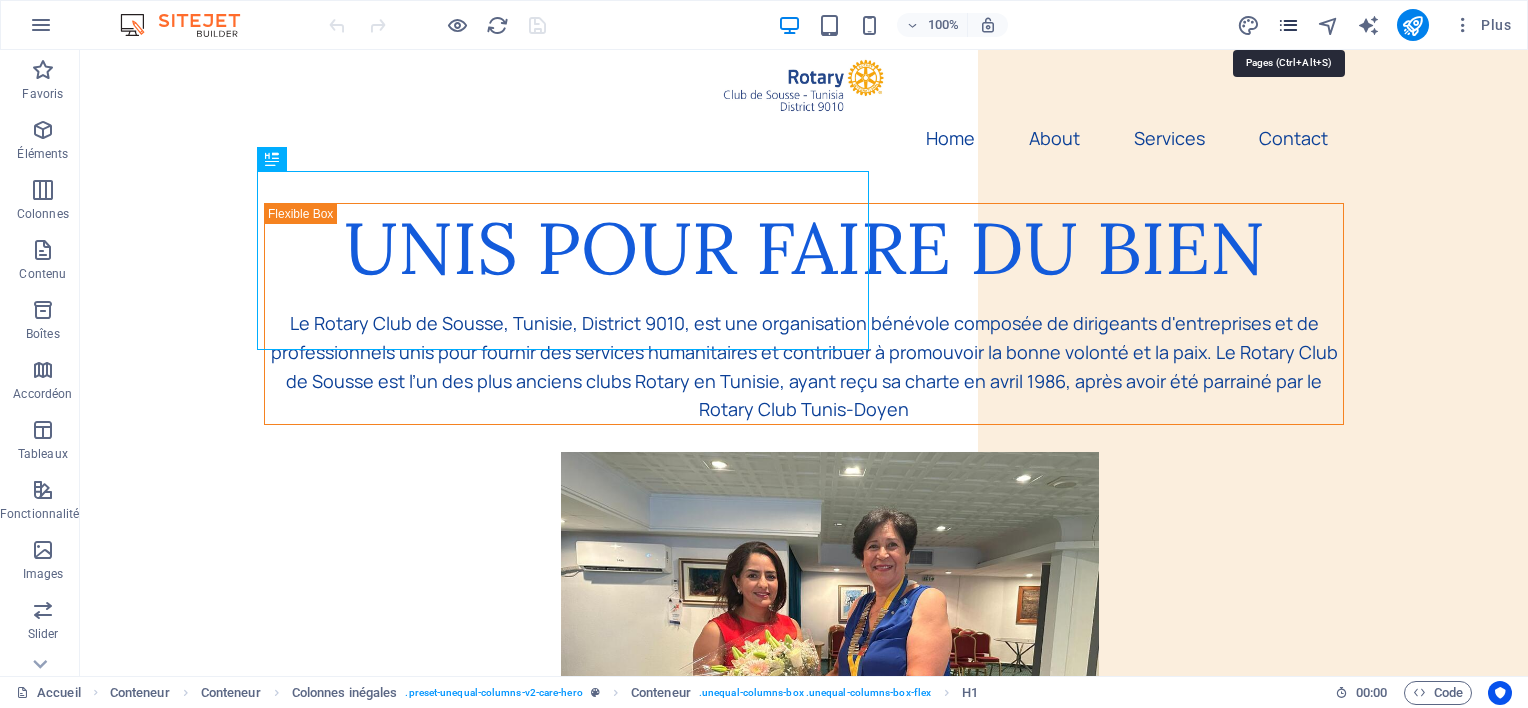 click at bounding box center [1288, 25] 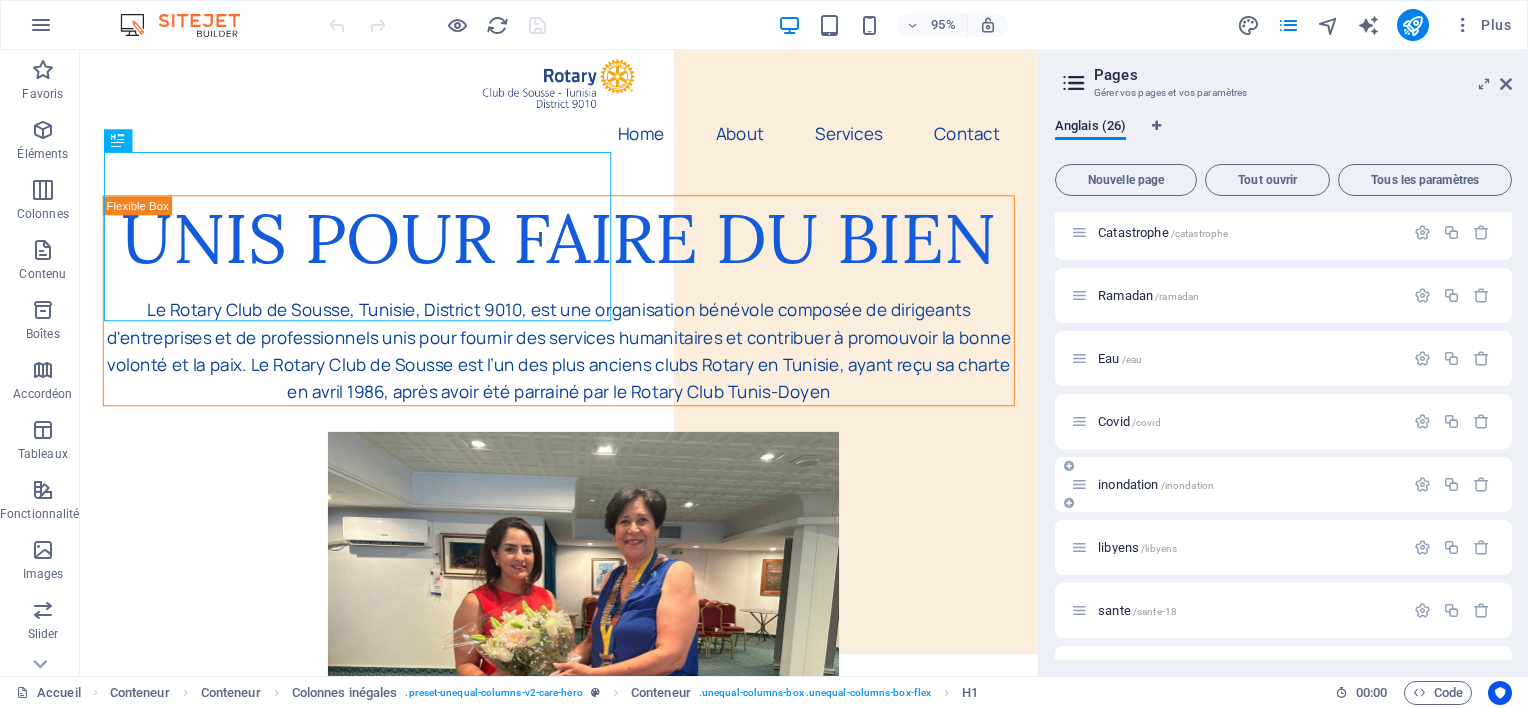 scroll, scrollTop: 1190, scrollLeft: 0, axis: vertical 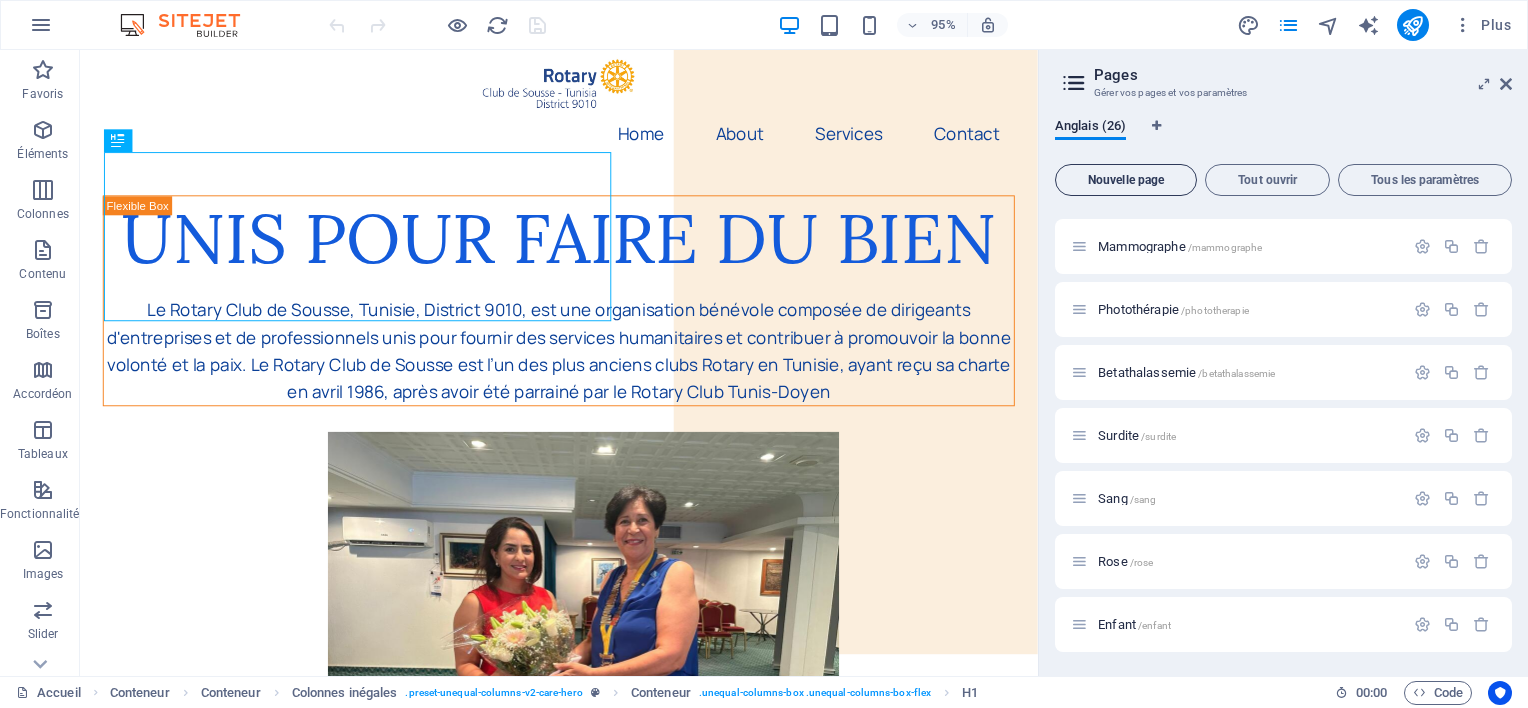 click on "Nouvelle page" at bounding box center [1126, 180] 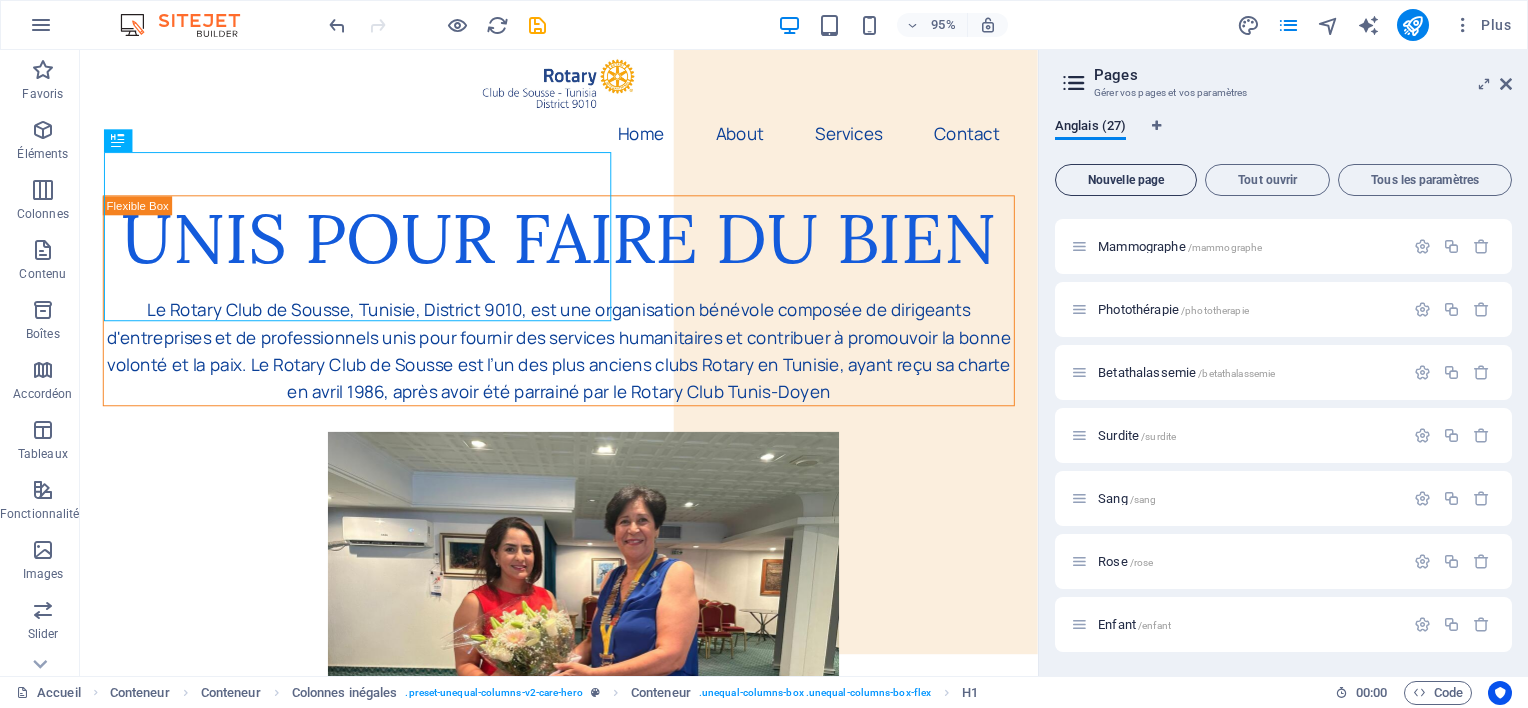 scroll, scrollTop: 1516, scrollLeft: 0, axis: vertical 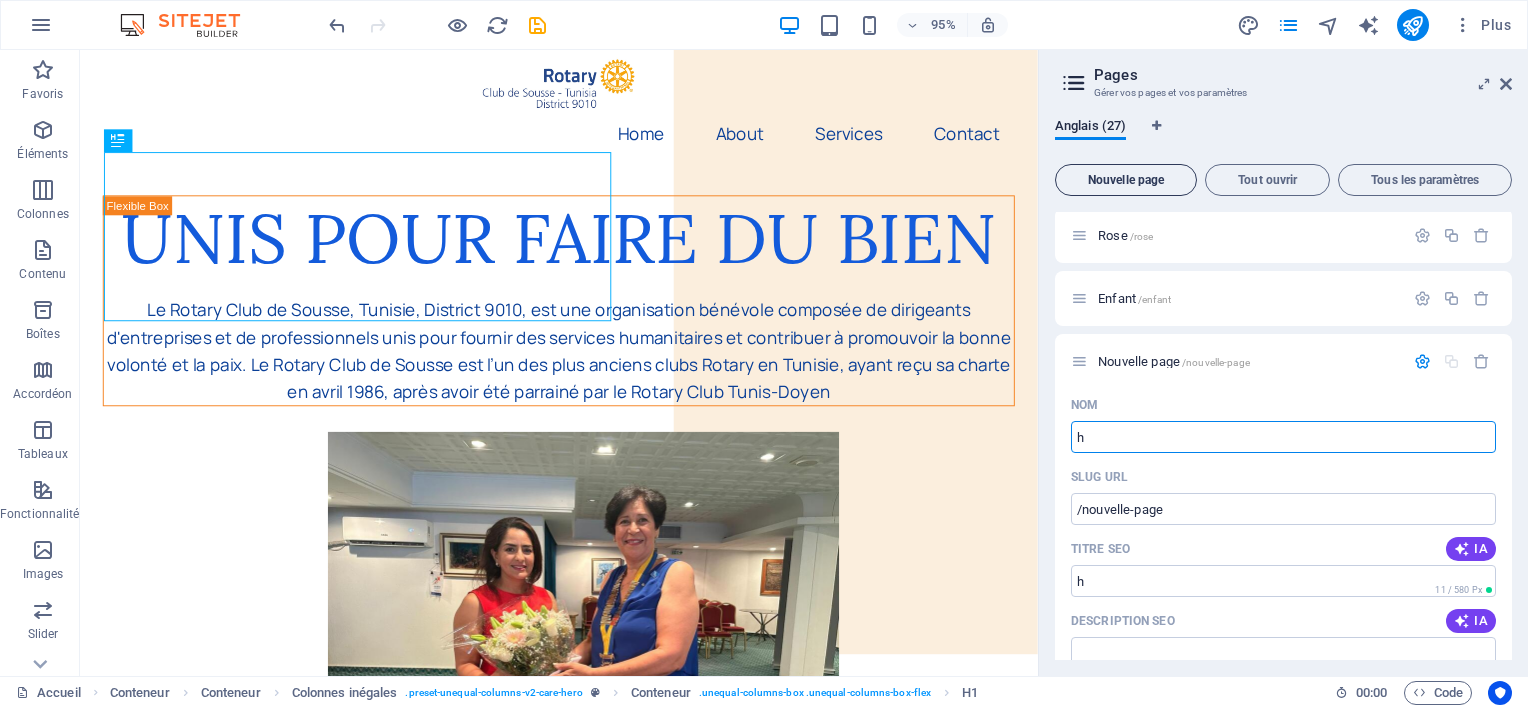 type on "h" 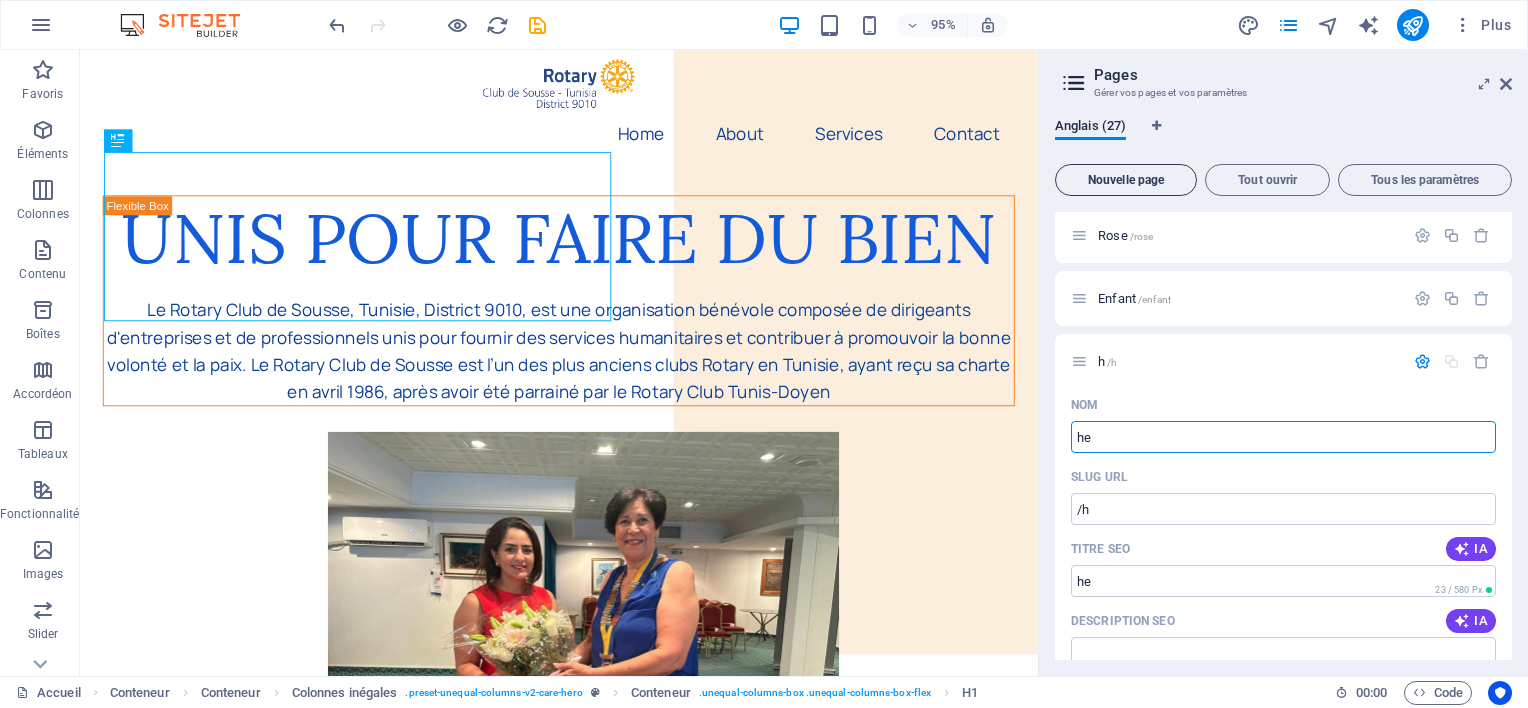 type on "hea" 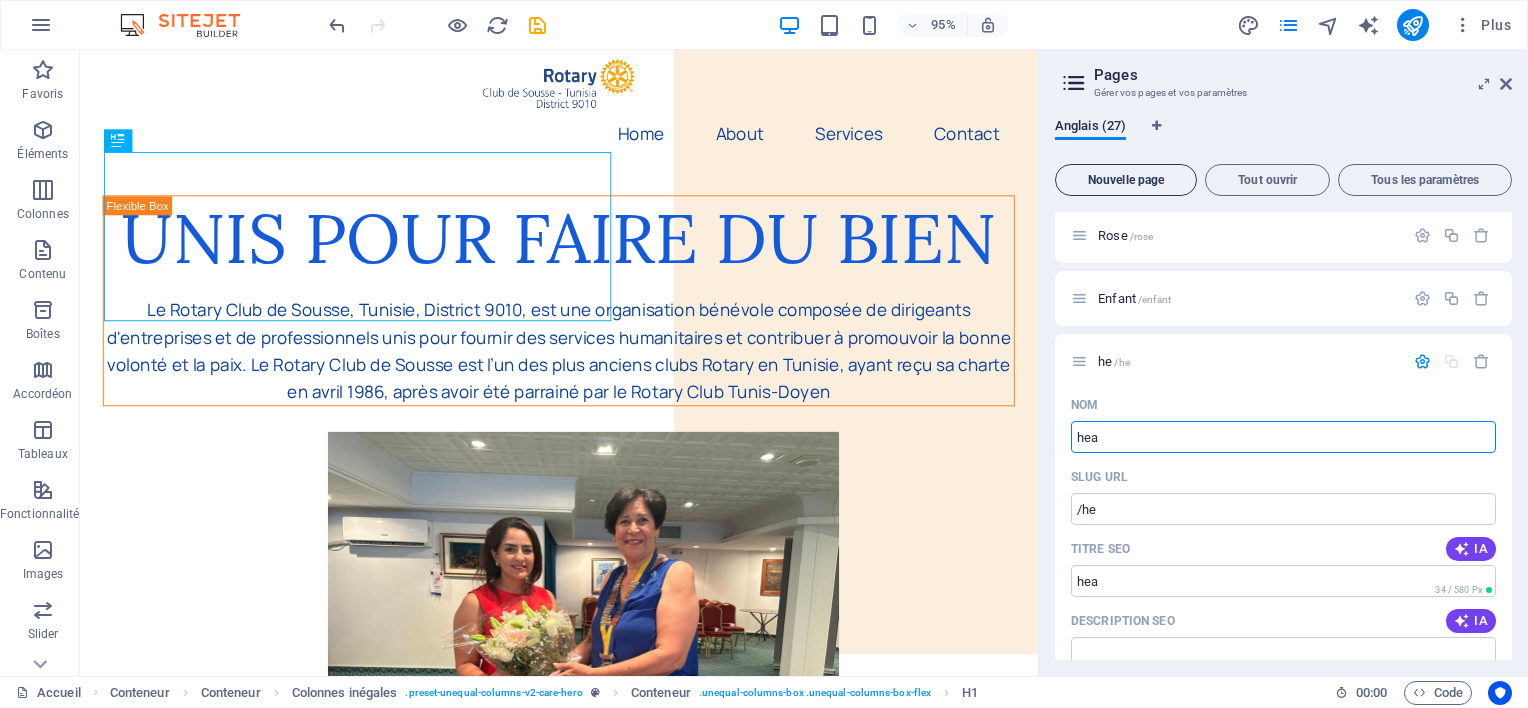type on "hea" 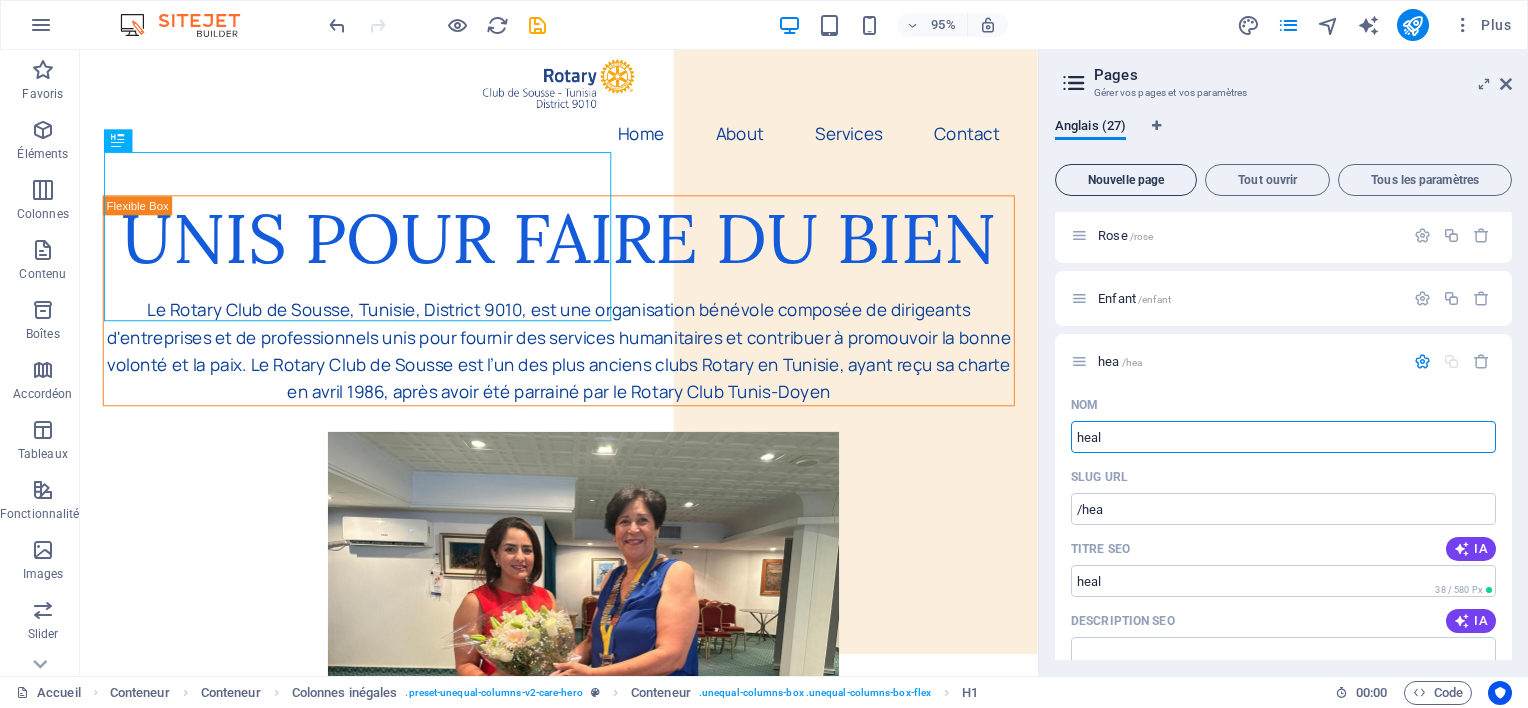 type on "heal" 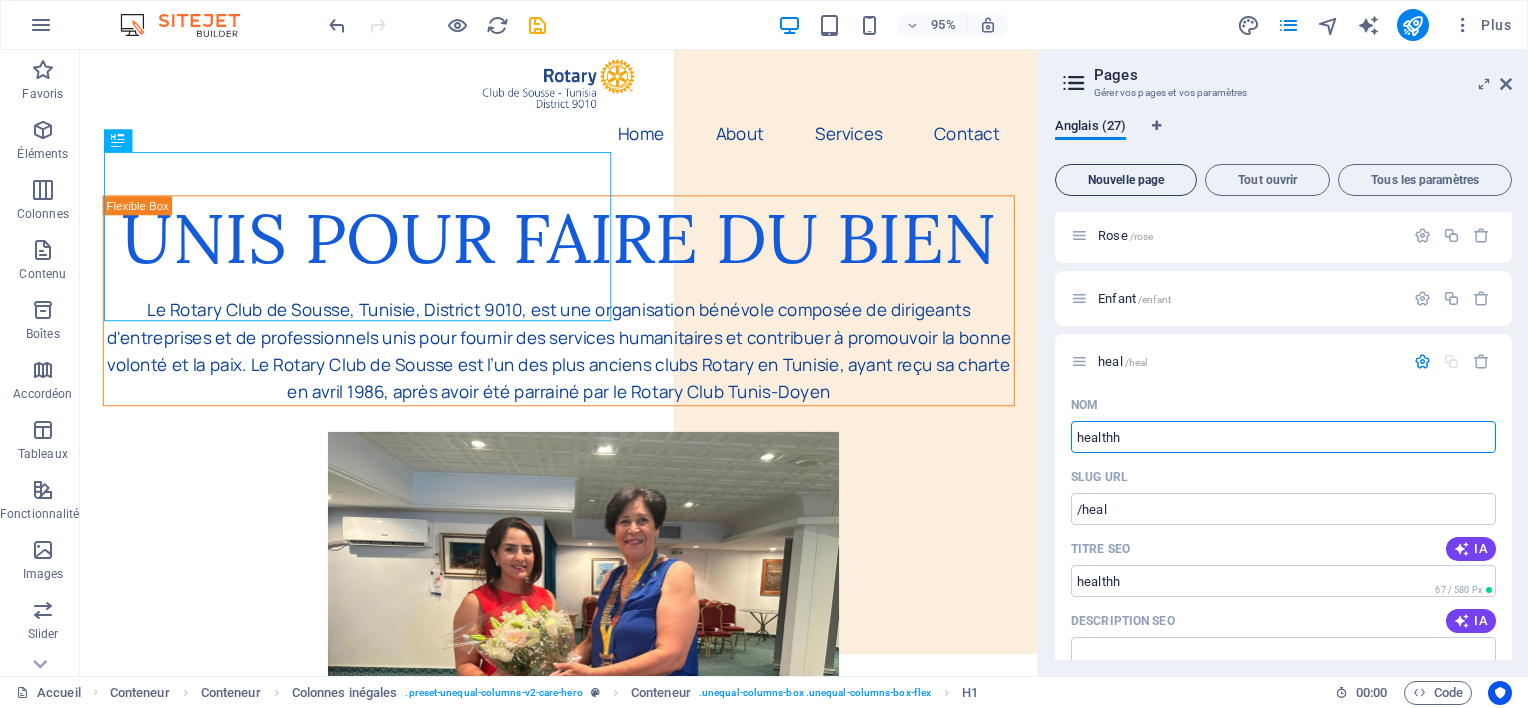 type on "healthh" 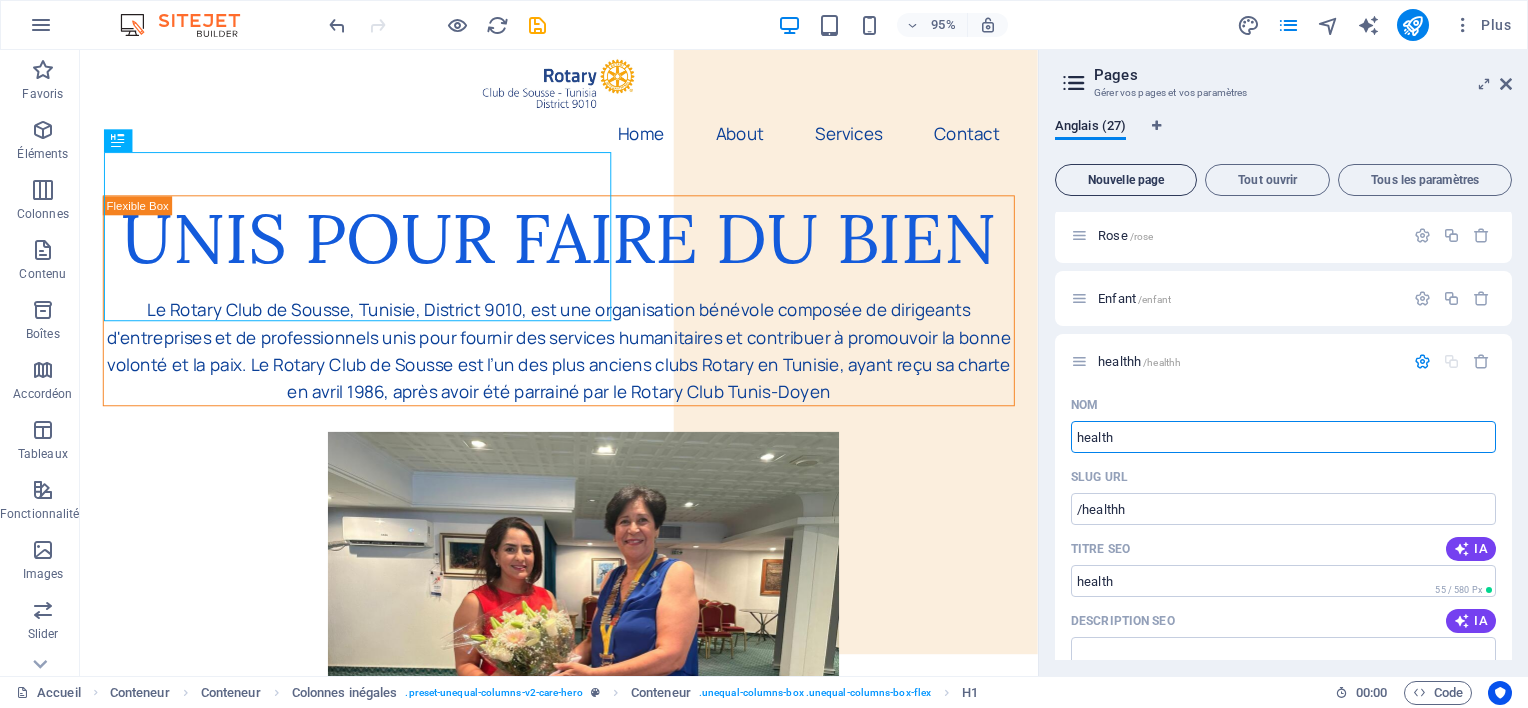 type on "health" 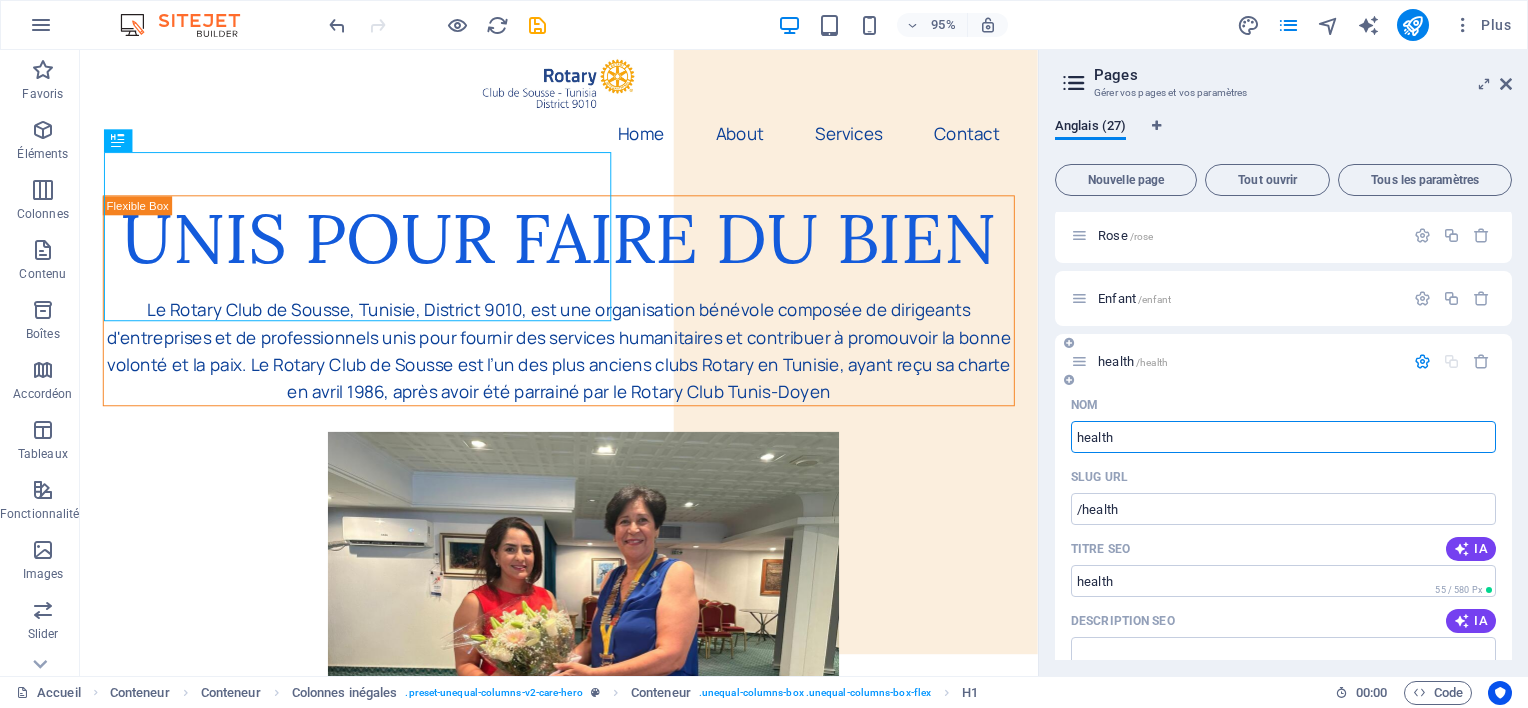 type on "health" 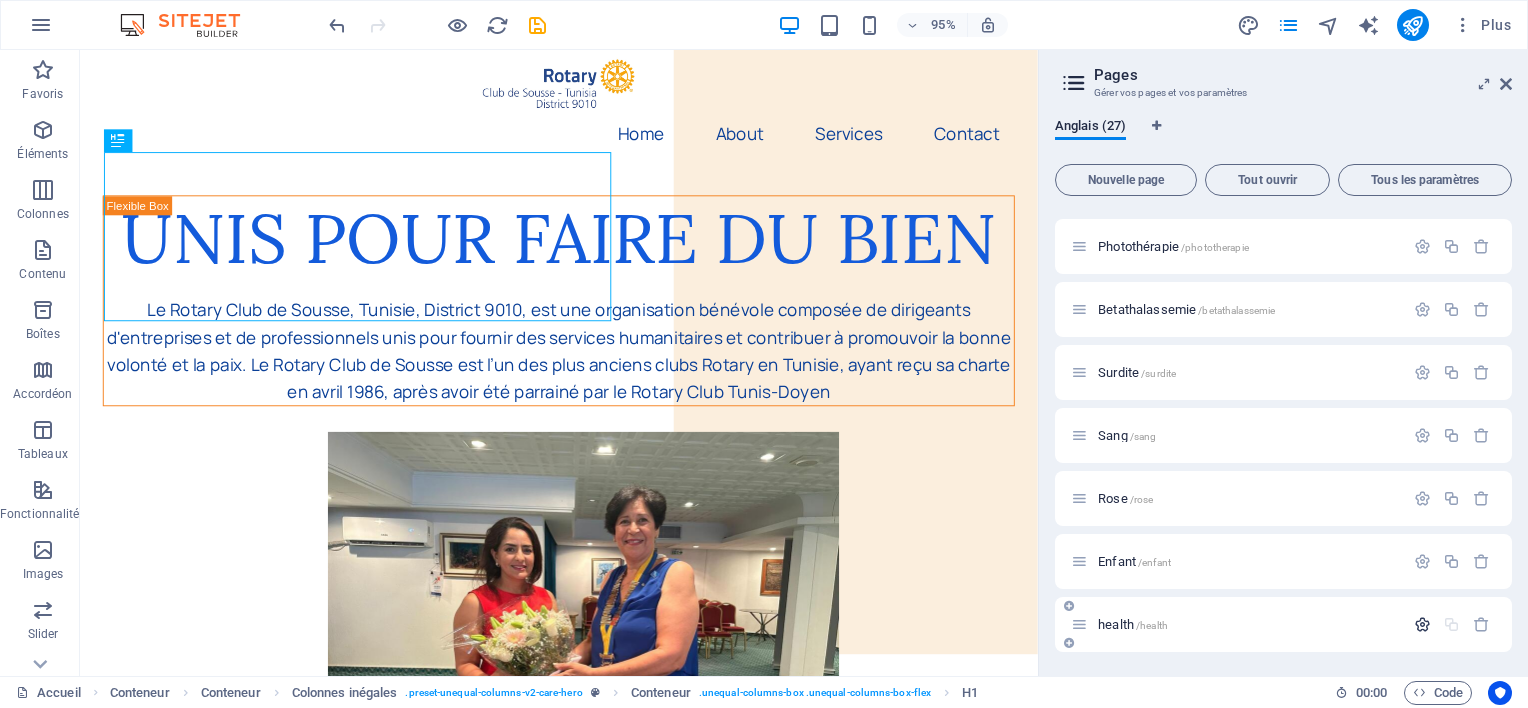 scroll, scrollTop: 1252, scrollLeft: 0, axis: vertical 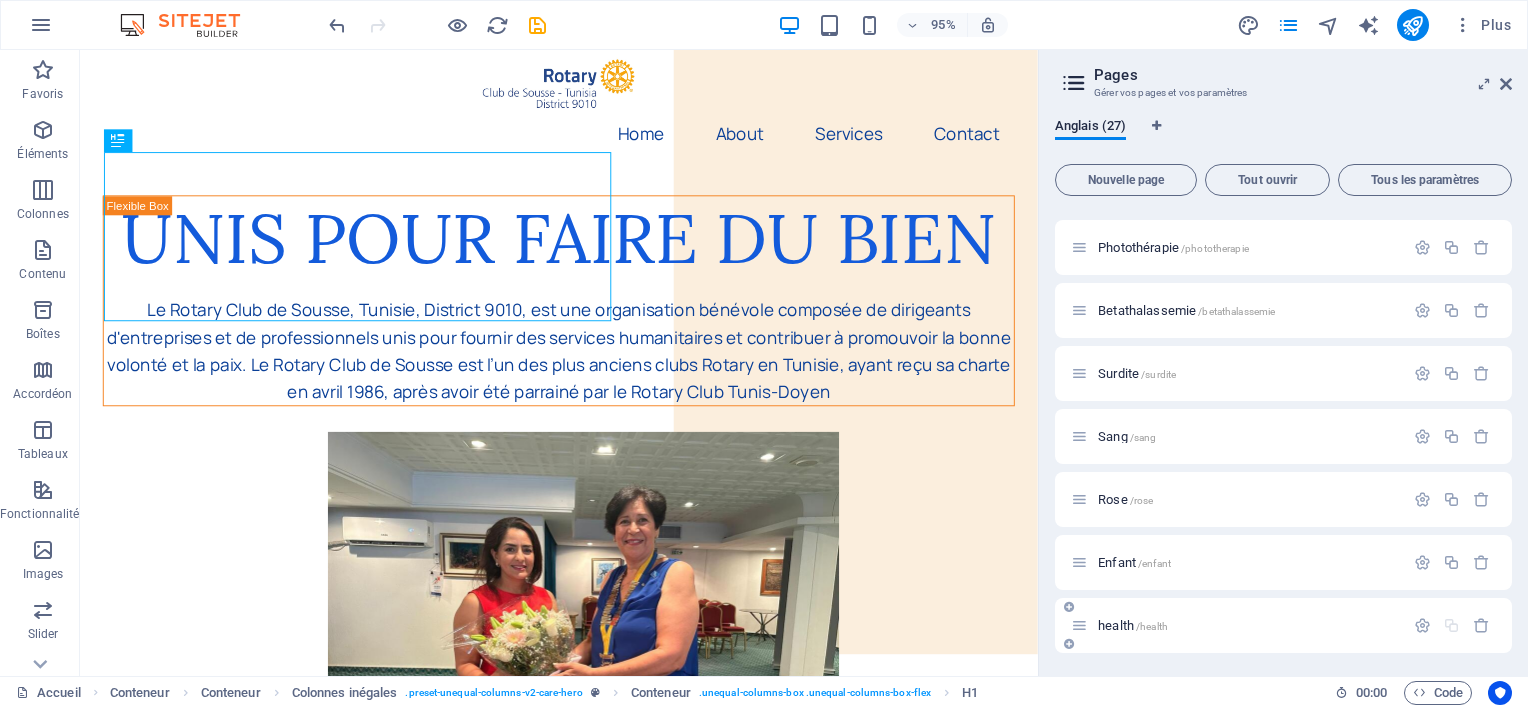 click on "health /health" at bounding box center [1237, 625] 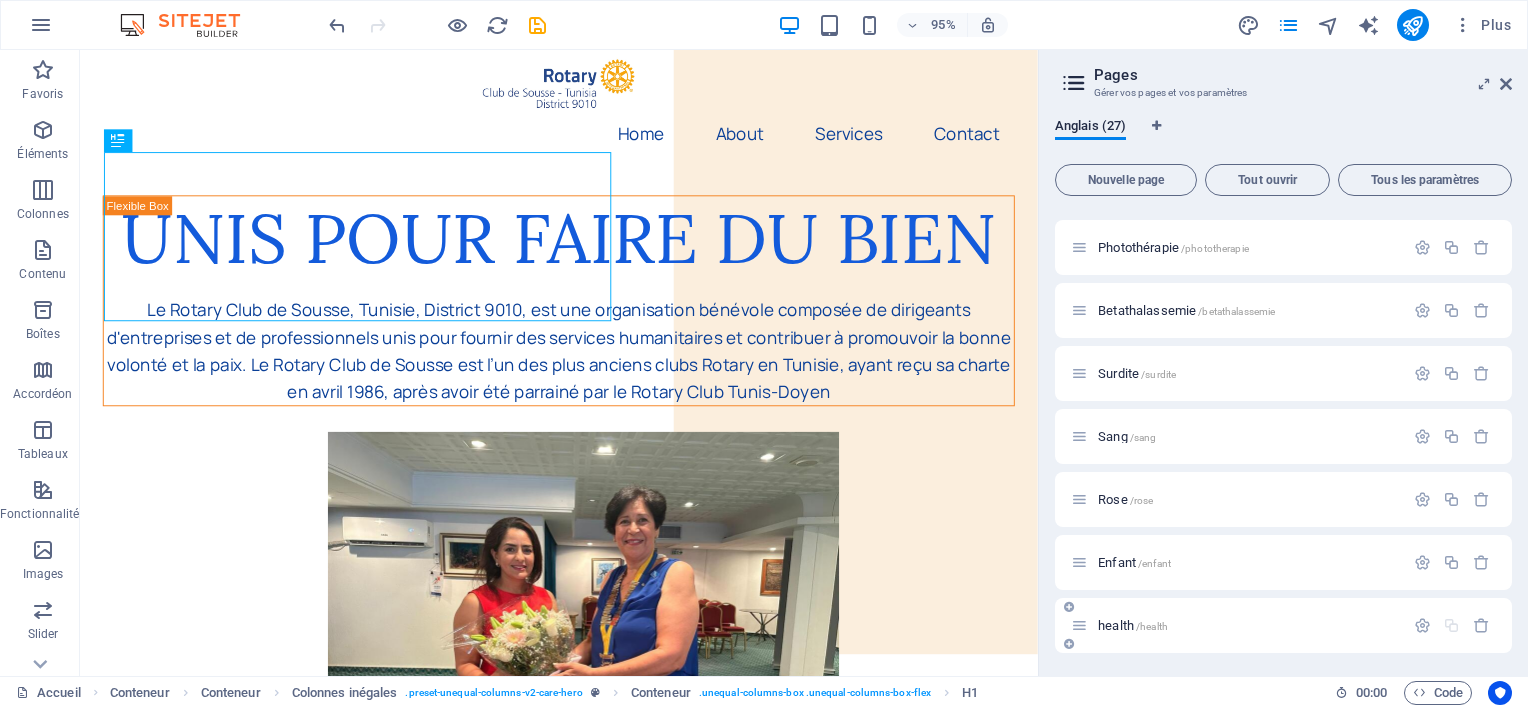 click on "health /health" at bounding box center (1133, 625) 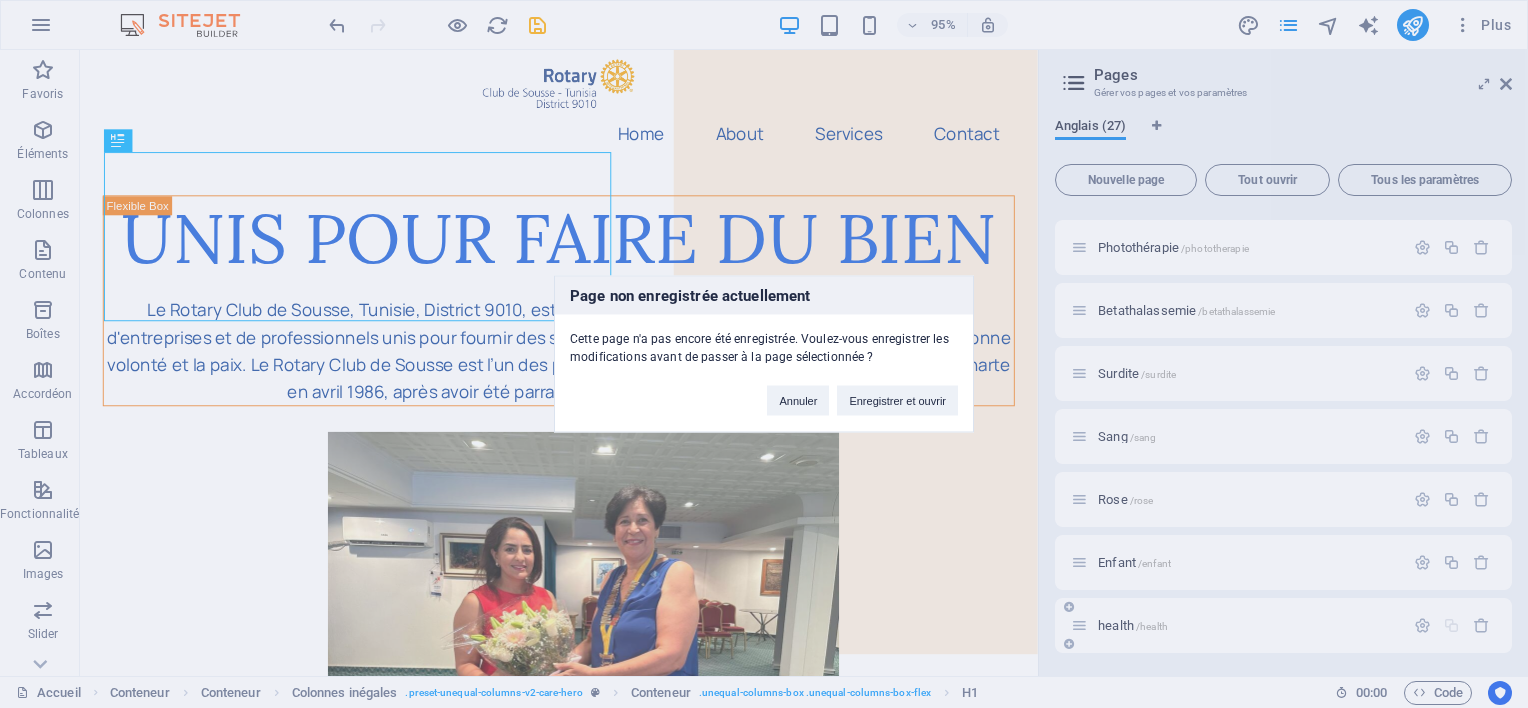 click on "Page non enregistrée actuellement Cette page n'a pas encore été enregistrée. Voulez-vous enregistrer les modifications avant de passer à la page sélectionnée ? Annuler Enregistrer et ouvrir" at bounding box center [764, 354] 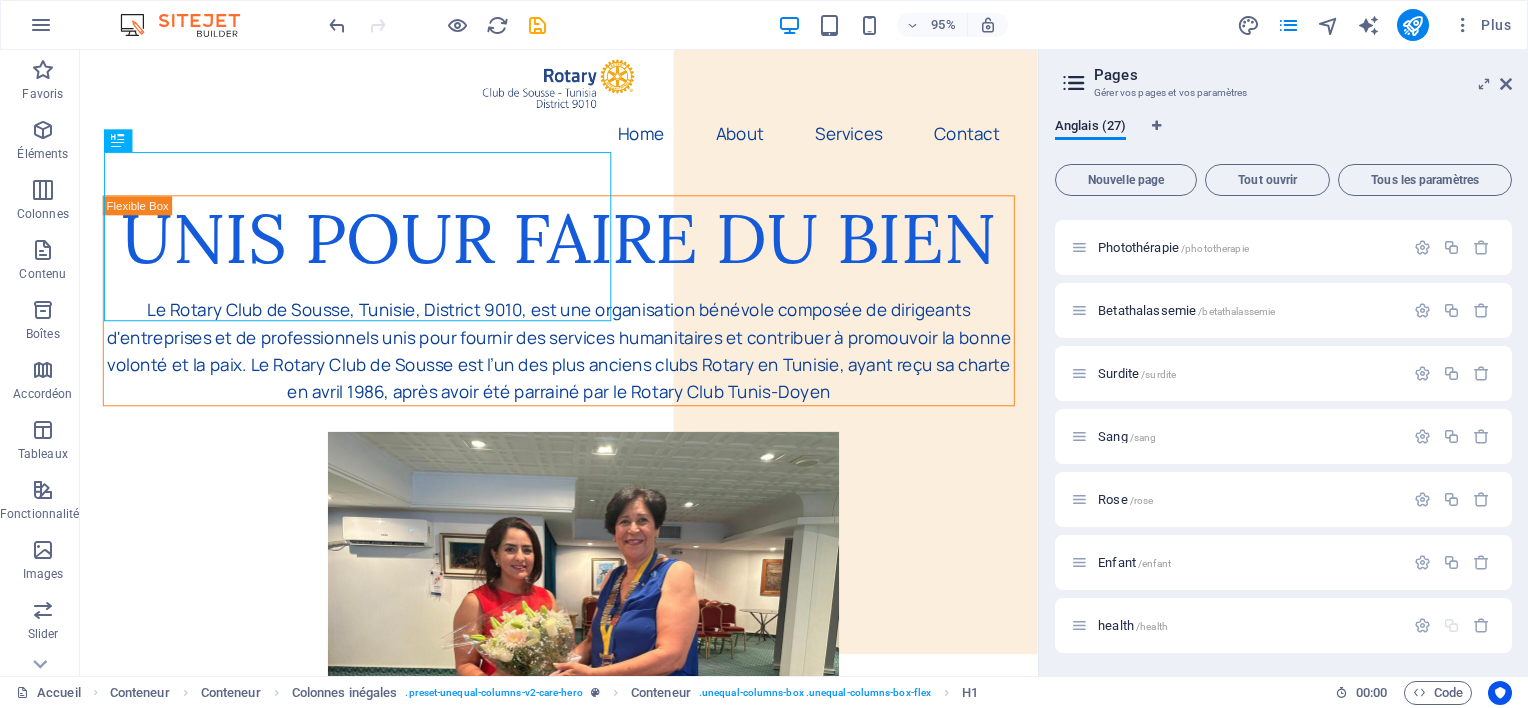 click on "Anglais (27) Nouvelle page Tout ouvrir Tous les paramètres Accueil /Historique /historique Actions /actions Contact /contact Privacy /privacy Sante /sante Handicape /handicape Culture /culture Education /education Sport /sport Developpement /developpement Catastrophe /catastrophe Ramadan /ramadan Eau /eau Covid /covid inondation /inondation libyens /libyens sante /sante-18 Polio /polio Mammographe /mammographe Photothérapie /phototherapie Betathalassemie /betathalassemie Surdite /surdite Sang /sang Rose /rose Enfant /enfant health /health" at bounding box center [1283, 389] 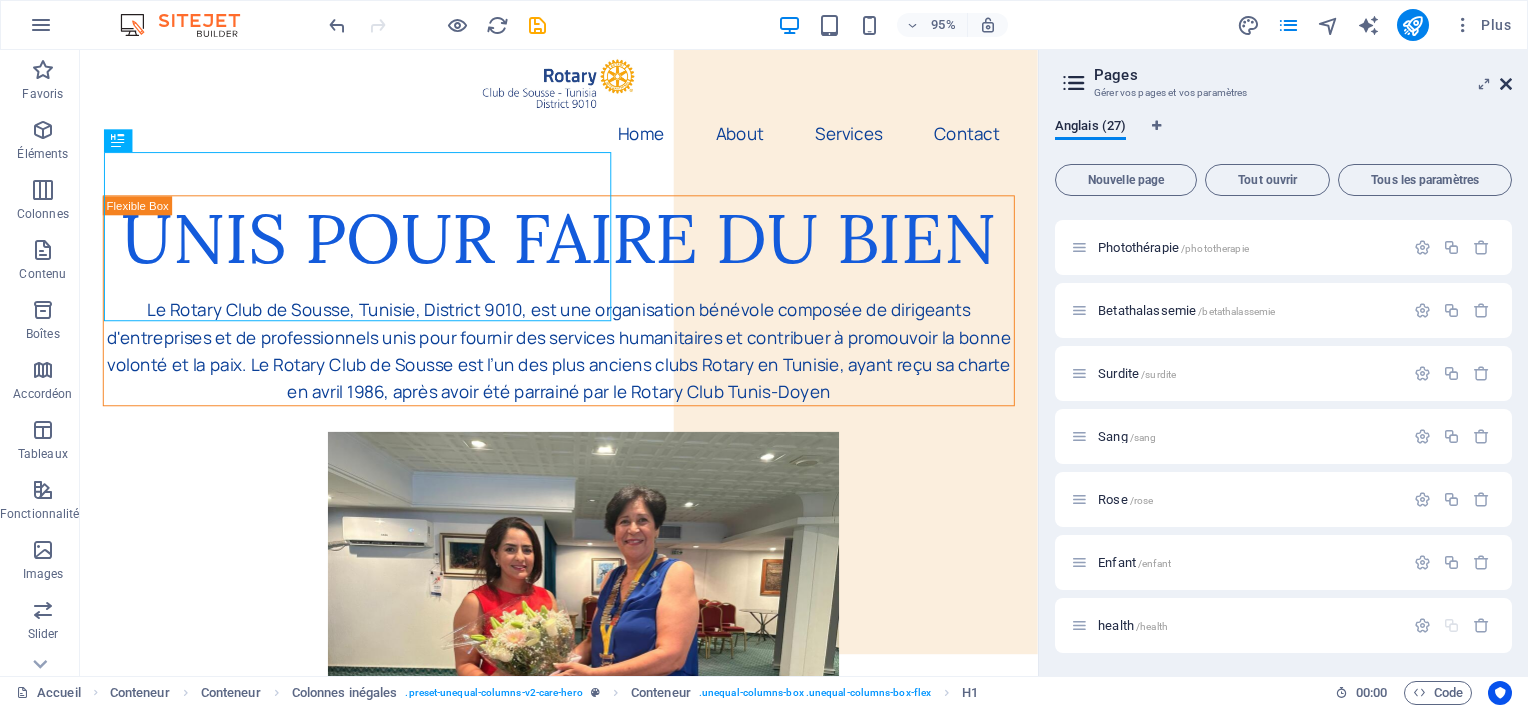 drag, startPoint x: 1430, startPoint y: 38, endPoint x: 1506, endPoint y: 88, distance: 90.97253 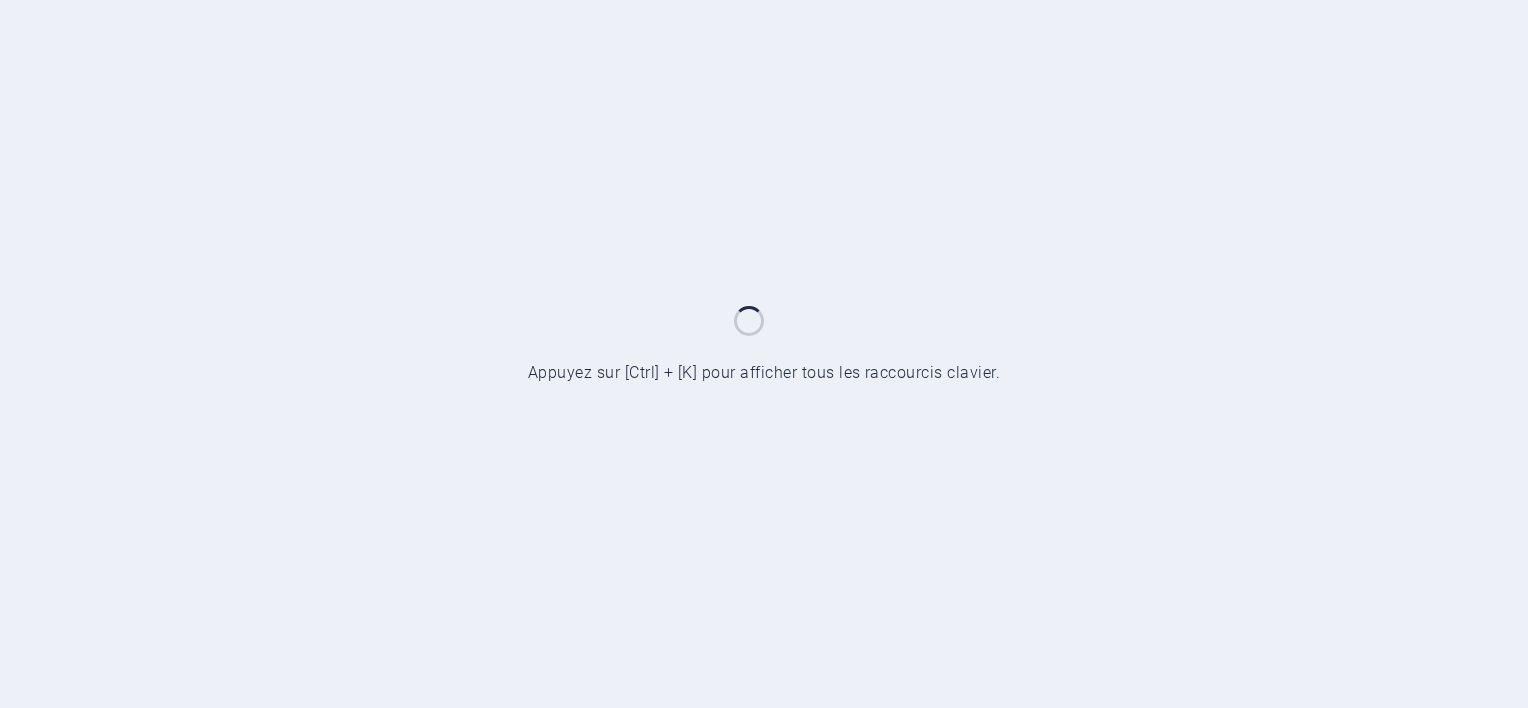 scroll, scrollTop: 0, scrollLeft: 0, axis: both 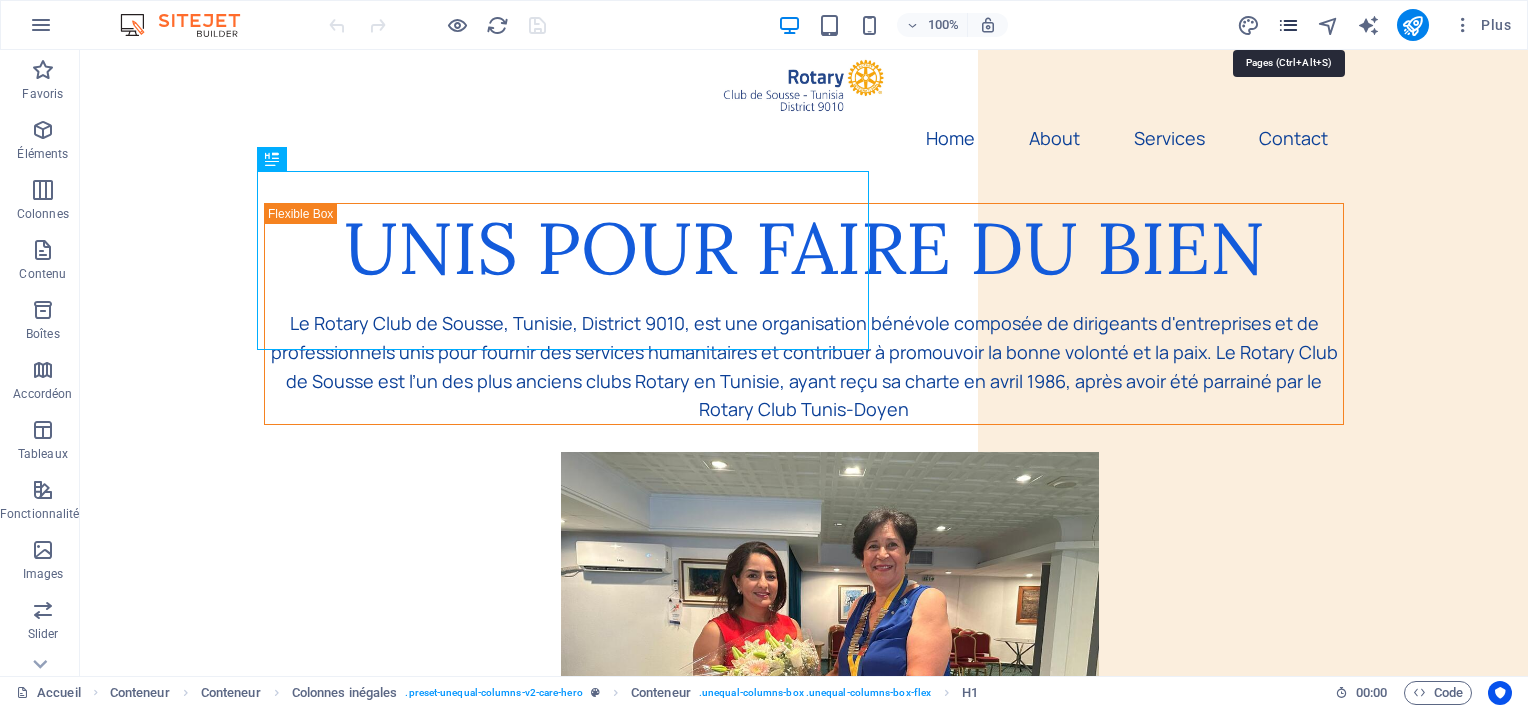click at bounding box center [1288, 25] 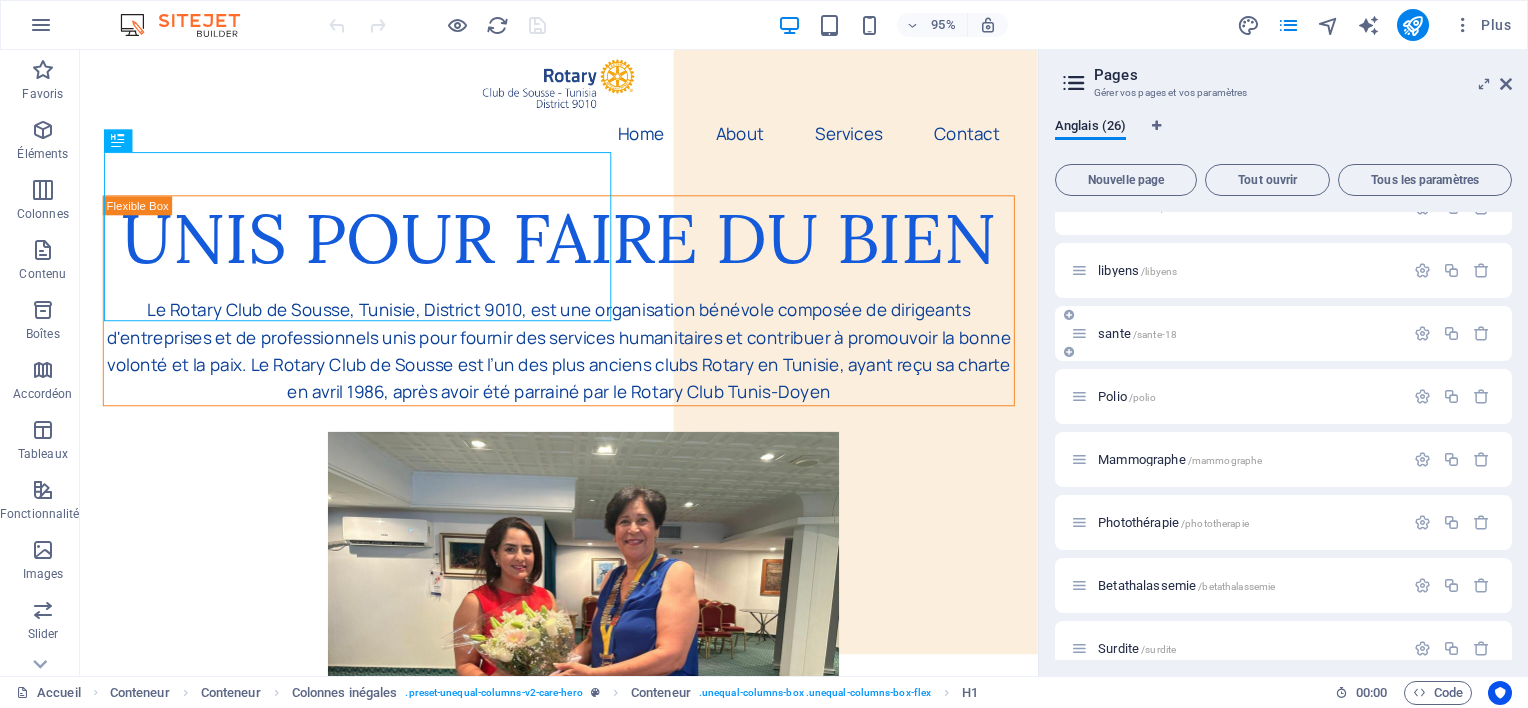 scroll, scrollTop: 990, scrollLeft: 0, axis: vertical 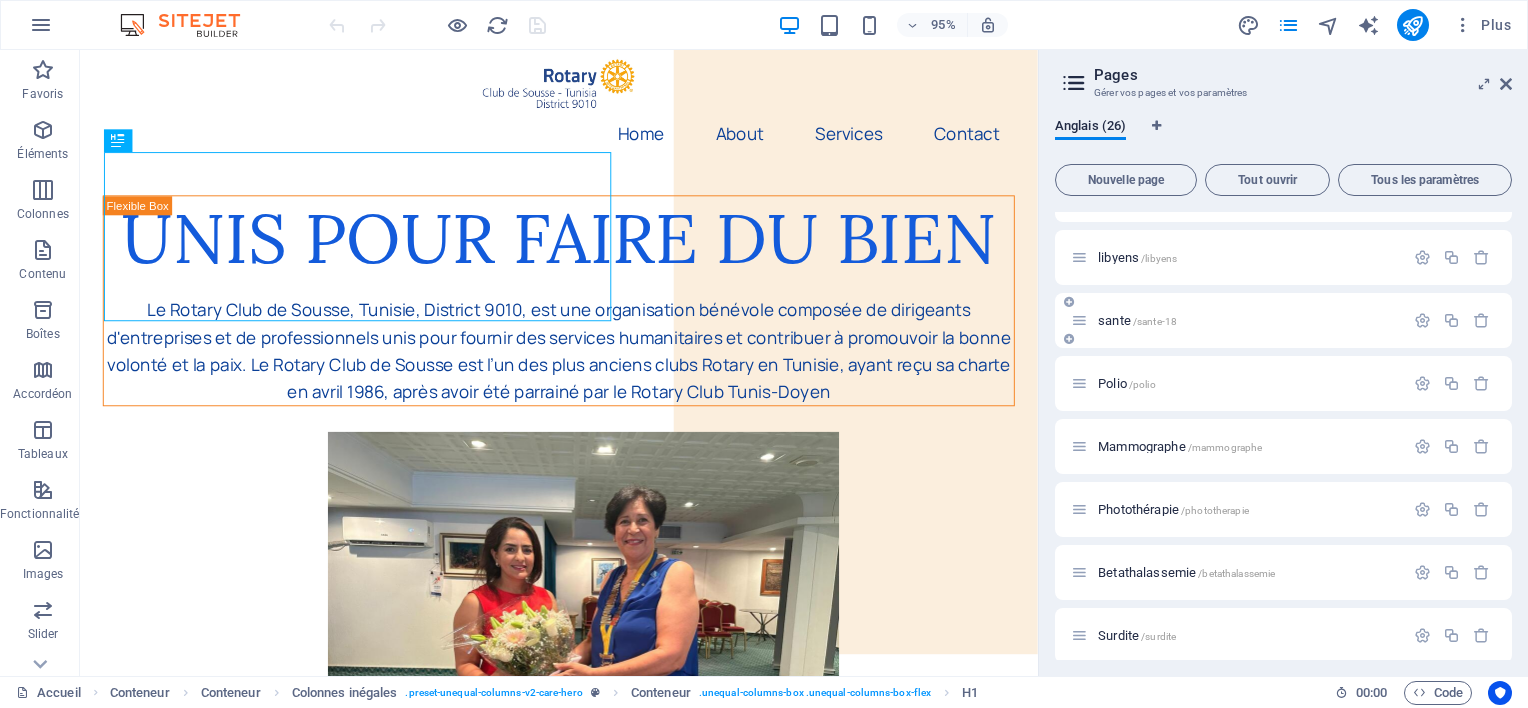 click on "sante /sante-18" at bounding box center [1137, 320] 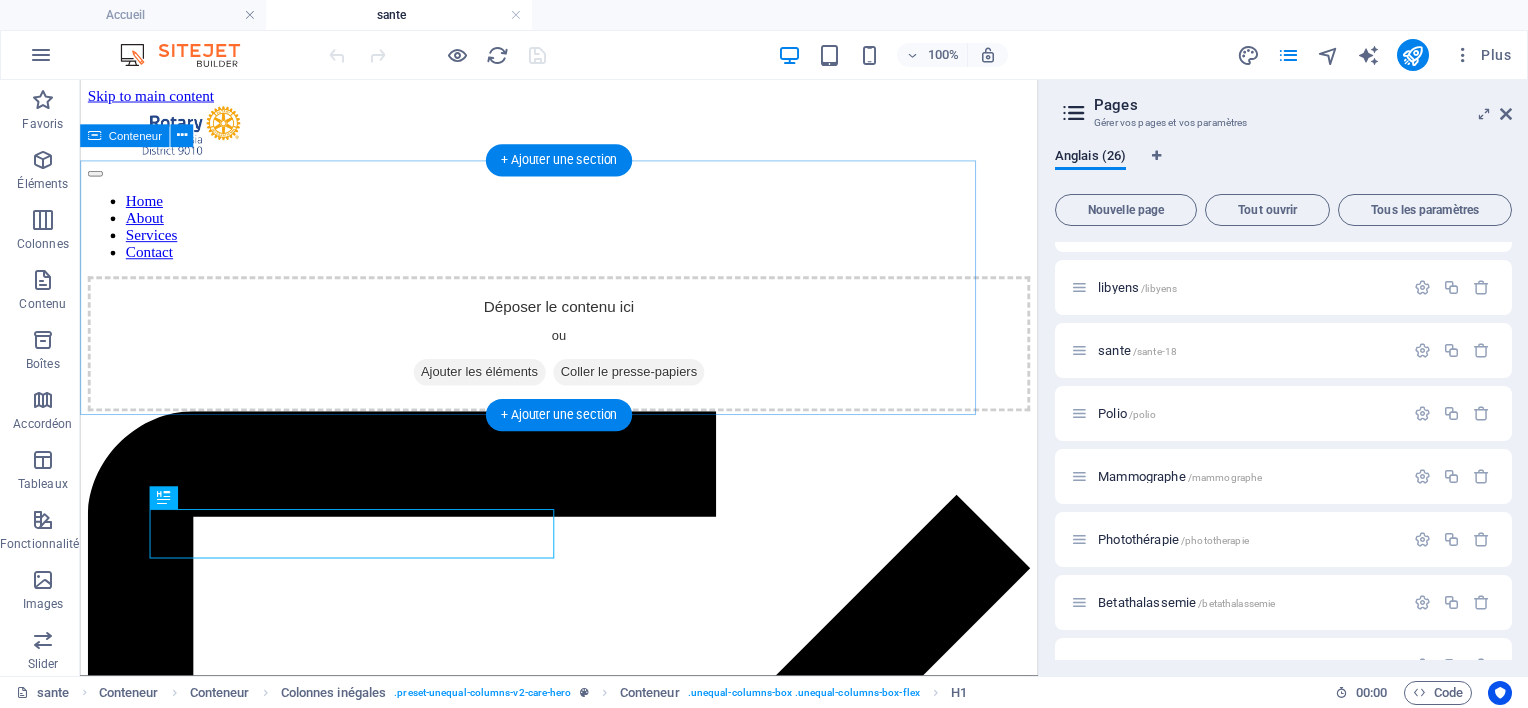 scroll, scrollTop: 0, scrollLeft: 0, axis: both 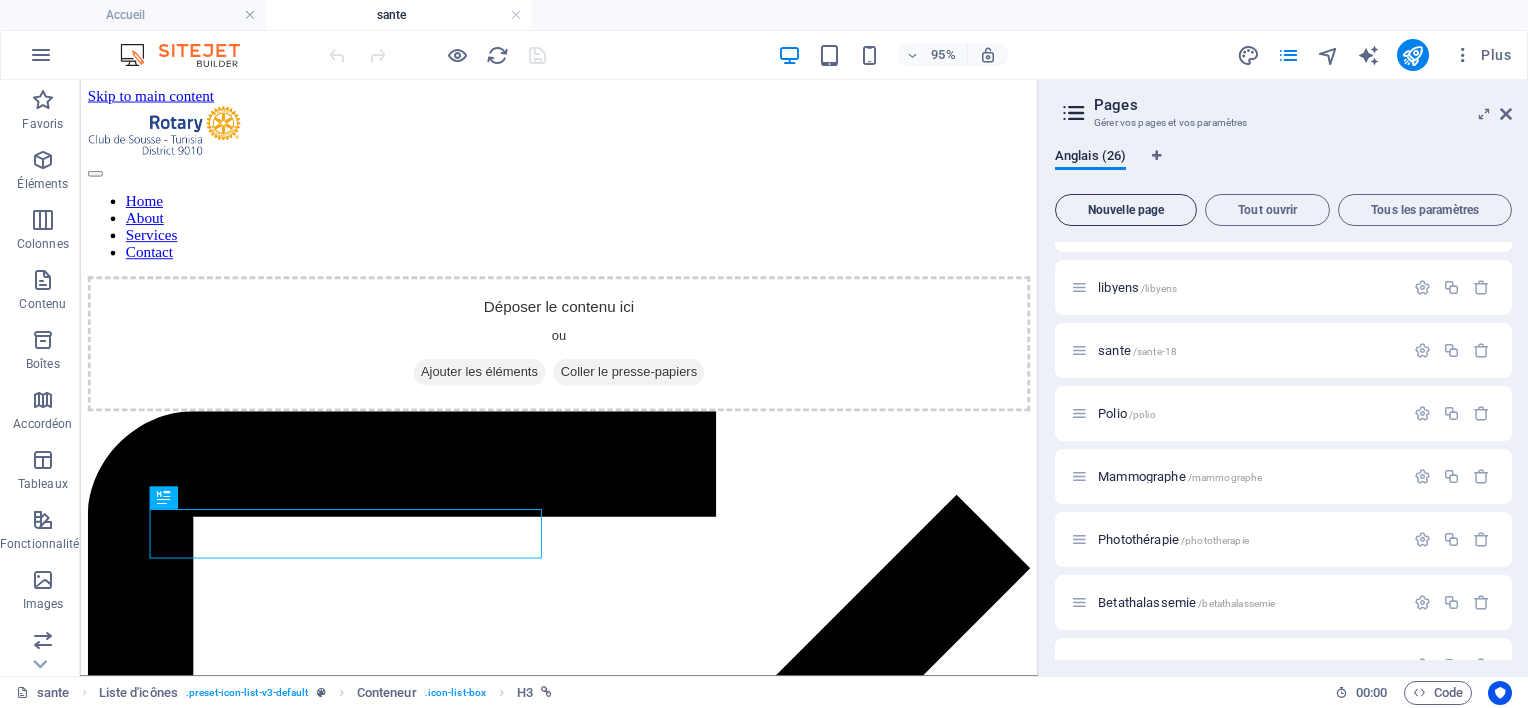 click on "Nouvelle page" at bounding box center (1126, 210) 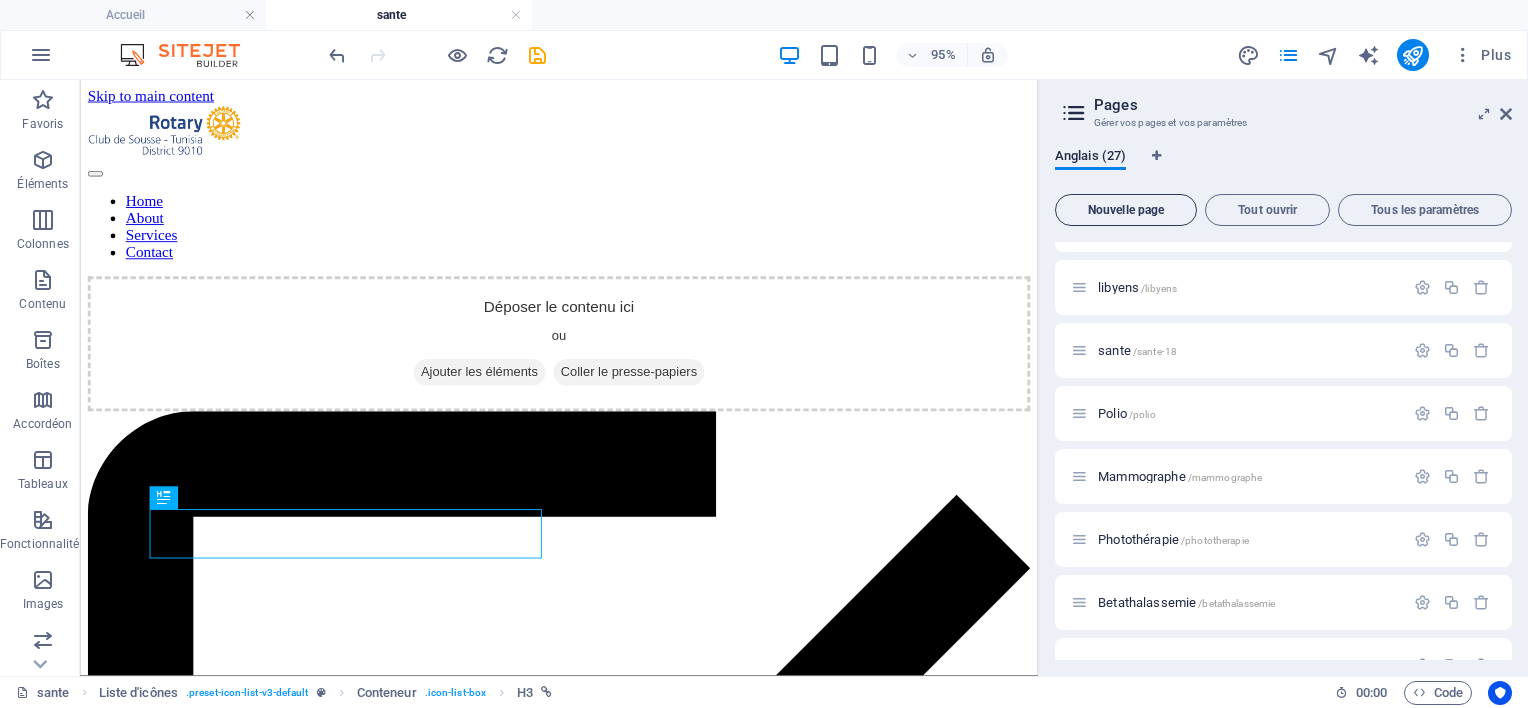 scroll, scrollTop: 1532, scrollLeft: 0, axis: vertical 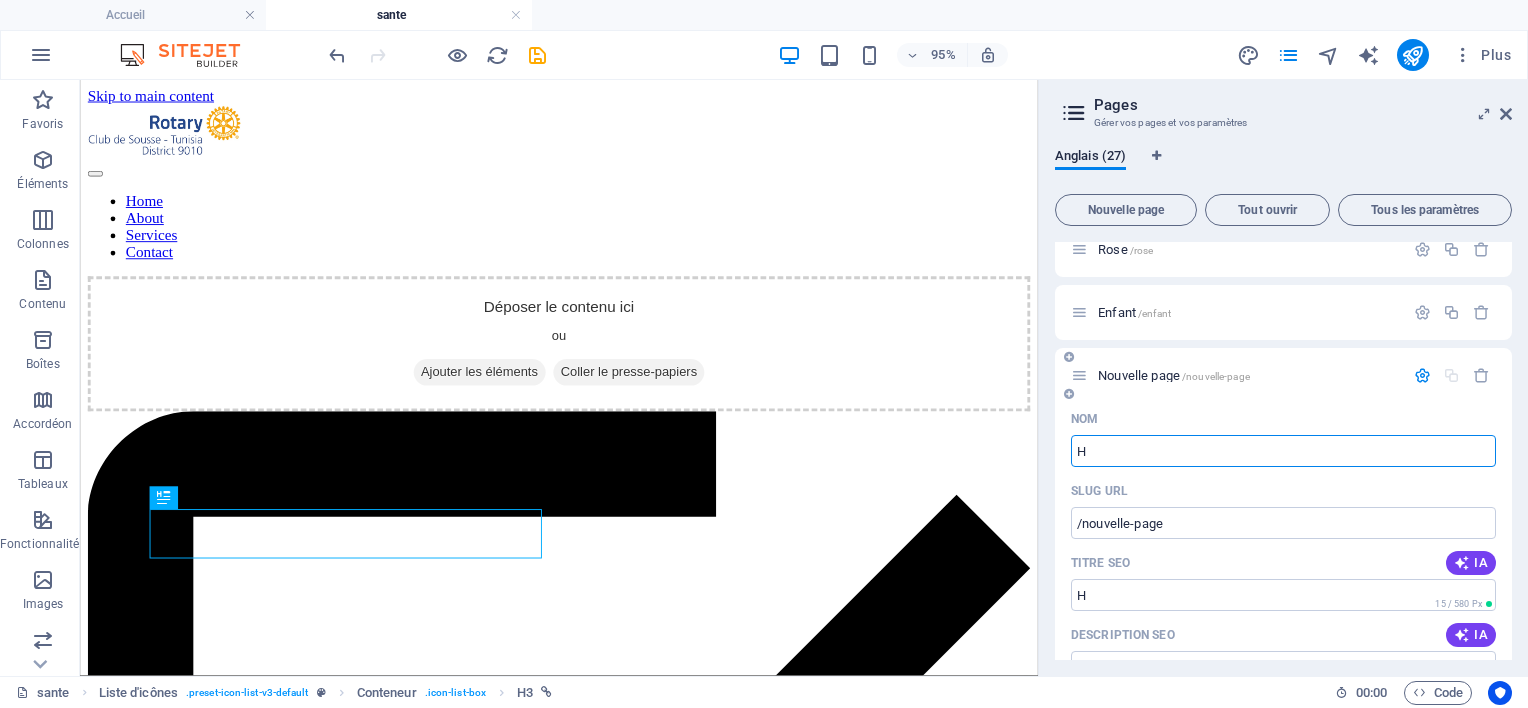 type on "He" 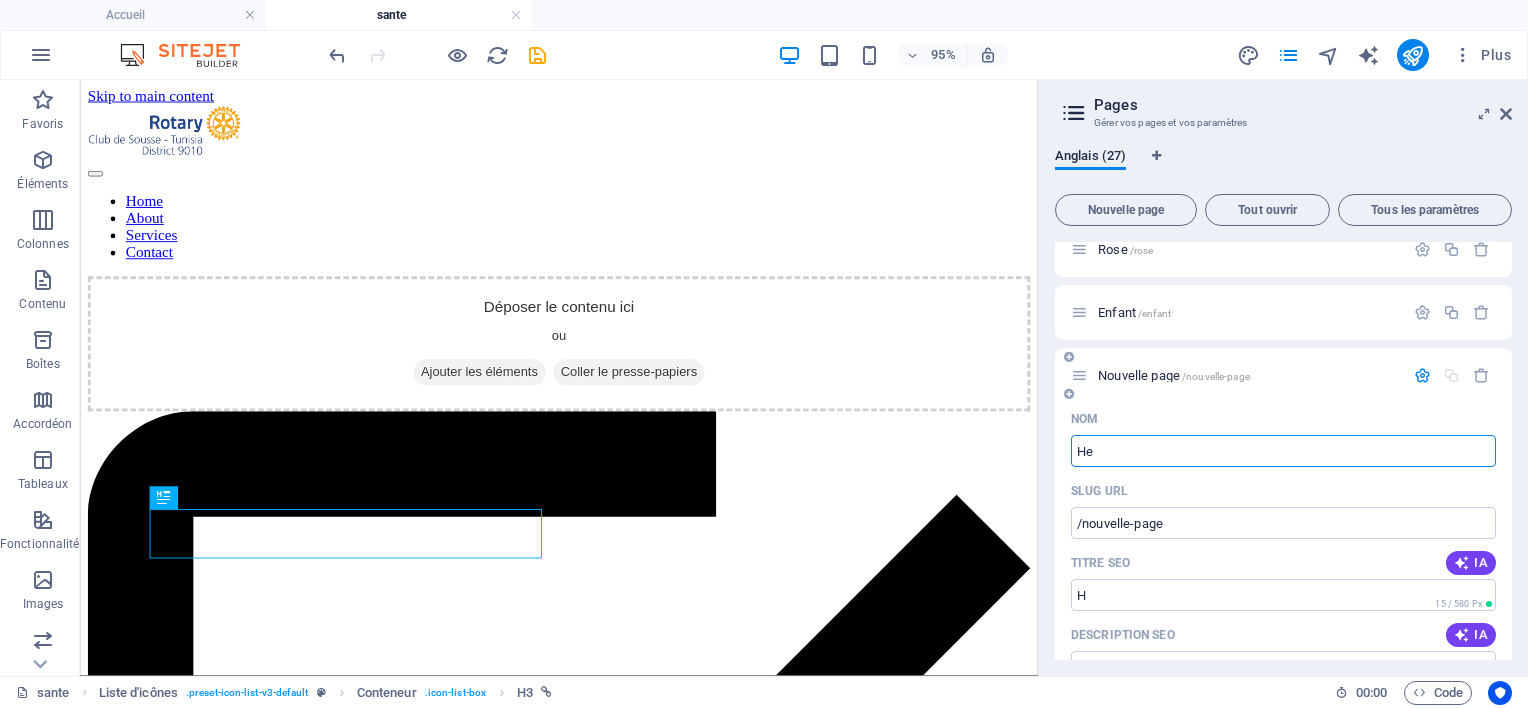 type on "/h" 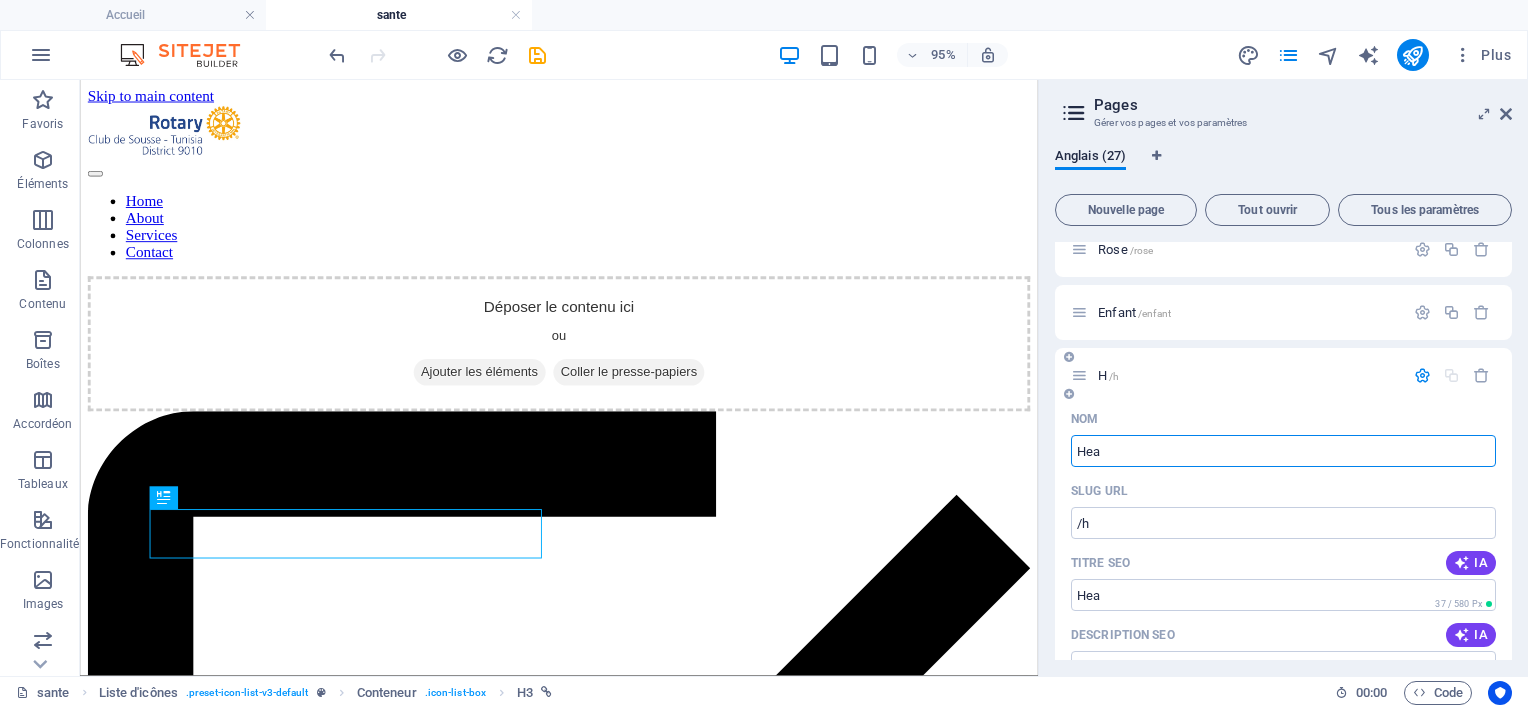 type on "Hea" 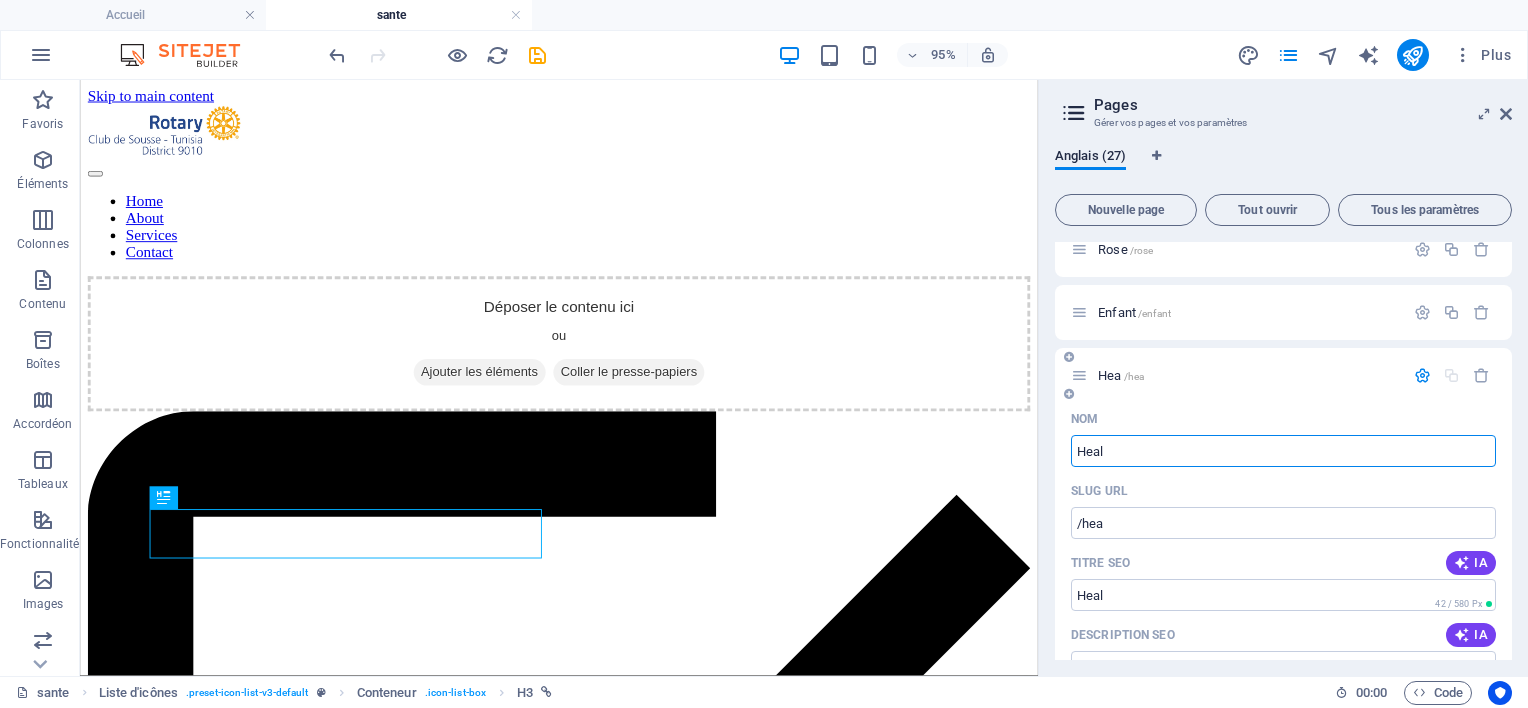 type on "Heal" 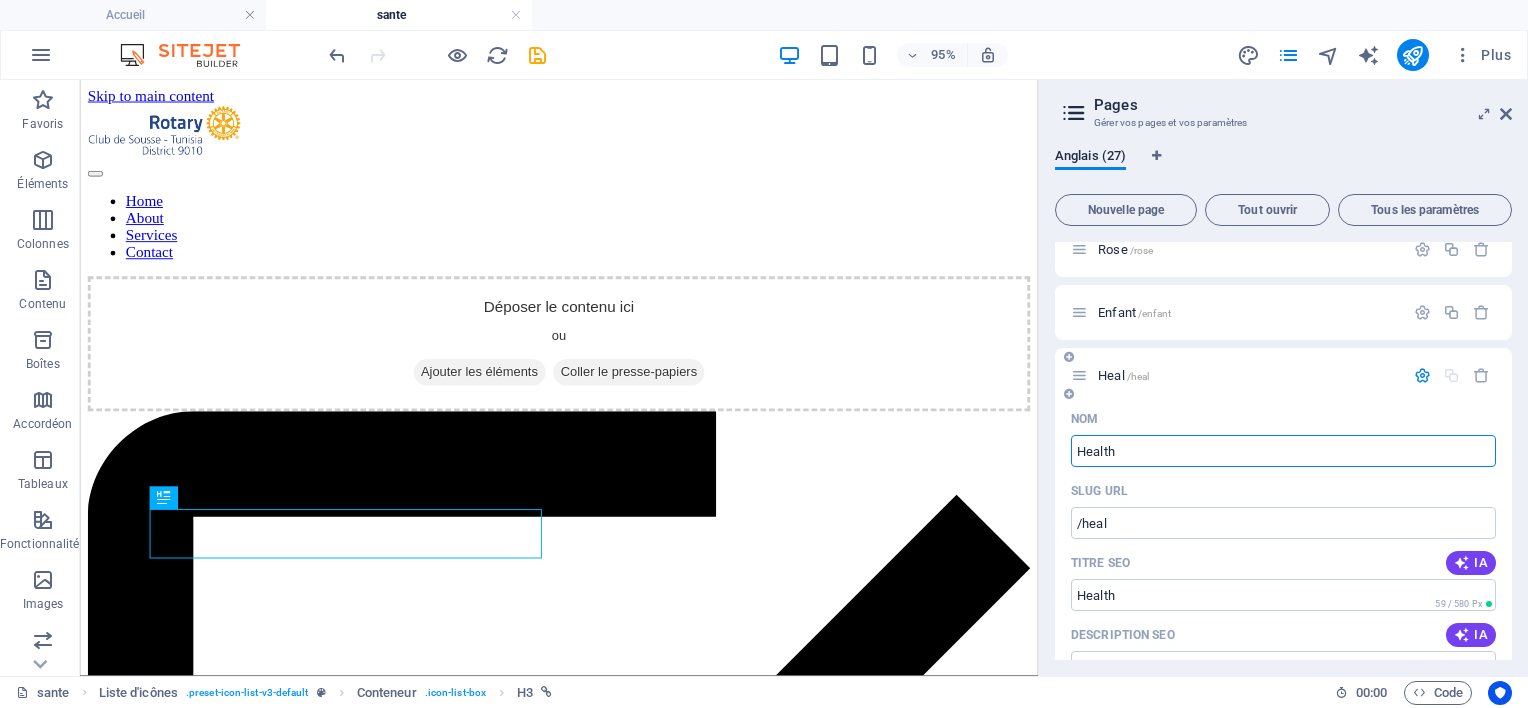 type on "Health" 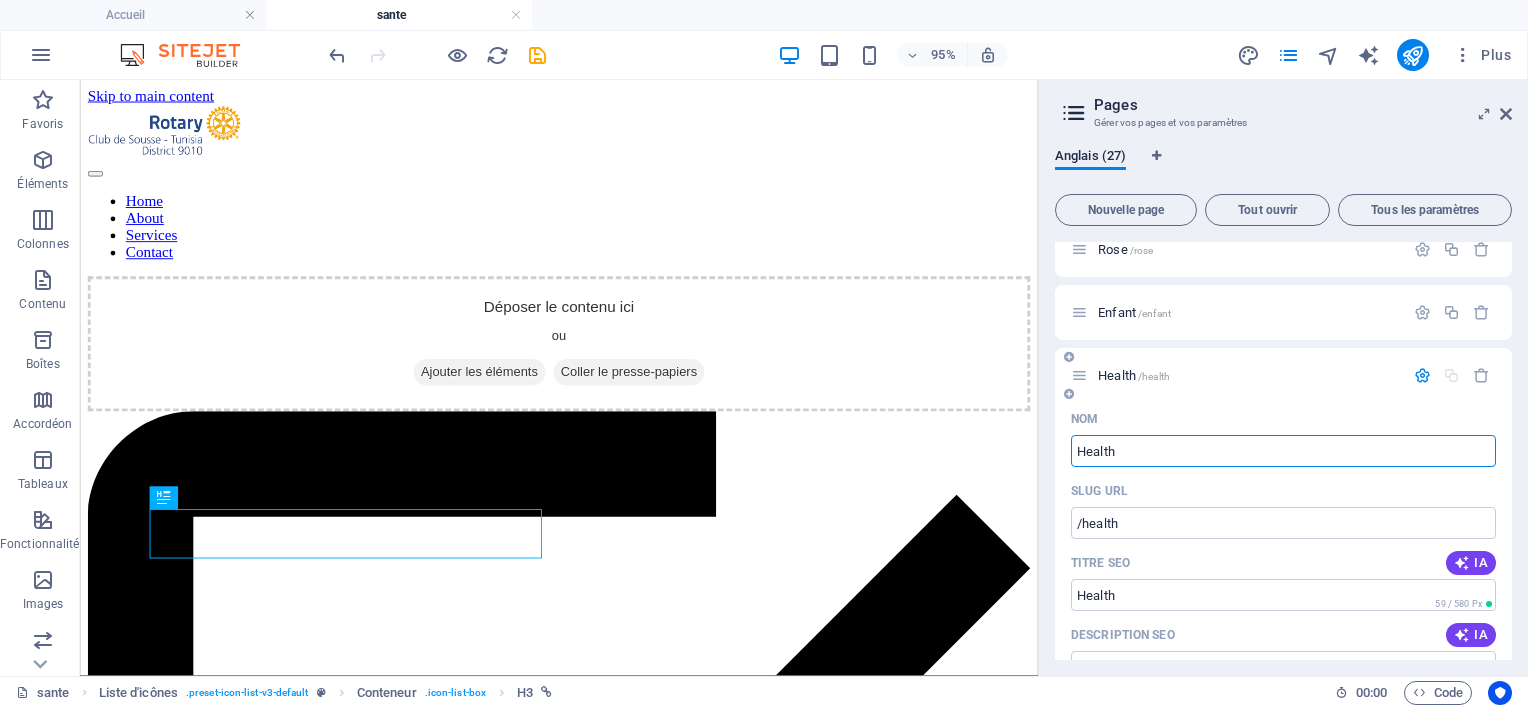 type on "Health" 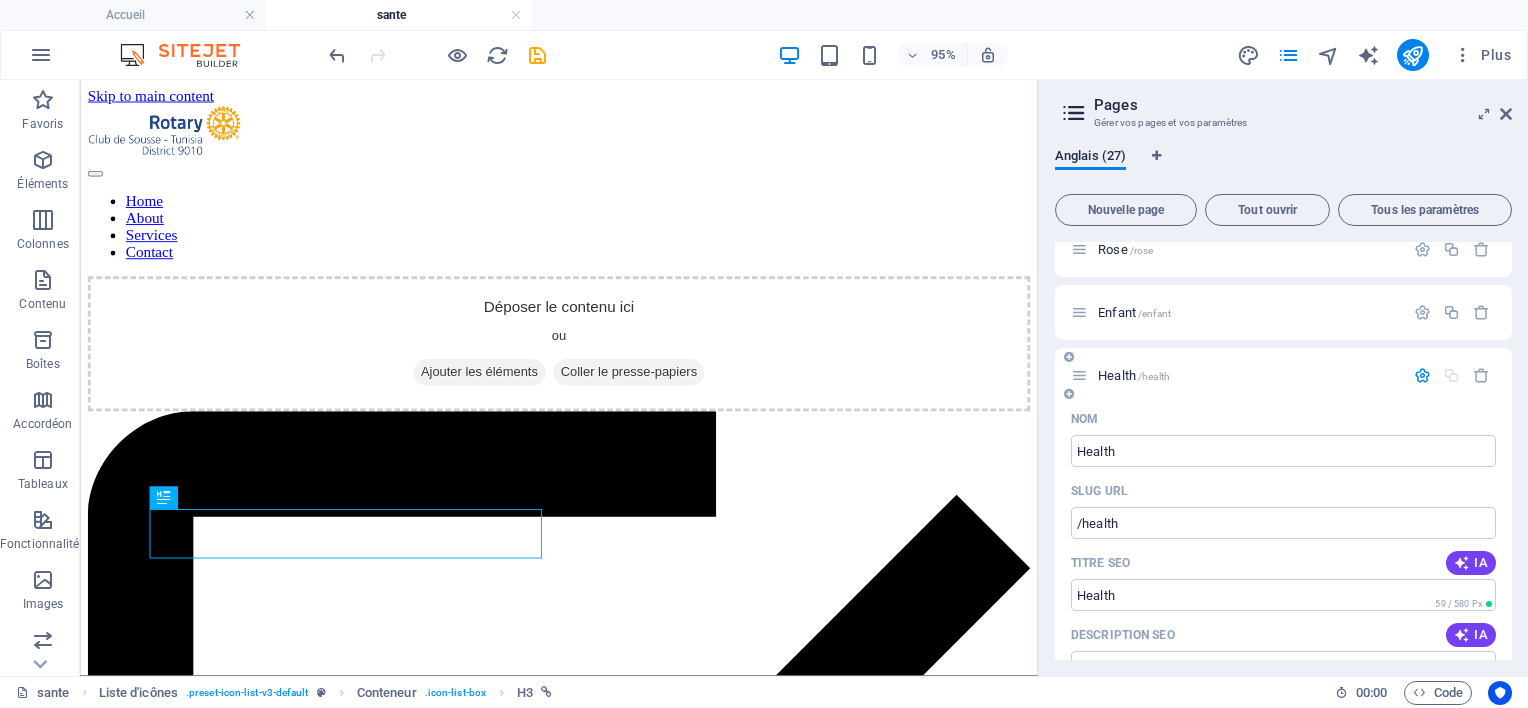 click on "Health /health" at bounding box center (1248, 375) 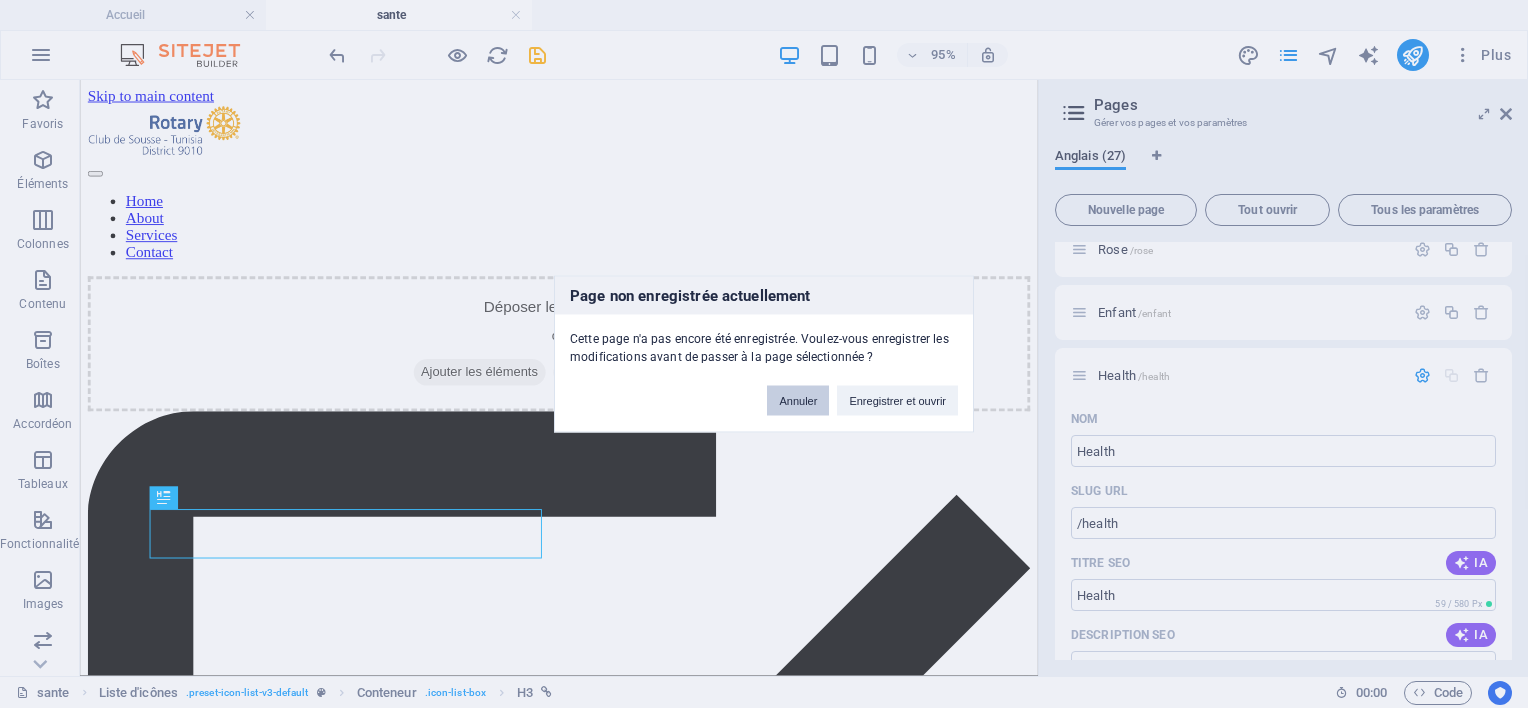 drag, startPoint x: 799, startPoint y: 399, endPoint x: 786, endPoint y: 335, distance: 65.30697 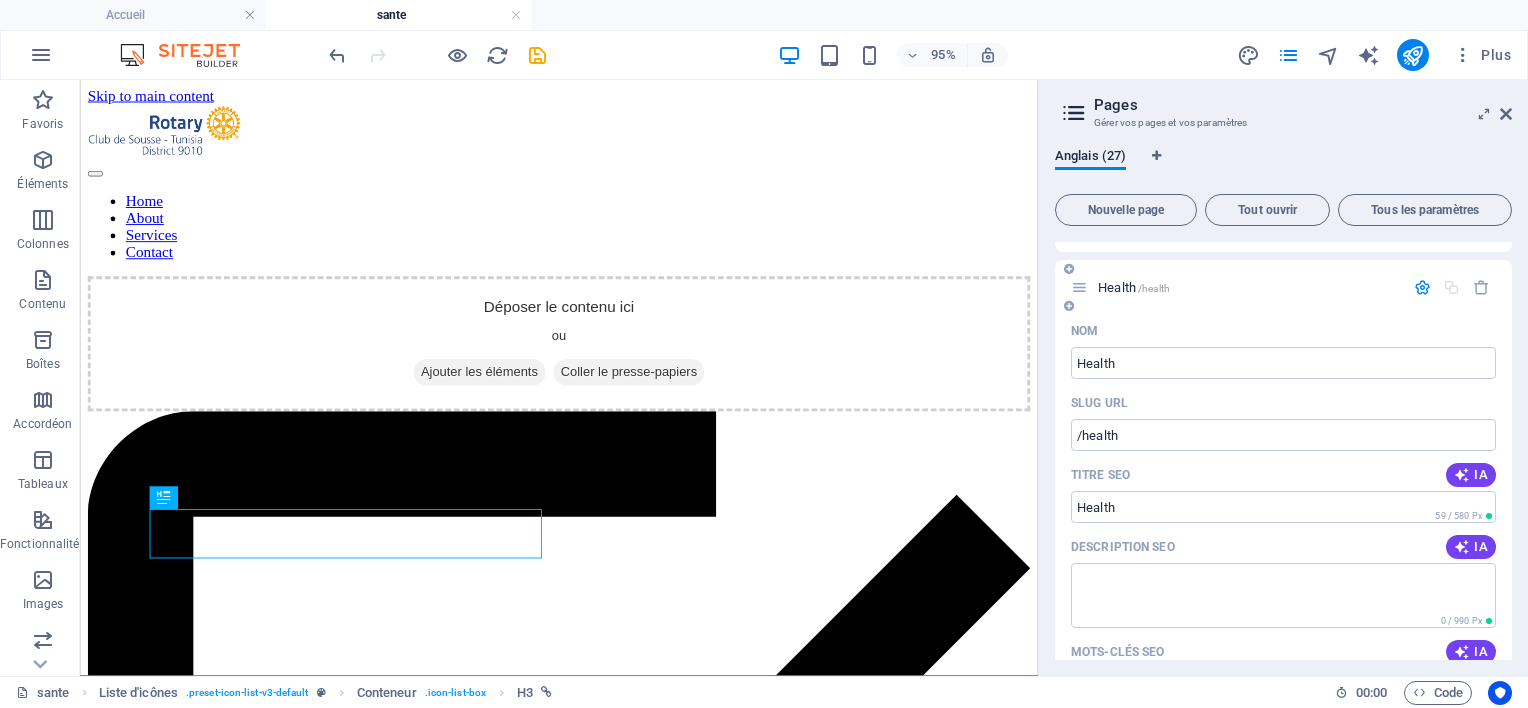 scroll, scrollTop: 1580, scrollLeft: 0, axis: vertical 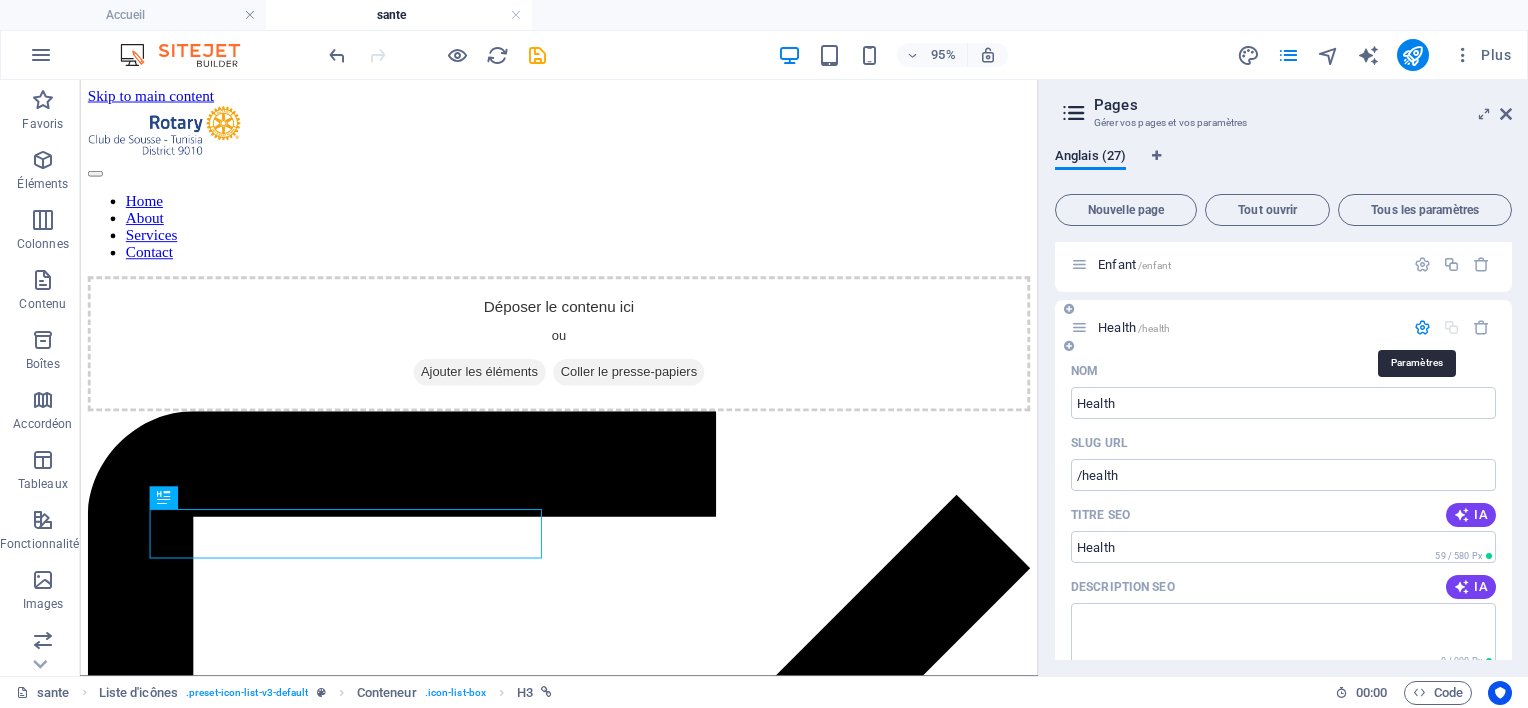 click at bounding box center [1422, 327] 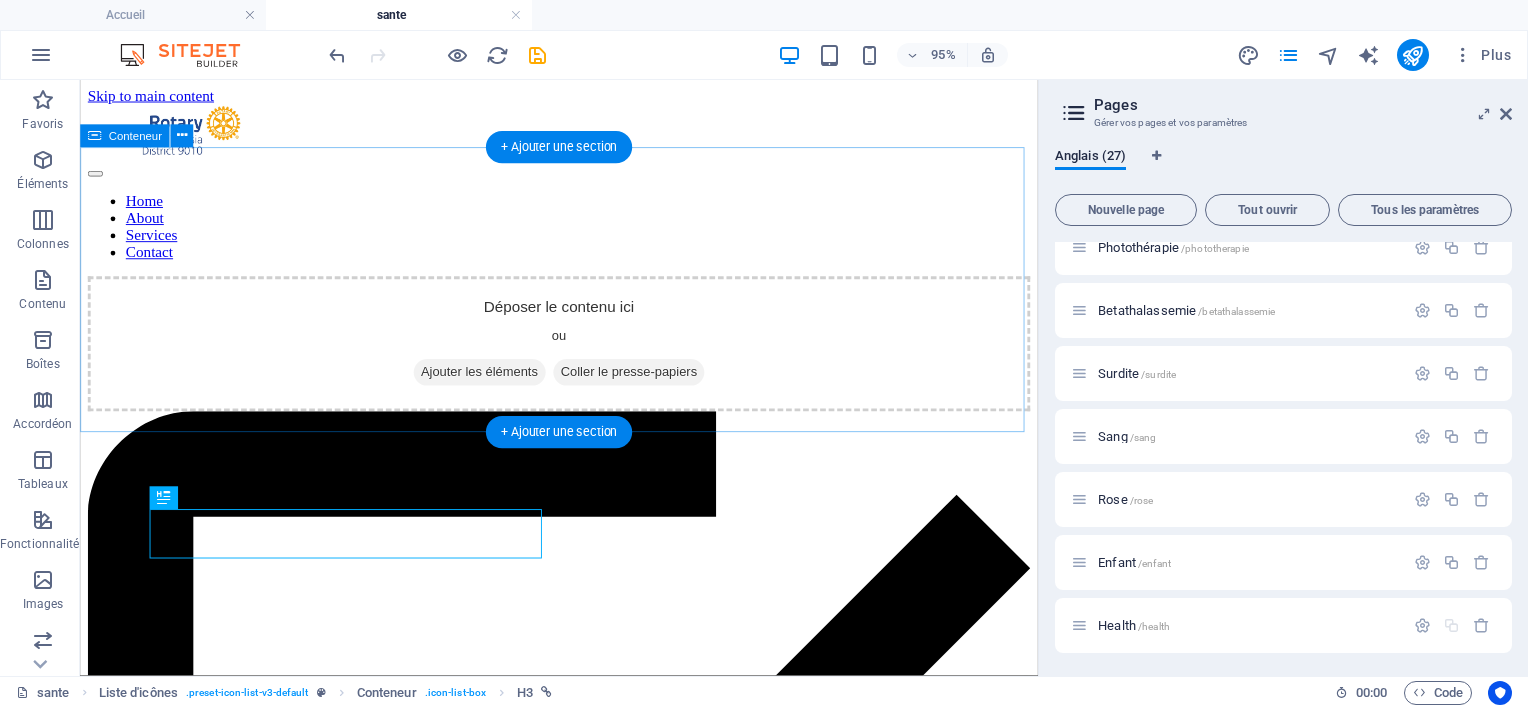 click on "Déposer le contenu ici ou  Ajouter les éléments  Coller le presse-papiers" at bounding box center (584, 358) 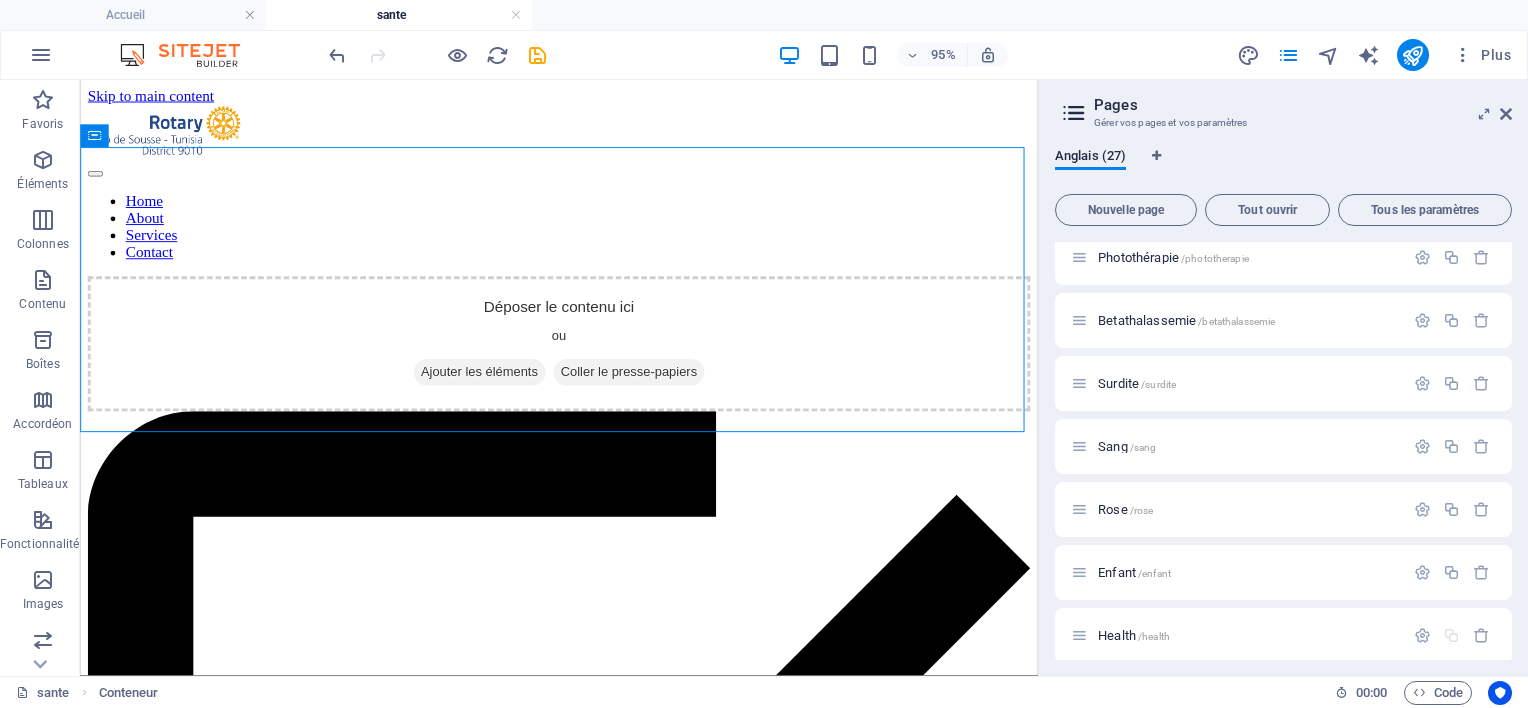 scroll, scrollTop: 1282, scrollLeft: 0, axis: vertical 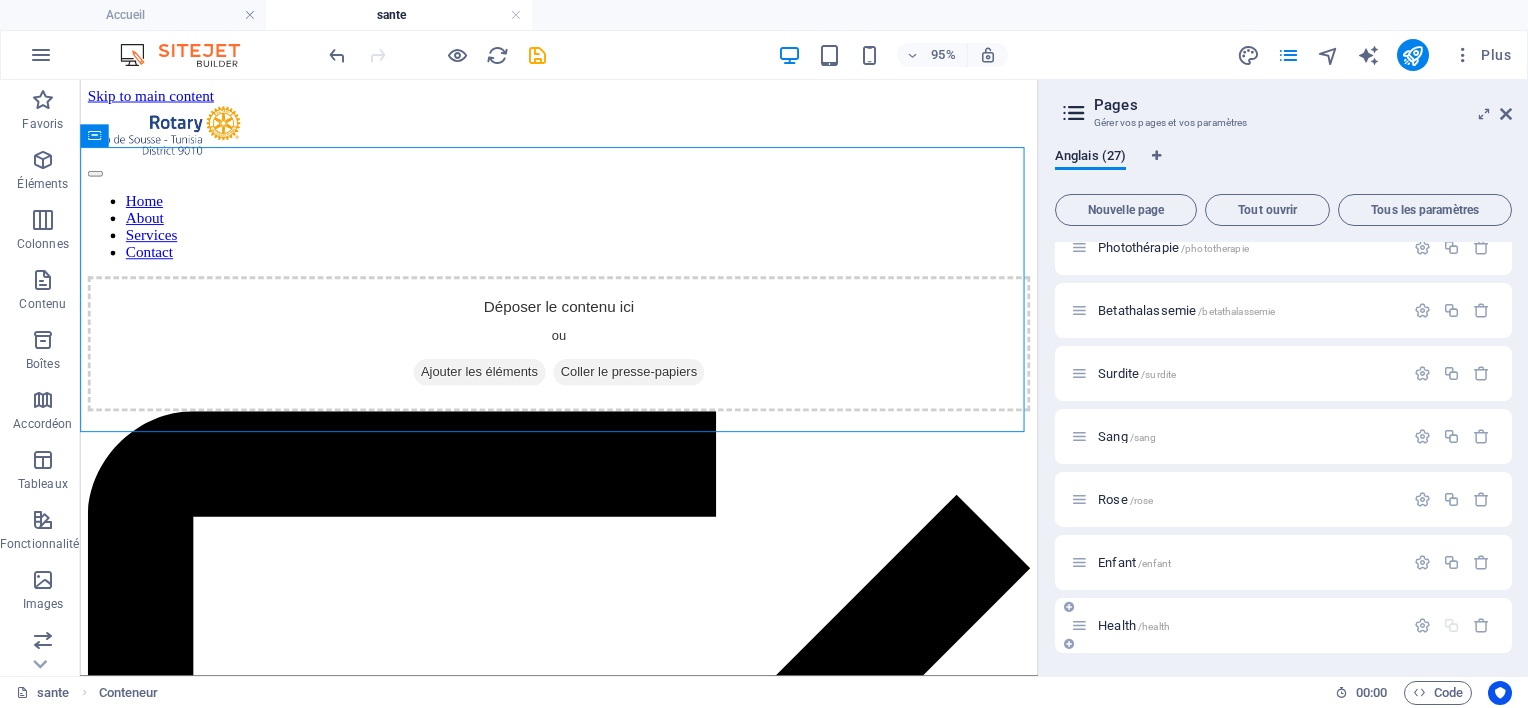 click on "Health /health" at bounding box center [1134, 625] 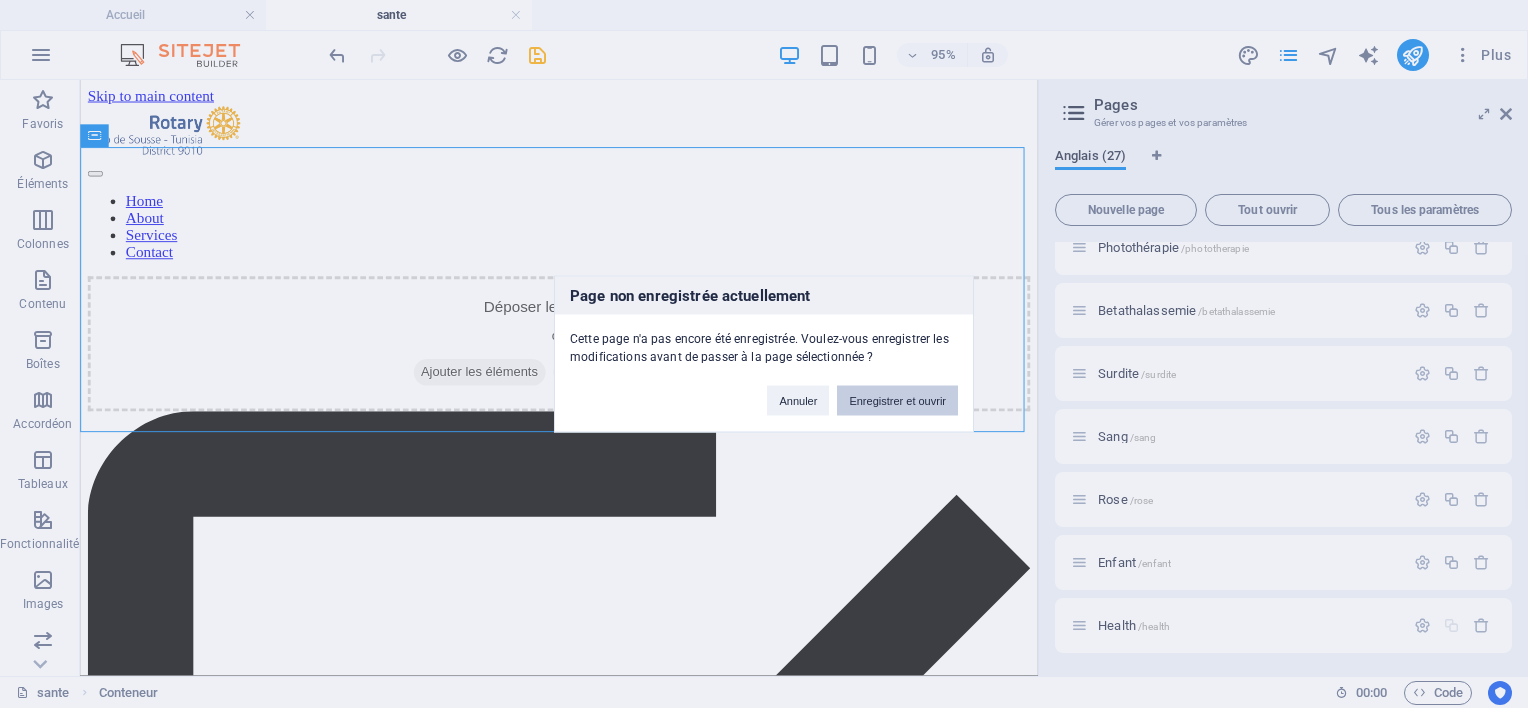 click on "Enregistrer et ouvrir" at bounding box center [897, 401] 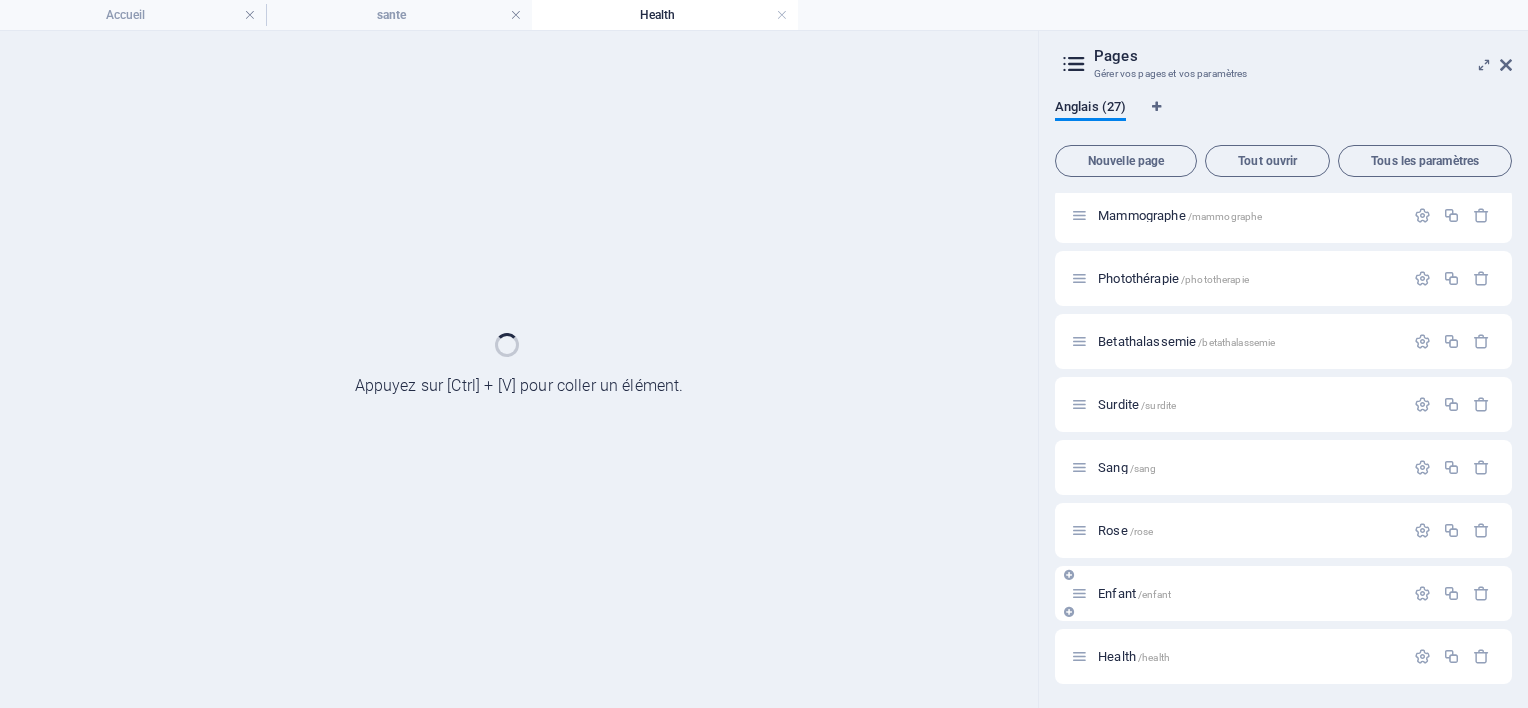 scroll, scrollTop: 1201, scrollLeft: 0, axis: vertical 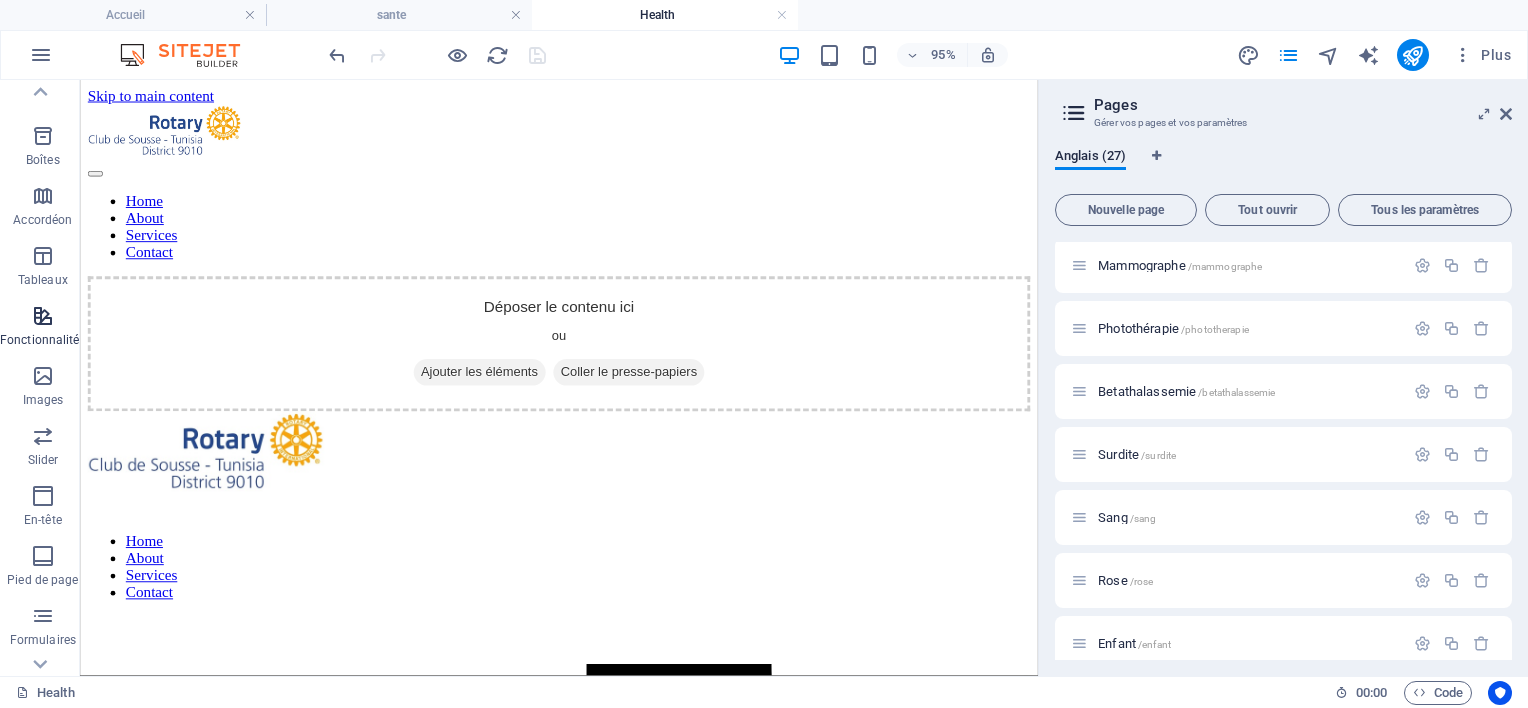 click at bounding box center [43, 316] 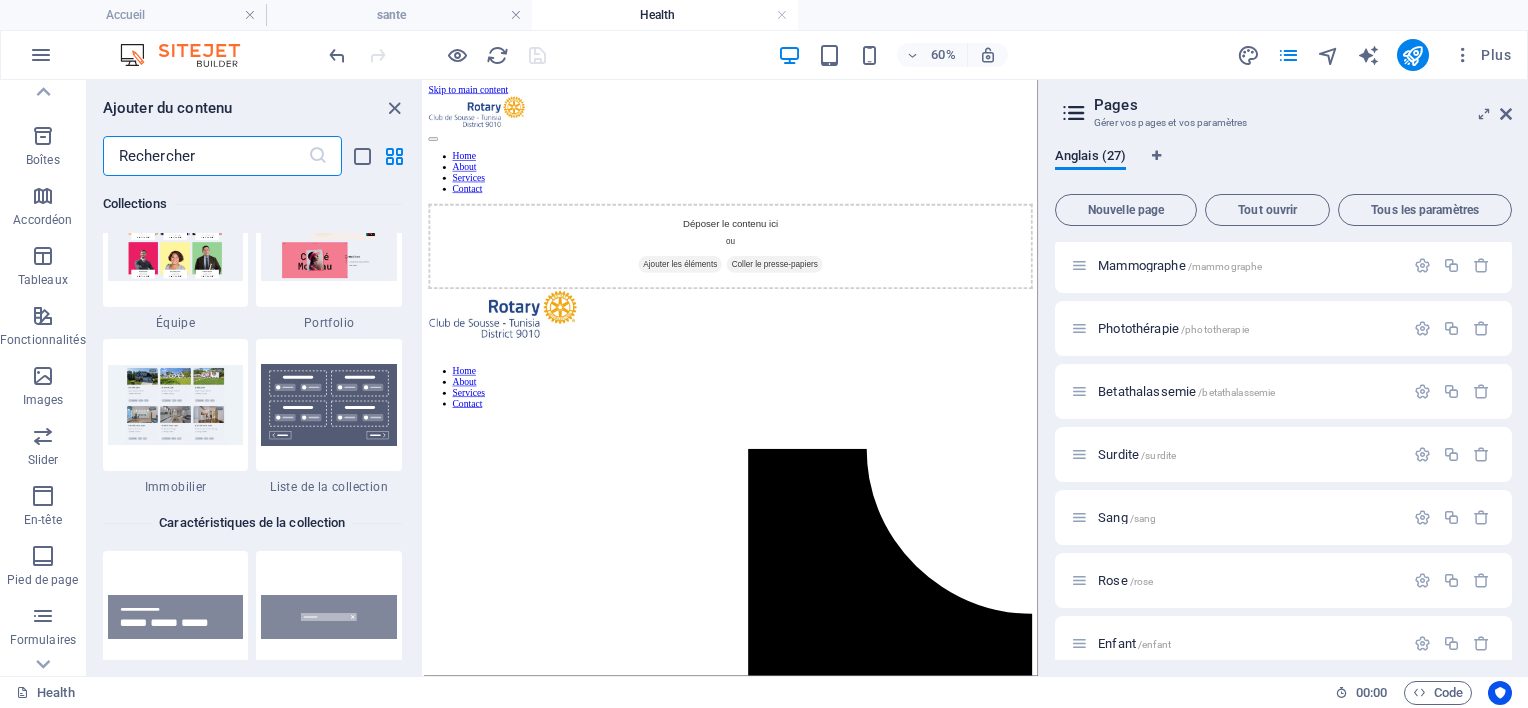 scroll, scrollTop: 18795, scrollLeft: 0, axis: vertical 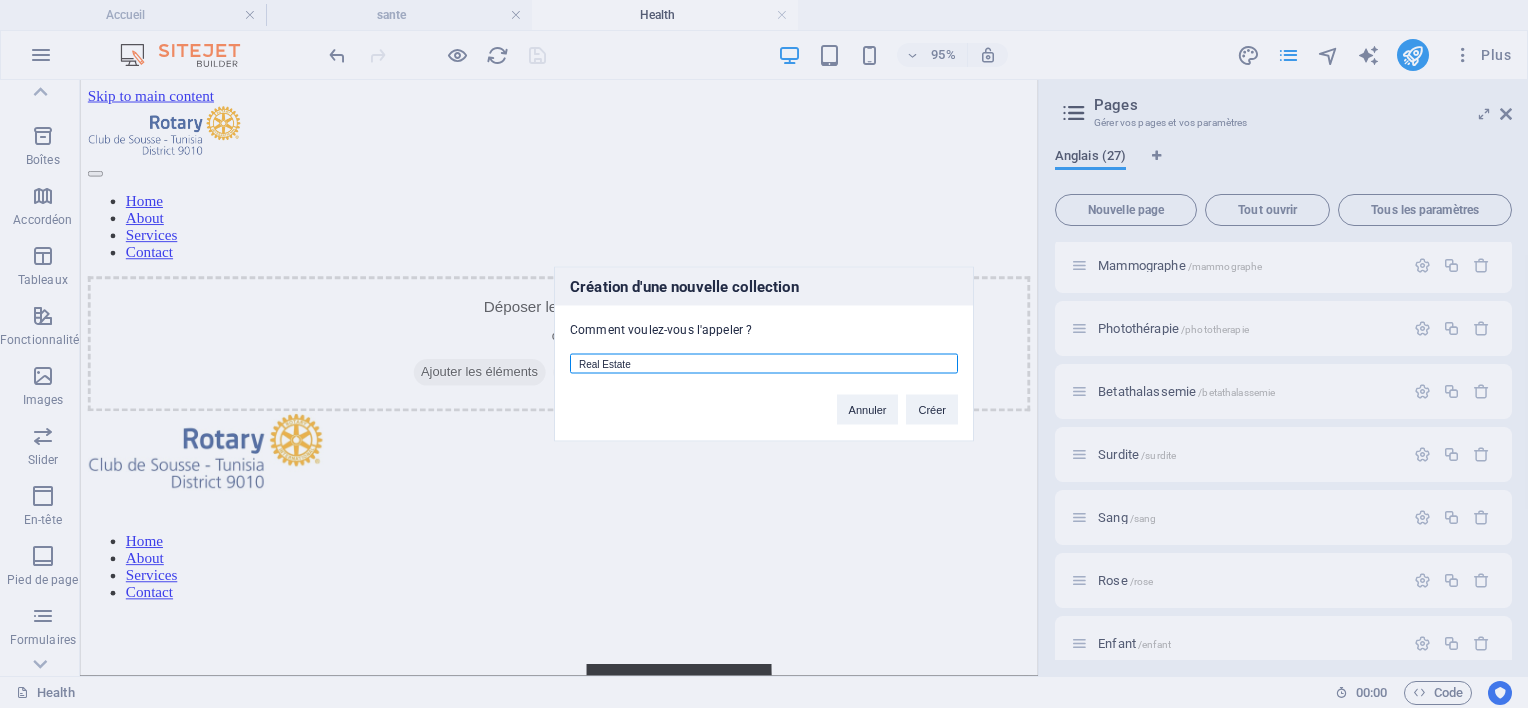 drag, startPoint x: 660, startPoint y: 372, endPoint x: 526, endPoint y: 371, distance: 134.00374 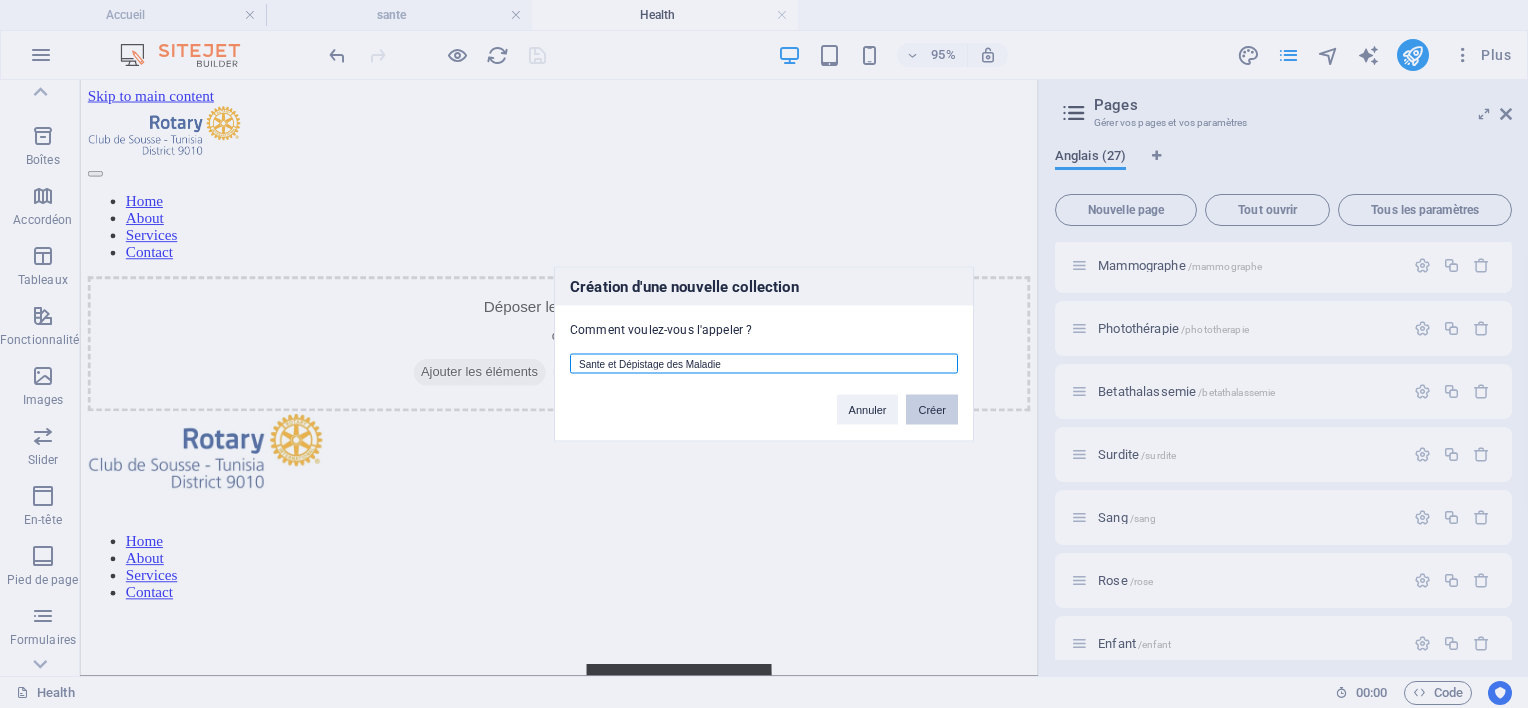 type on "Sante et Dépistage des Maladie" 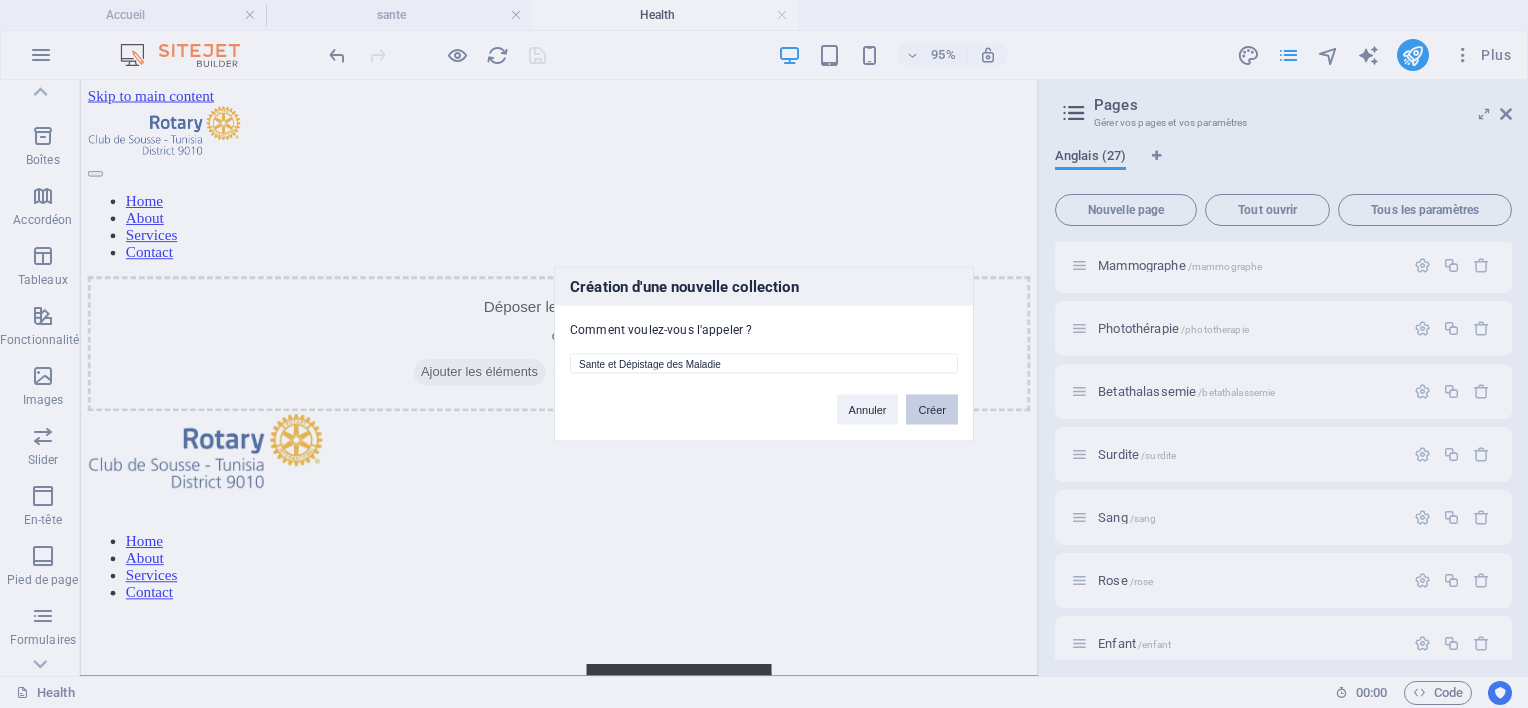 click on "Créer" at bounding box center (932, 410) 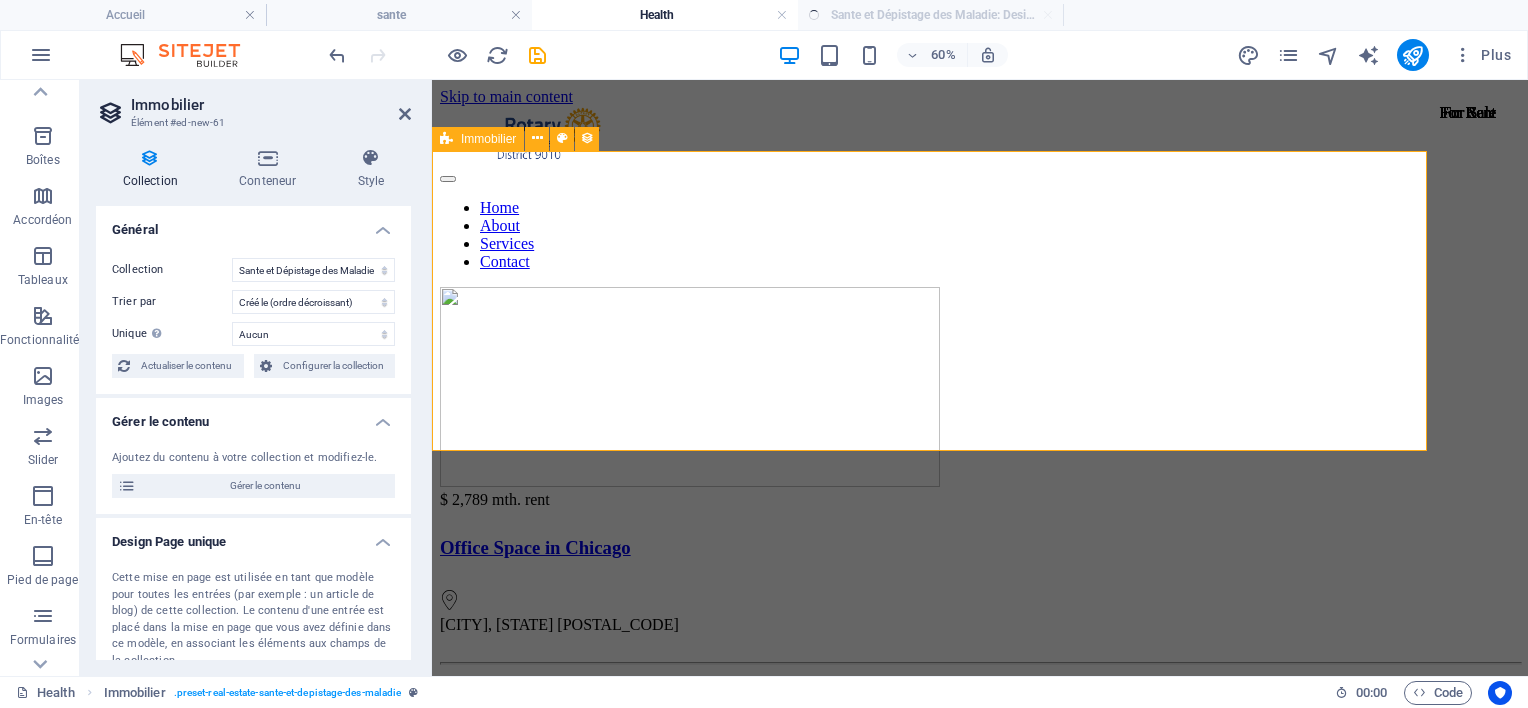 select on "createdAt_DESC" 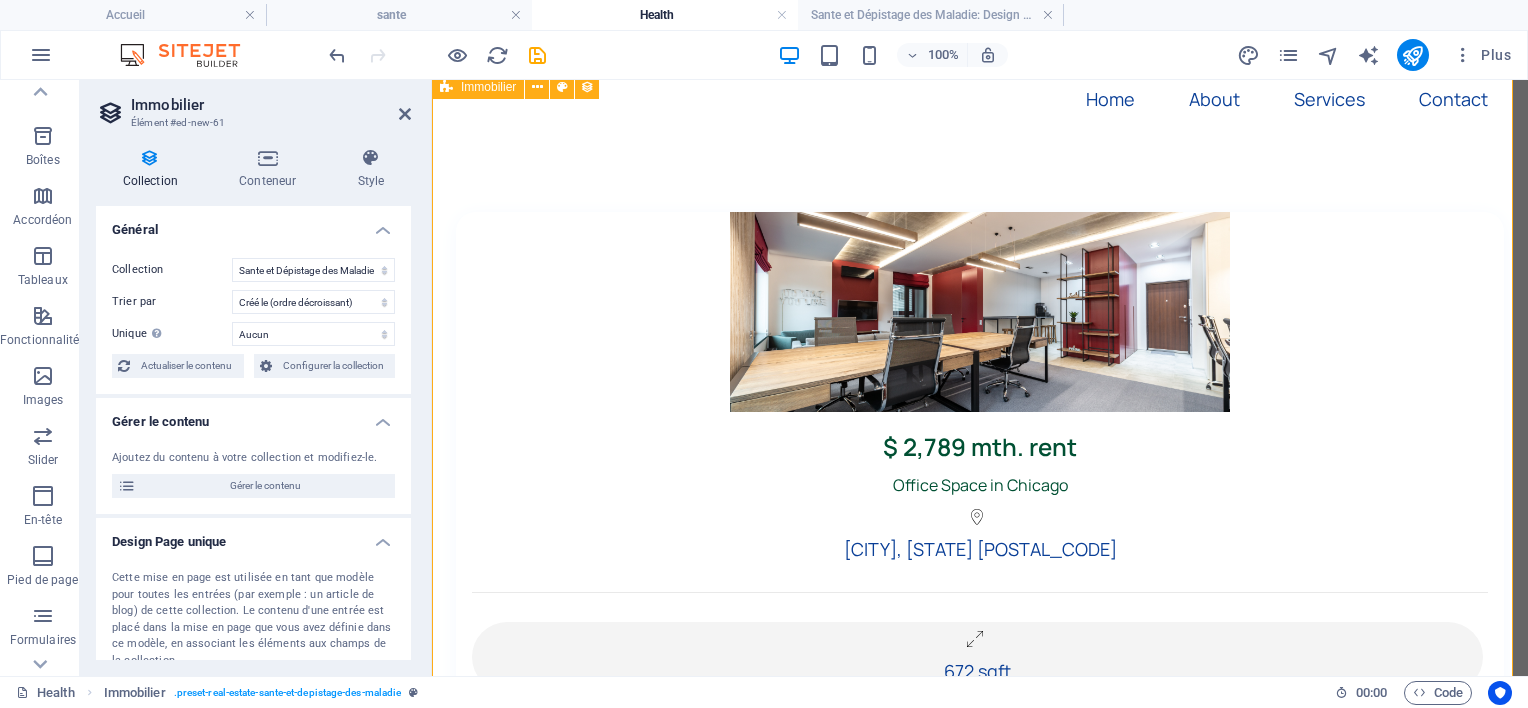 scroll, scrollTop: 0, scrollLeft: 0, axis: both 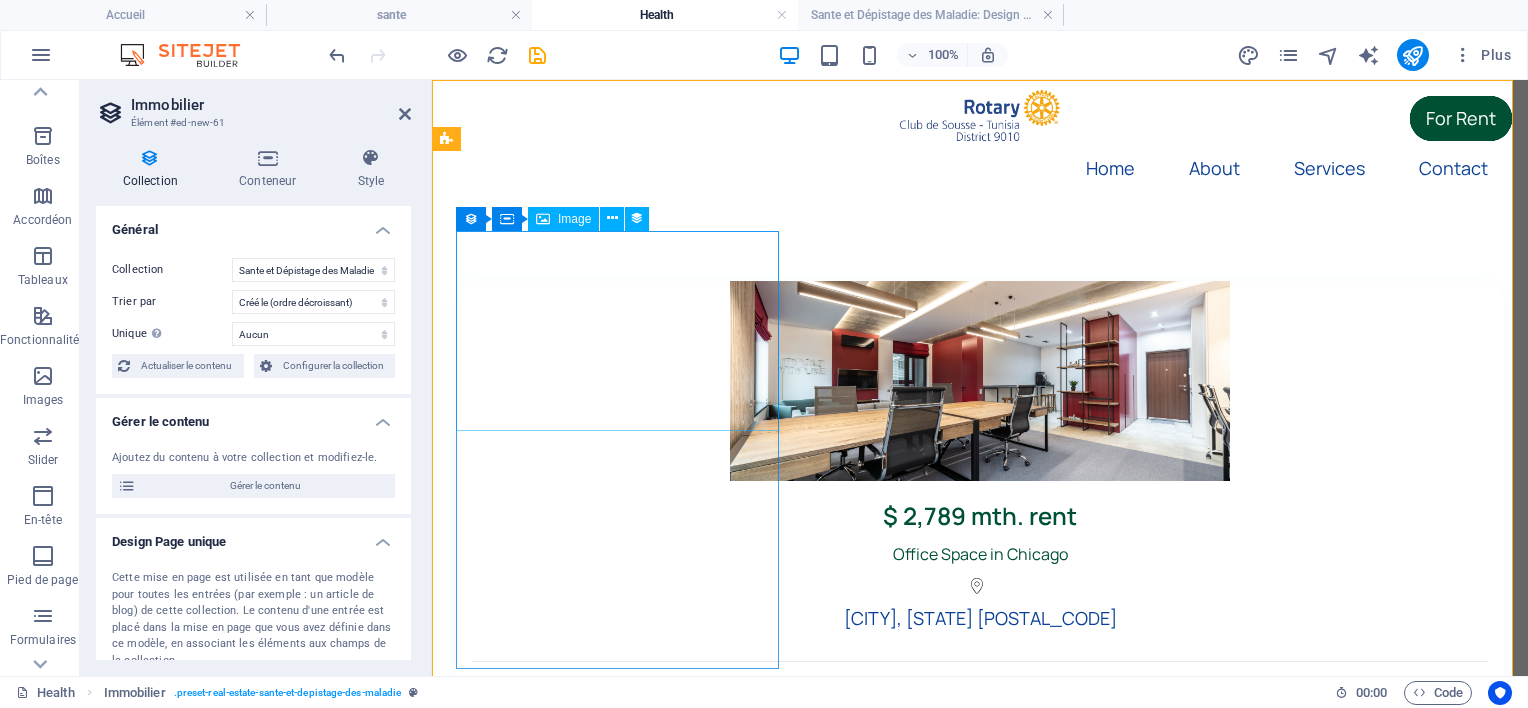 click at bounding box center (980, 381) 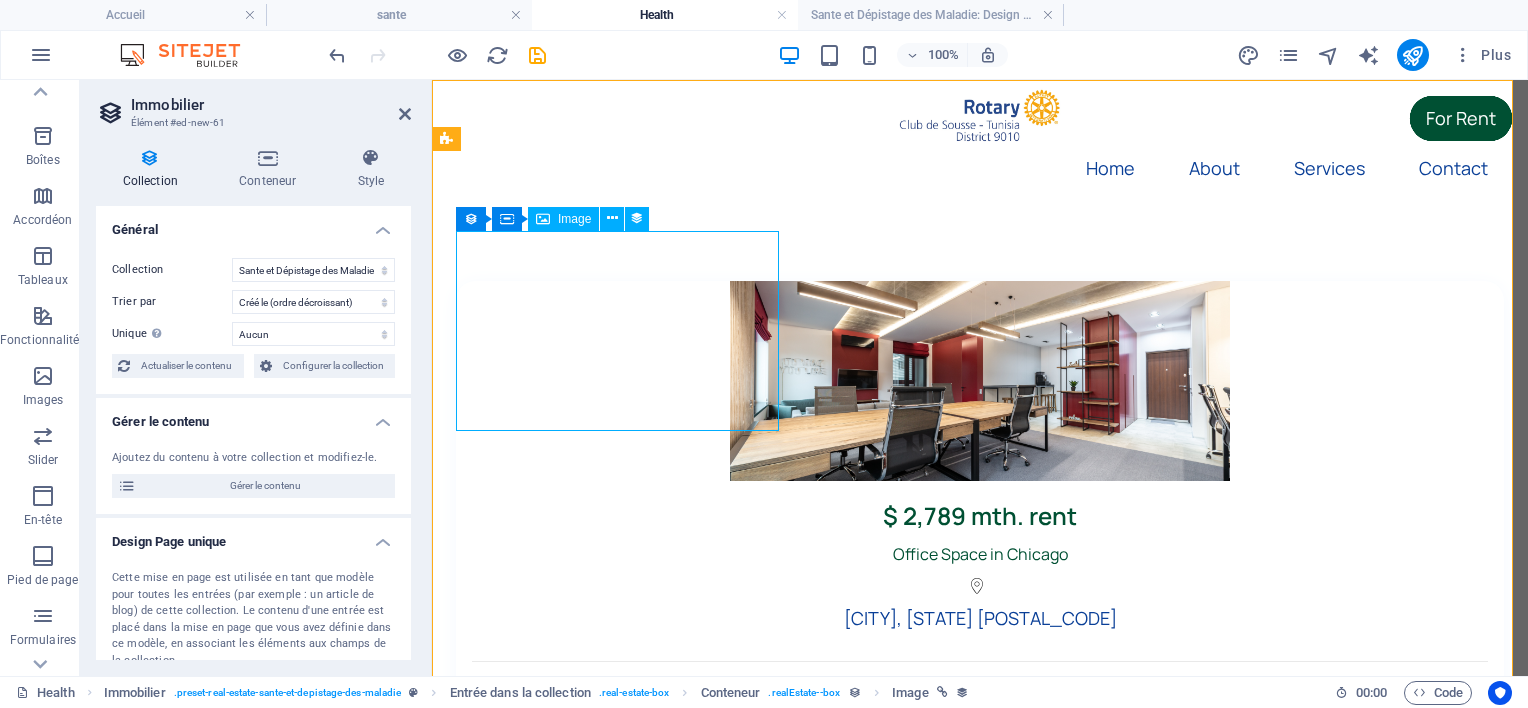 click at bounding box center [980, 381] 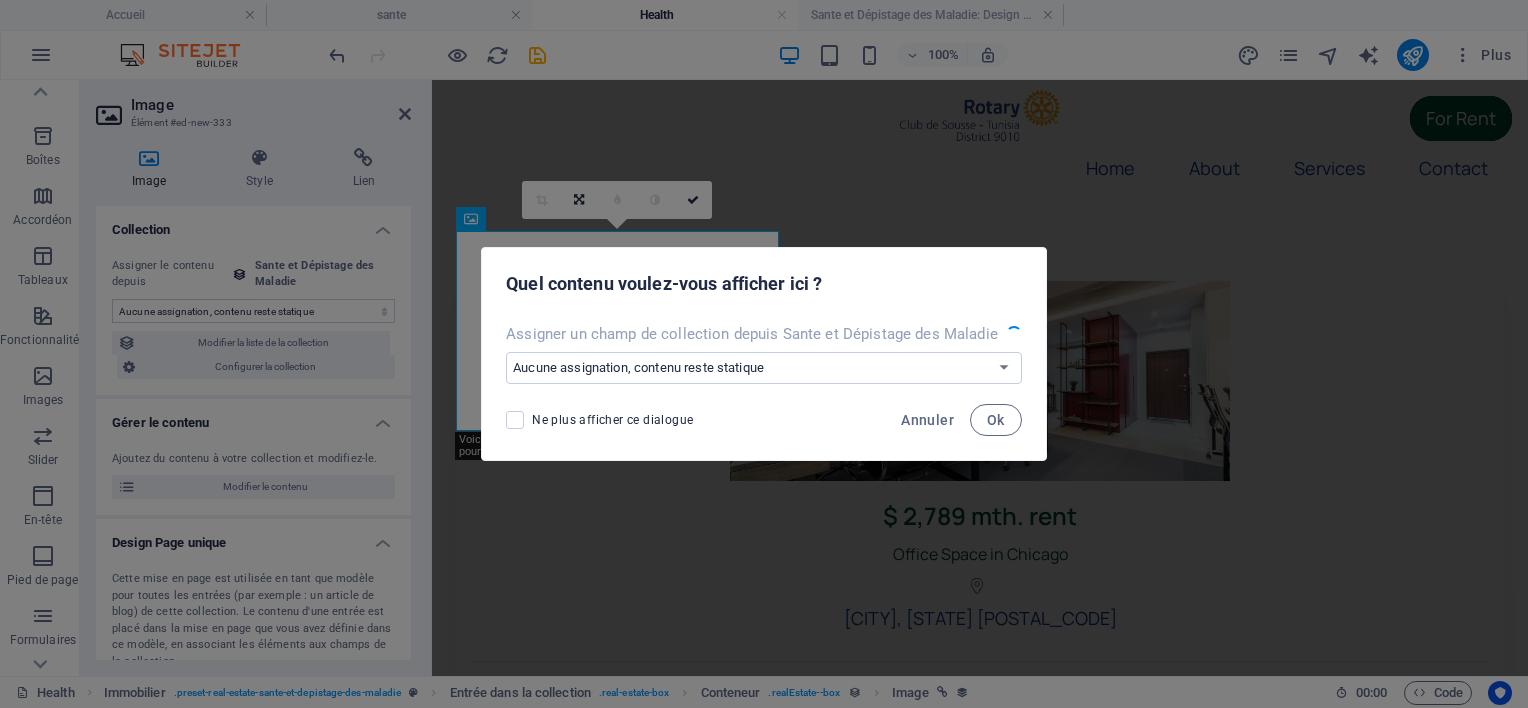select on "image" 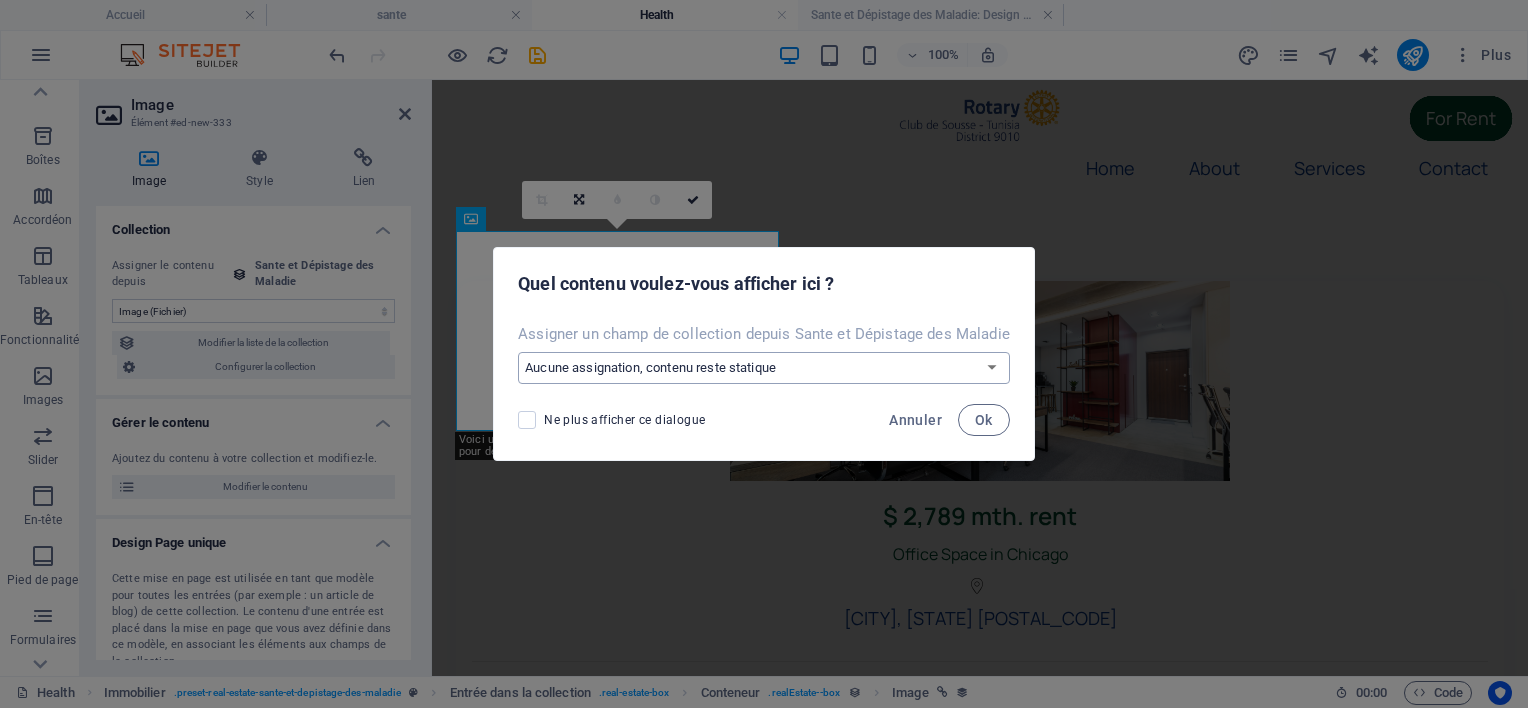 click on "Aucune assignation, contenu reste statique Créer un nouveau champ Créé le (Date) Mis à jour le (Date) Name (Texte brut) Slug (Texte brut) Image (Fichier) Description courte (Texte enrichi) Type de propriété (Choix) Contrat (Choix) Prix (Texte brut) Adresse (Texte brut) Taille (Texte brut) Chambres (Nombre) Salle de bains (Nombre) Listés (Case à cocher) Description (CMS) Galerie (Plusieurs fichiers)" at bounding box center [764, 368] 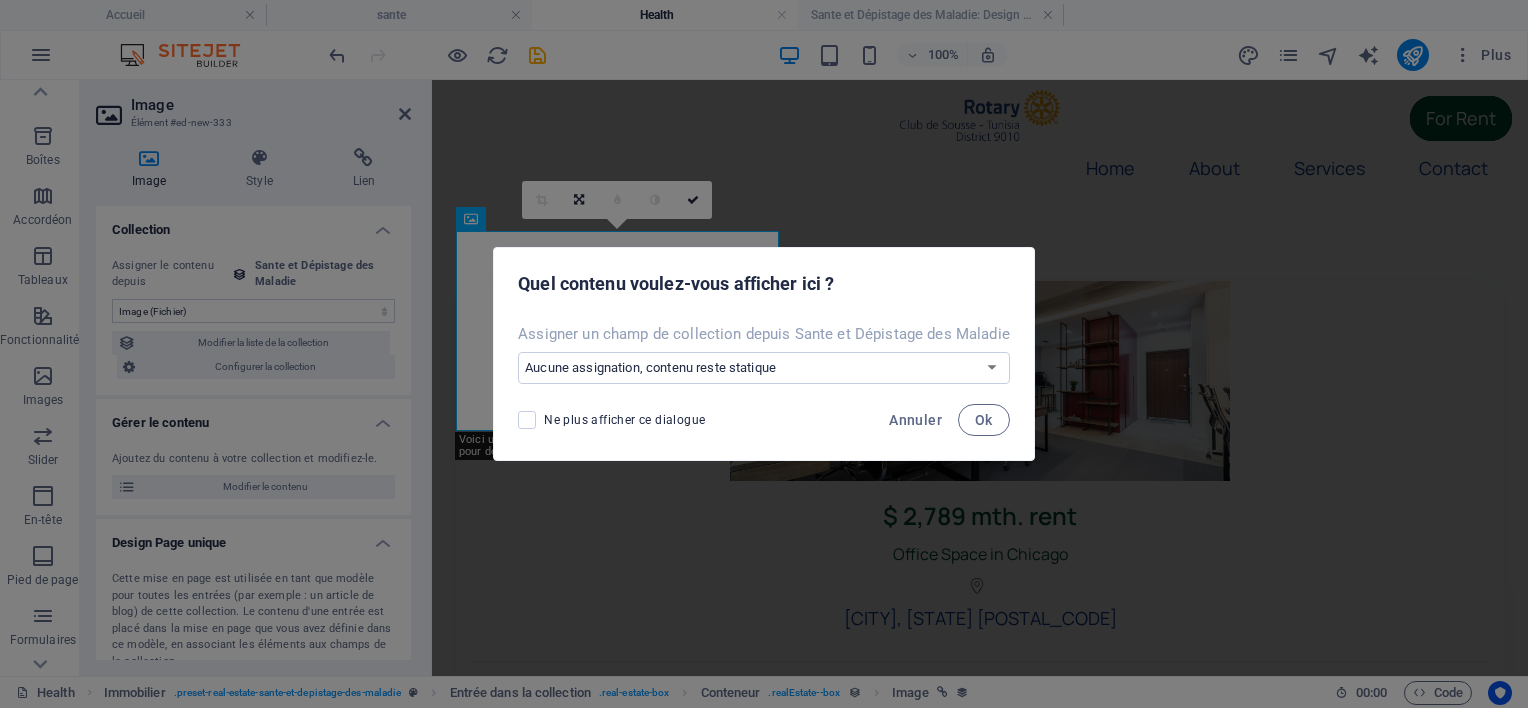 click on "Ne plus afficher ce dialogue Annuler Ok" at bounding box center (764, 426) 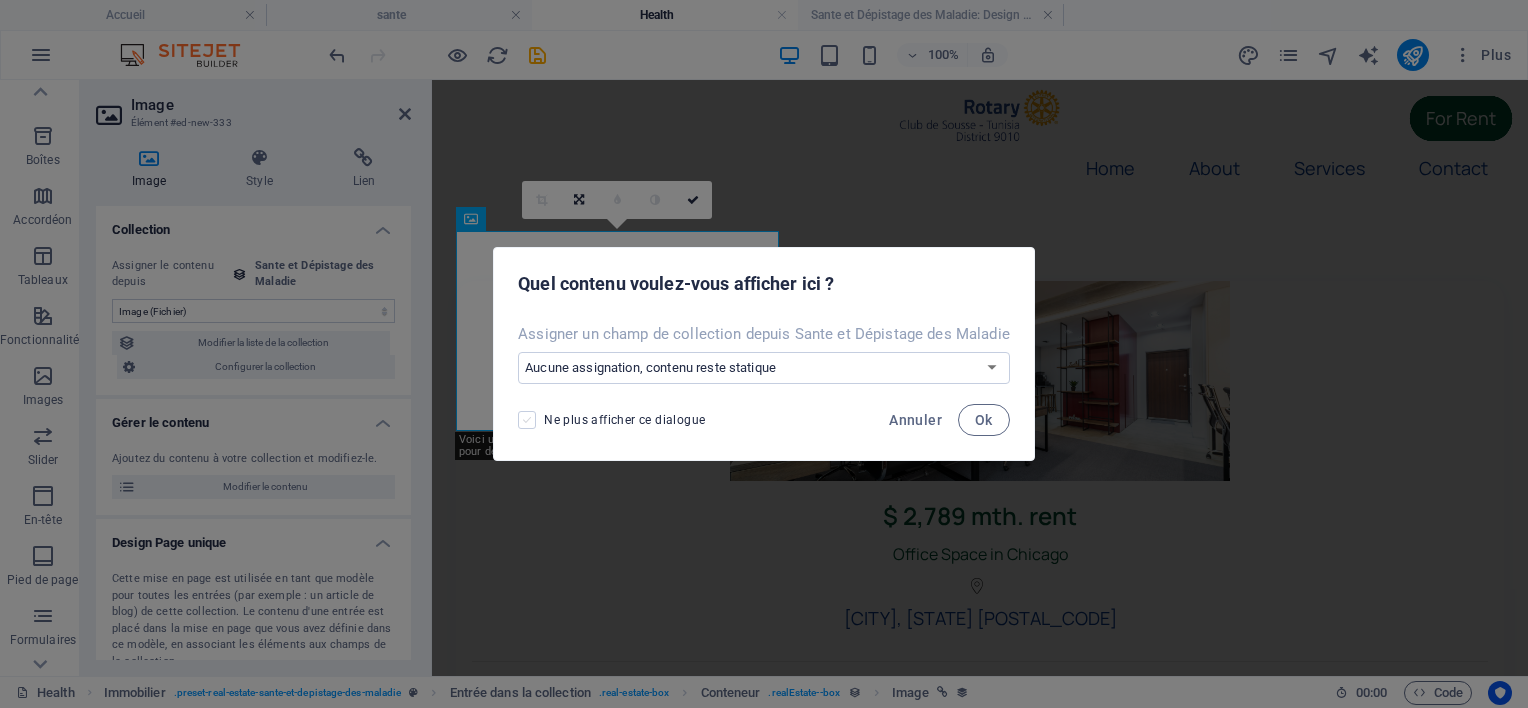 click at bounding box center (527, 420) 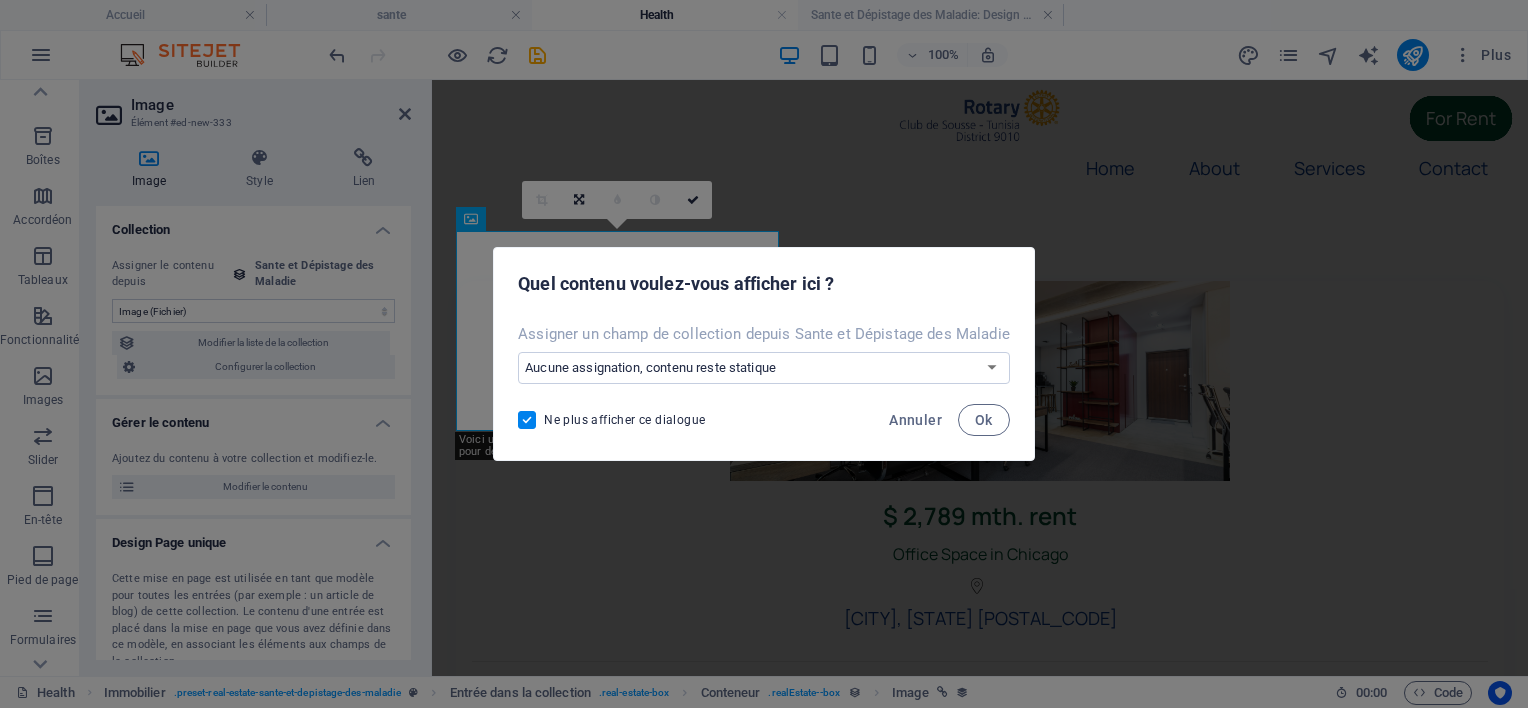 drag, startPoint x: 991, startPoint y: 416, endPoint x: 927, endPoint y: 439, distance: 68.007355 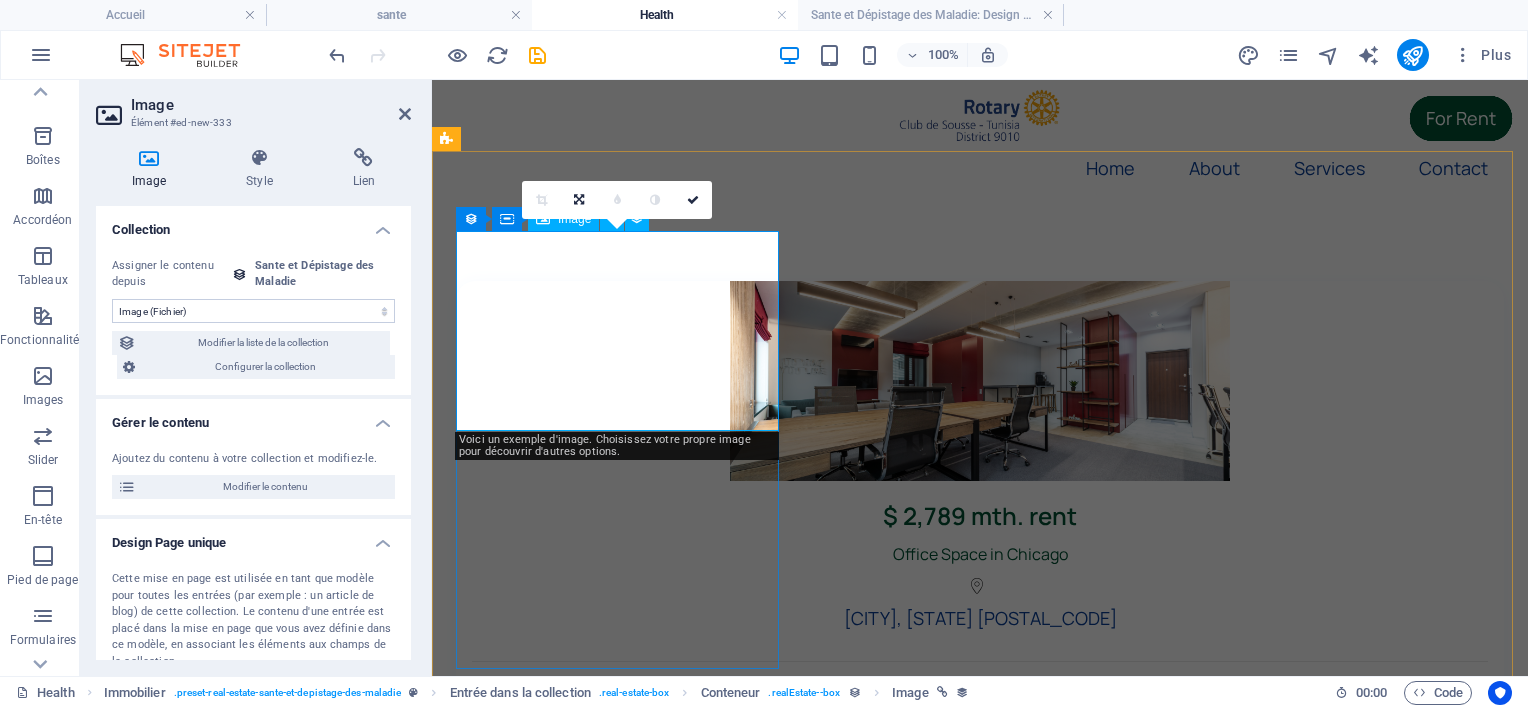 click at bounding box center [980, 381] 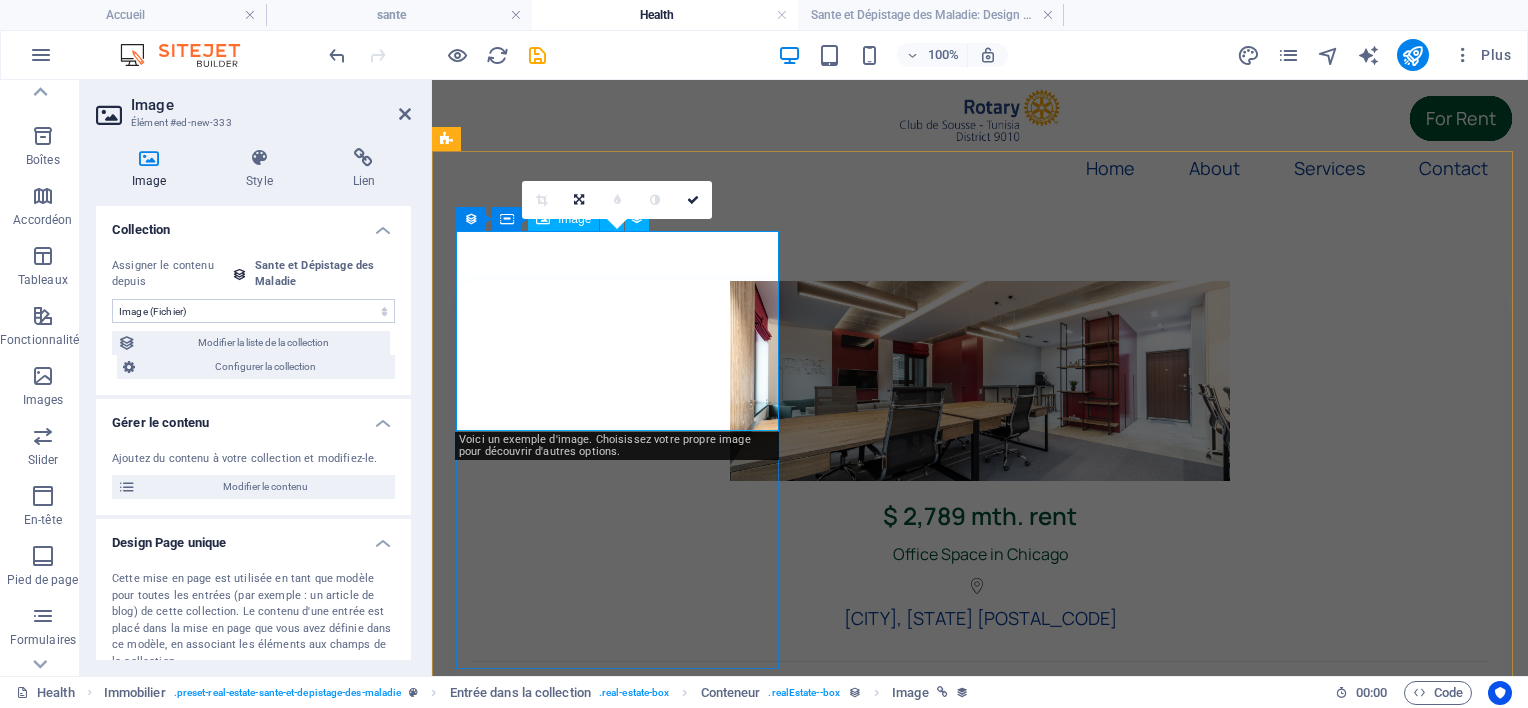click at bounding box center (980, 381) 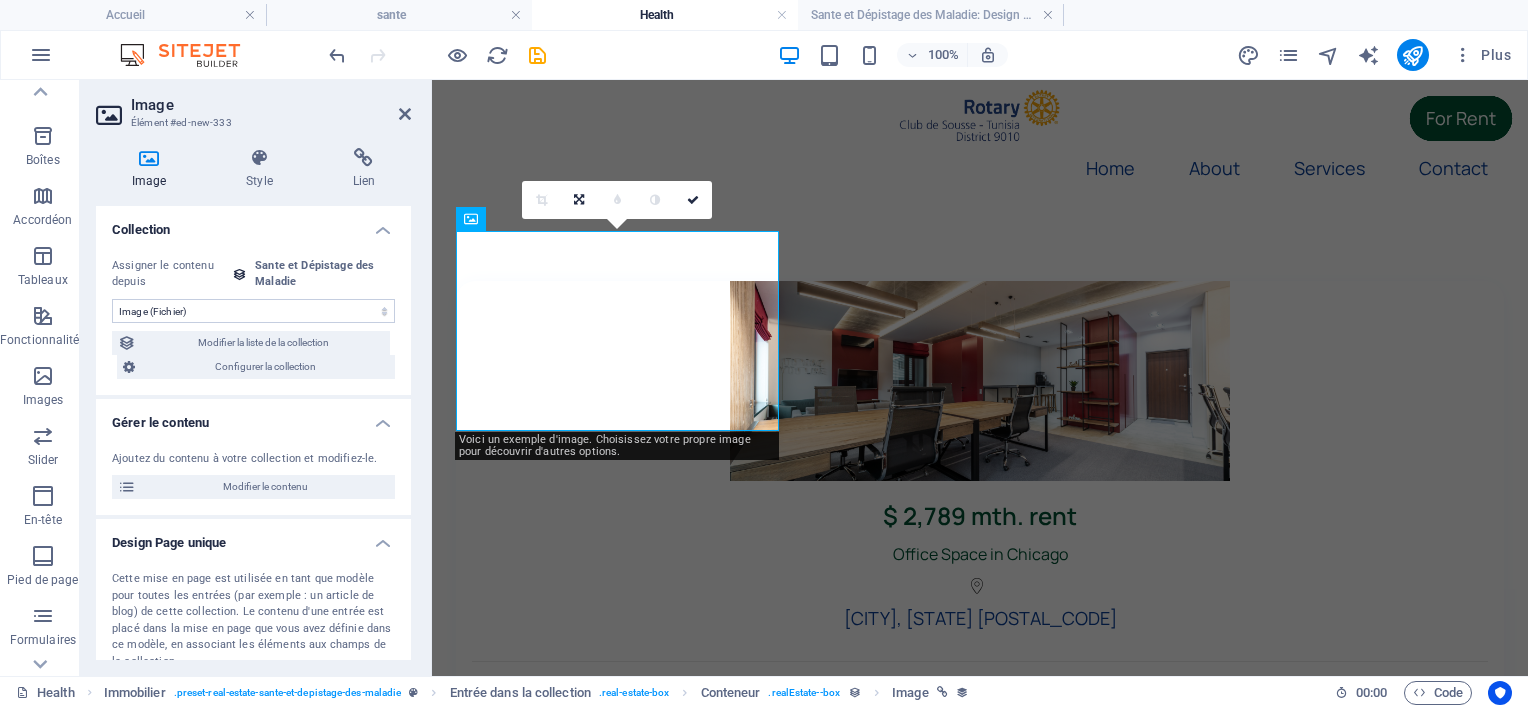 click at bounding box center (149, 158) 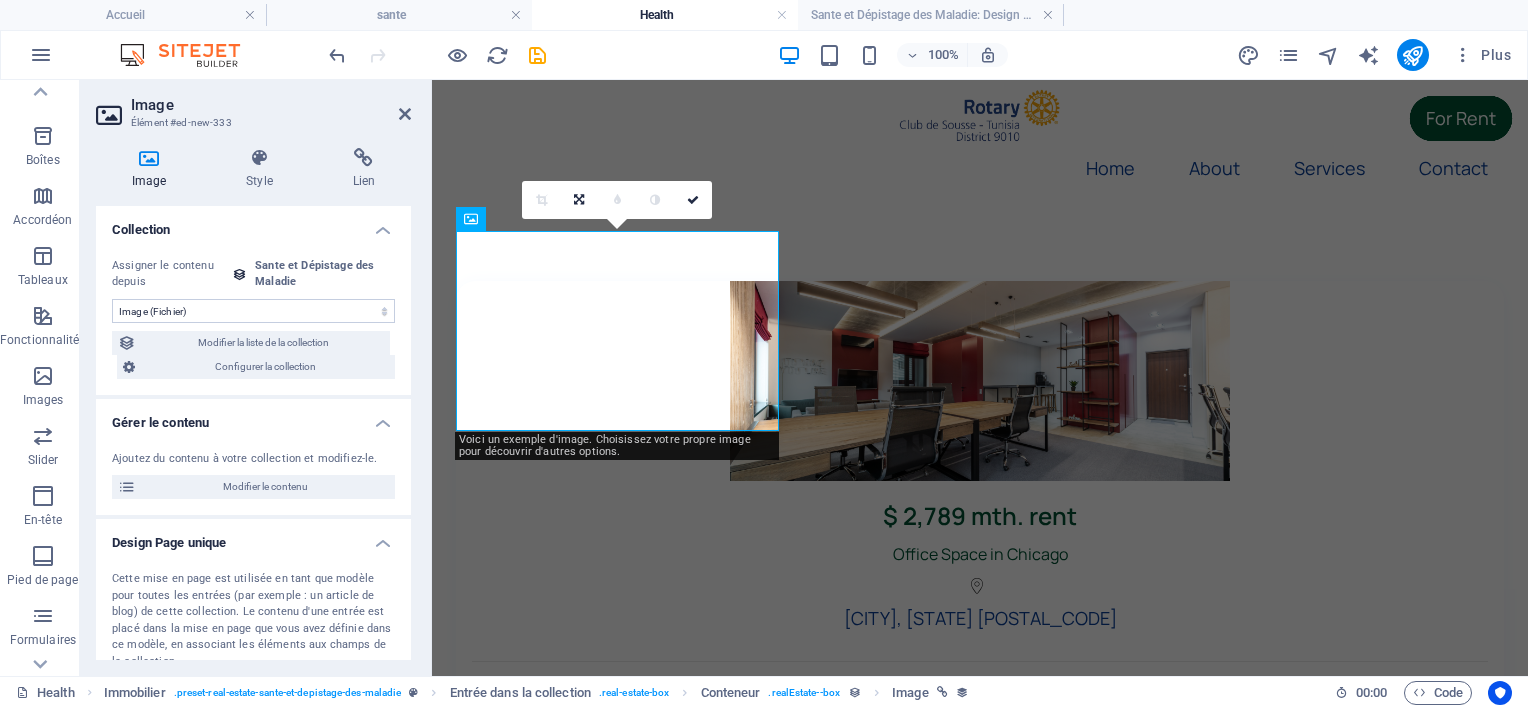 click at bounding box center (149, 158) 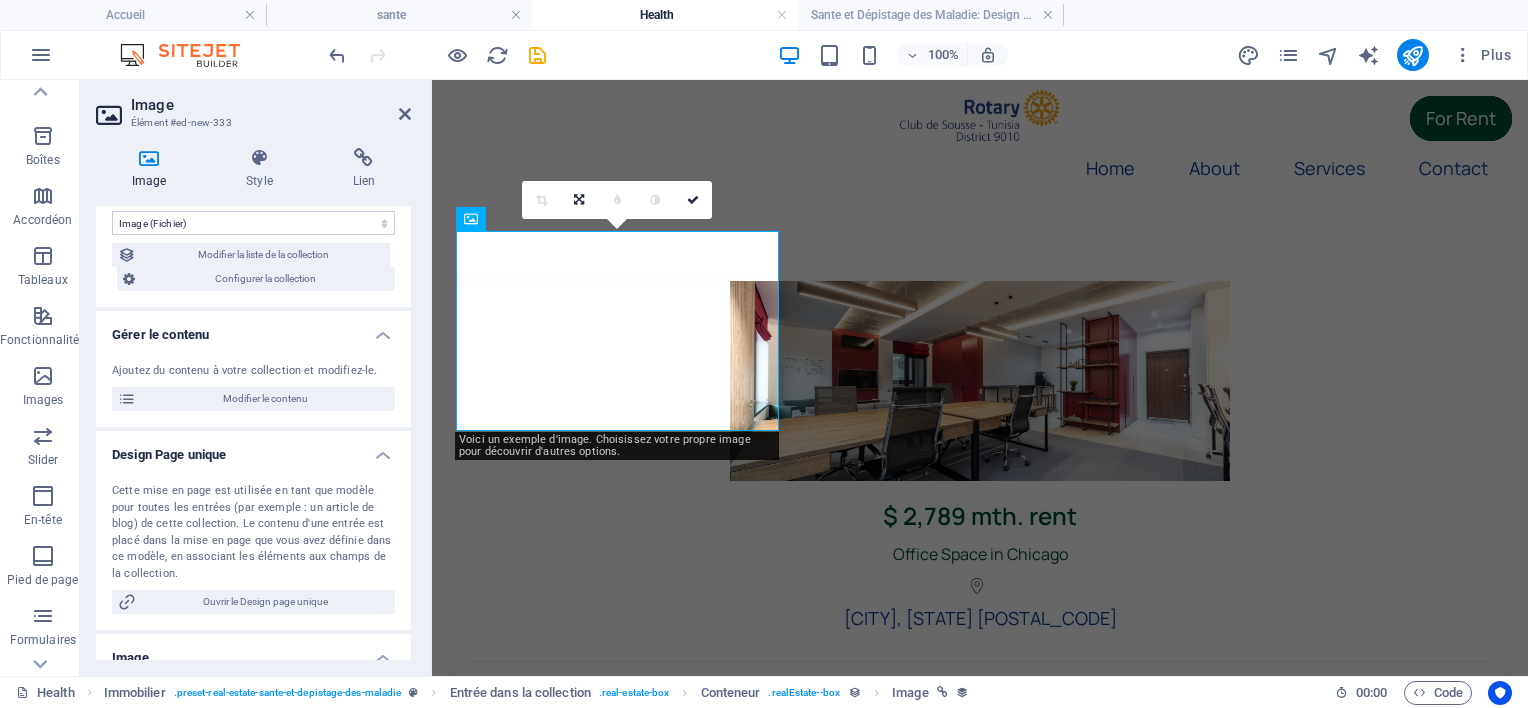 scroll, scrollTop: 0, scrollLeft: 0, axis: both 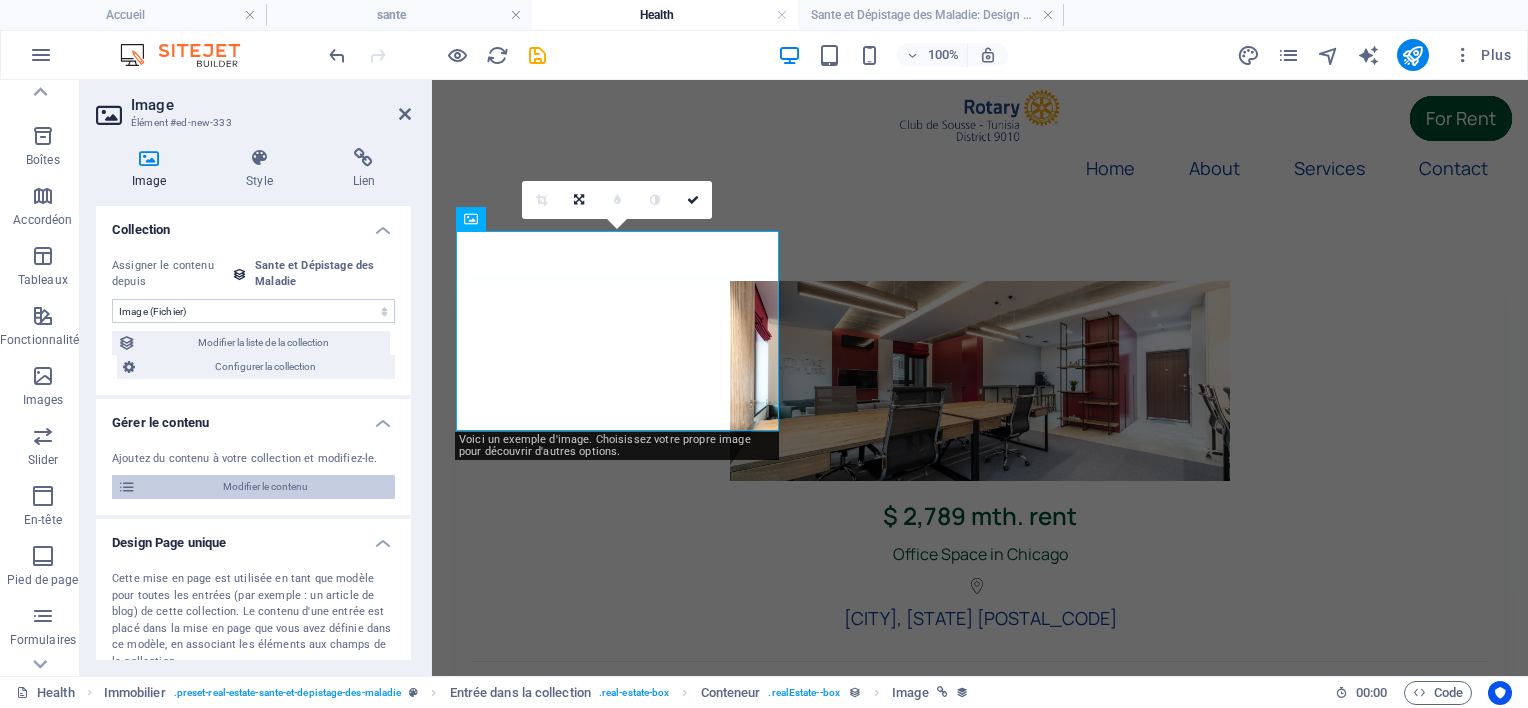 click at bounding box center (127, 487) 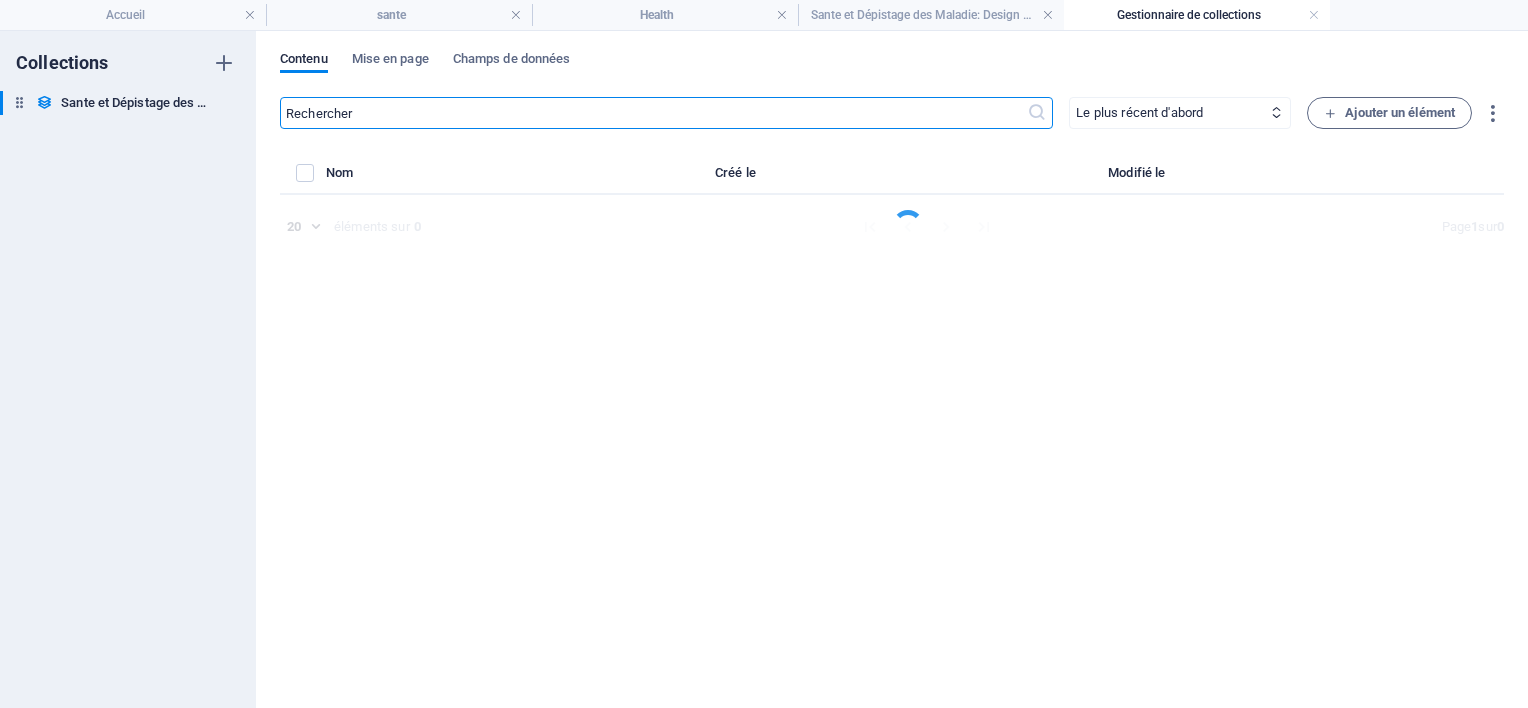 select on "Office" 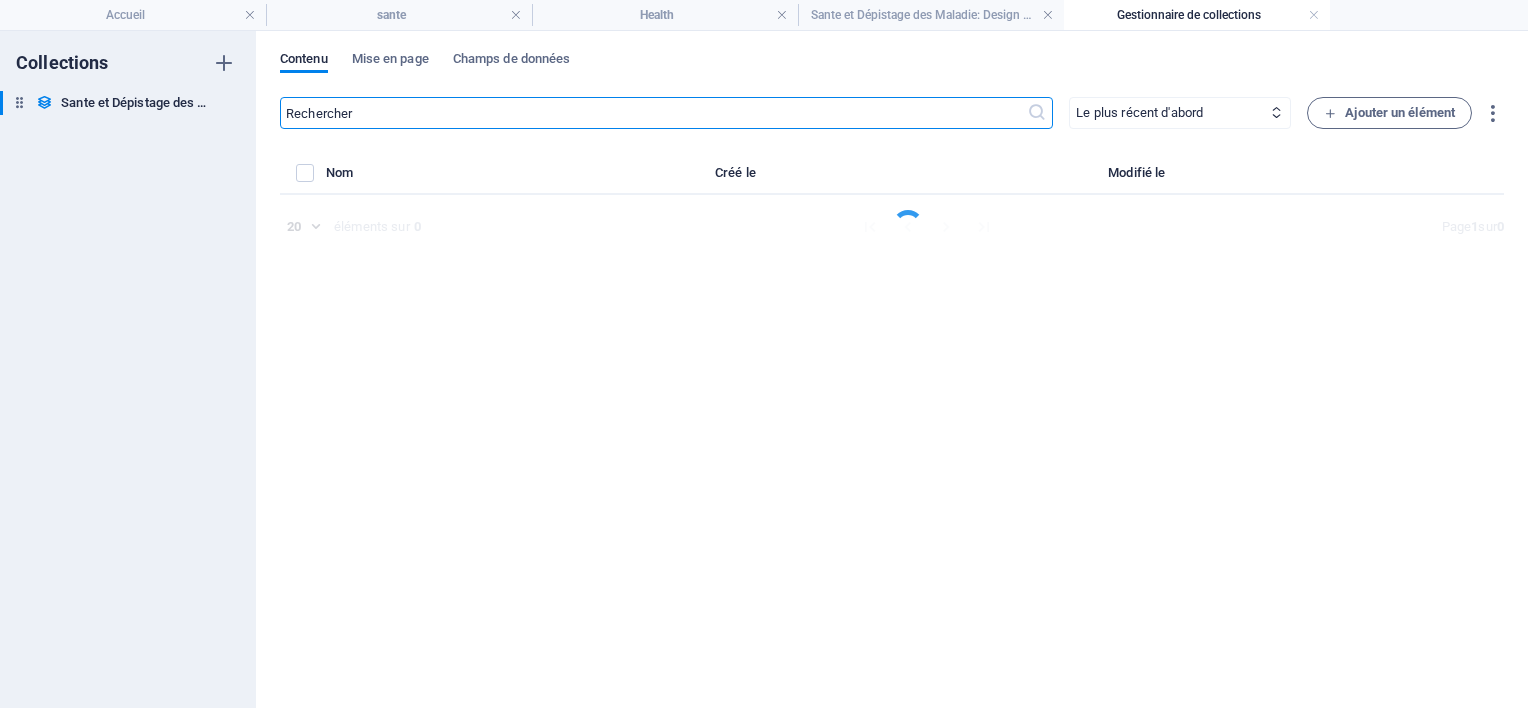 select on "For Rent" 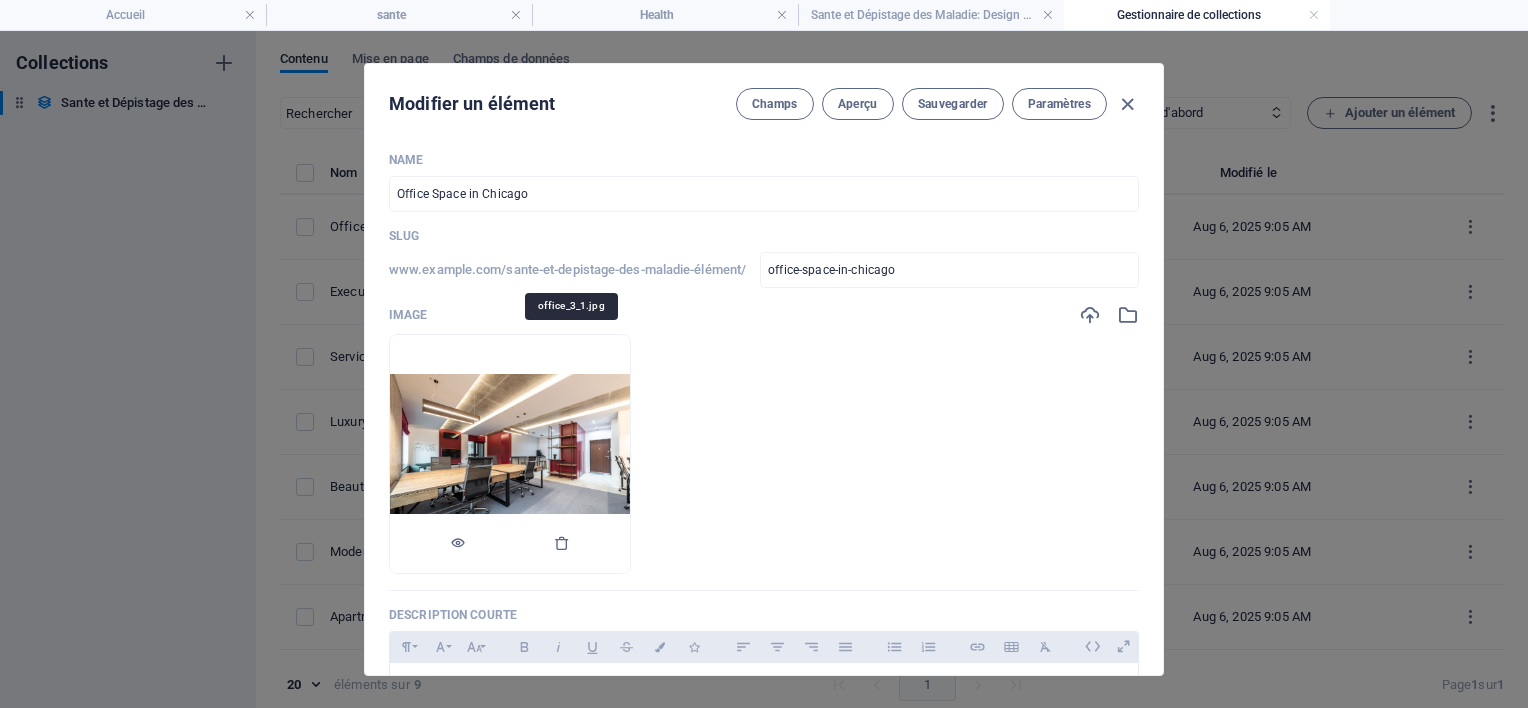 click at bounding box center [510, 454] 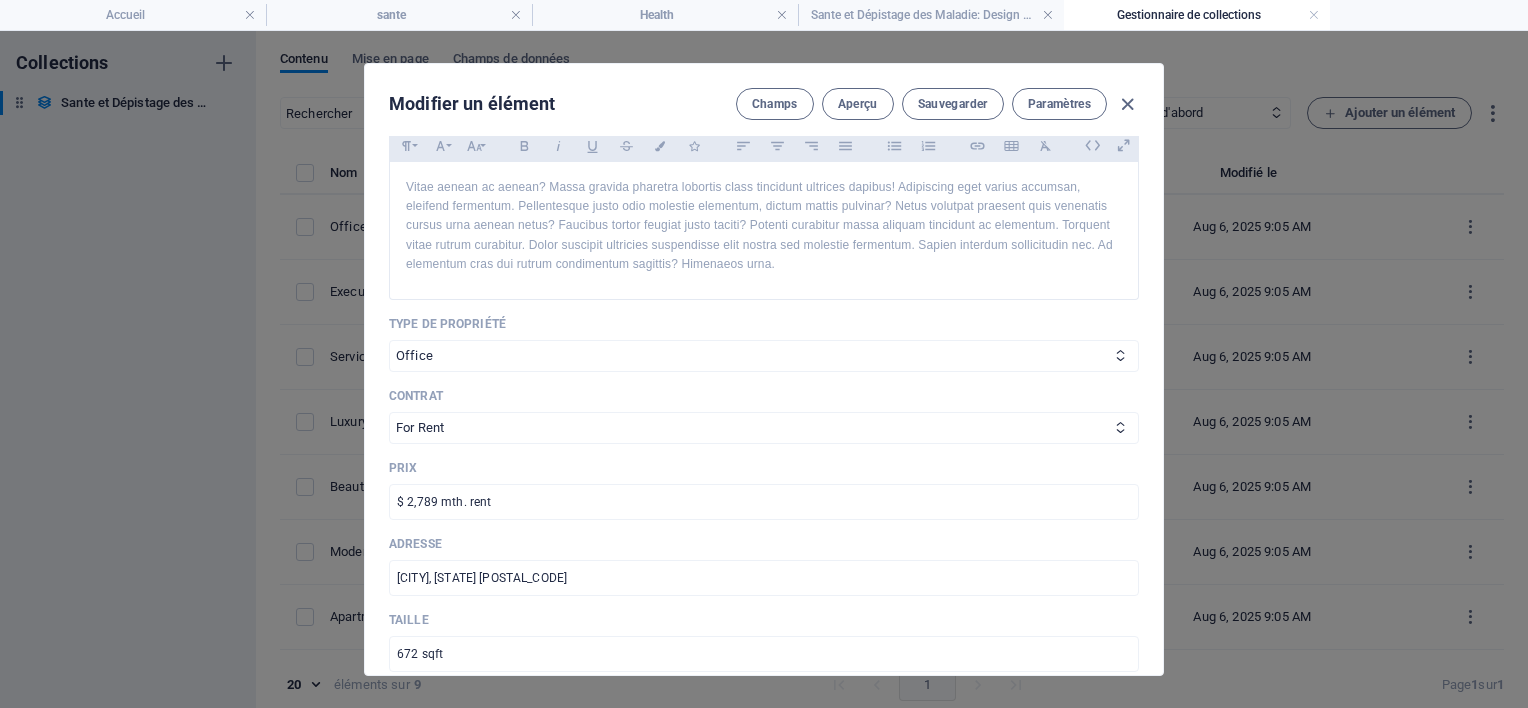 scroll, scrollTop: 500, scrollLeft: 0, axis: vertical 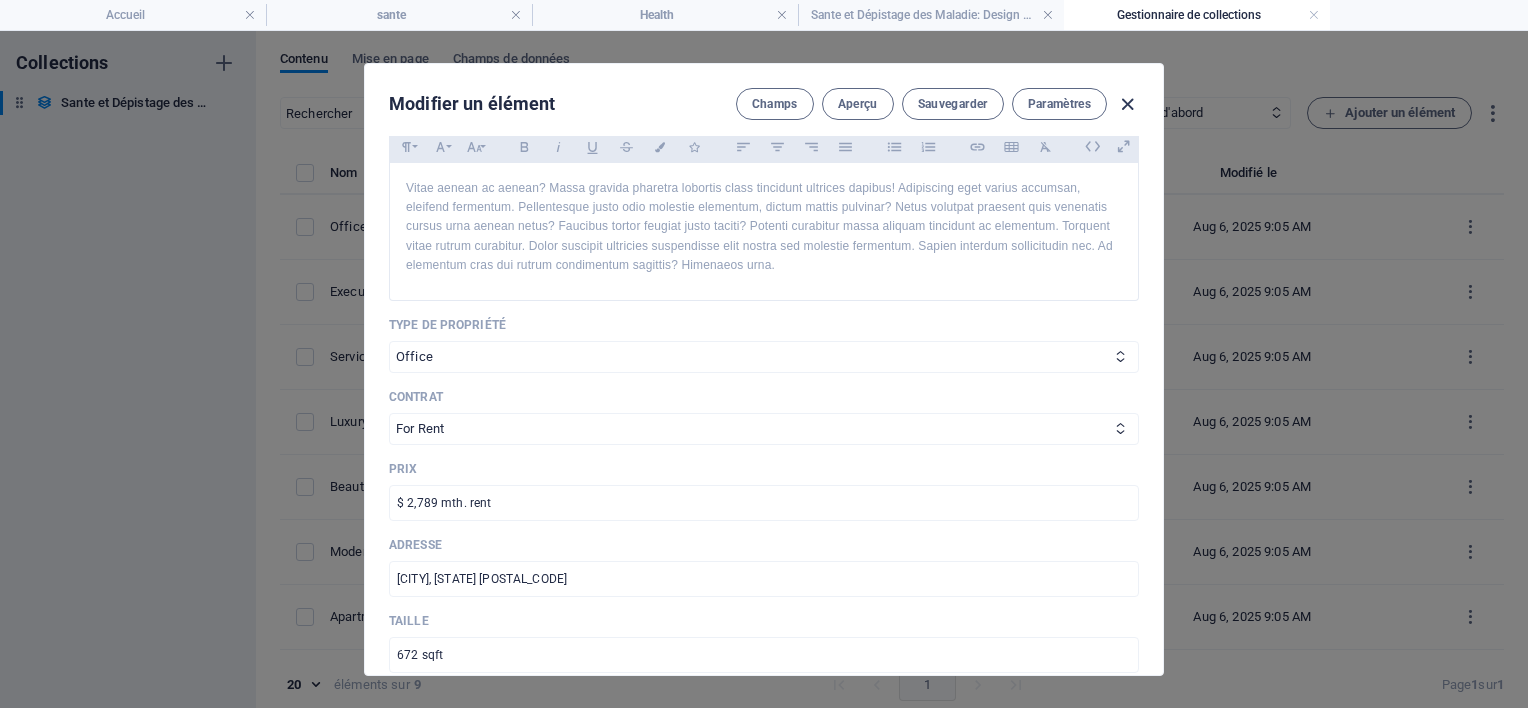 click at bounding box center (1127, 104) 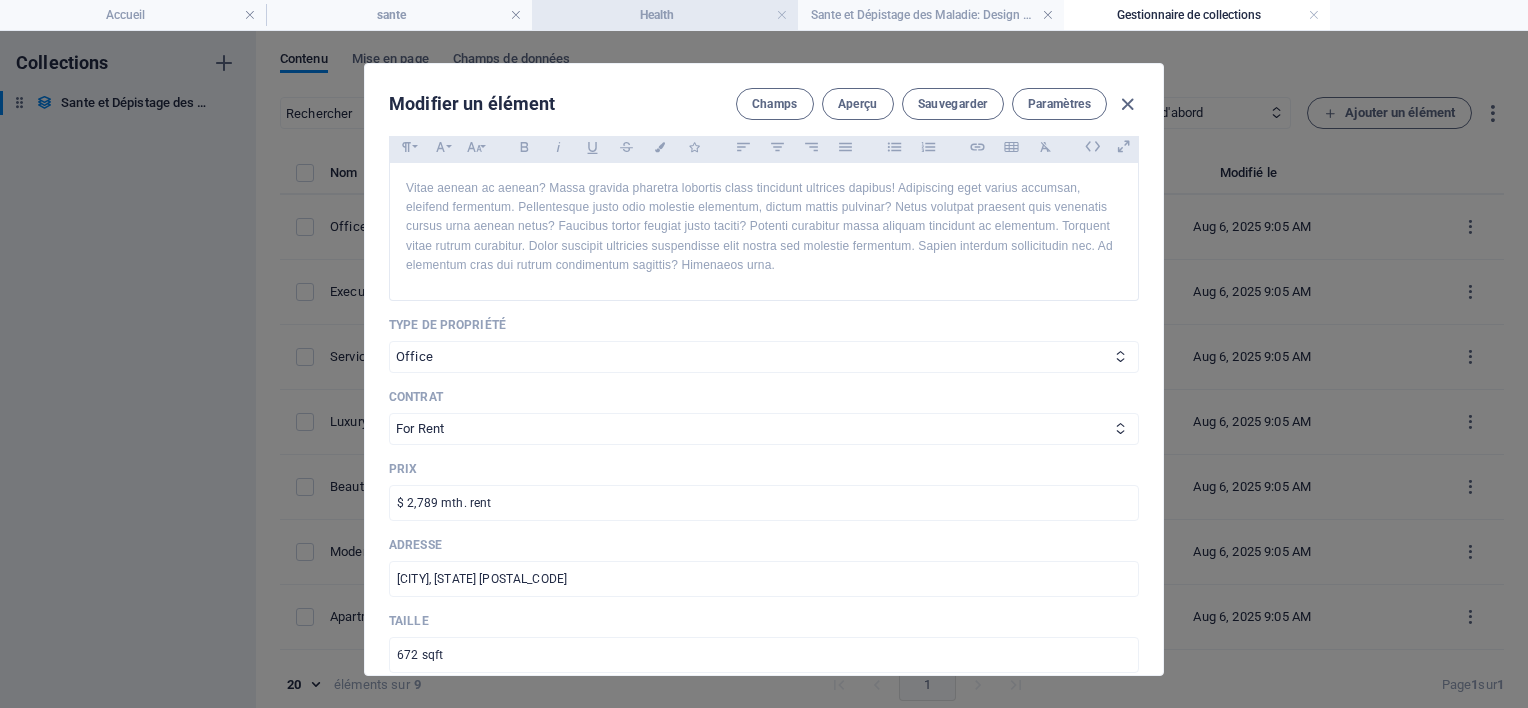 checkbox on "false" 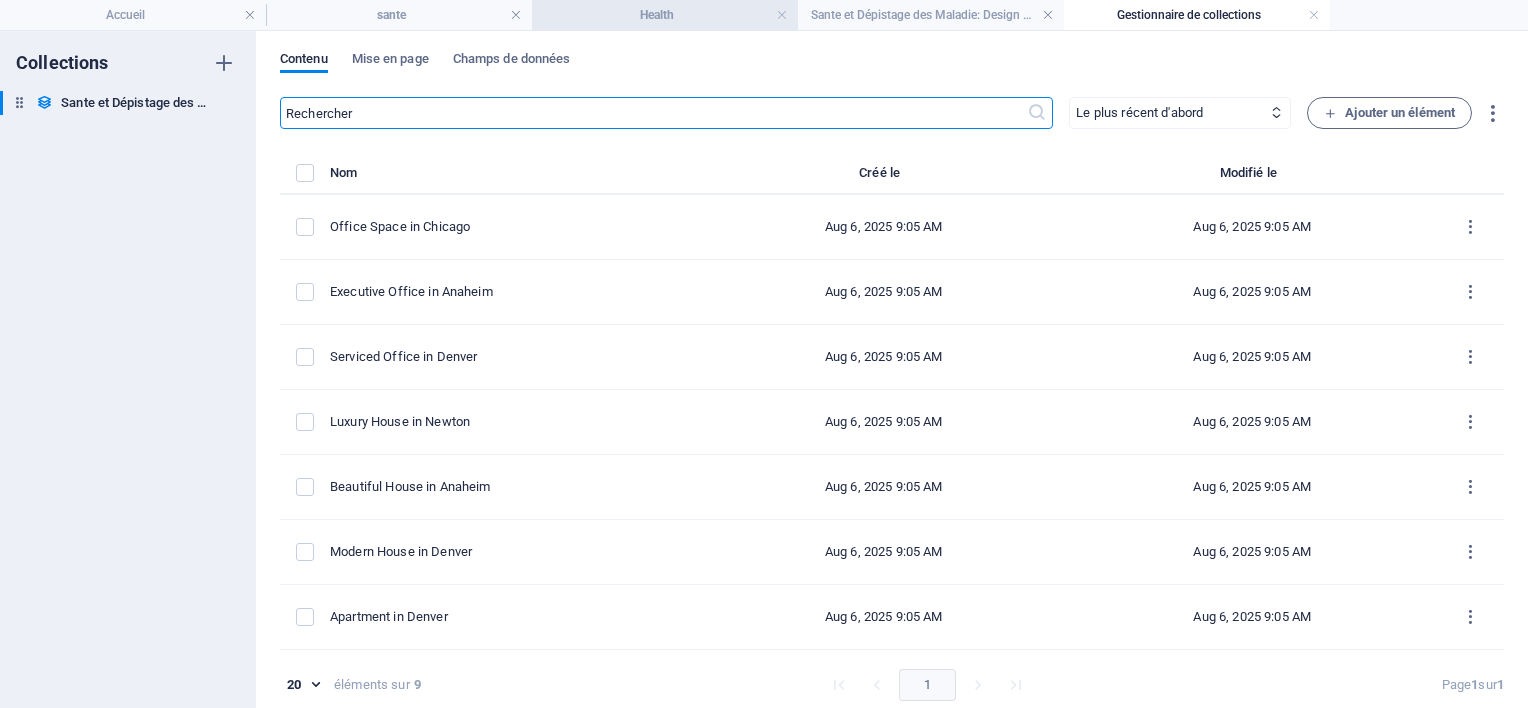 scroll, scrollTop: 421, scrollLeft: 0, axis: vertical 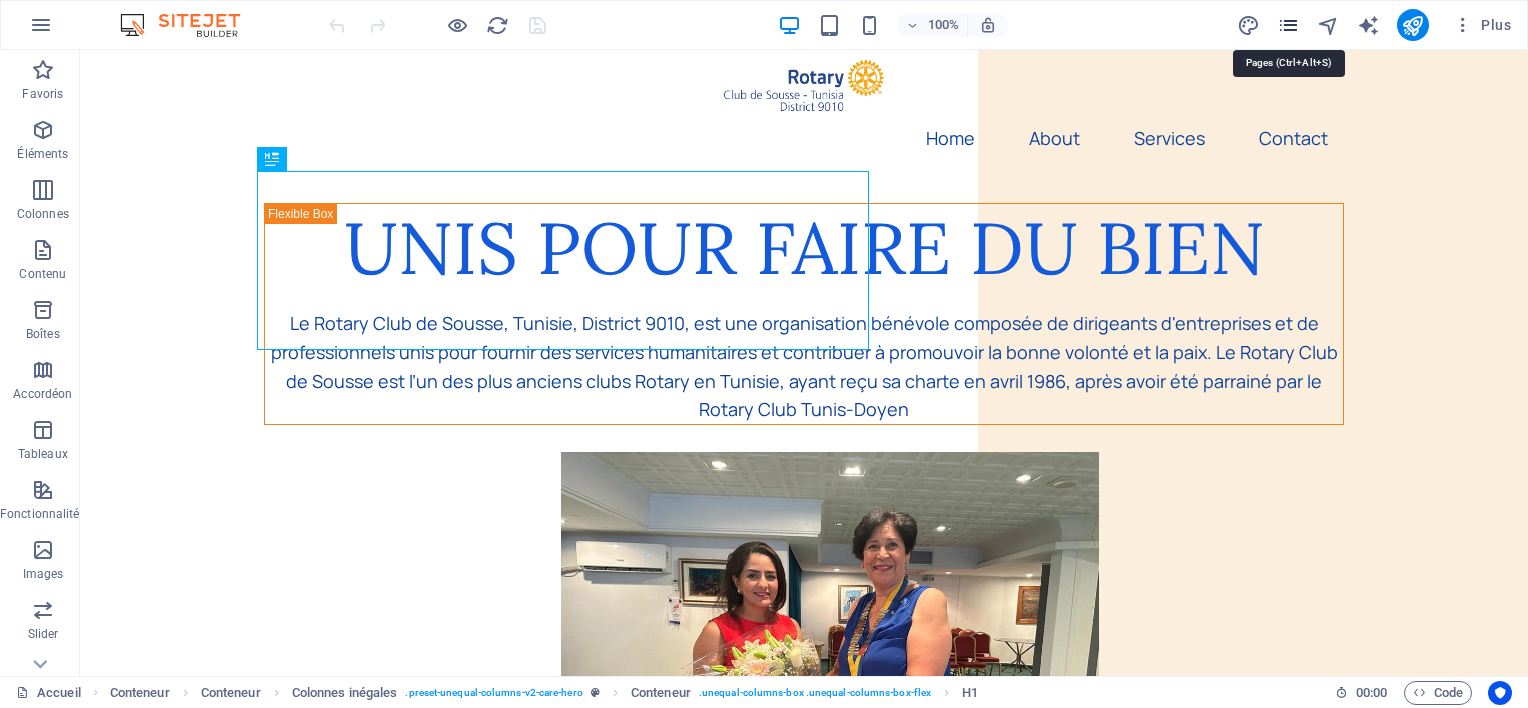 click at bounding box center (1288, 25) 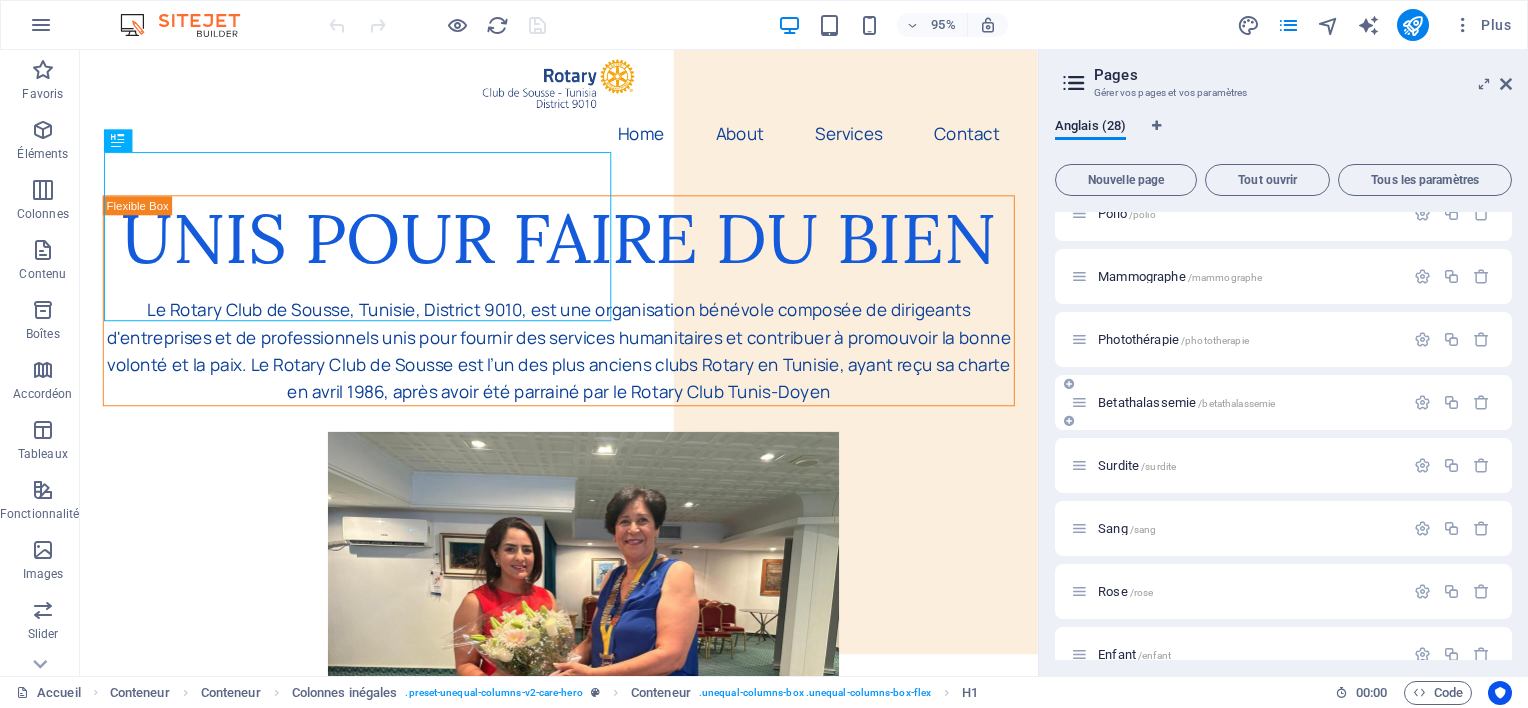 scroll, scrollTop: 1316, scrollLeft: 0, axis: vertical 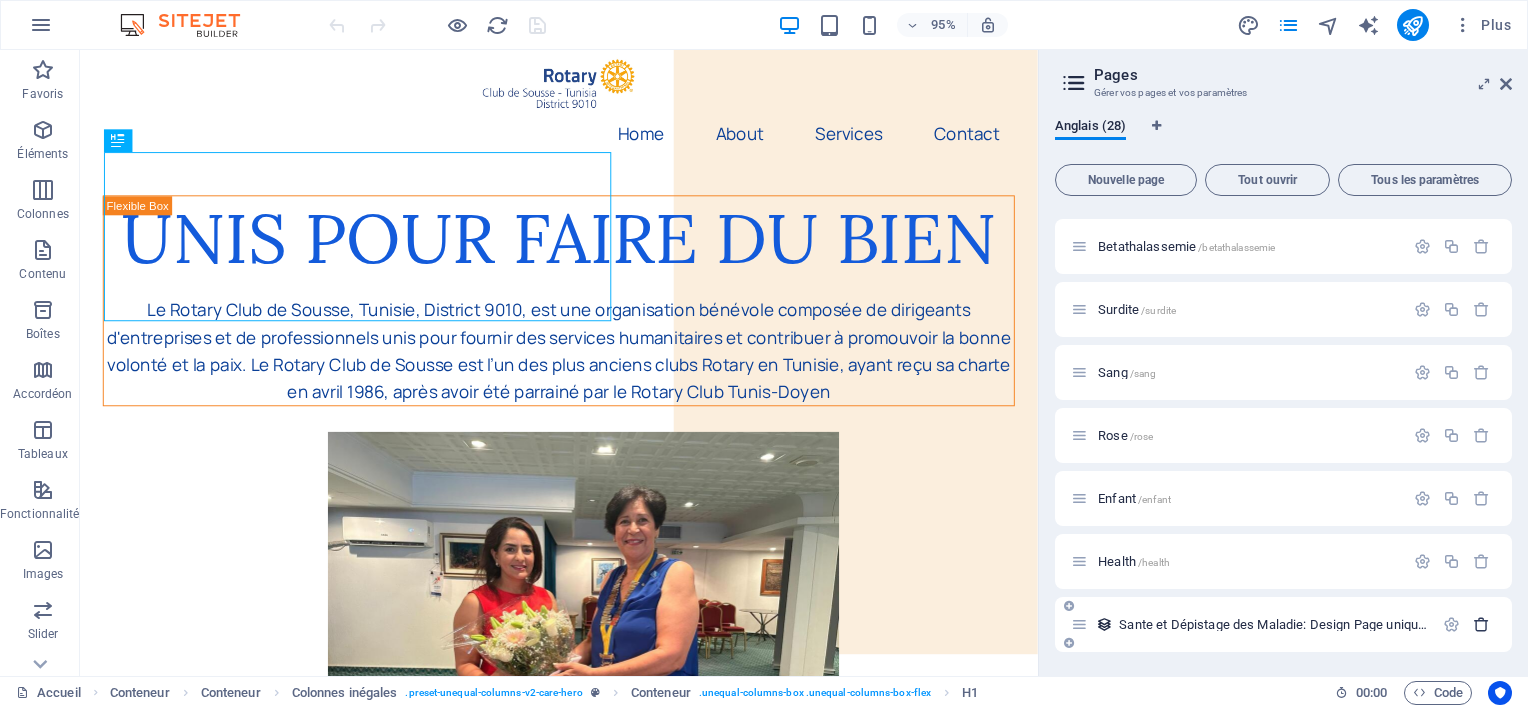 click at bounding box center (1481, 624) 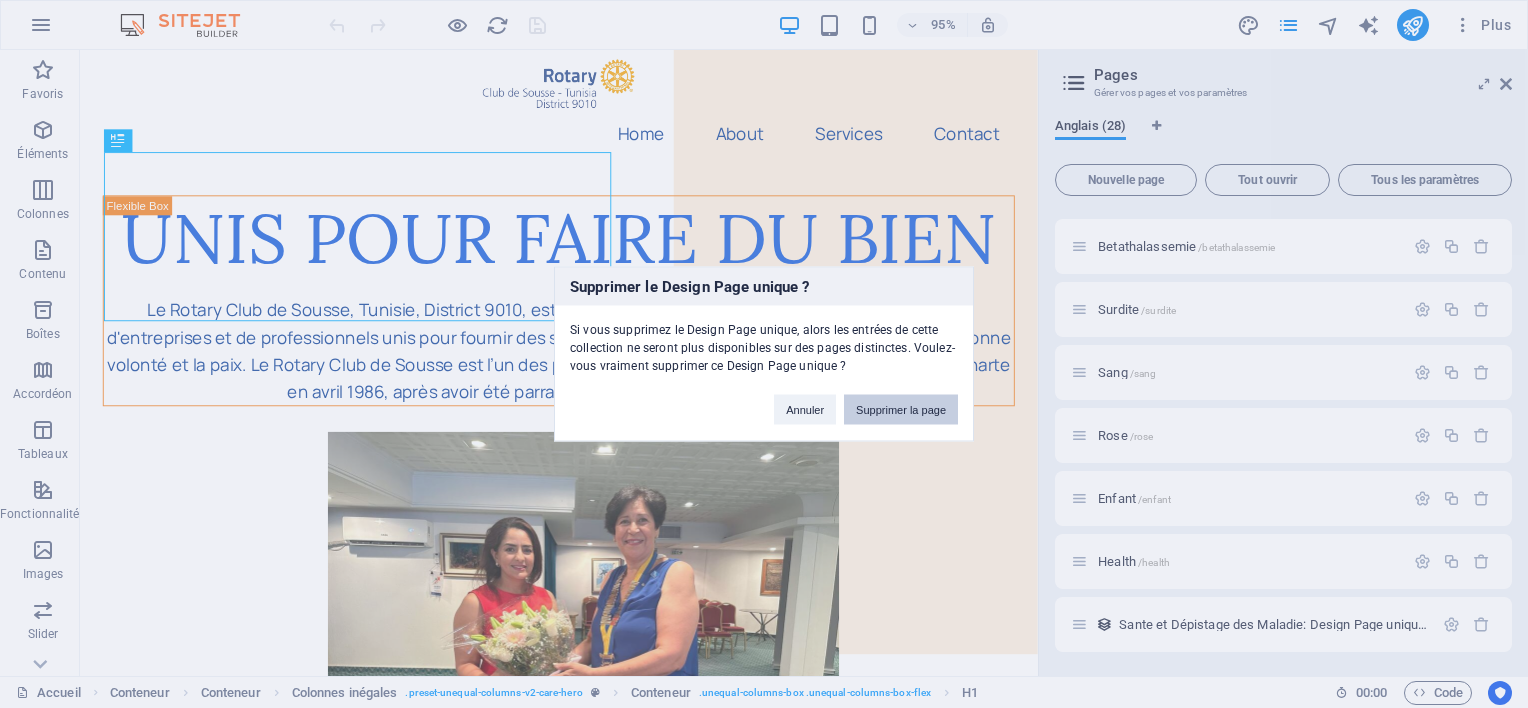 drag, startPoint x: 920, startPoint y: 413, endPoint x: 938, endPoint y: 463, distance: 53.14132 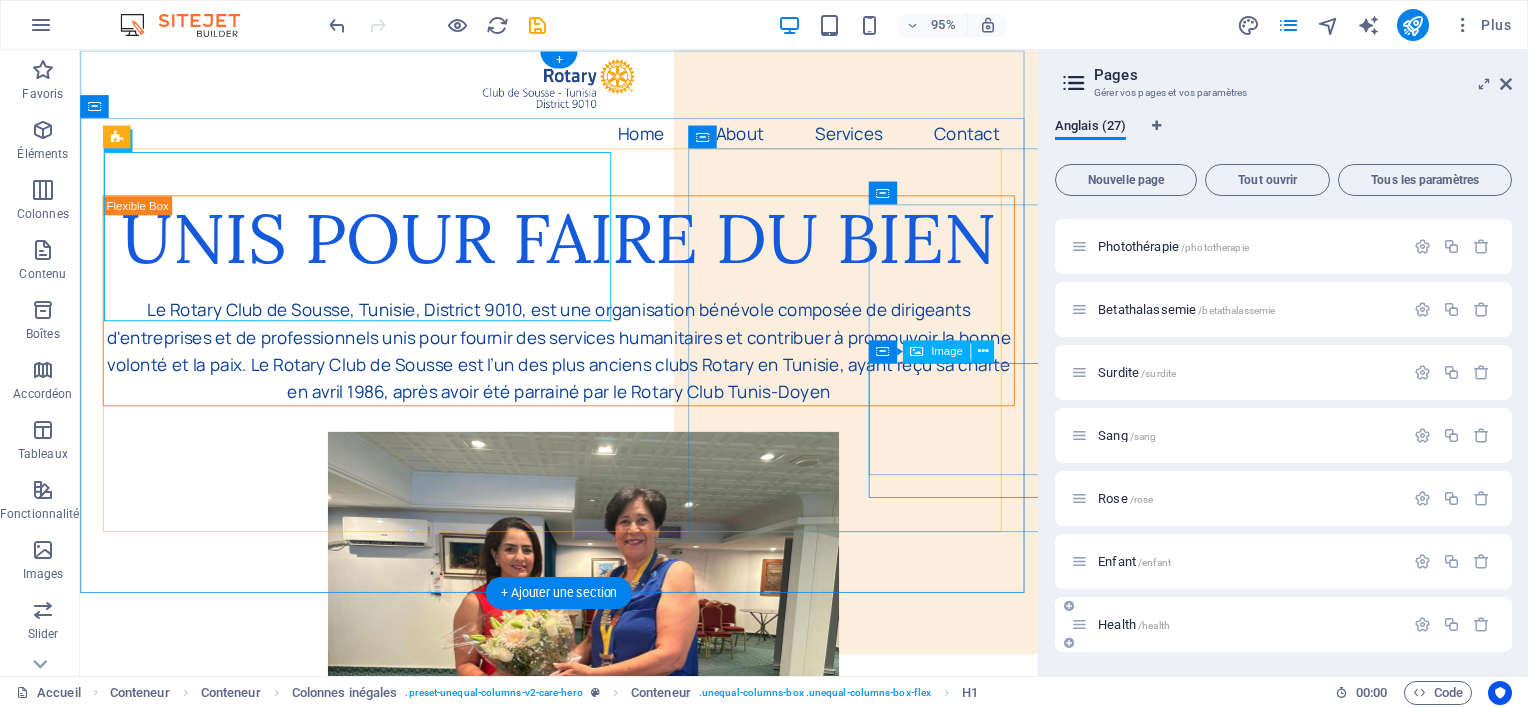 scroll, scrollTop: 1252, scrollLeft: 0, axis: vertical 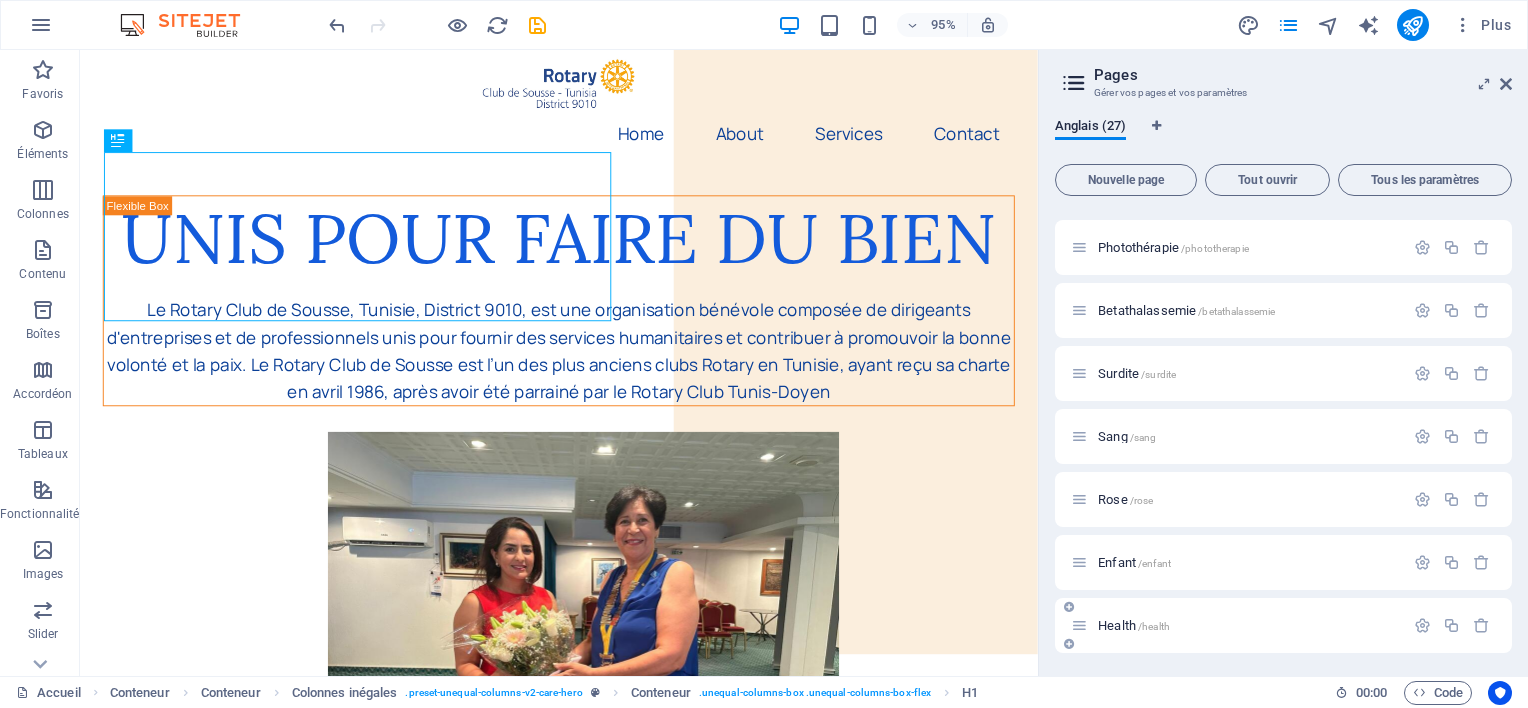click on "Health /health" at bounding box center (1134, 625) 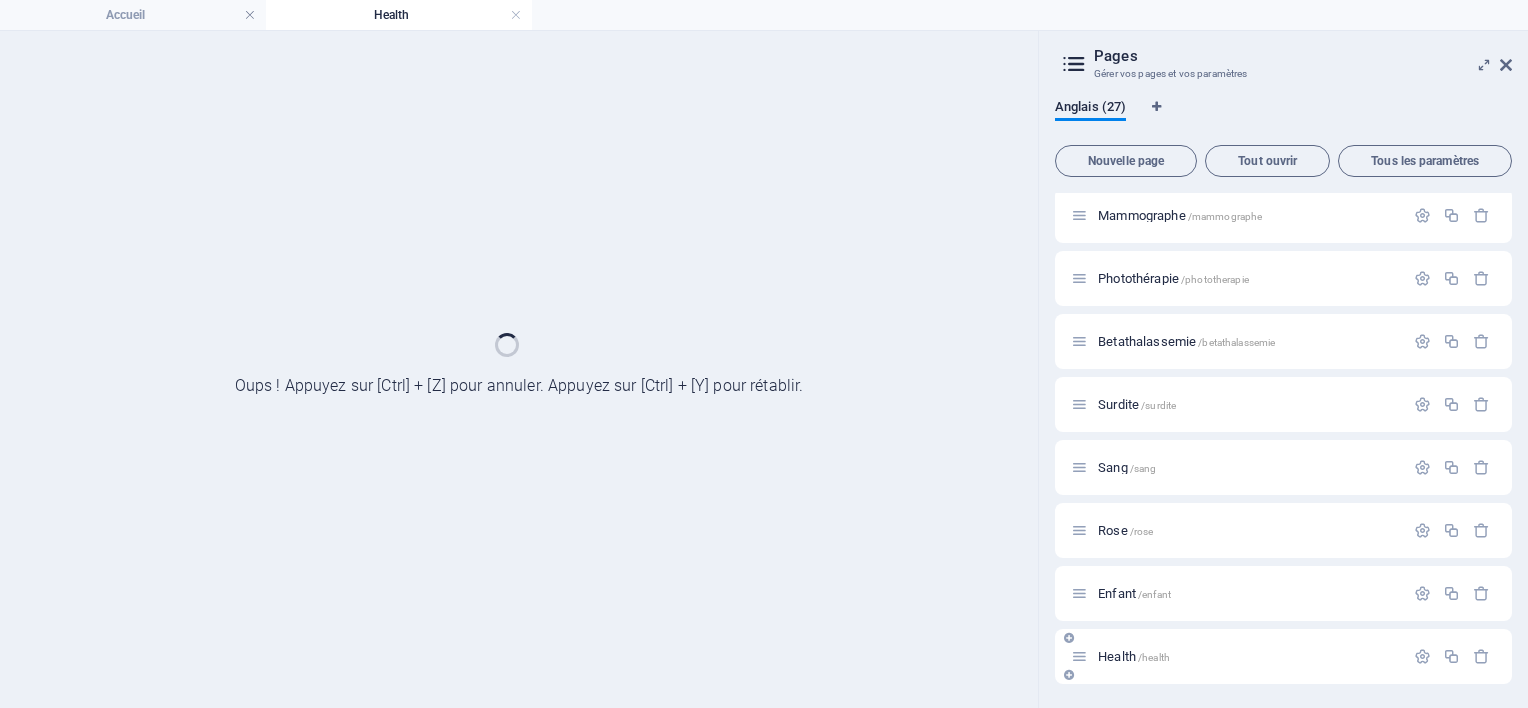 scroll, scrollTop: 1201, scrollLeft: 0, axis: vertical 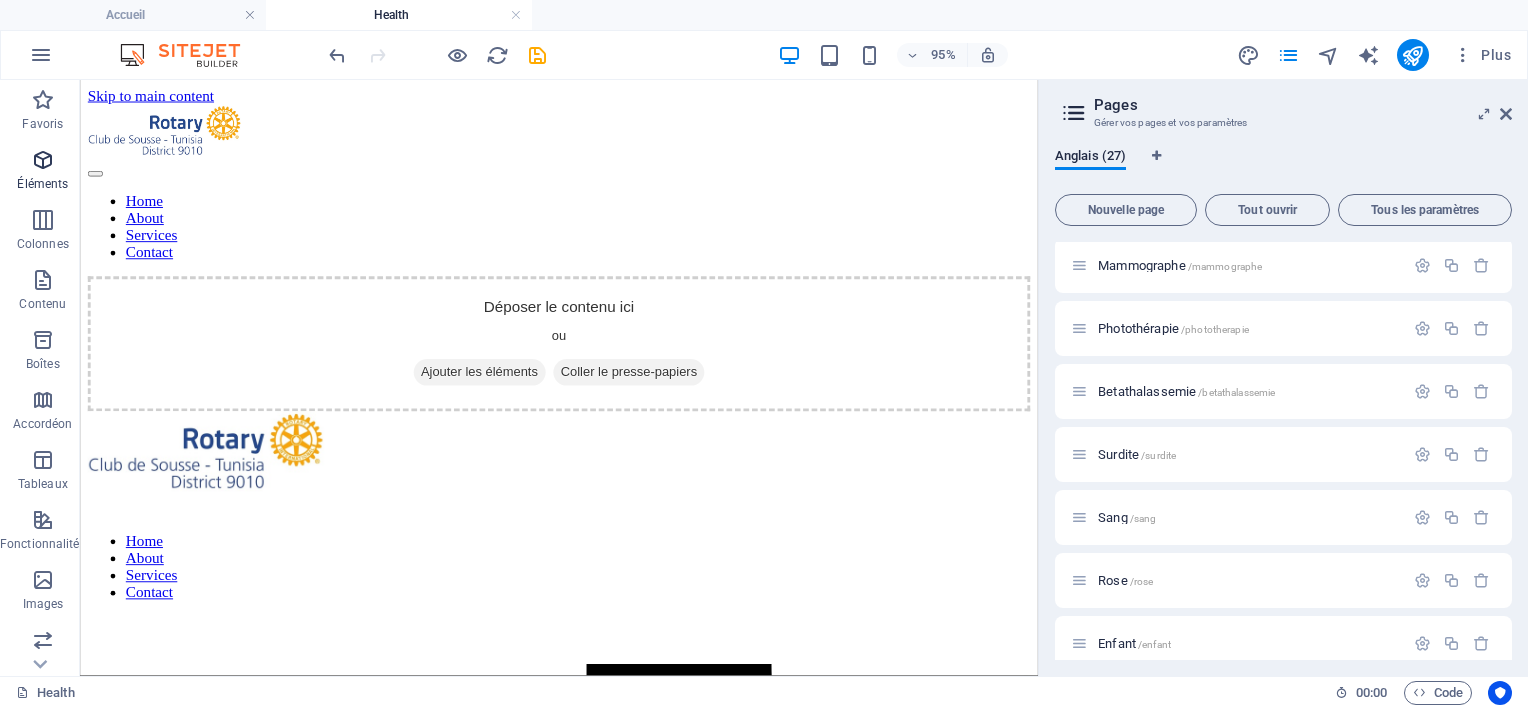 click at bounding box center (43, 160) 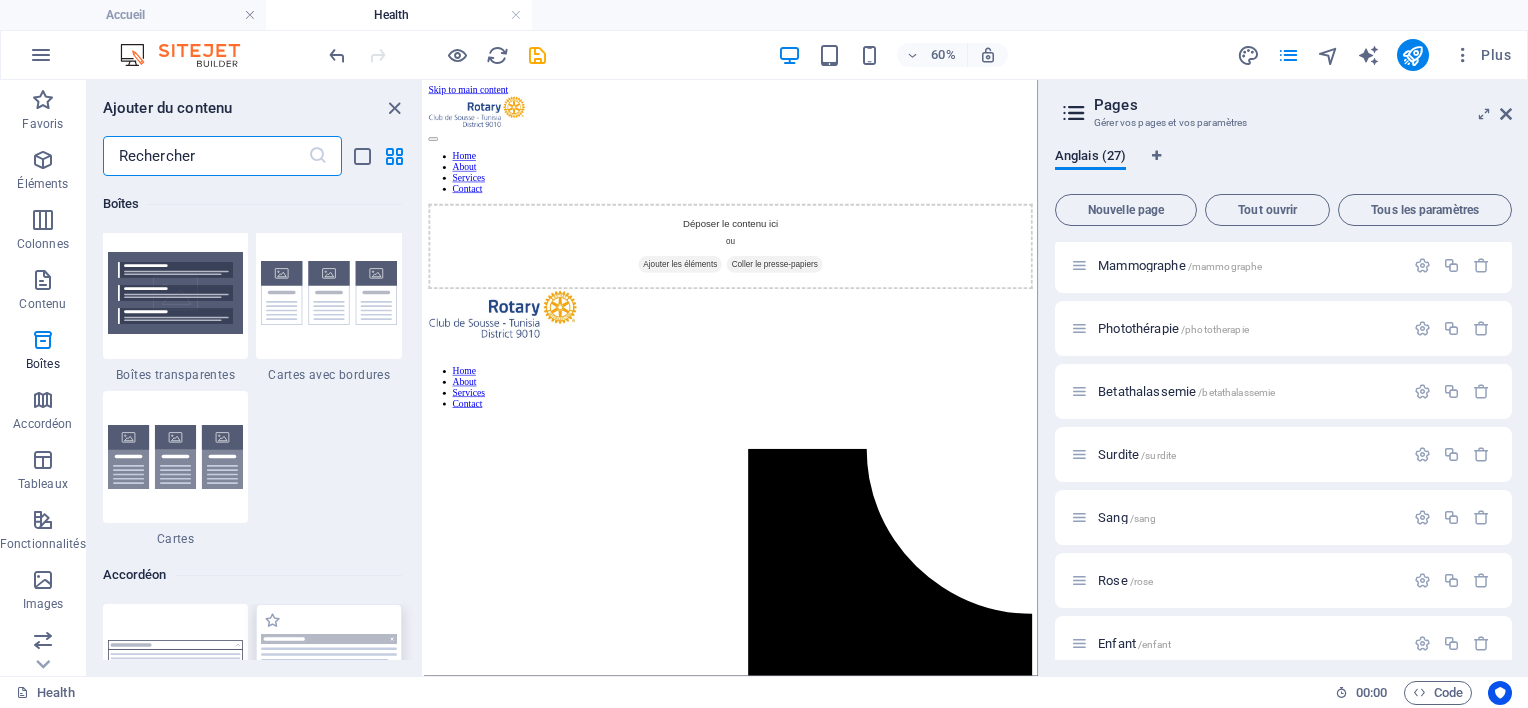scroll, scrollTop: 6012, scrollLeft: 0, axis: vertical 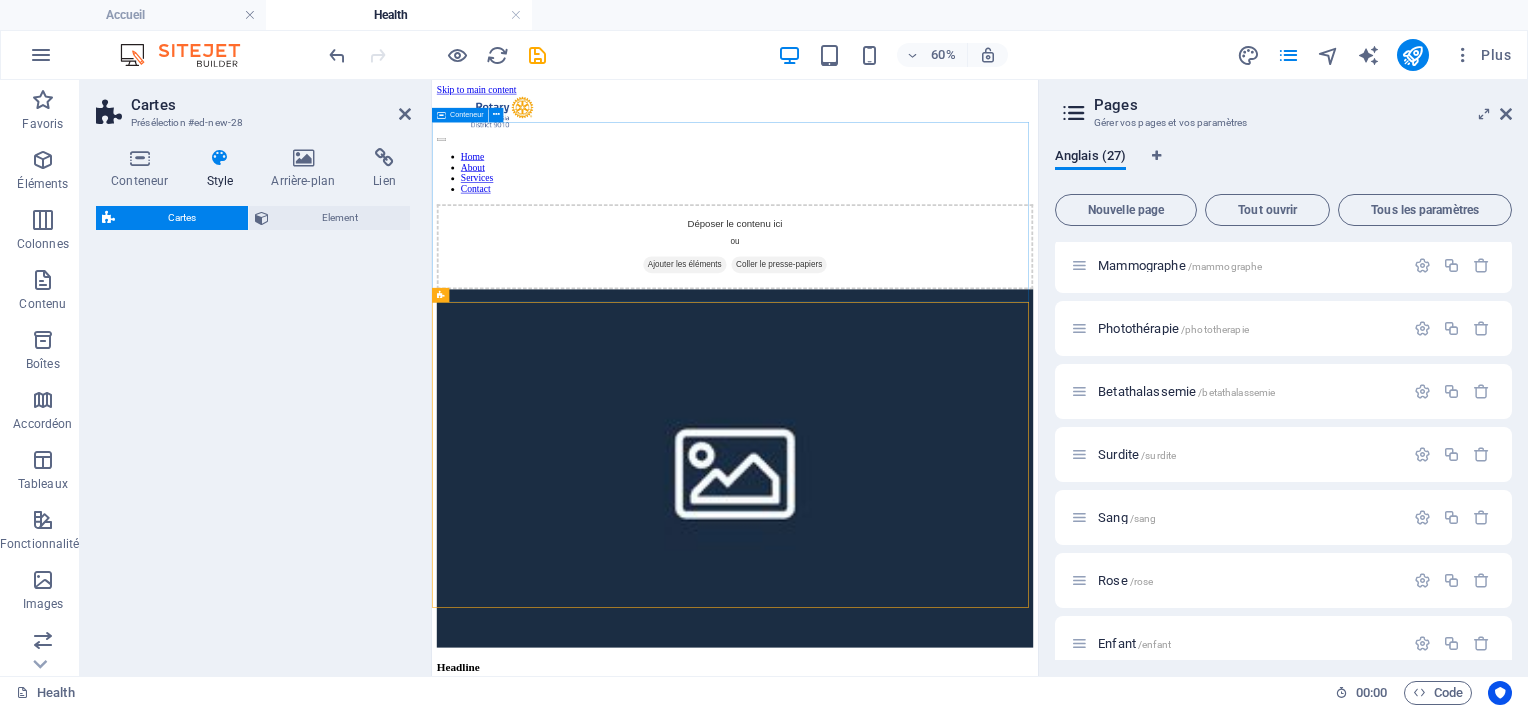 select on "rem" 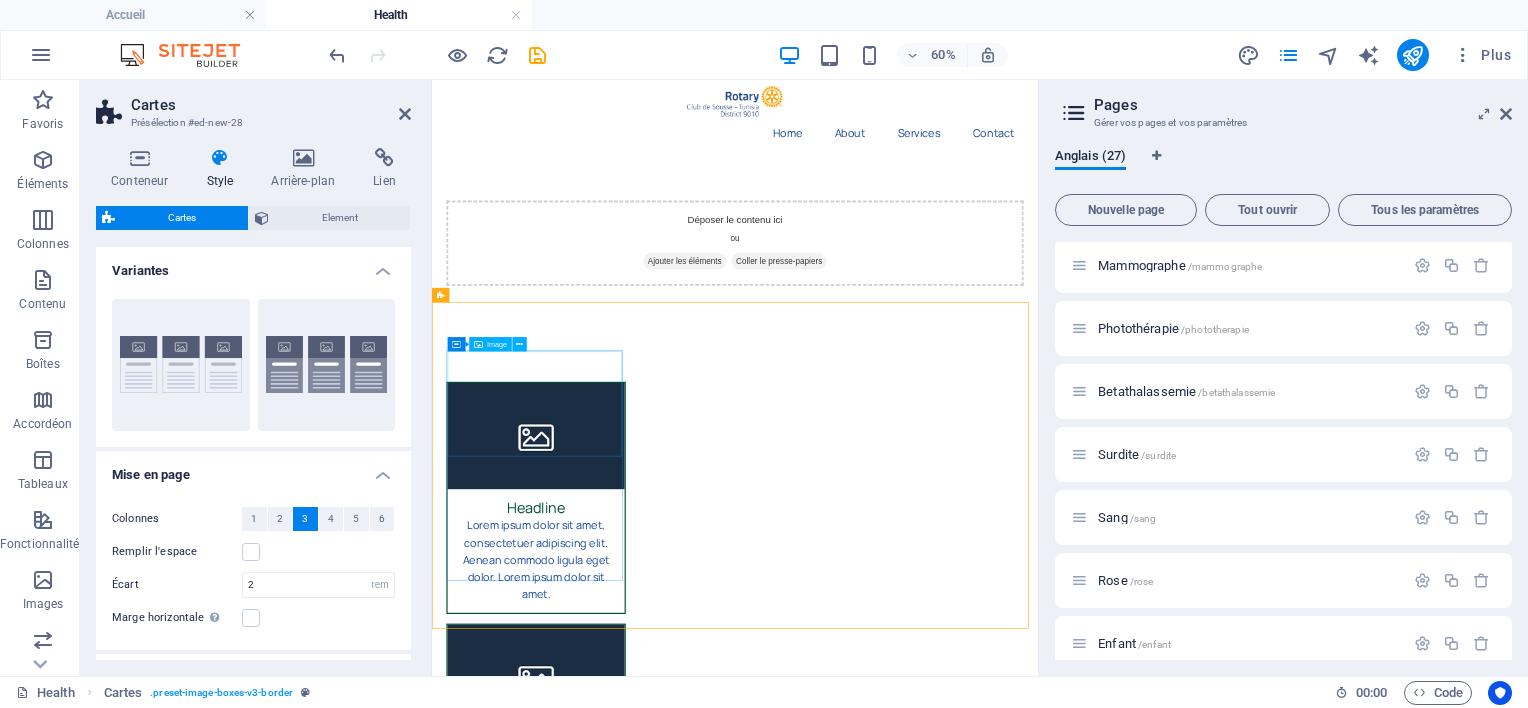 click at bounding box center (605, 673) 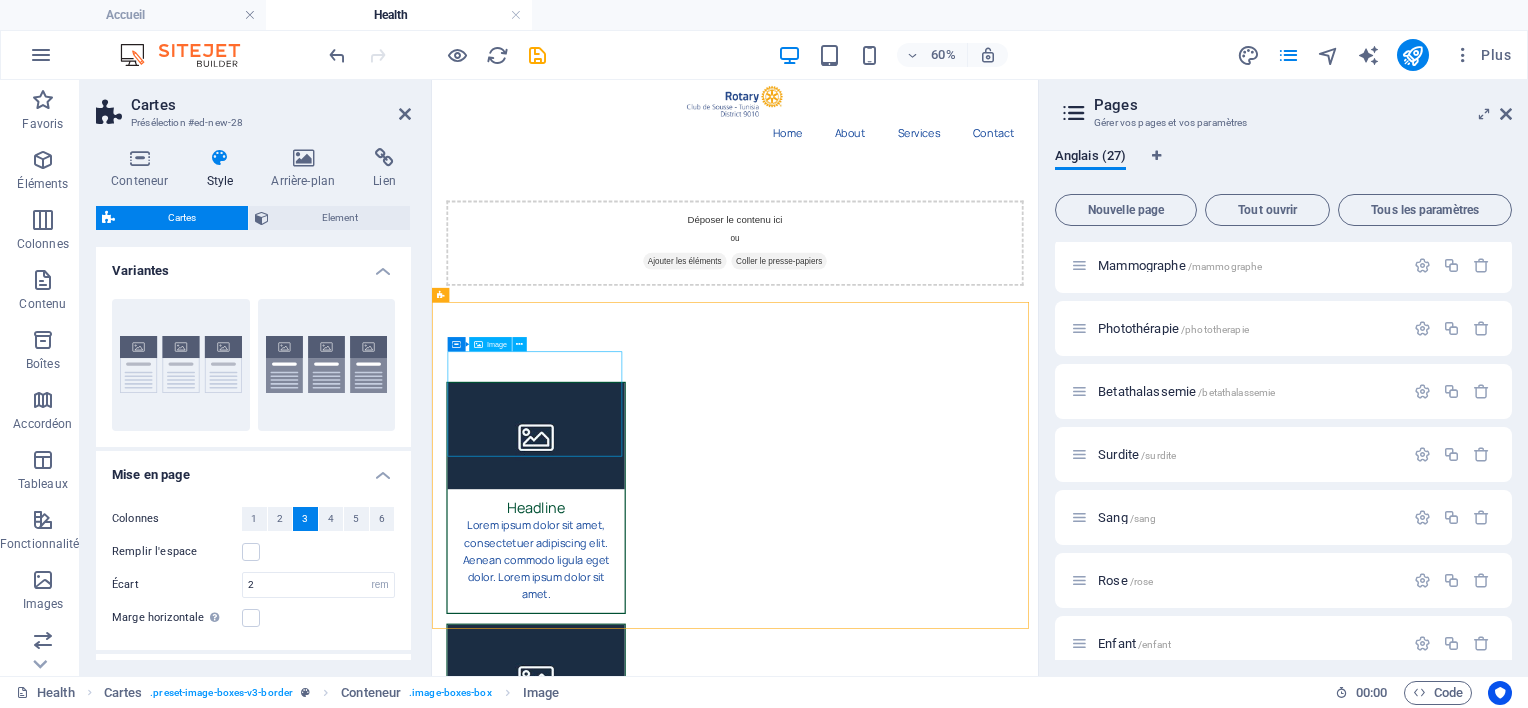 click at bounding box center [605, 673] 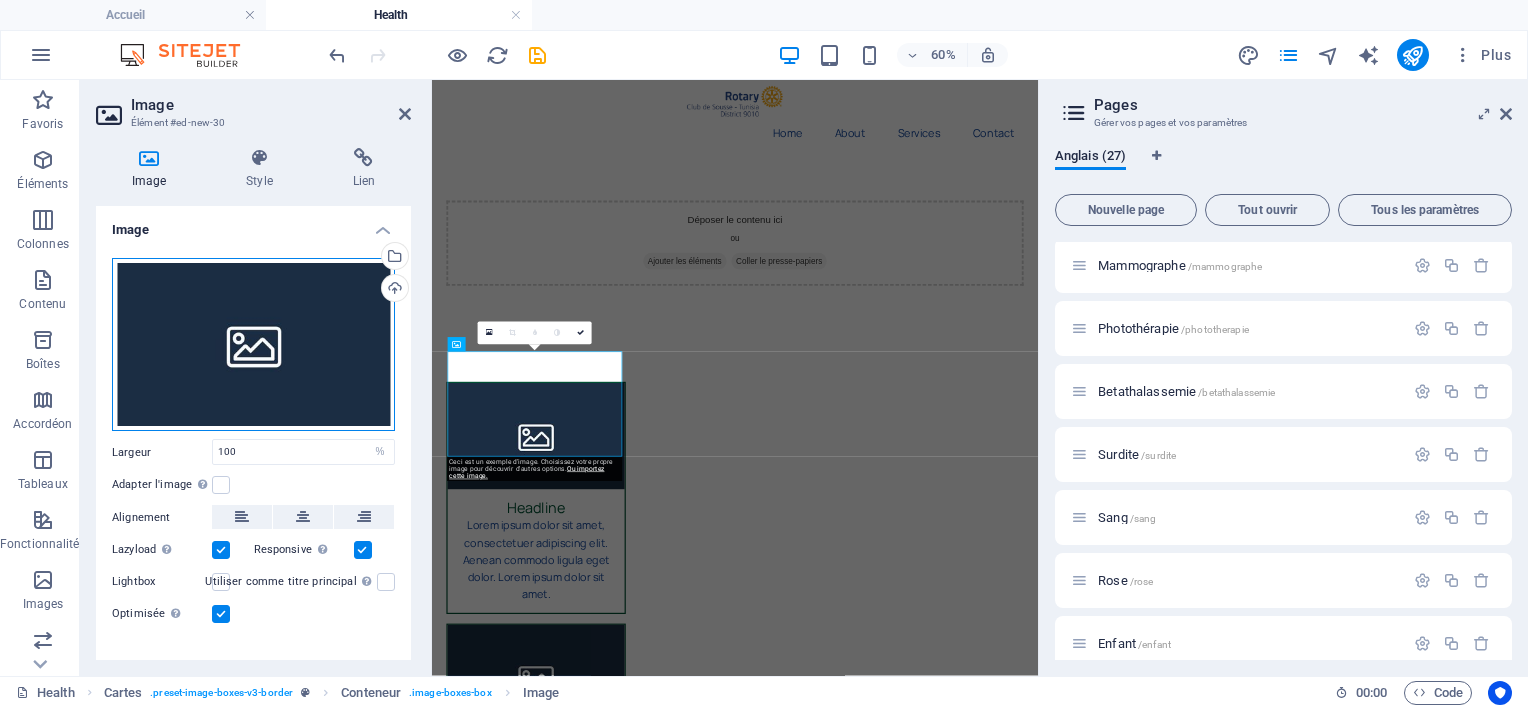 click on "Glissez les fichiers ici, cliquez pour choisir les fichiers ou  sélectionnez les fichiers depuis Fichiers ou depuis notre stock gratuit de photos et de vidéos" at bounding box center [253, 345] 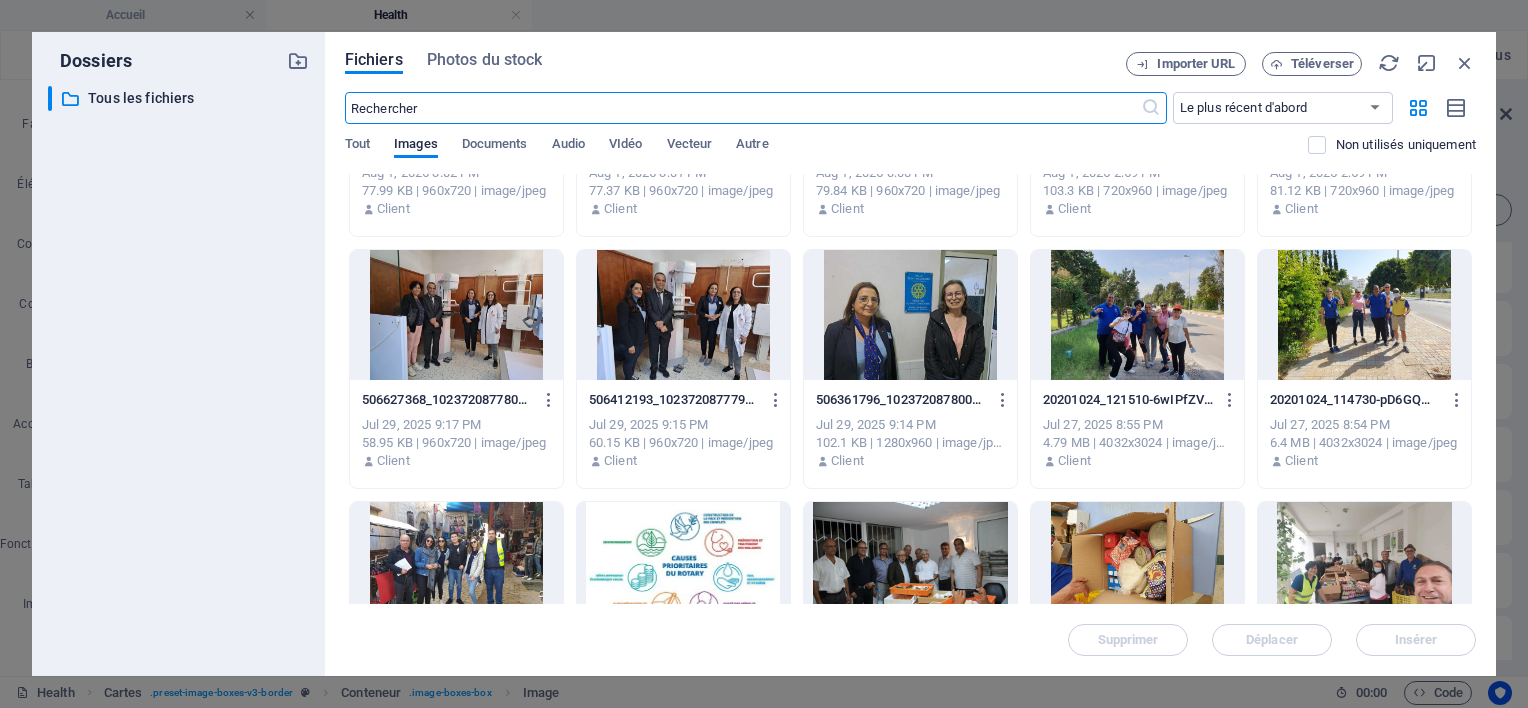 scroll, scrollTop: 3000, scrollLeft: 0, axis: vertical 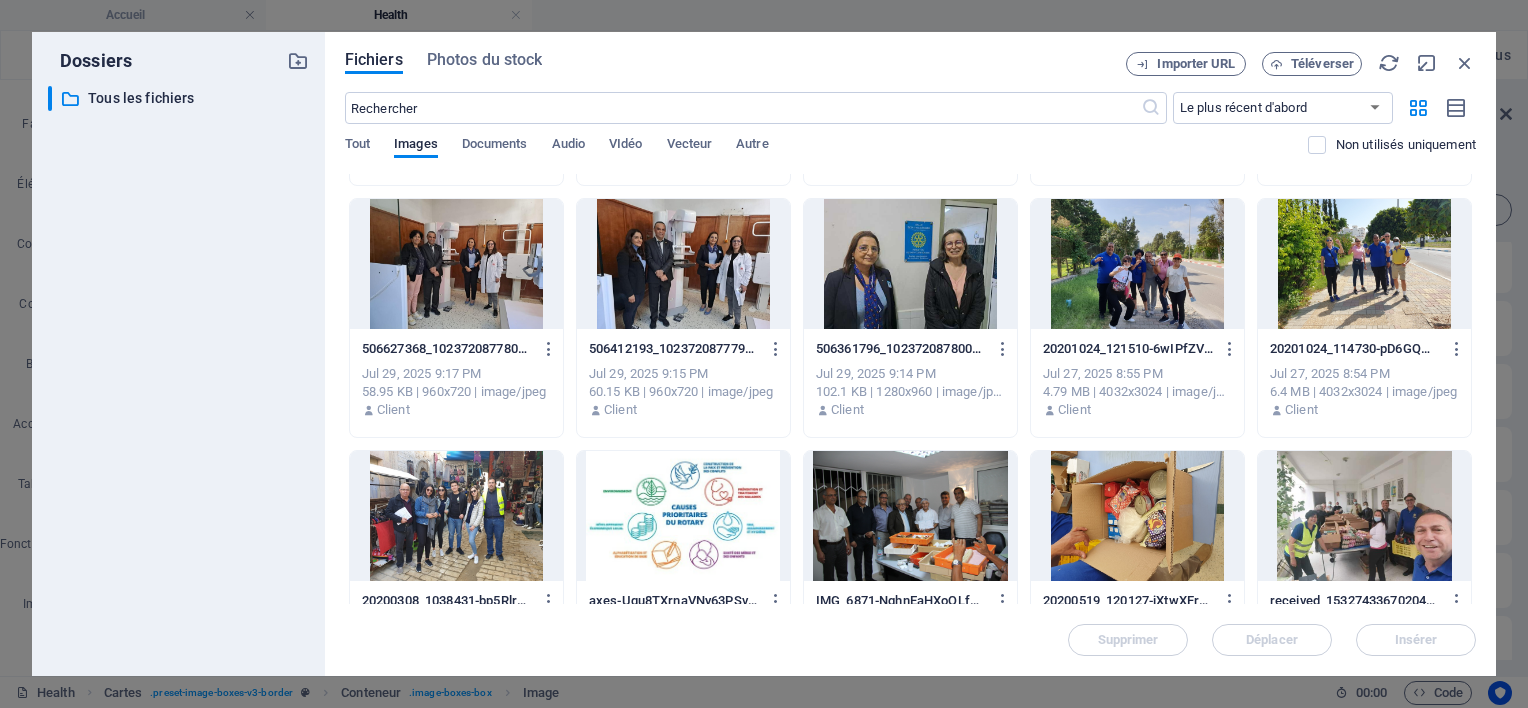 click at bounding box center (1137, 264) 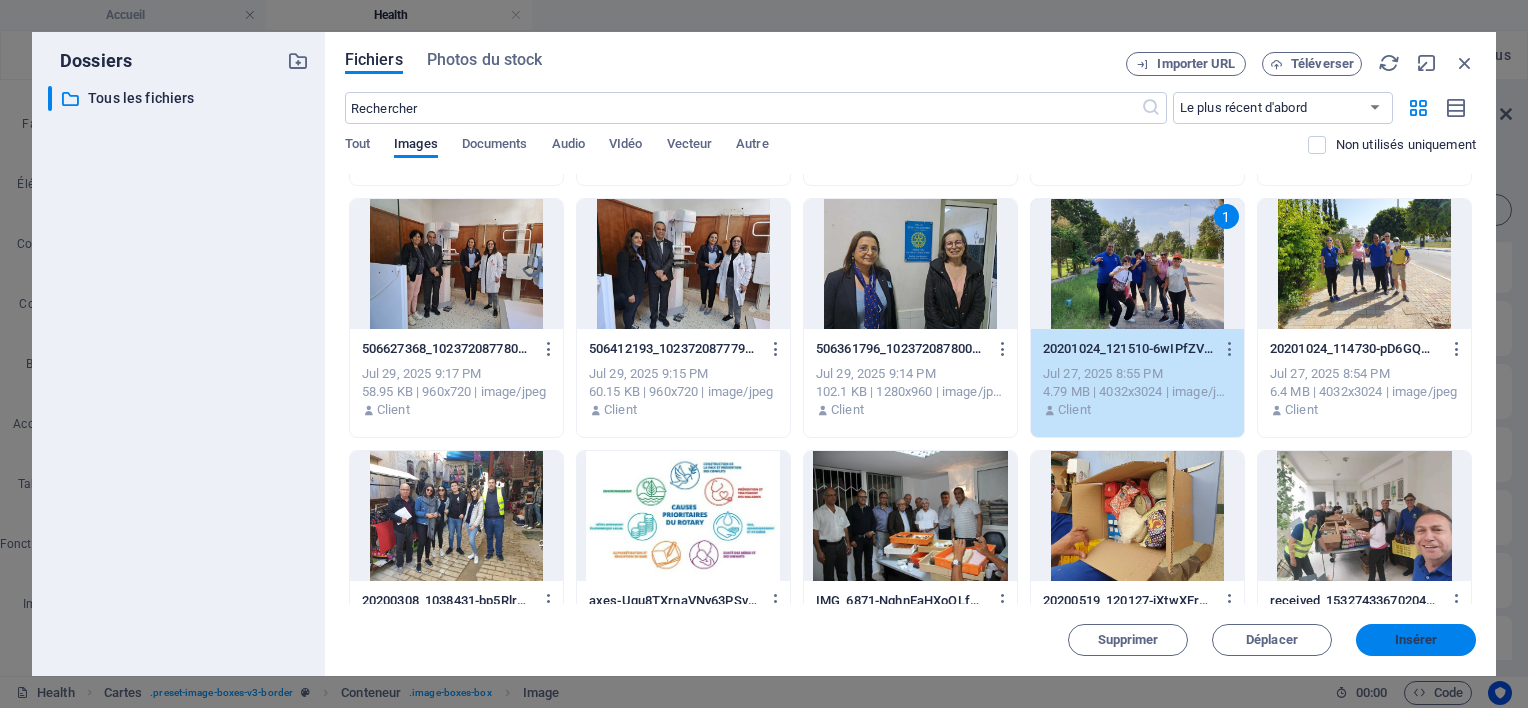 click on "Insérer" at bounding box center [1416, 640] 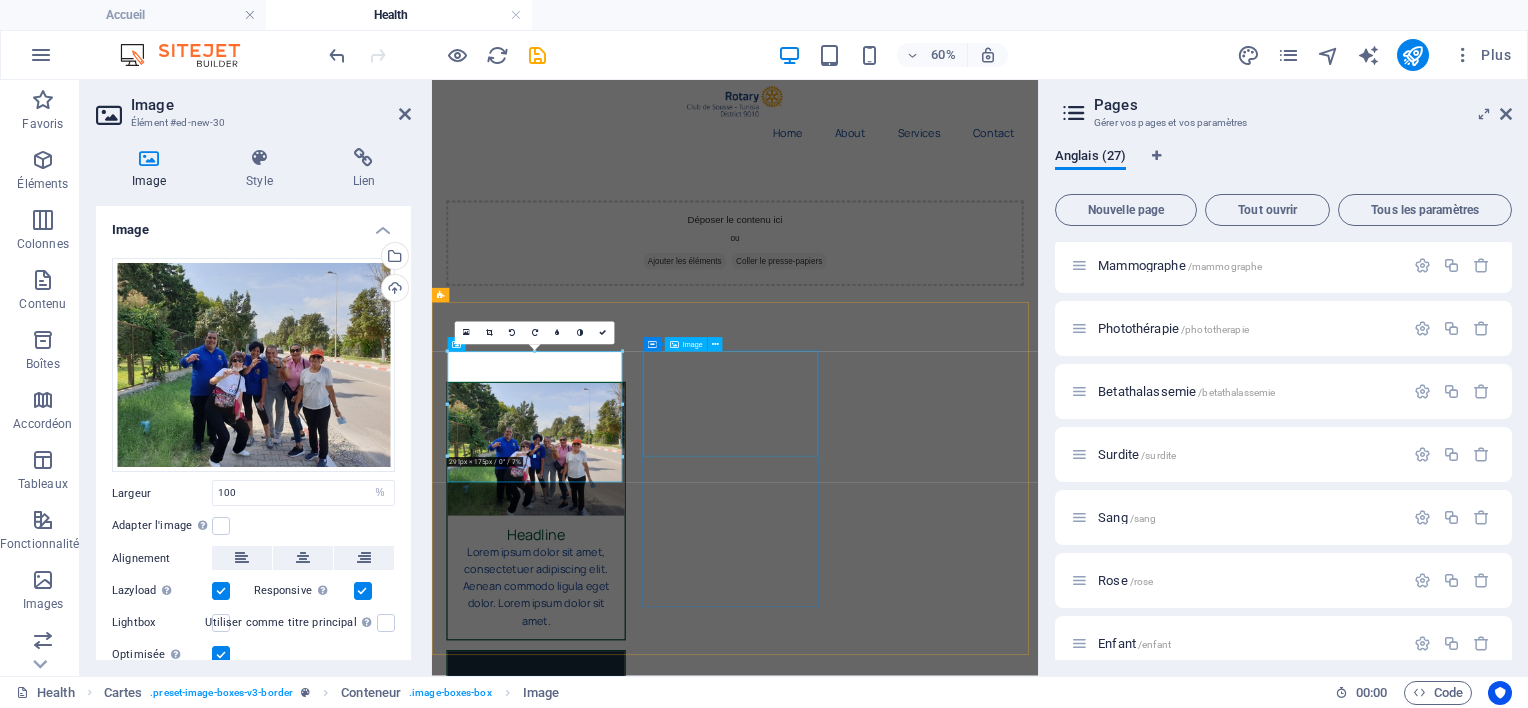 click at bounding box center [605, 1120] 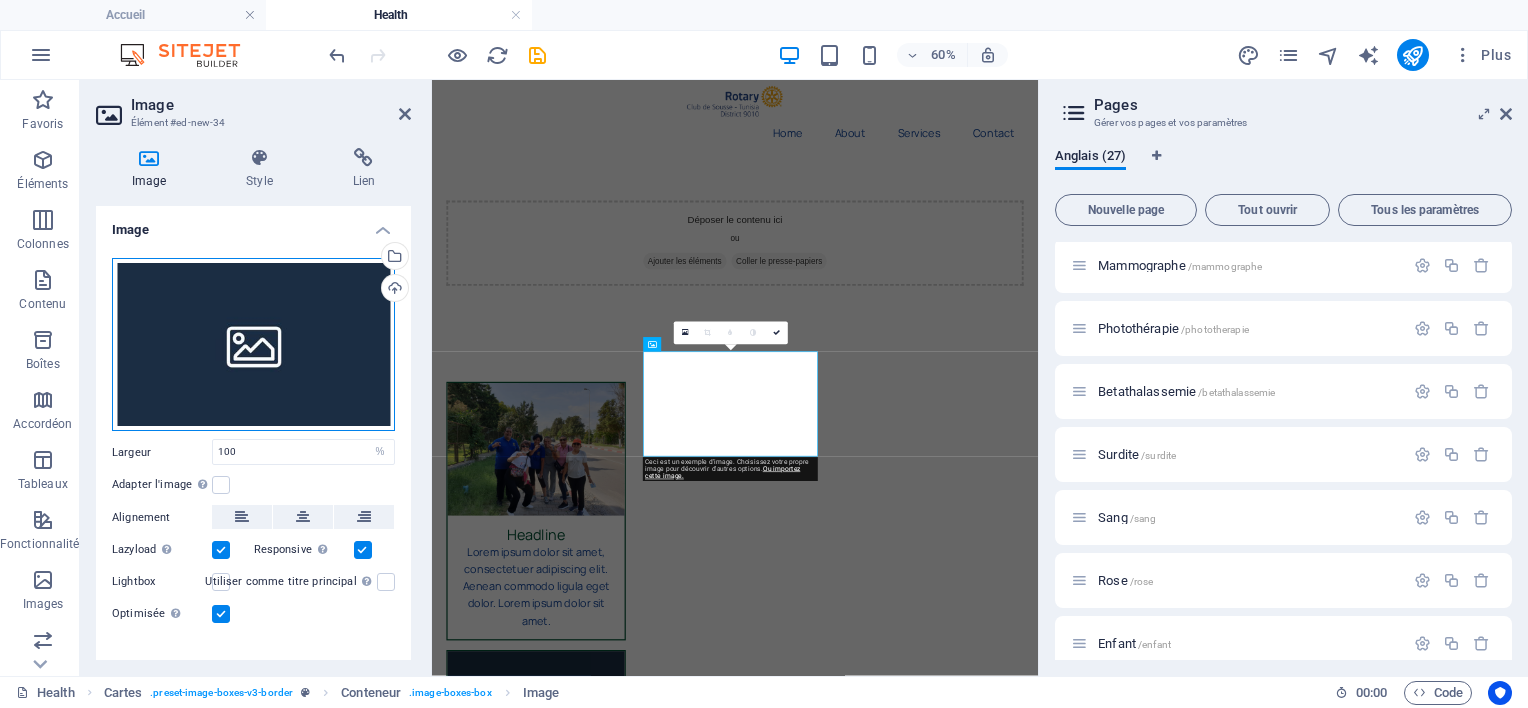 click on "Glissez les fichiers ici, cliquez pour choisir les fichiers ou  sélectionnez les fichiers depuis Fichiers ou depuis notre stock gratuit de photos et de vidéos" at bounding box center (253, 345) 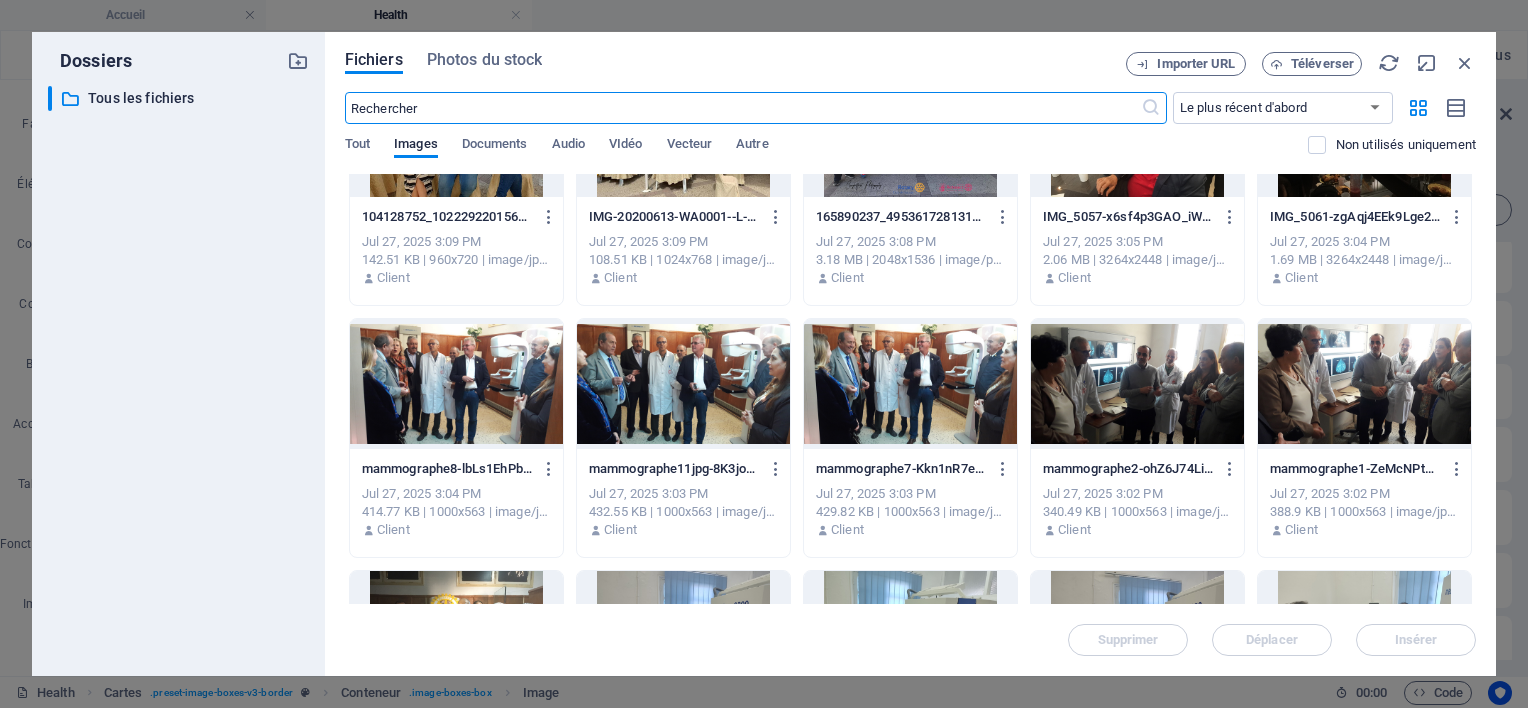 scroll, scrollTop: 5400, scrollLeft: 0, axis: vertical 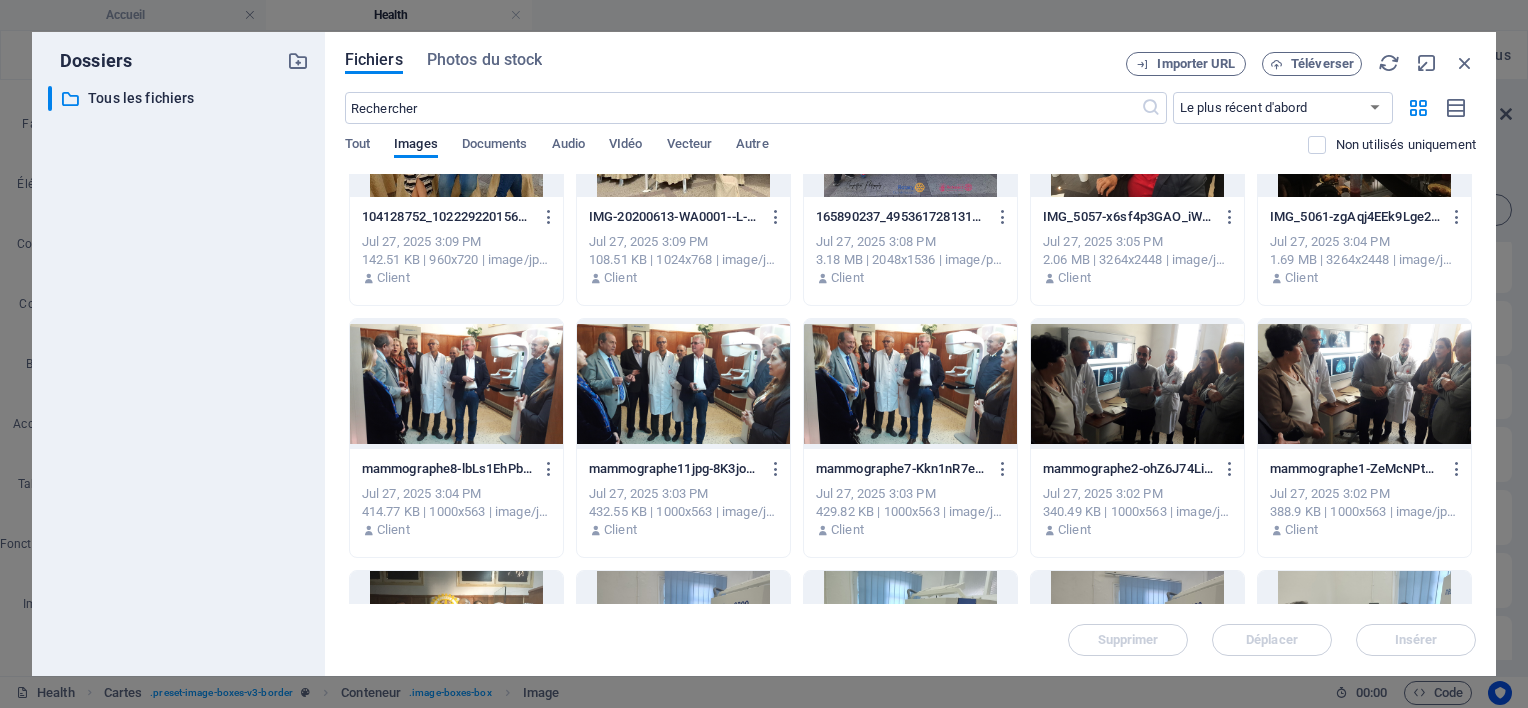 click at bounding box center (1137, 384) 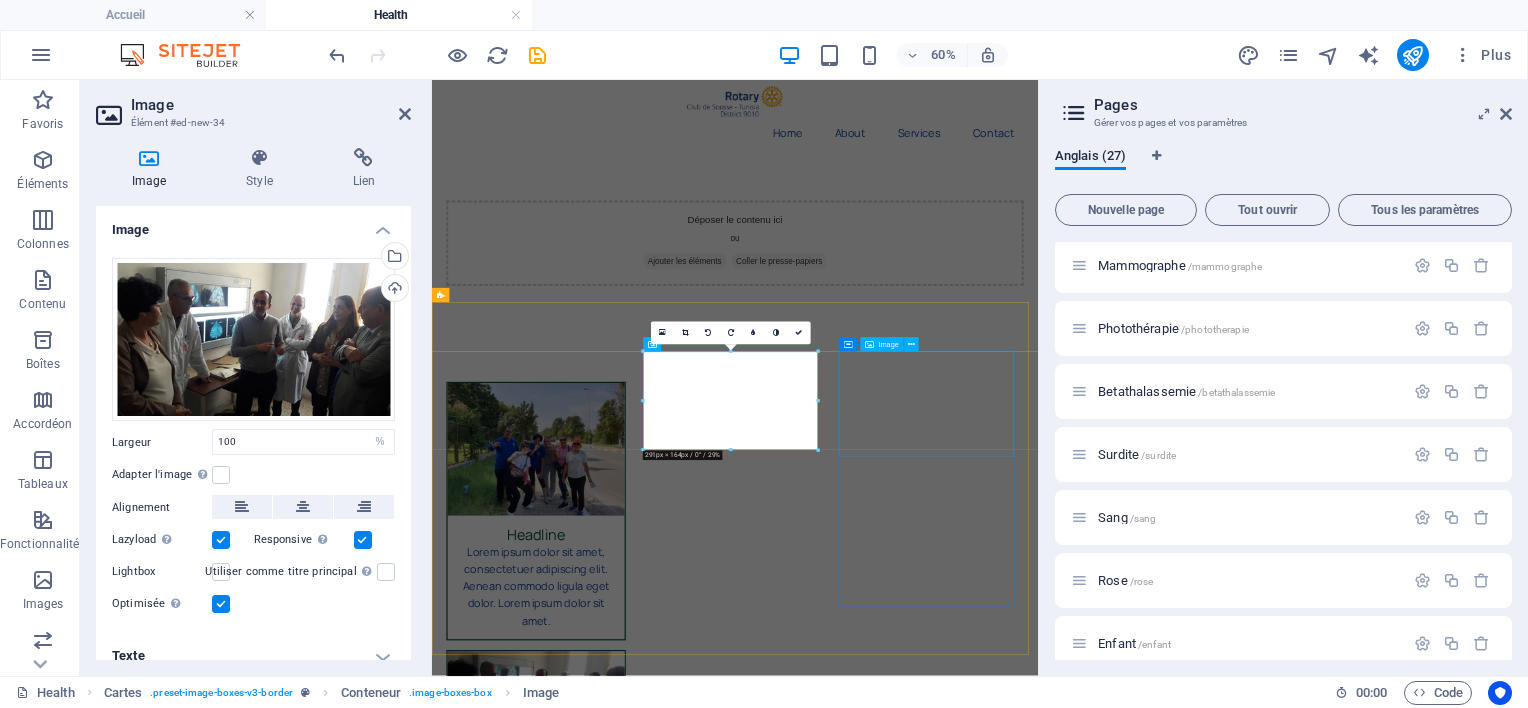 click at bounding box center (605, 1512) 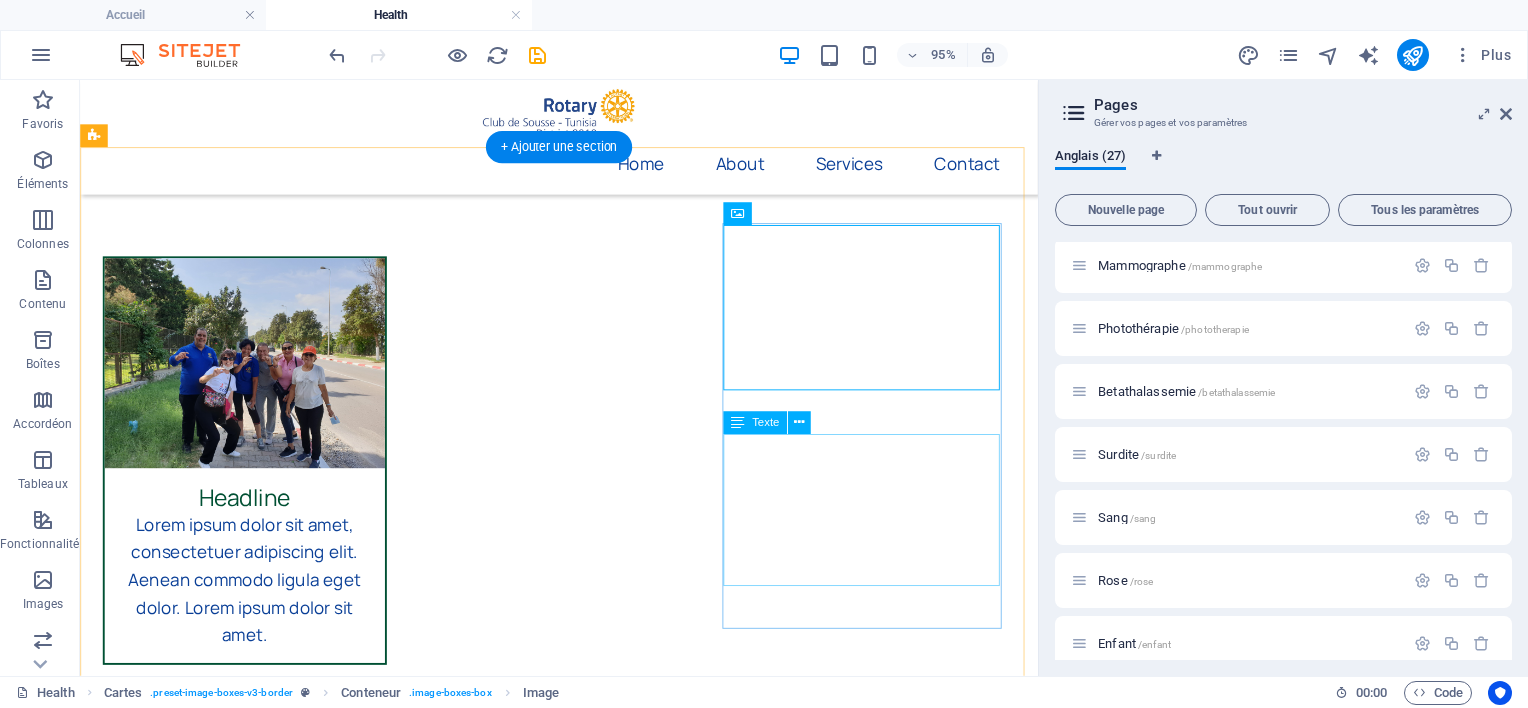 scroll, scrollTop: 300, scrollLeft: 0, axis: vertical 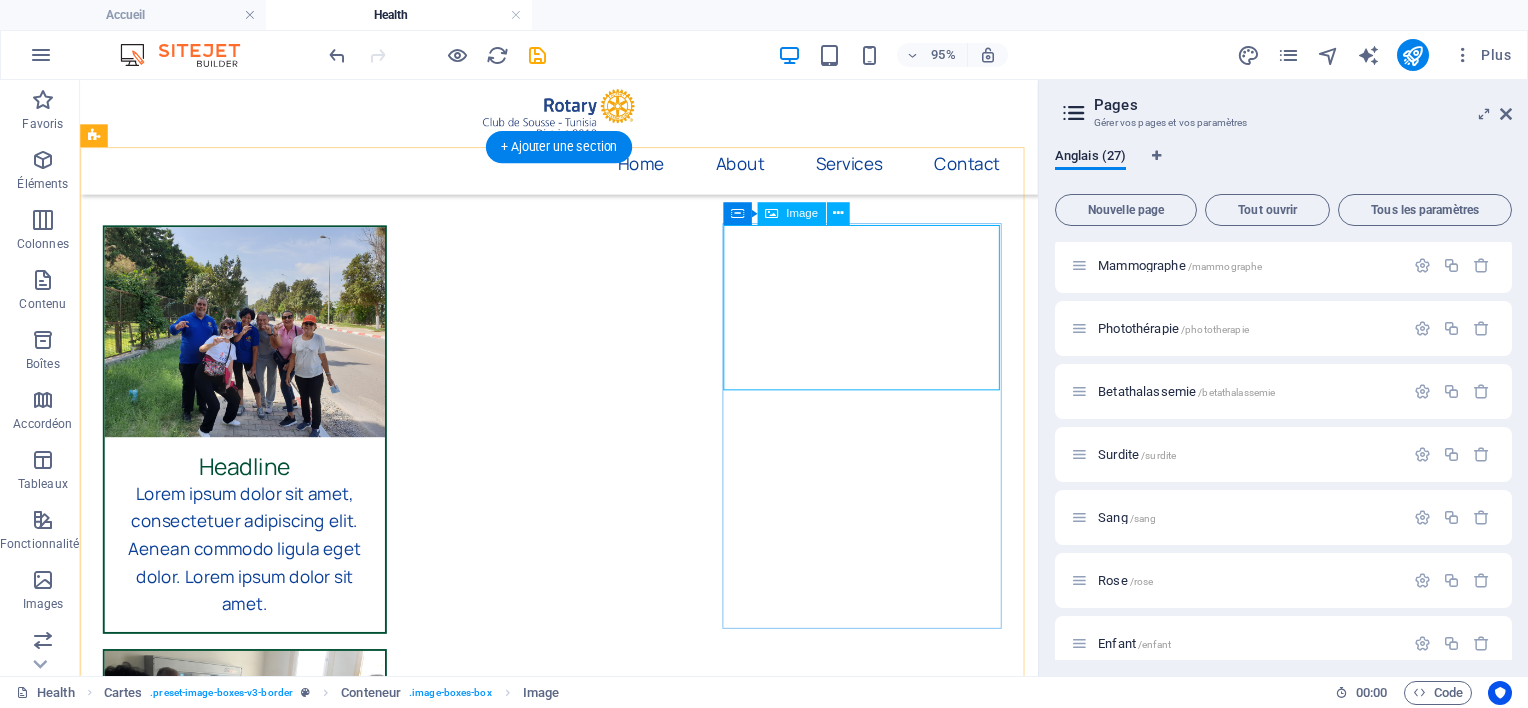 click at bounding box center [253, 1161] 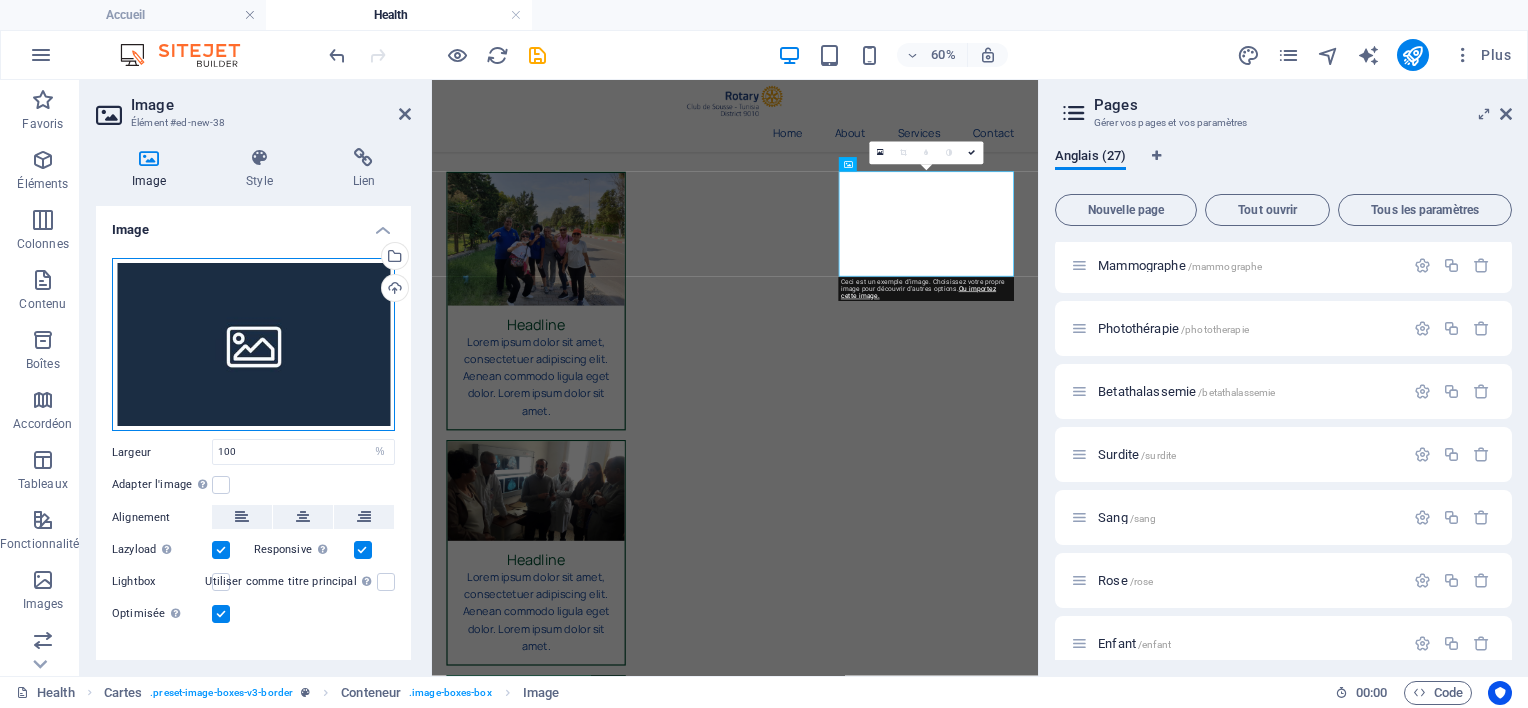 click on "Glissez les fichiers ici, cliquez pour choisir les fichiers ou  sélectionnez les fichiers depuis Fichiers ou depuis notre stock gratuit de photos et de vidéos" at bounding box center (253, 345) 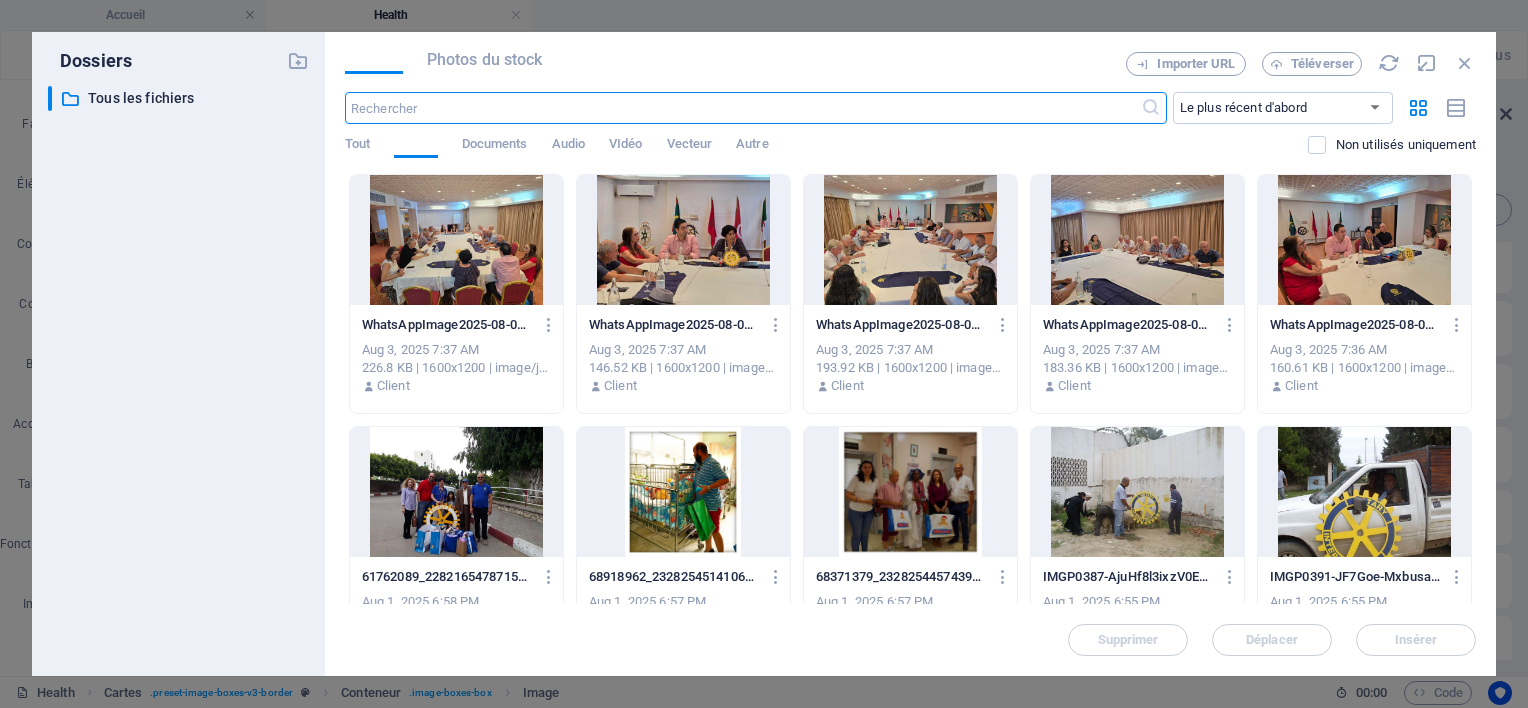 scroll, scrollTop: 0, scrollLeft: 0, axis: both 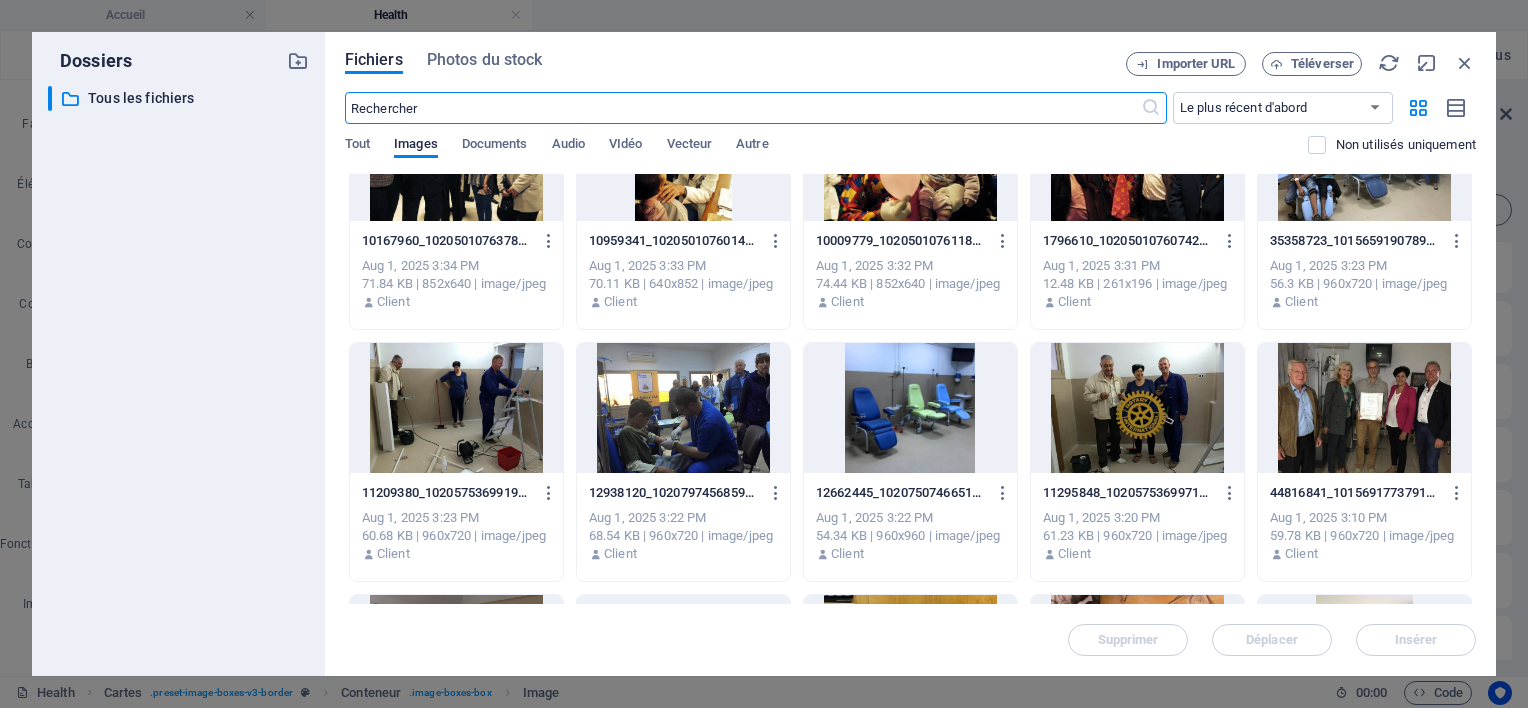 click at bounding box center [1137, 408] 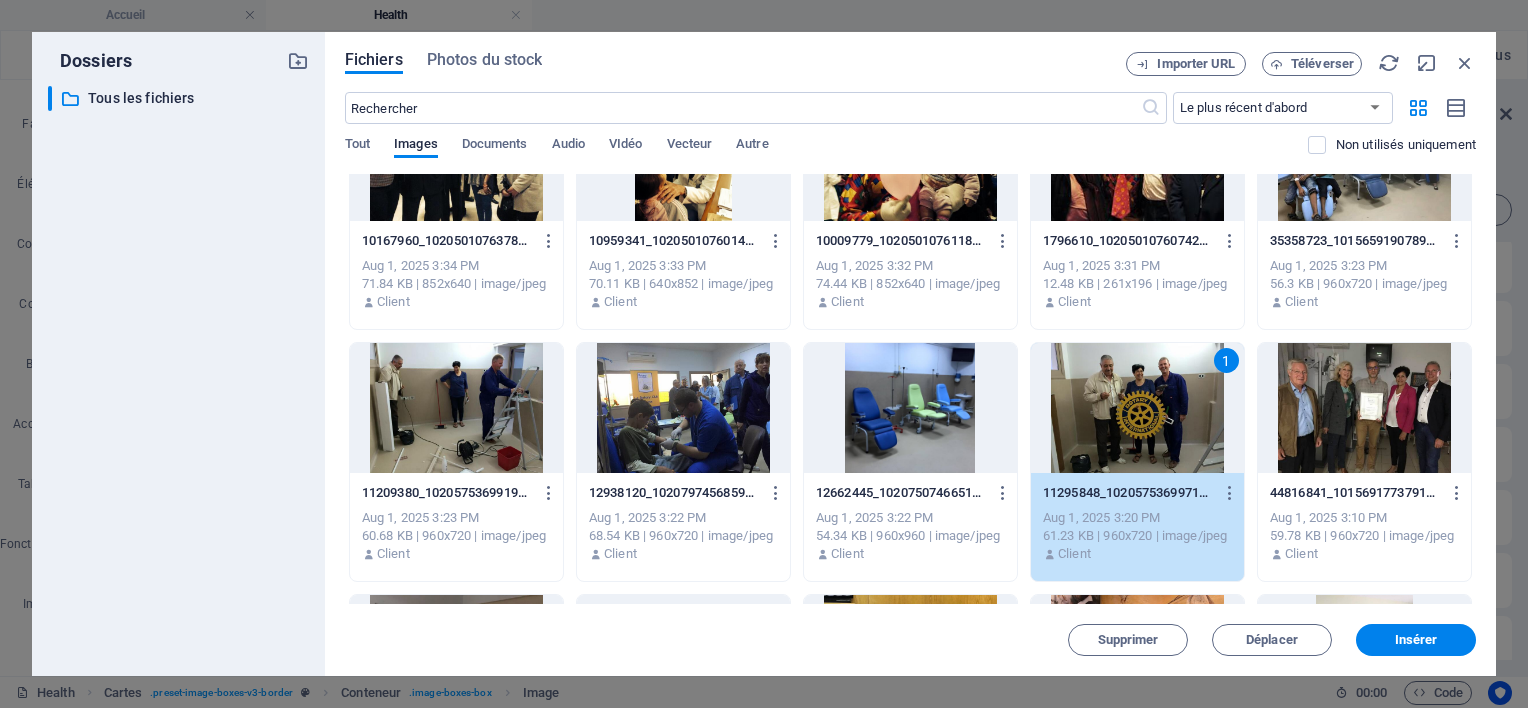 click on "1" at bounding box center [1137, 408] 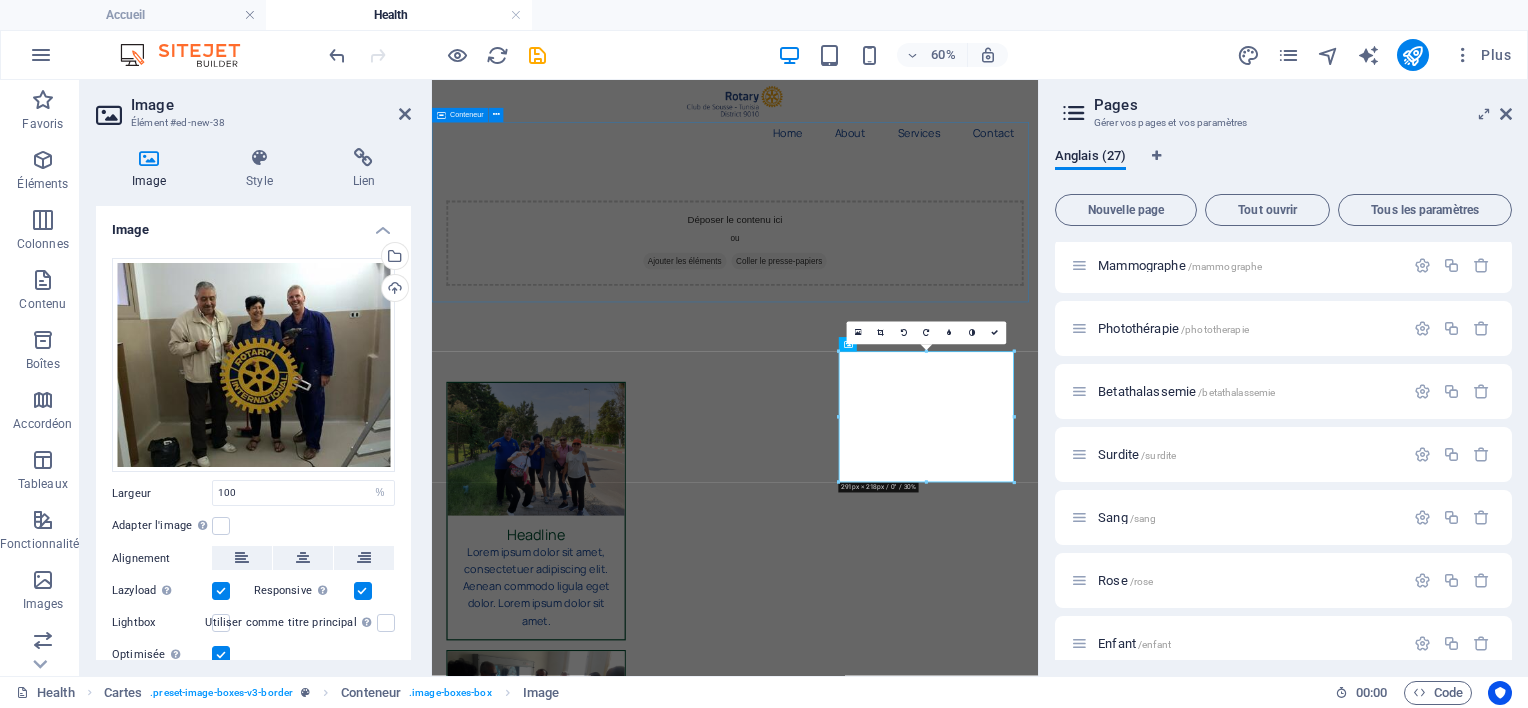 click on "Déposer le contenu ici ou  Ajouter les éléments  Coller le presse-papiers" at bounding box center [937, 352] 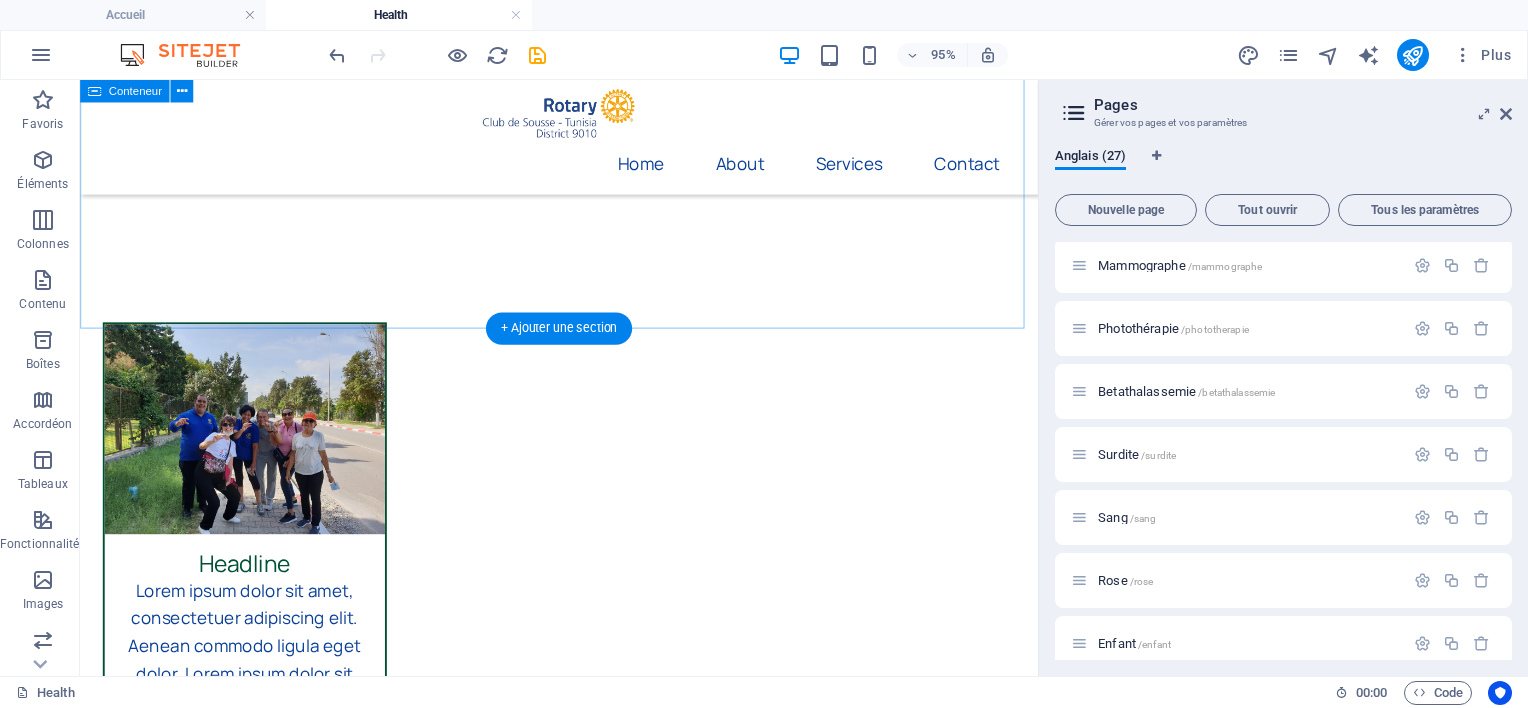 scroll, scrollTop: 200, scrollLeft: 0, axis: vertical 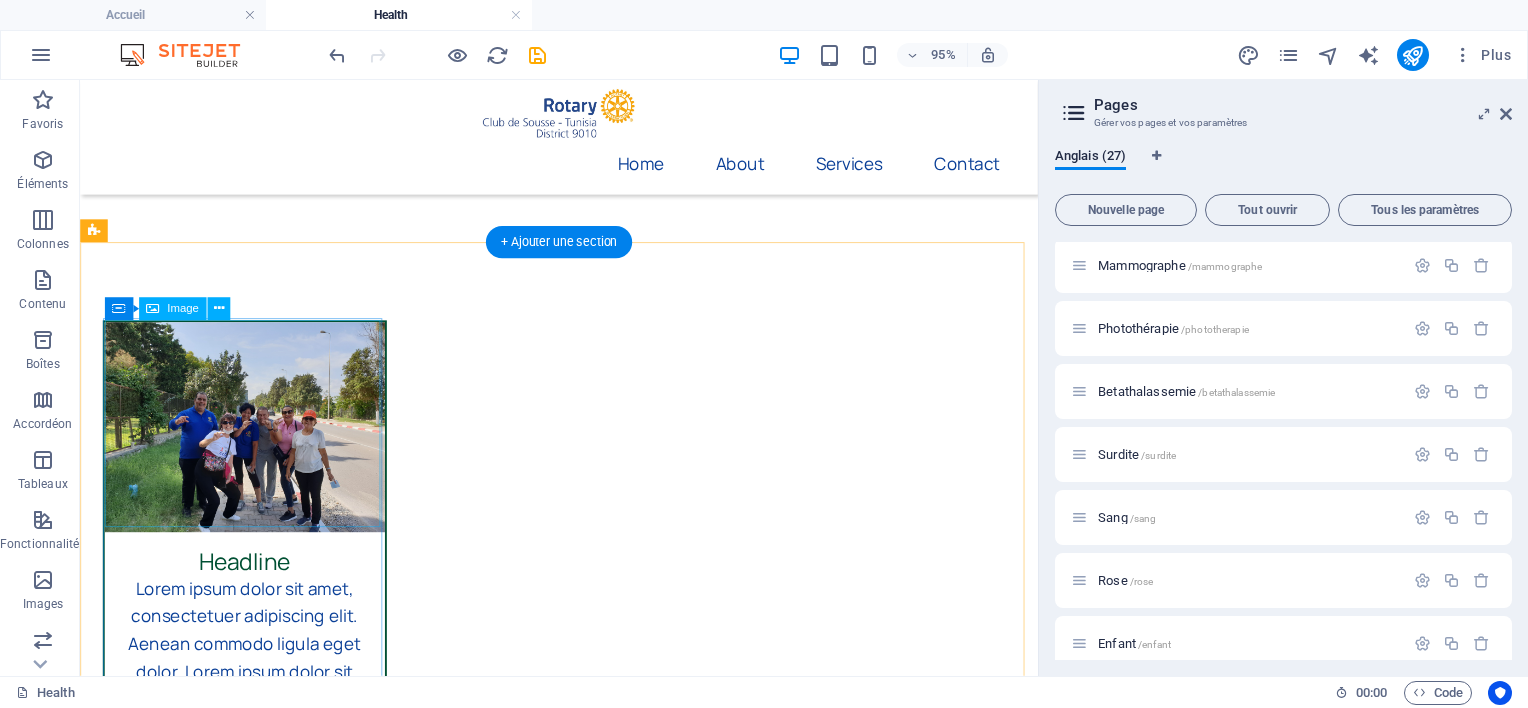 click at bounding box center (253, 445) 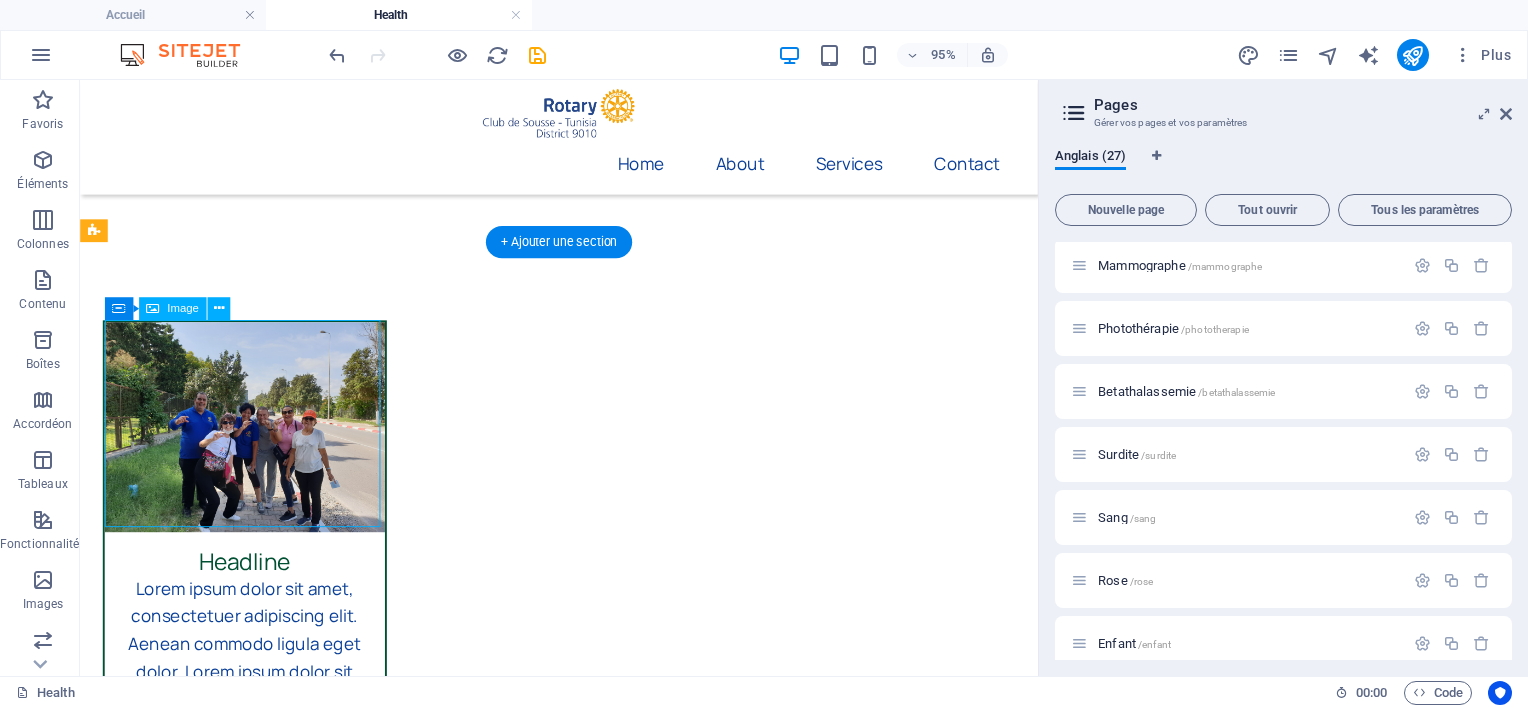 click at bounding box center [253, 445] 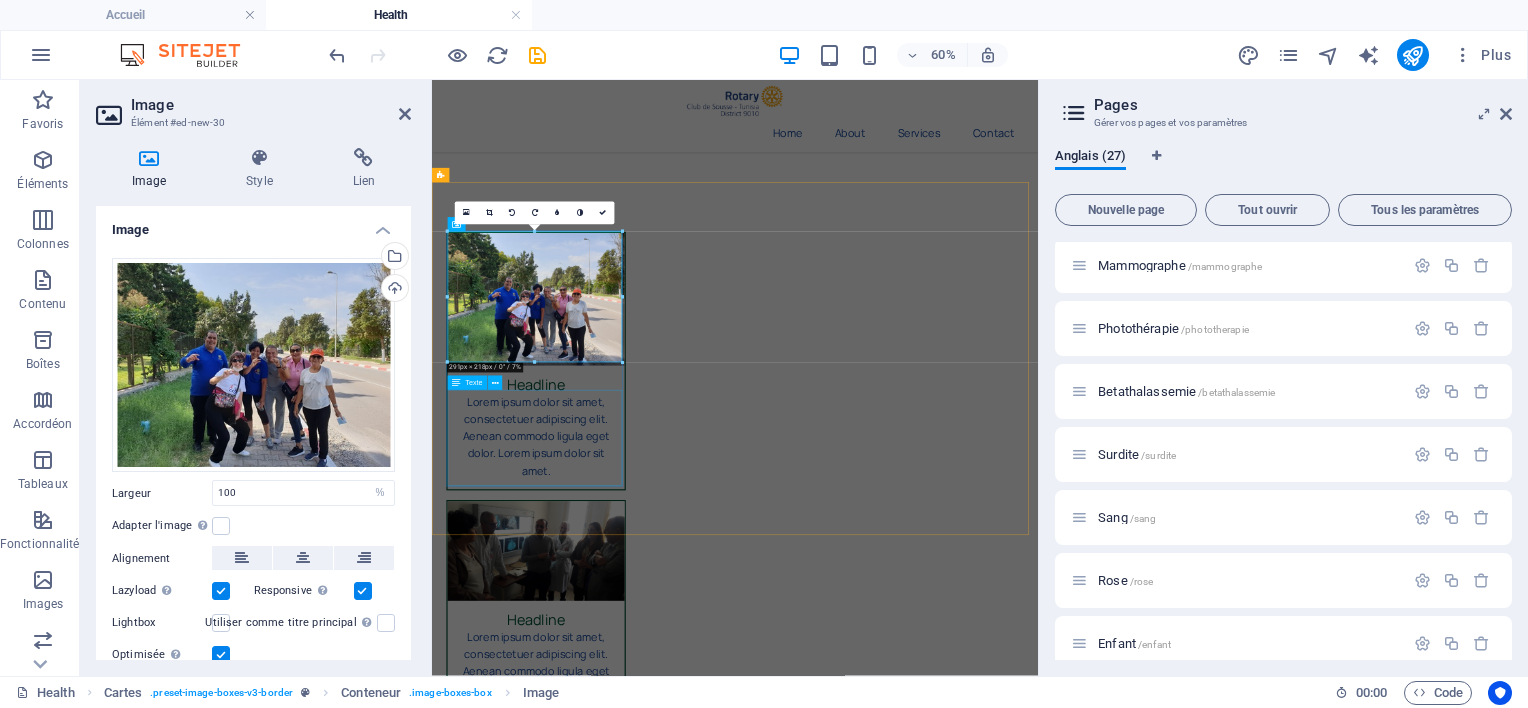 click on "Lorem ipsum dolor sit amet, consectetuer adipiscing elit. Aenean commodo ligula eget dolor. Lorem ipsum dolor sit amet." at bounding box center (605, 682) 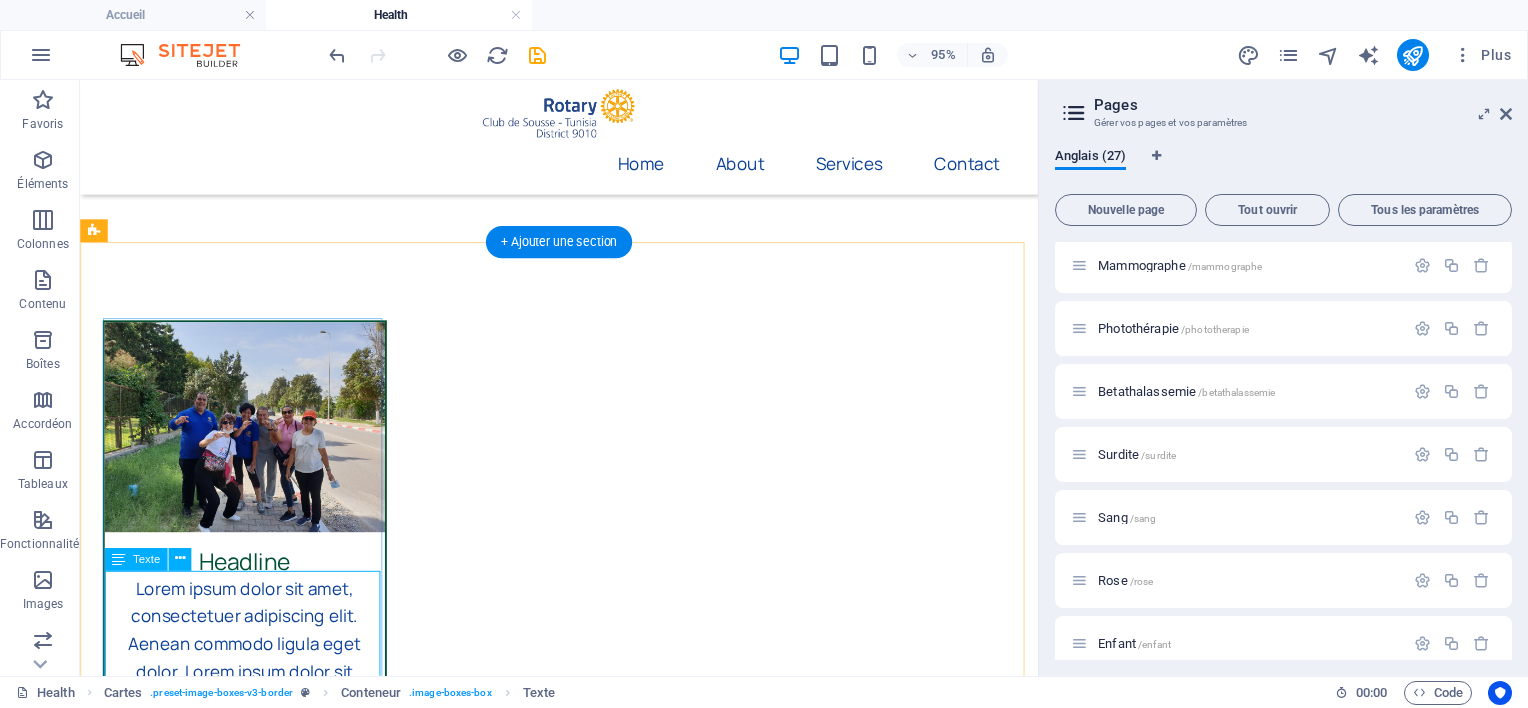 click on "Lorem ipsum dolor sit amet, consectetuer adipiscing elit. Aenean commodo ligula eget dolor. Lorem ipsum dolor sit amet." at bounding box center (253, 681) 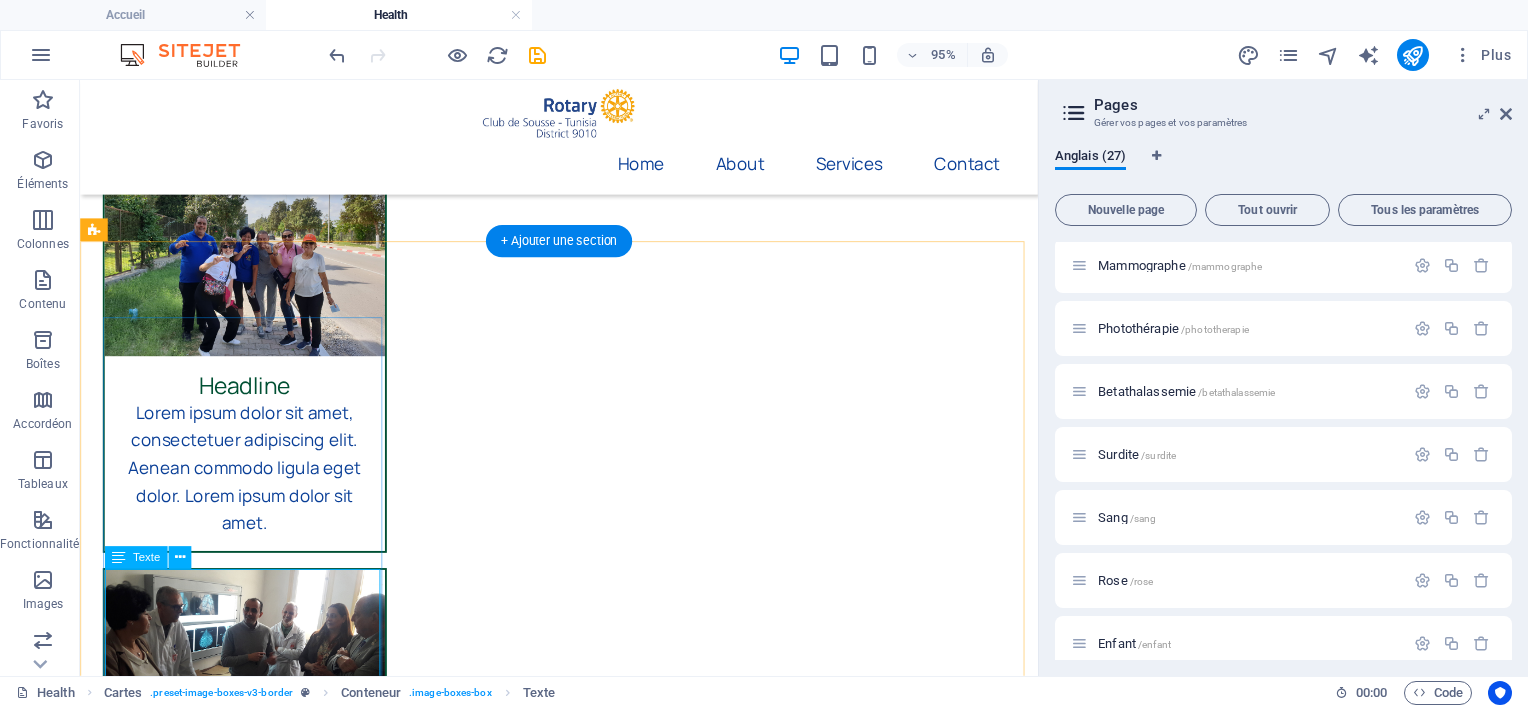 scroll, scrollTop: 400, scrollLeft: 0, axis: vertical 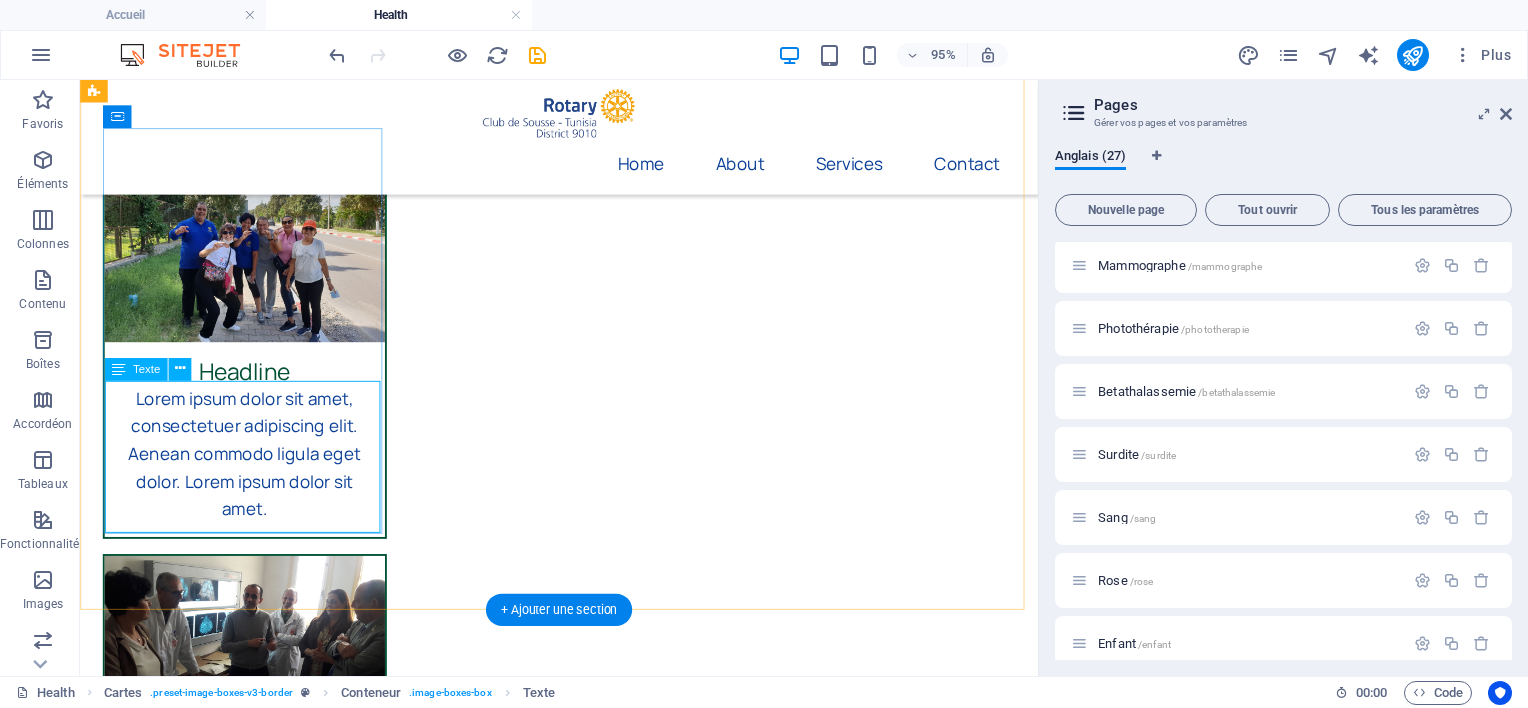 click on "Lorem ipsum dolor sit amet, consectetuer adipiscing elit. Aenean commodo ligula eget dolor. Lorem ipsum dolor sit amet." at bounding box center (253, 481) 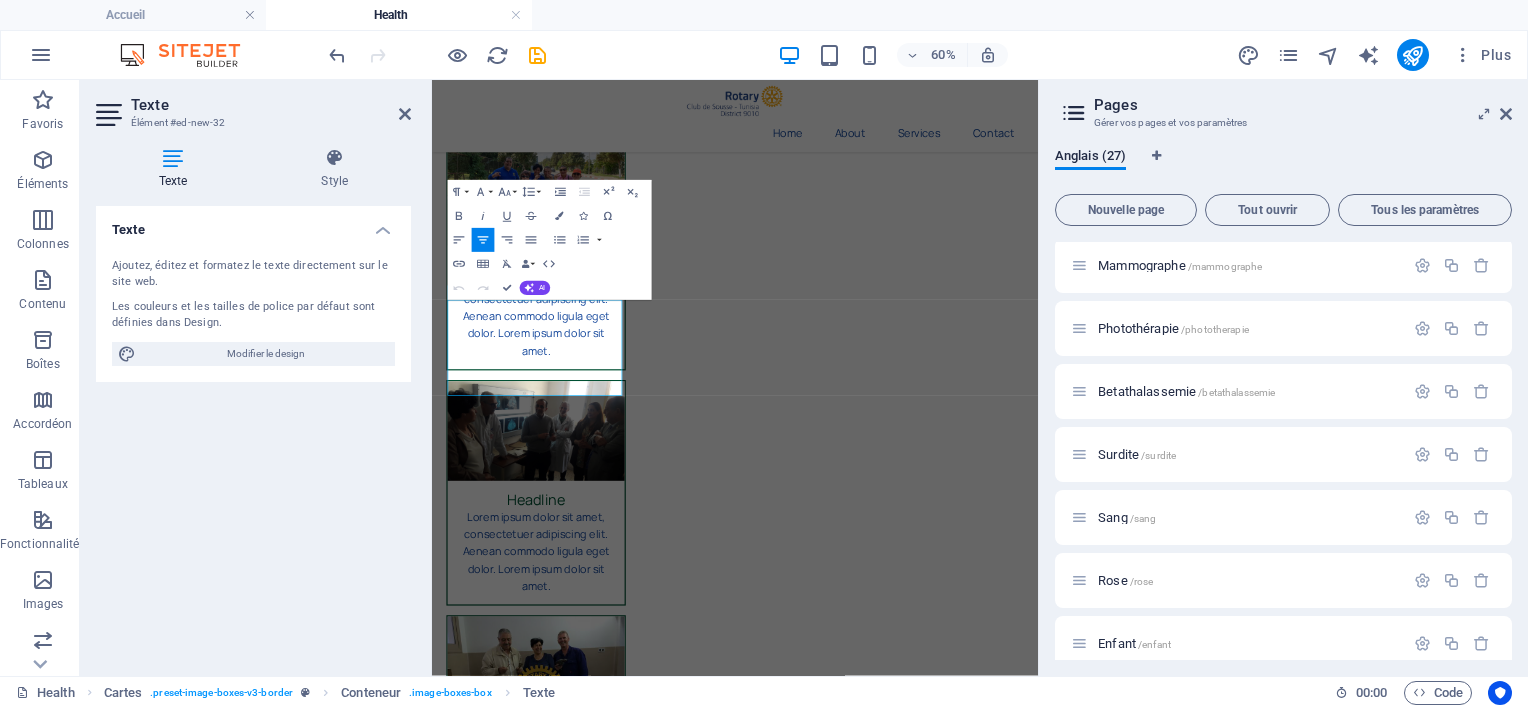 scroll, scrollTop: 350, scrollLeft: 0, axis: vertical 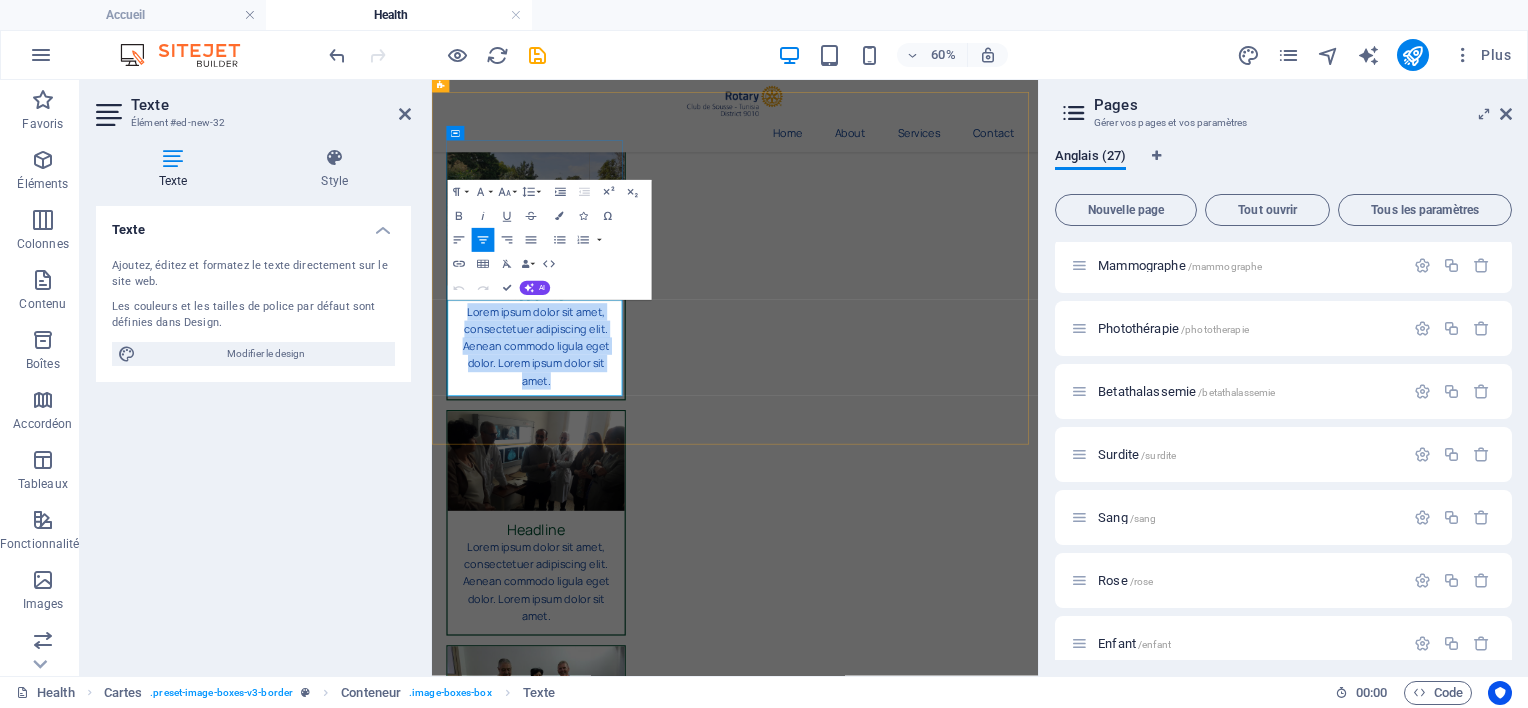 drag, startPoint x: 640, startPoint y: 581, endPoint x: 492, endPoint y: 467, distance: 186.81541 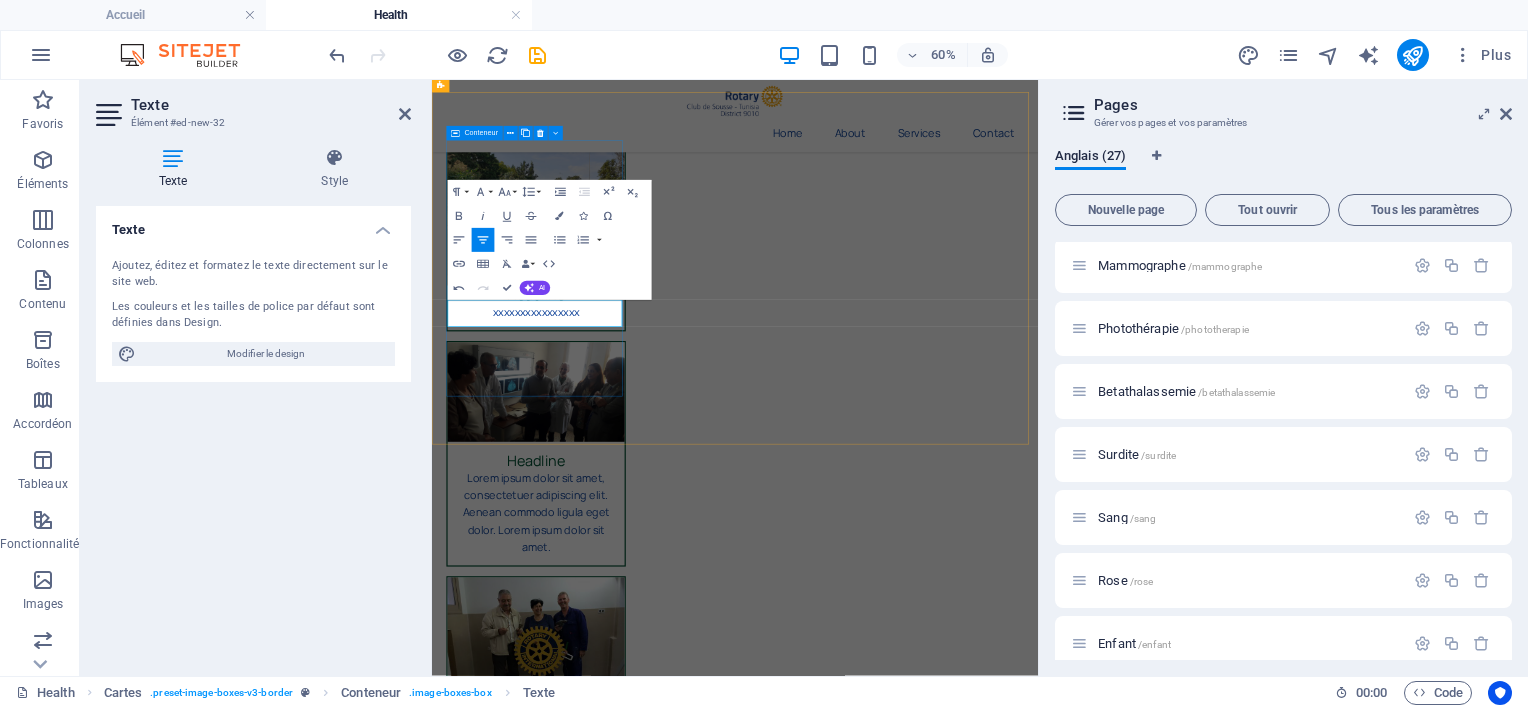 click on "Headline xxxxxxxxxxxxxxxx" at bounding box center [605, 341] 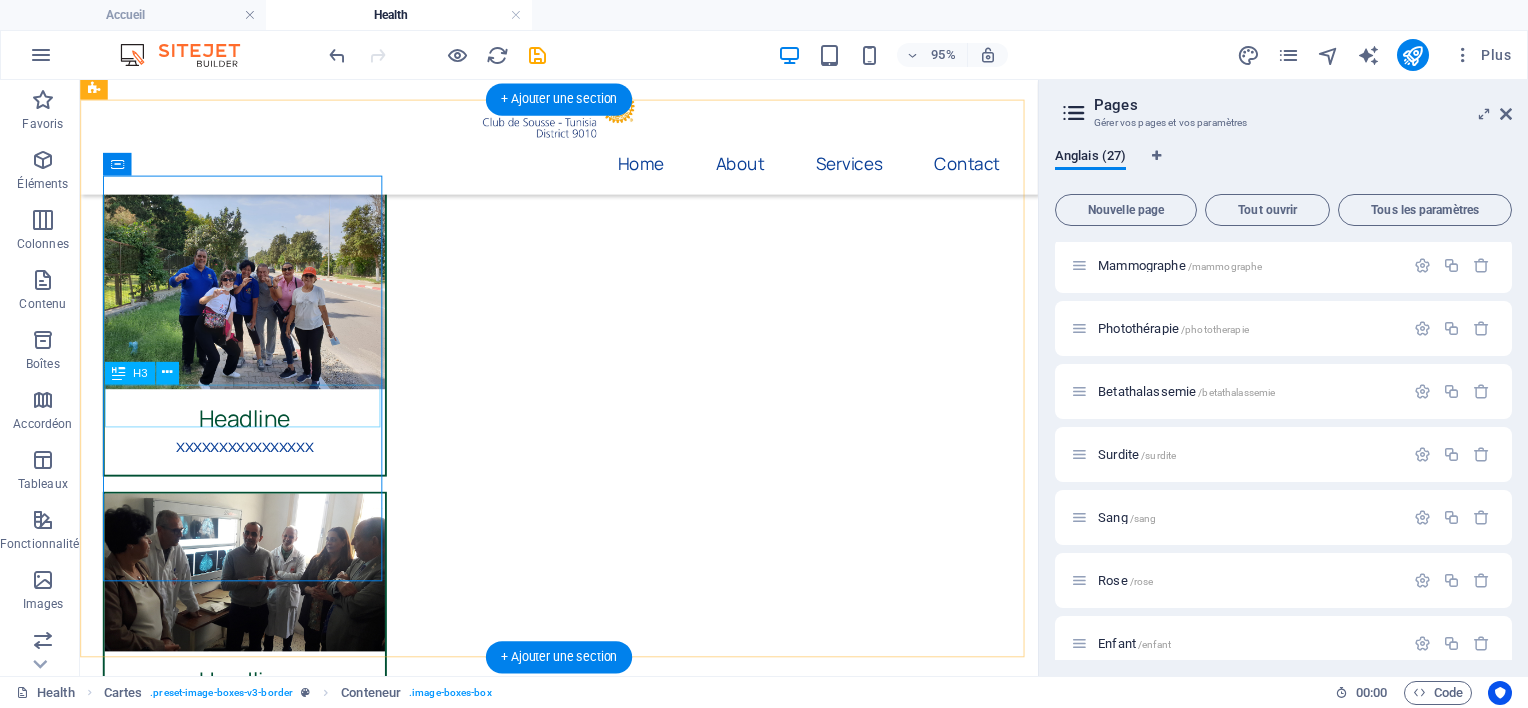 click on "Headline" at bounding box center (253, 429) 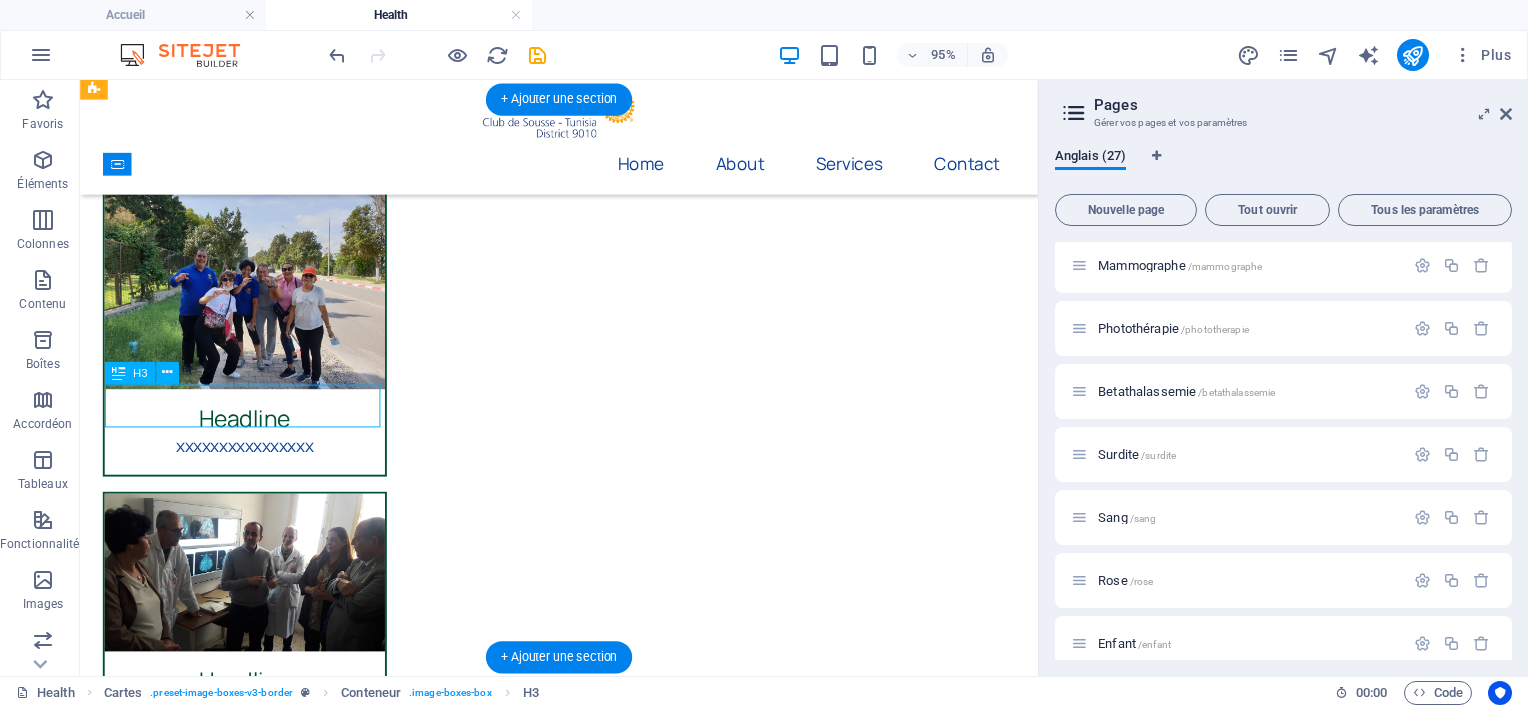 click on "Headline" at bounding box center (253, 429) 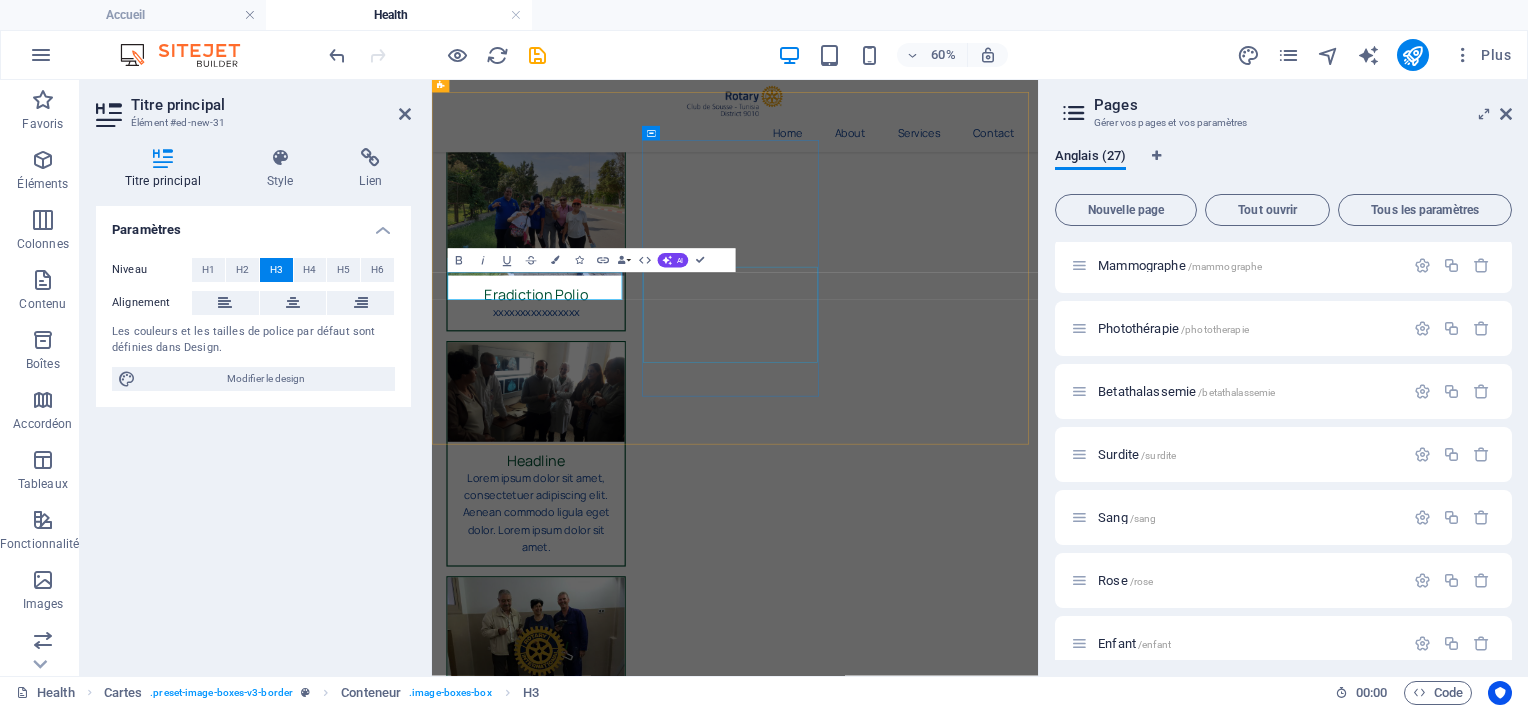 click on "Lorem ipsum dolor sit amet, consectetuer adipiscing elit. Aenean commodo ligula eget dolor. Lorem ipsum dolor sit amet." at bounding box center [605, 809] 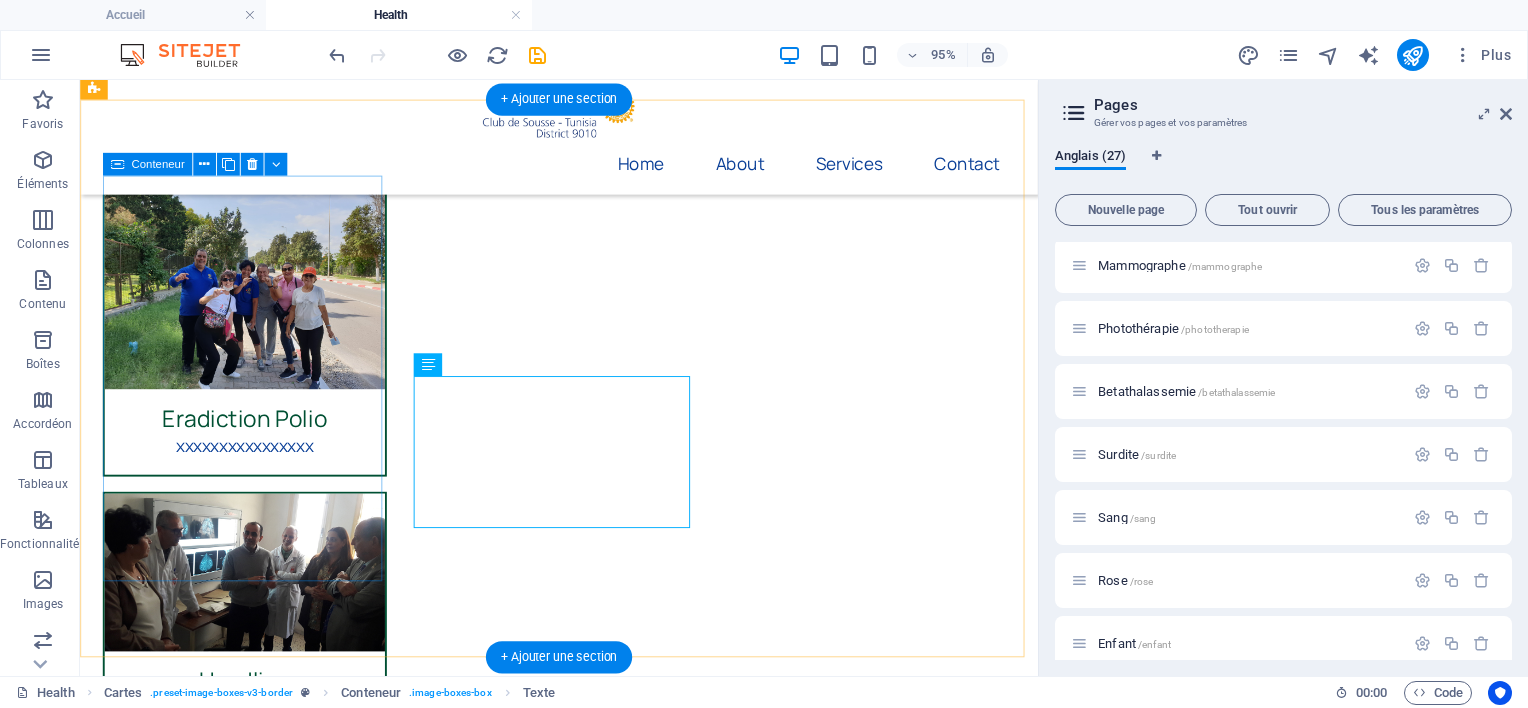 click on "Eradiction Polio xxxxxxxxxxxxxxxx" at bounding box center (253, 341) 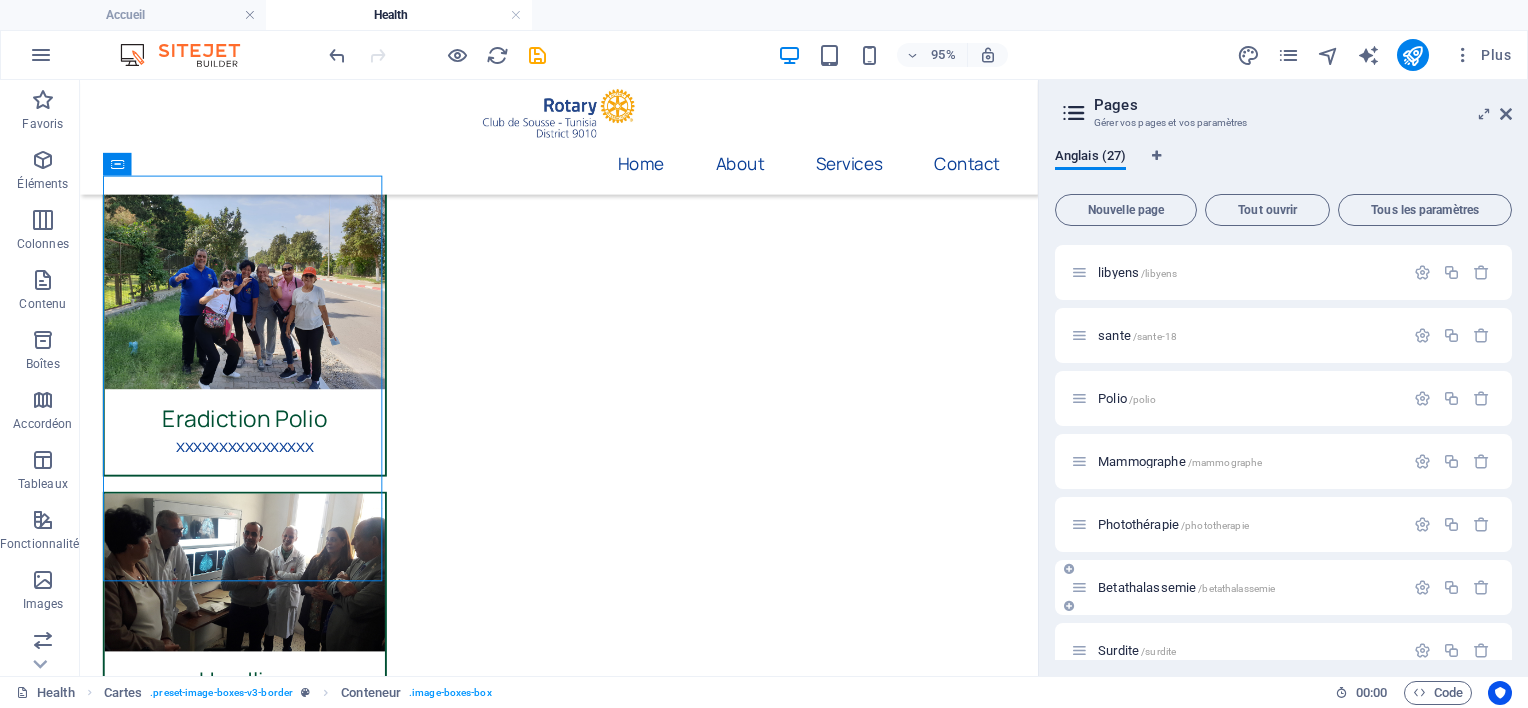scroll, scrollTop: 1001, scrollLeft: 0, axis: vertical 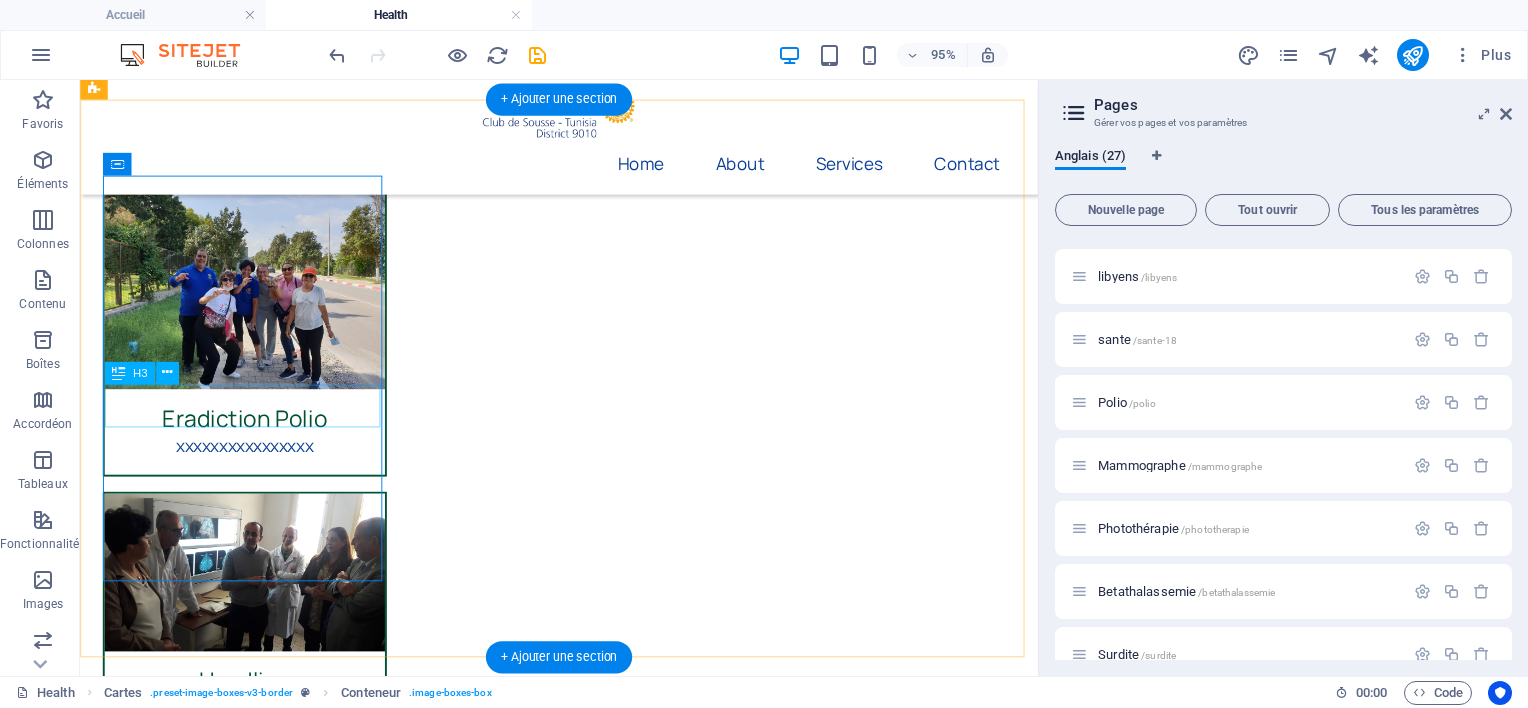 click on "Eradiction Polio" at bounding box center (253, 429) 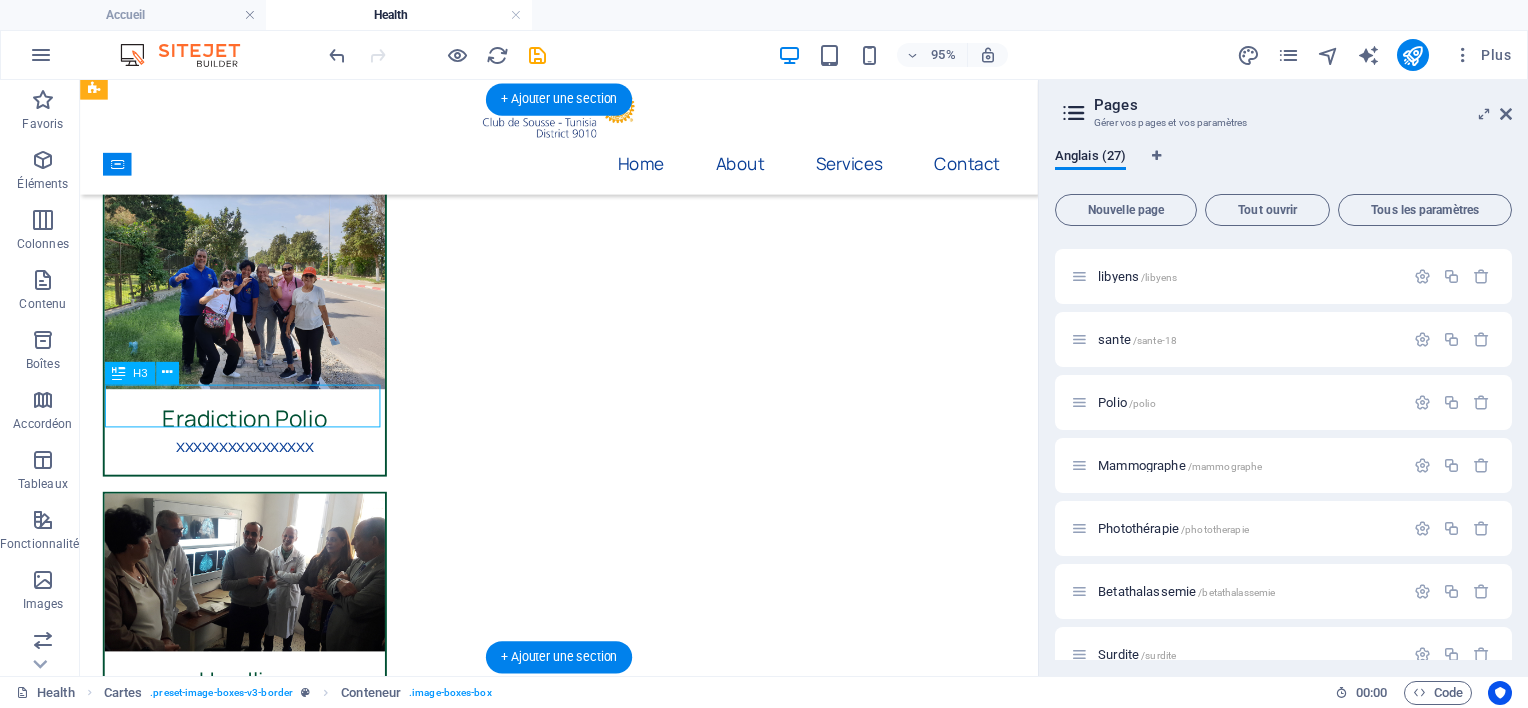 click on "Eradiction Polio" at bounding box center (253, 429) 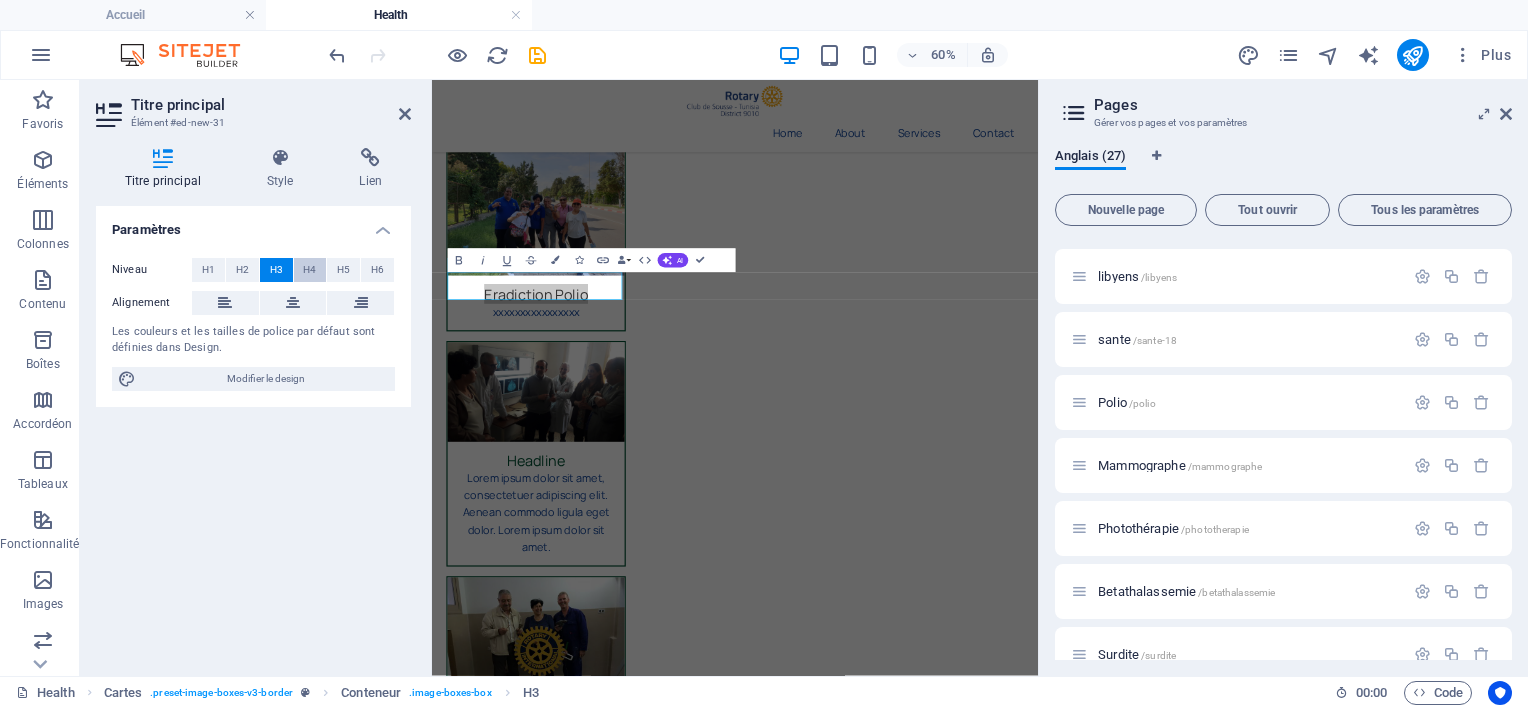 click on "H4" at bounding box center [309, 270] 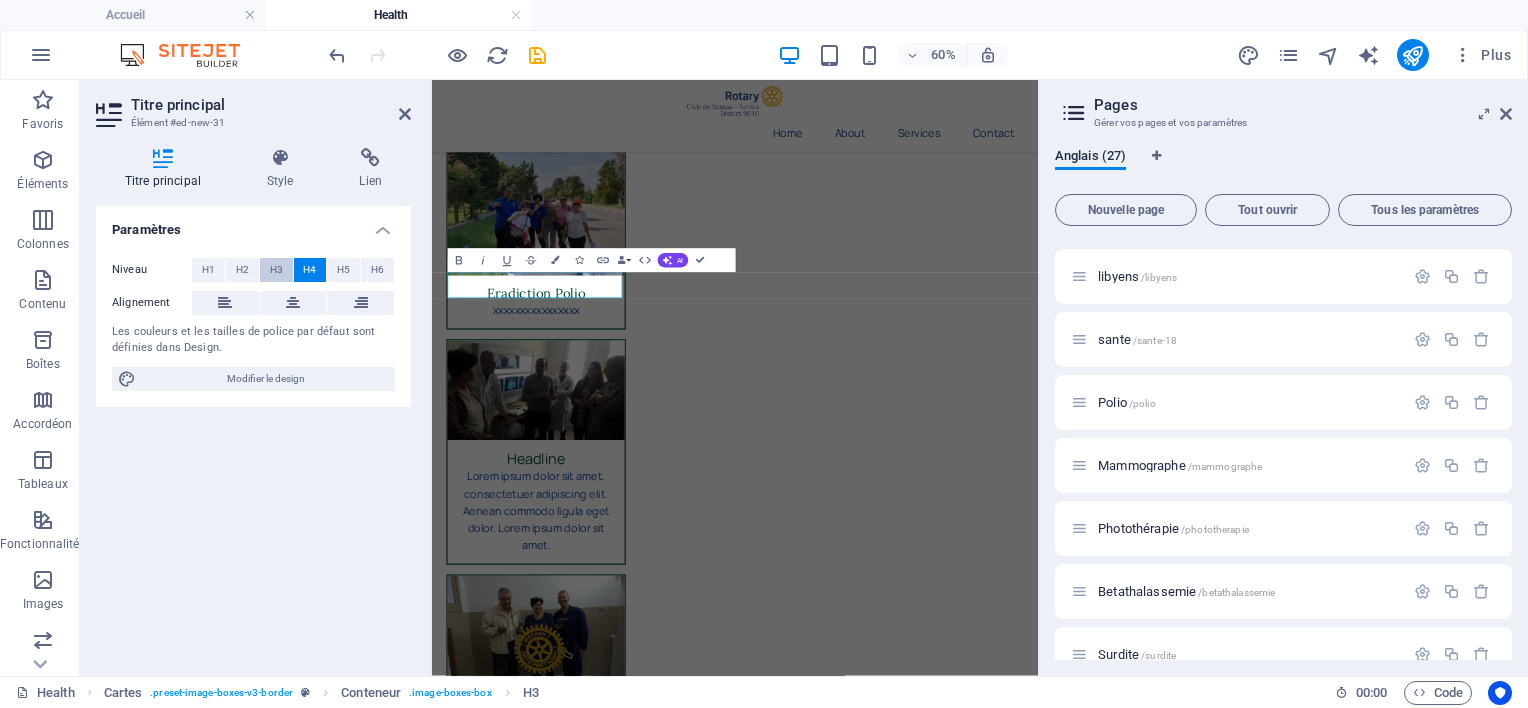 click on "H3" at bounding box center [276, 270] 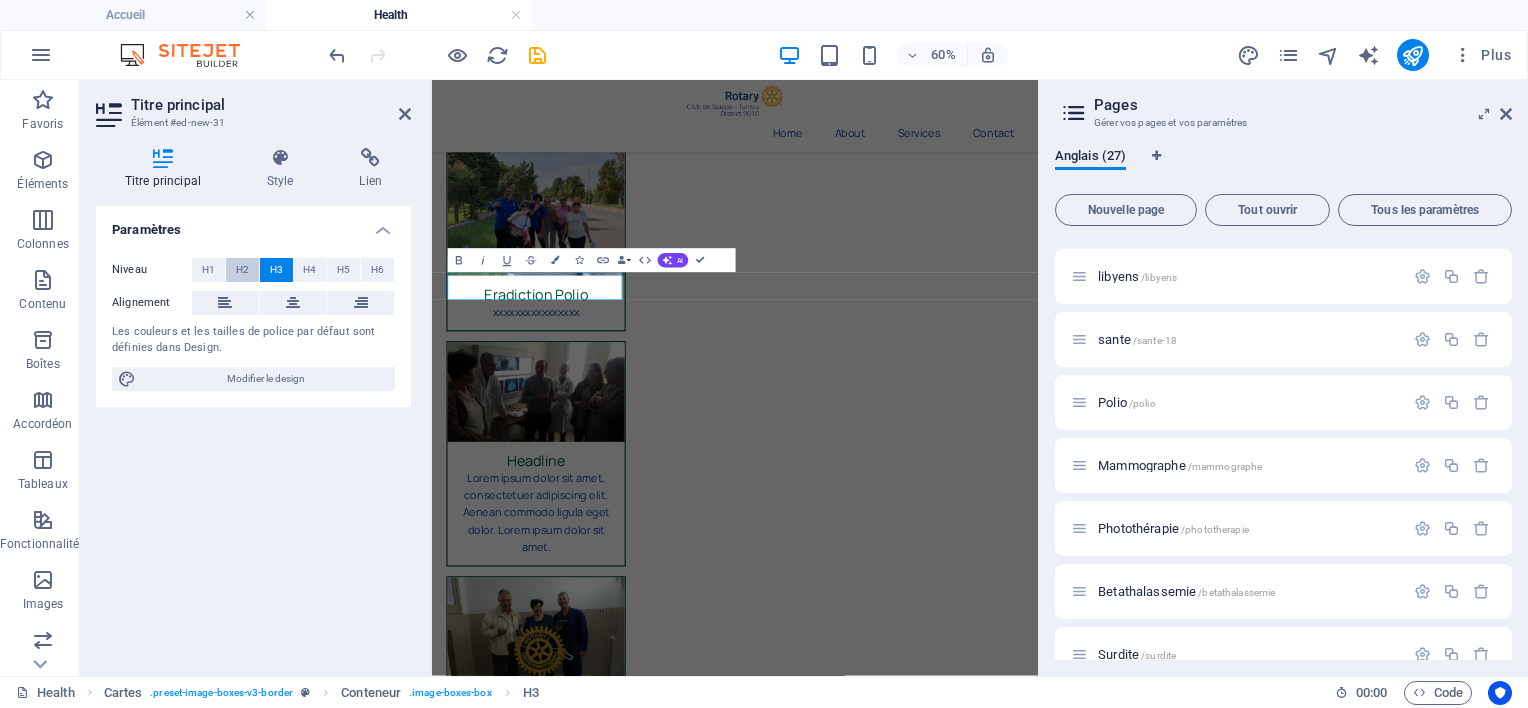 click on "H2" at bounding box center (242, 270) 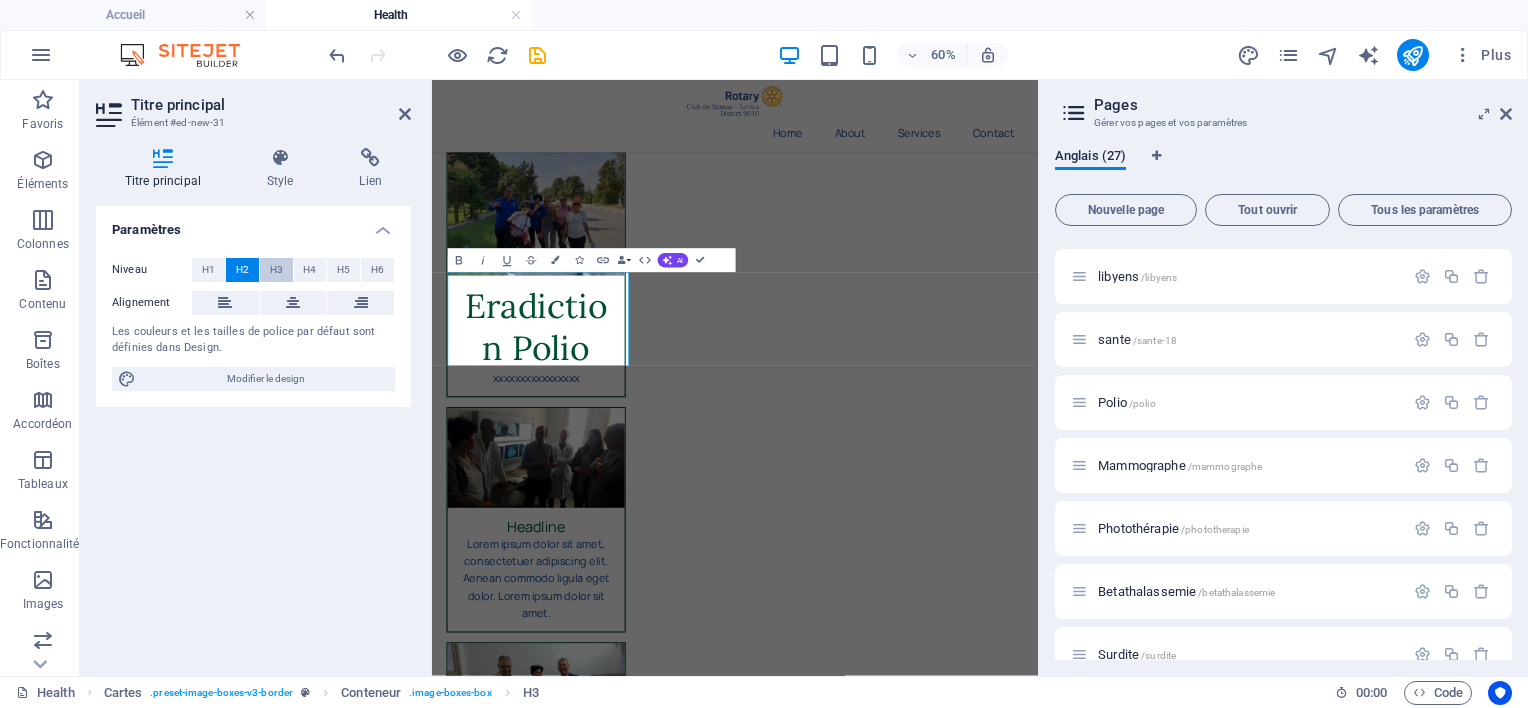 click on "H3" at bounding box center (276, 270) 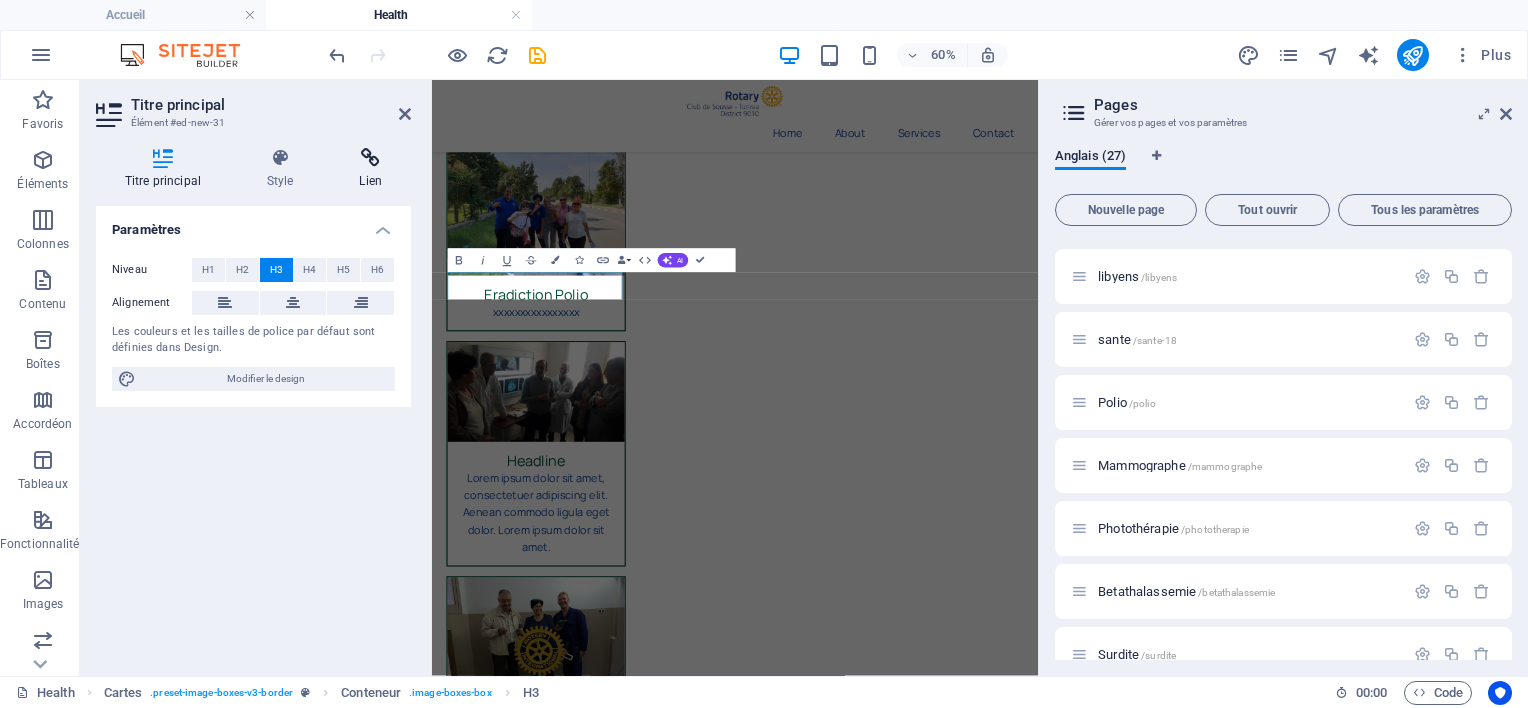 click on "Lien" at bounding box center (371, 169) 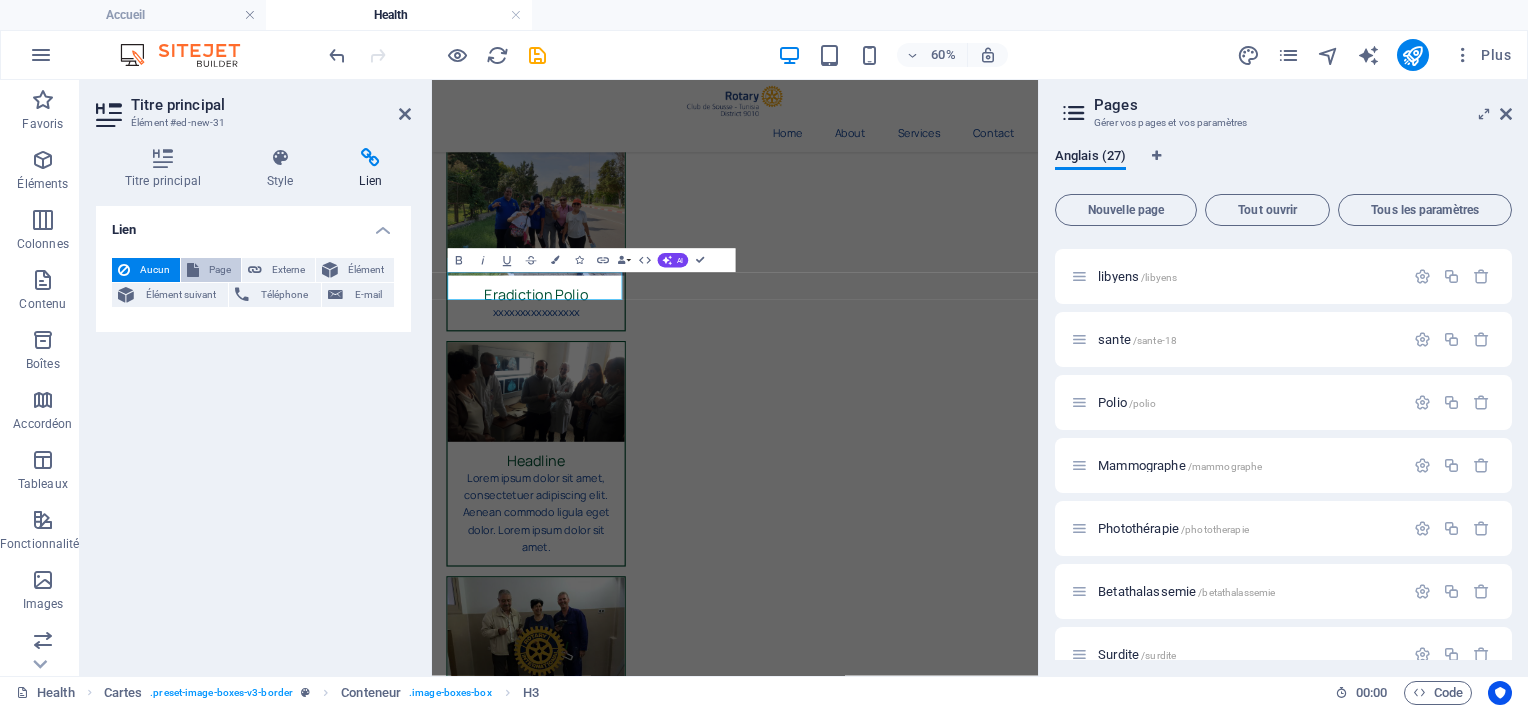 click on "Page" at bounding box center [220, 270] 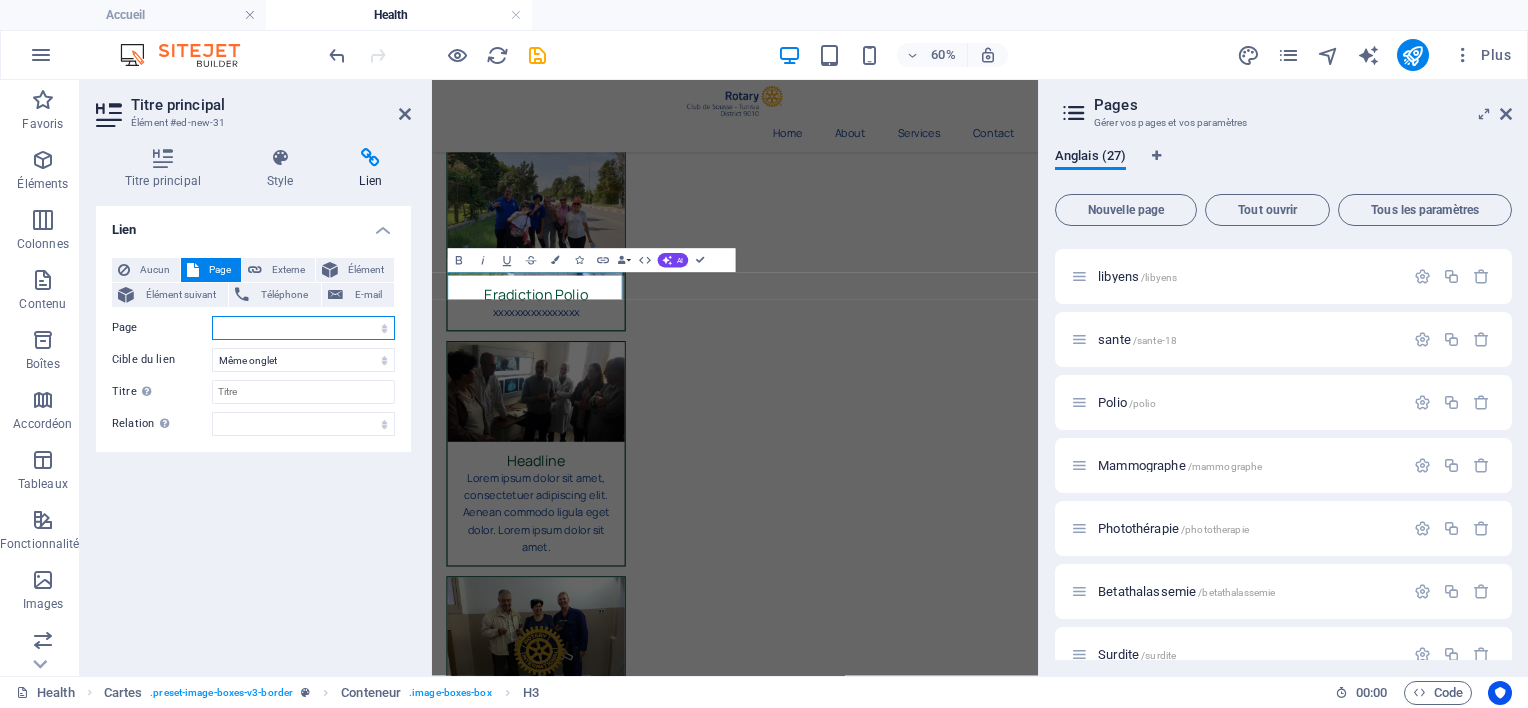 click on "Accueil Historique Actions Contact Privacy Sante Handicape Culture Education Sport Developpement Catastrophe Ramadan Eau Covid inondation libyens sante Polio Mammographe Photothérapie Betathalassemie Surdite Sang Rose Enfant Health" at bounding box center (303, 328) 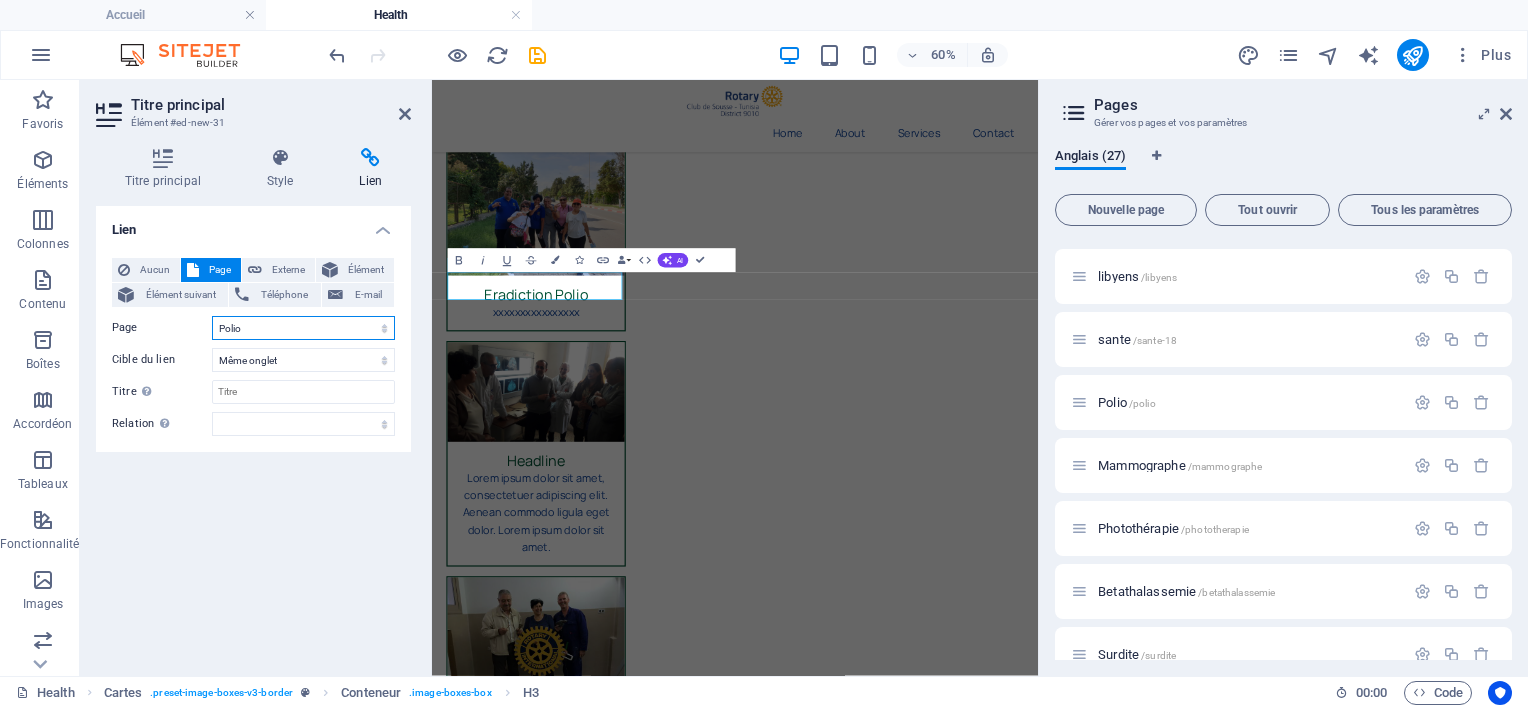 click on "Accueil Historique Actions Contact Privacy Sante Handicape Culture Education Sport Developpement Catastrophe Ramadan Eau Covid inondation libyens sante Polio Mammographe Photothérapie Betathalassemie Surdite Sang Rose Enfant Health" at bounding box center [303, 328] 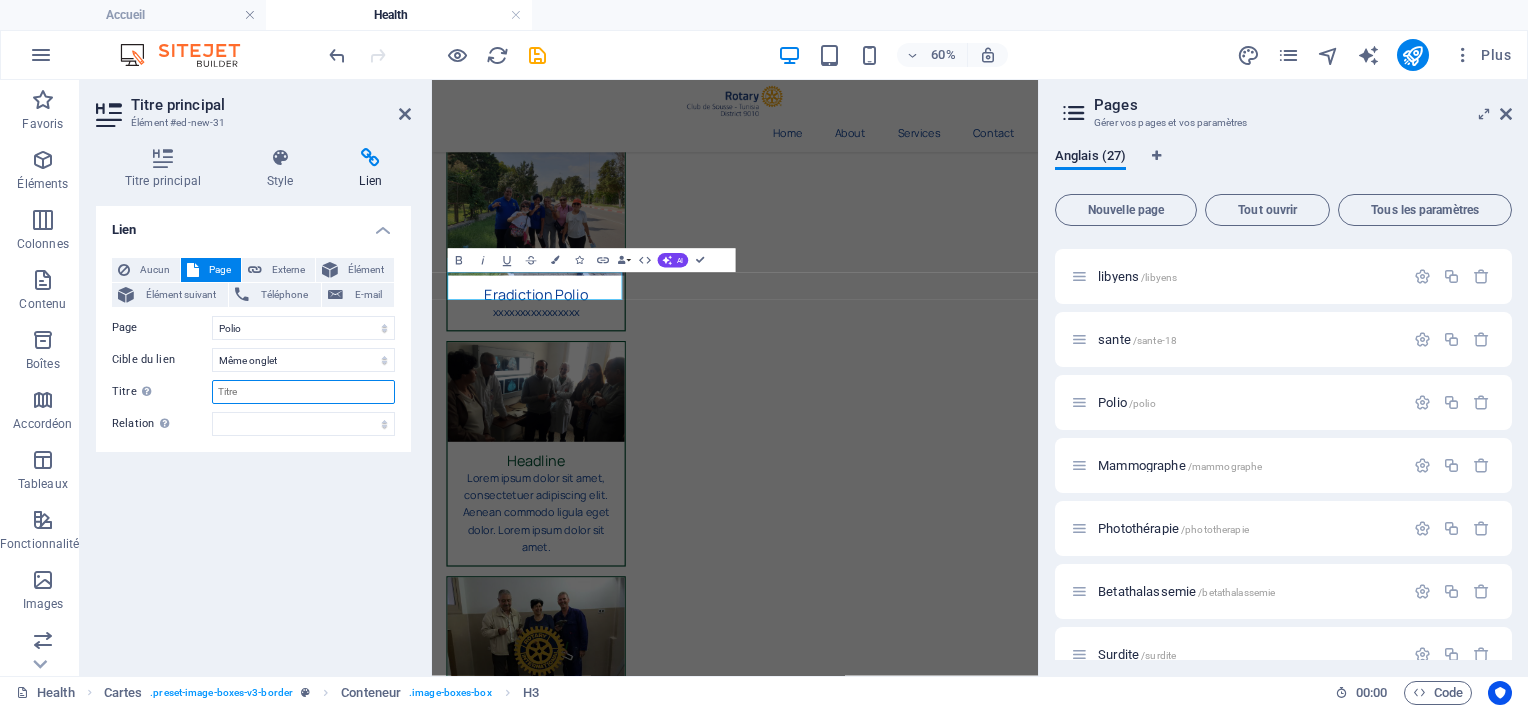 click on "Titre Description supplémentaire du lien. Celle-ci doit être différente du texte du lien. Le titre est souvent affiché comme Texte infobulle lorsque la souris passe sur l'élément. Laissez vide en cas de doute." at bounding box center (303, 392) 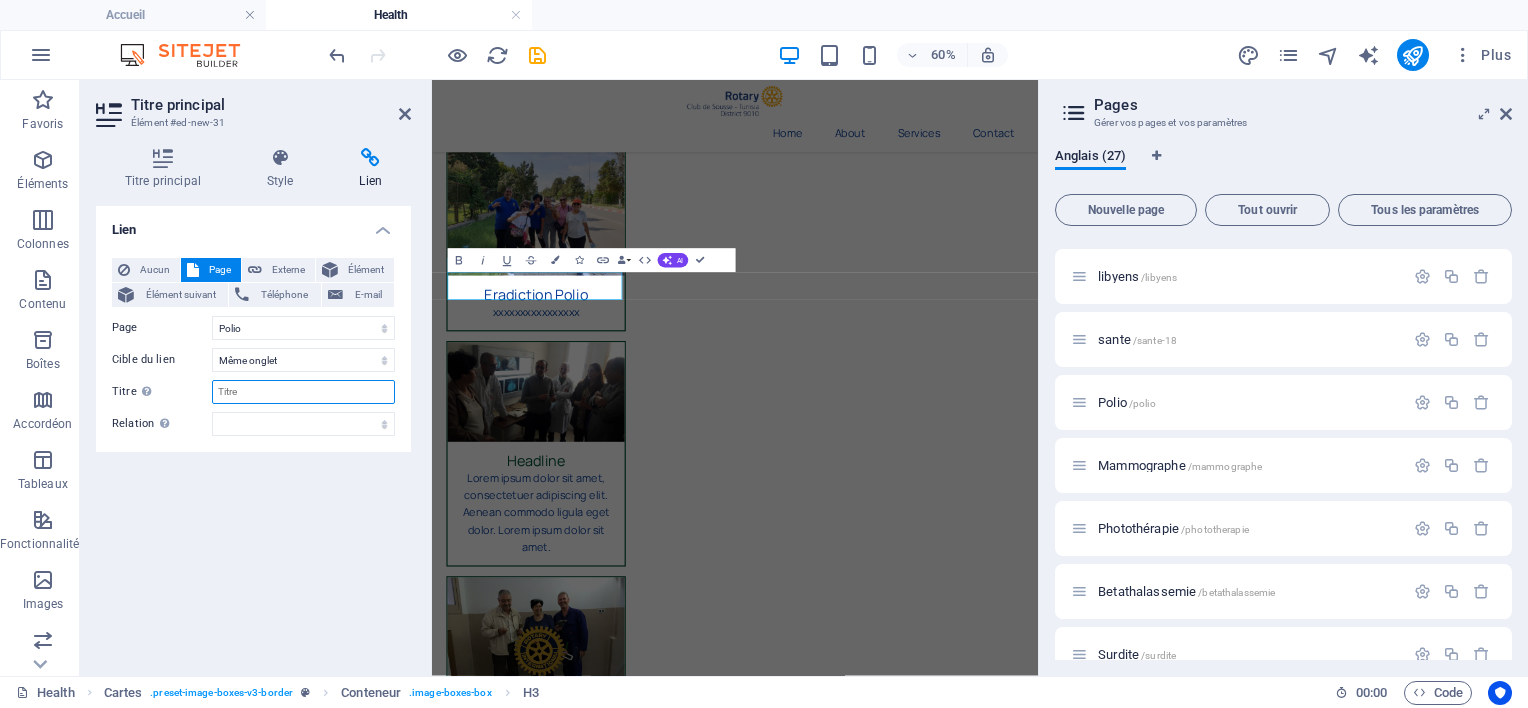 paste on "Eradiction Polio" 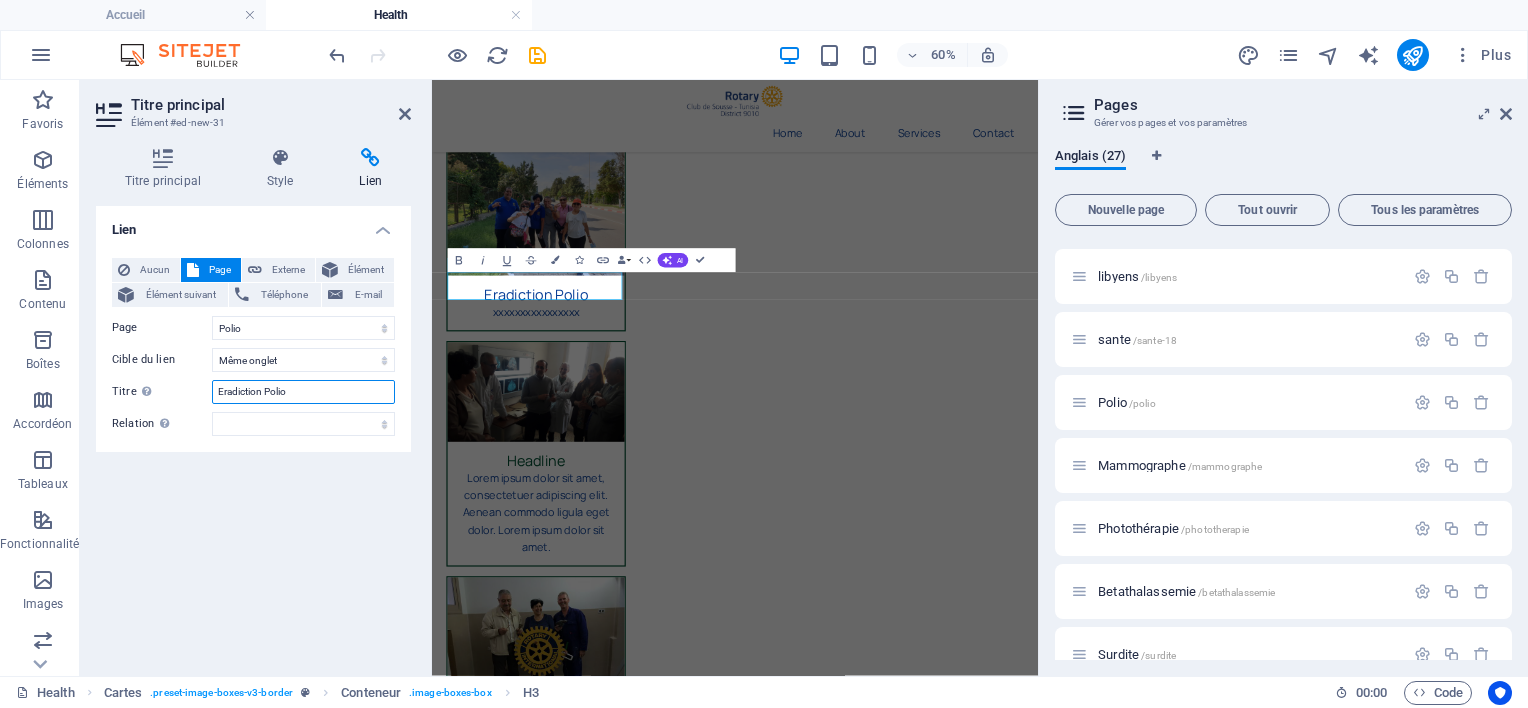type on "Eradiction Polio" 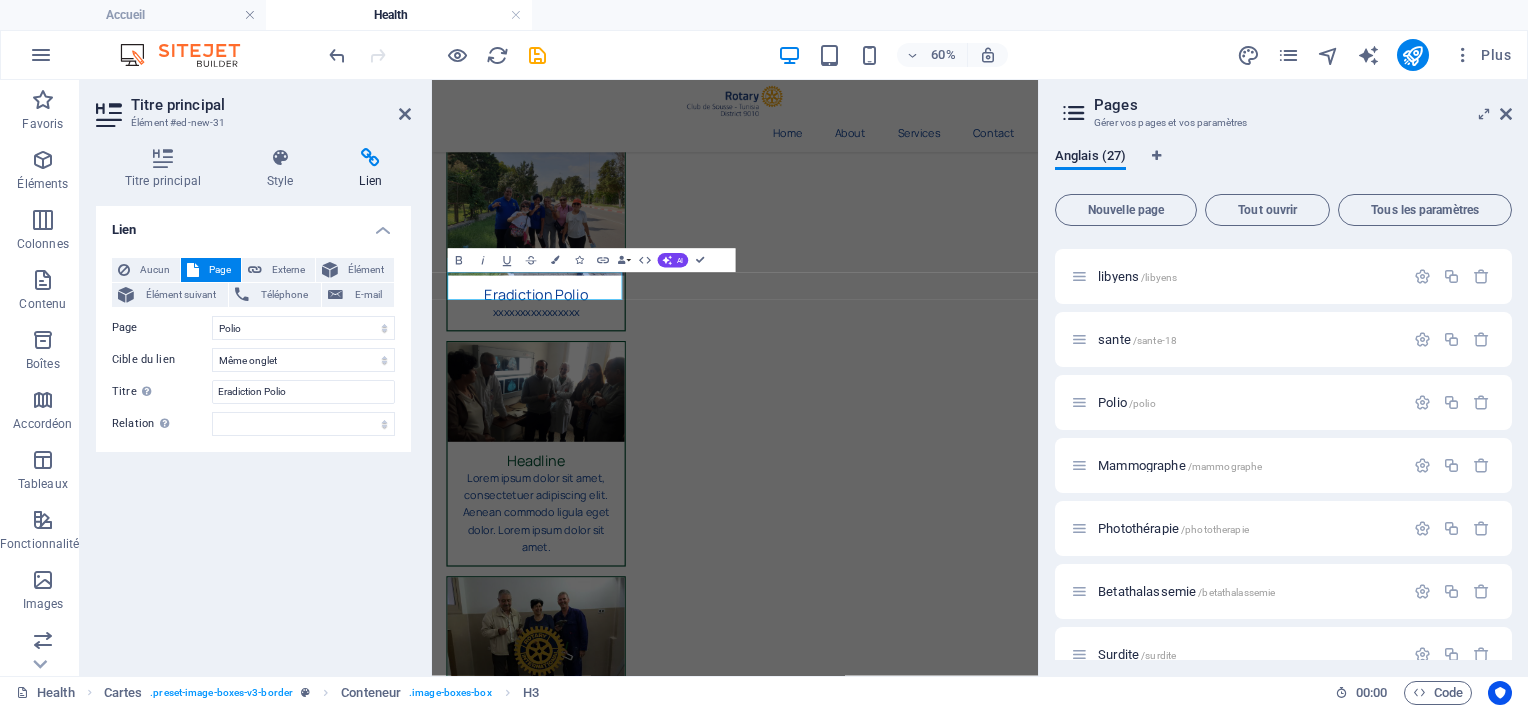 click on "Lien Aucun Page Externe Élément Élément suivant Téléphone E-mail Page Accueil Historique Actions Contact Privacy Sante Handicape Culture Education Sport Developpement Catastrophe Ramadan Eau Covid inondation libyens sante Polio Mammographe Photothérapie Betathalassemie Surdite Sang Rose Enfant Health Élément
URL Téléphone E-mail Cible du lien Nouvel onglet Même onglet Superposition Titre Description supplémentaire du lien. Celle-ci doit être différente du texte du lien. Le titre est souvent affiché comme Texte infobulle lorsque la souris passe sur l'élément. Laissez vide en cas de doute. Eradiction Polio Relation Définit la  relation entre ce lien et la cible du lien . Par exemple, la valeur "nofollow" indique aux moteurs de recherche de ne pas suivre le lien. Vous pouvez le laisser vide. alternate author bookmark external help license next nofollow noreferrer noopener prev search tag" at bounding box center (253, 433) 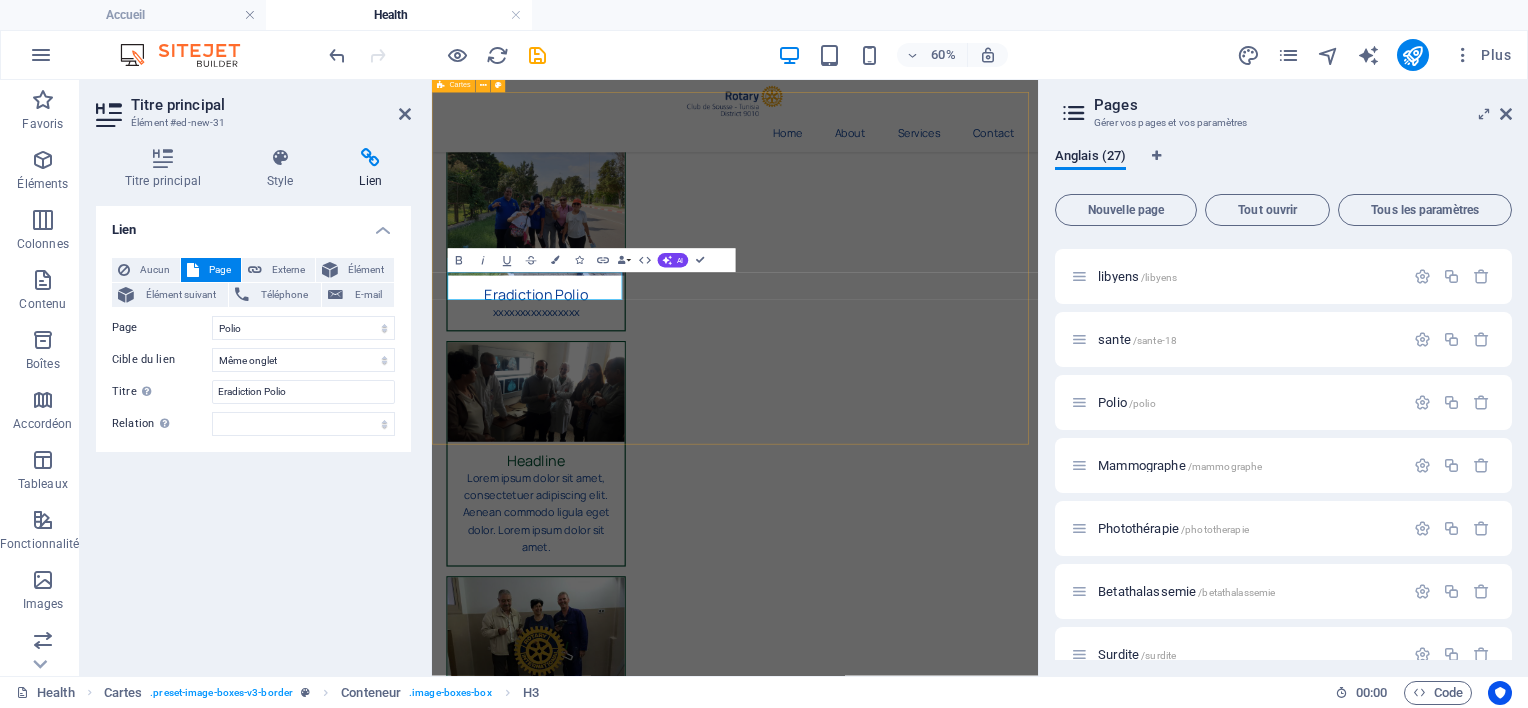 click on "Eradiction Polio xxxxxxxxxxxxxxxx Headline Lorem ipsum dolor sit amet, consectetuer adipiscing elit. Aenean commodo ligula eget dolor. Lorem ipsum dolor sit amet. Headline Lorem ipsum dolor sit amet, consectetuer adipiscing elit. Aenean commodo ligula eget dolor. Lorem ipsum dolor sit amet." at bounding box center [937, 760] 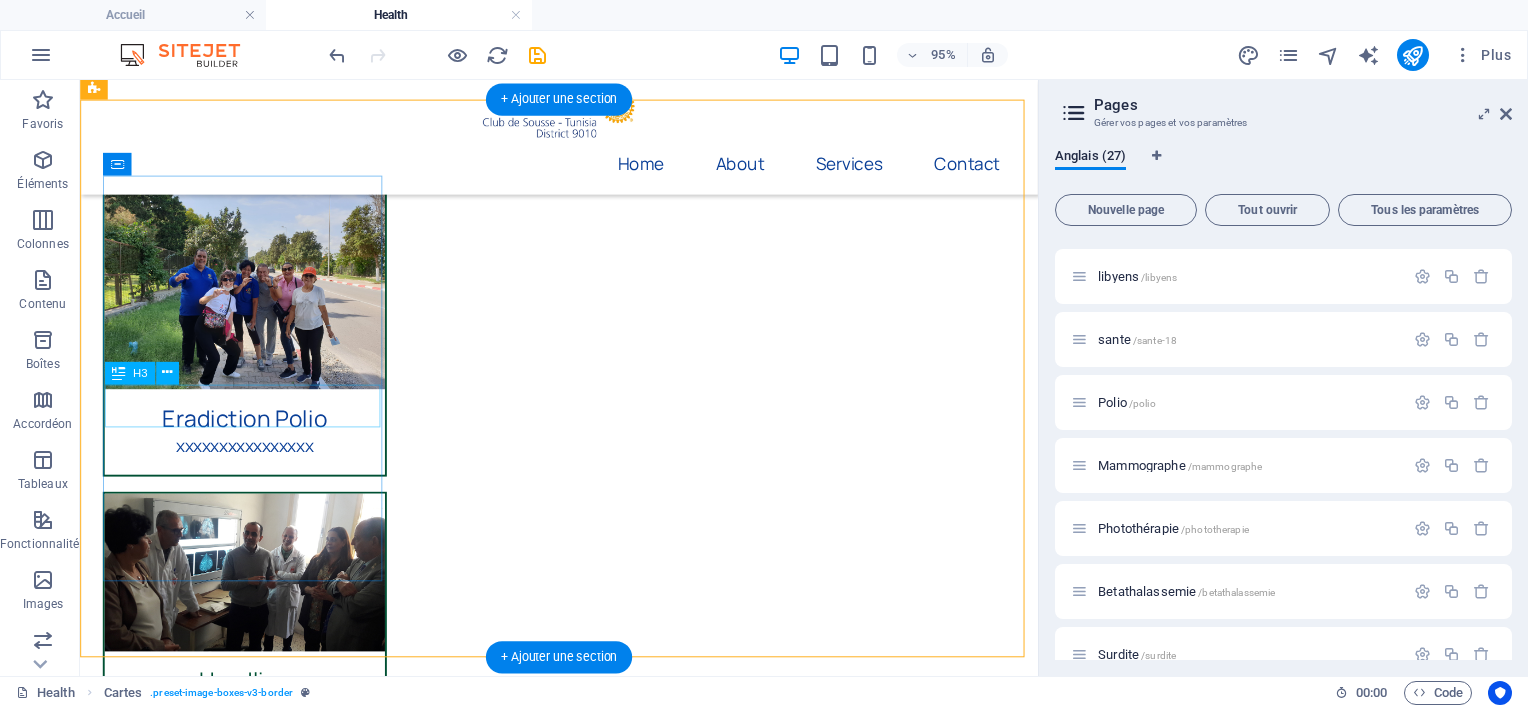 click on "Eradiction Polio" at bounding box center [253, 429] 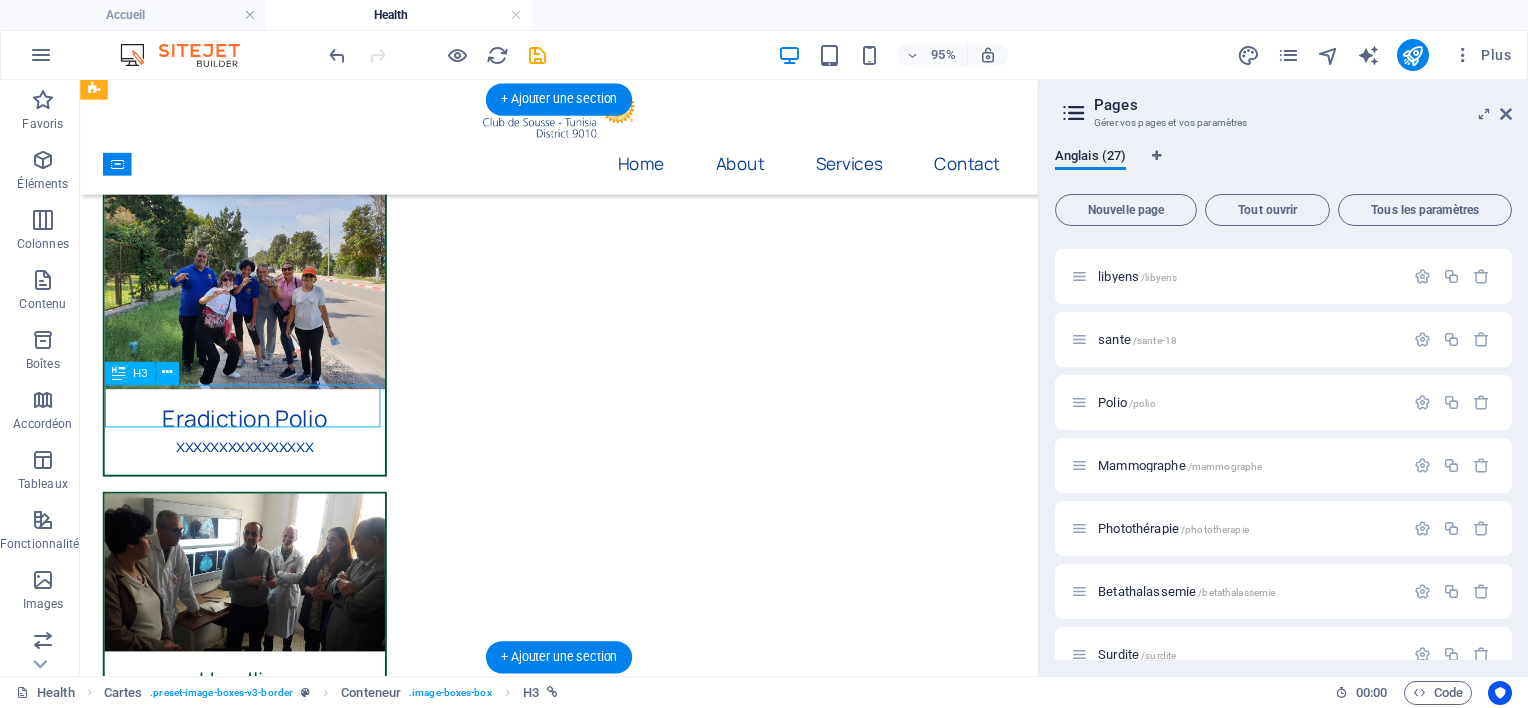 click on "Eradiction Polio" at bounding box center (253, 429) 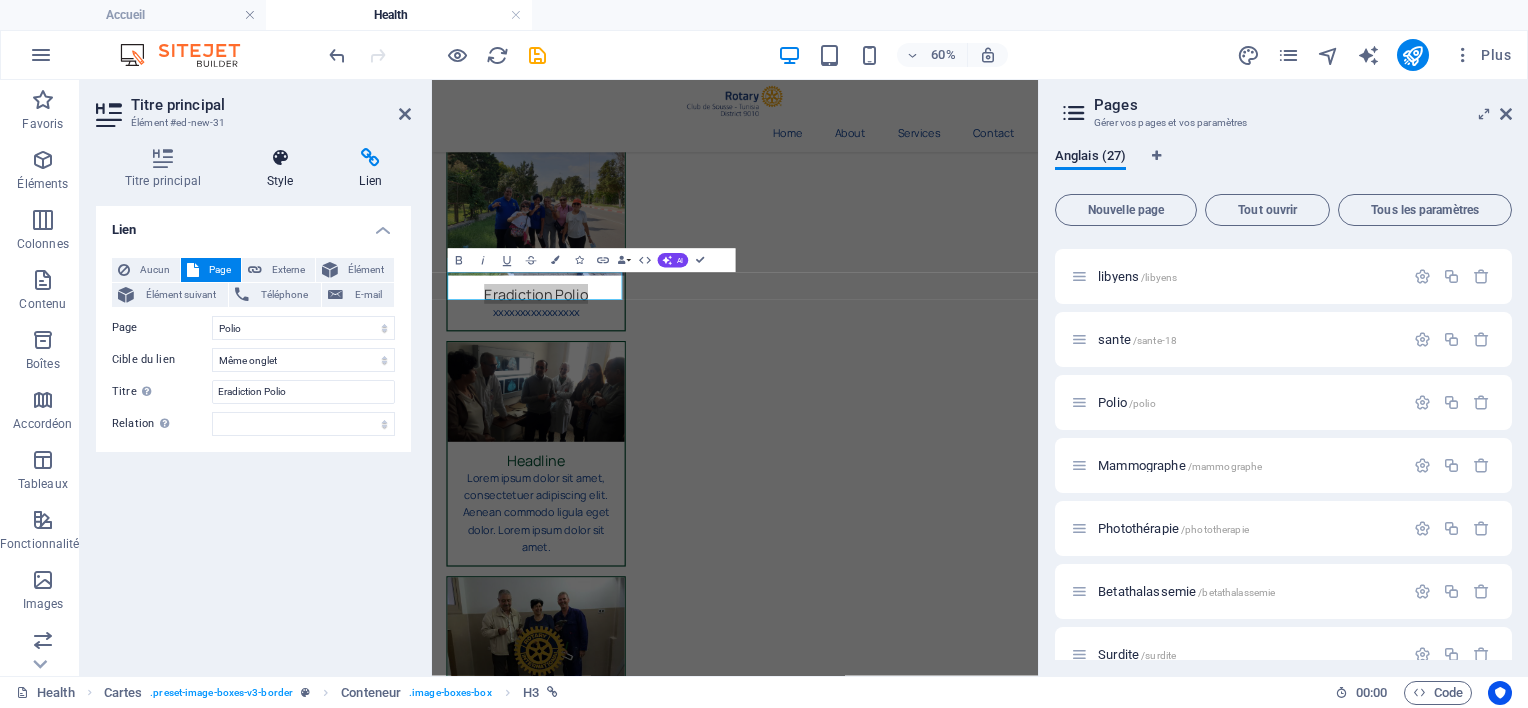click at bounding box center (280, 158) 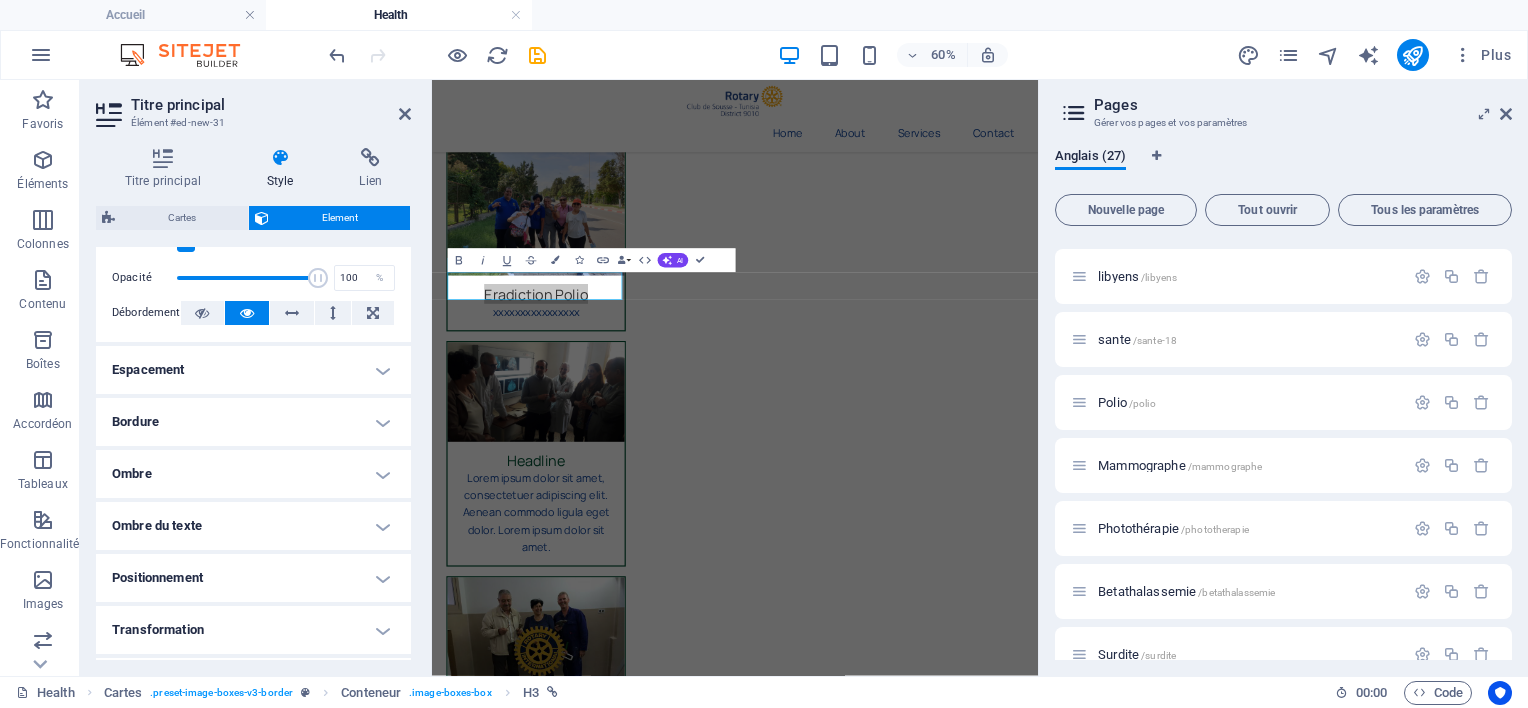 scroll, scrollTop: 300, scrollLeft: 0, axis: vertical 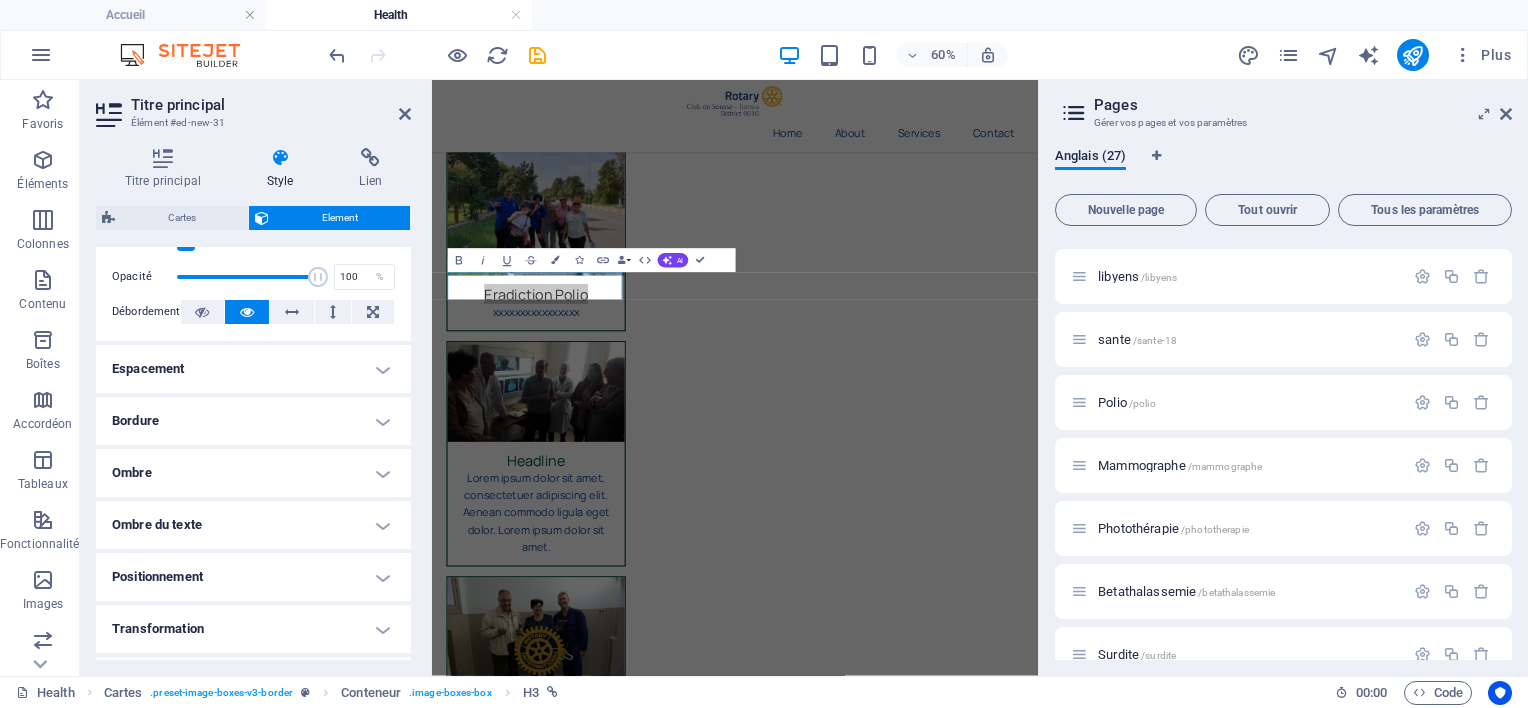 click on "Ombre du texte" at bounding box center (253, 525) 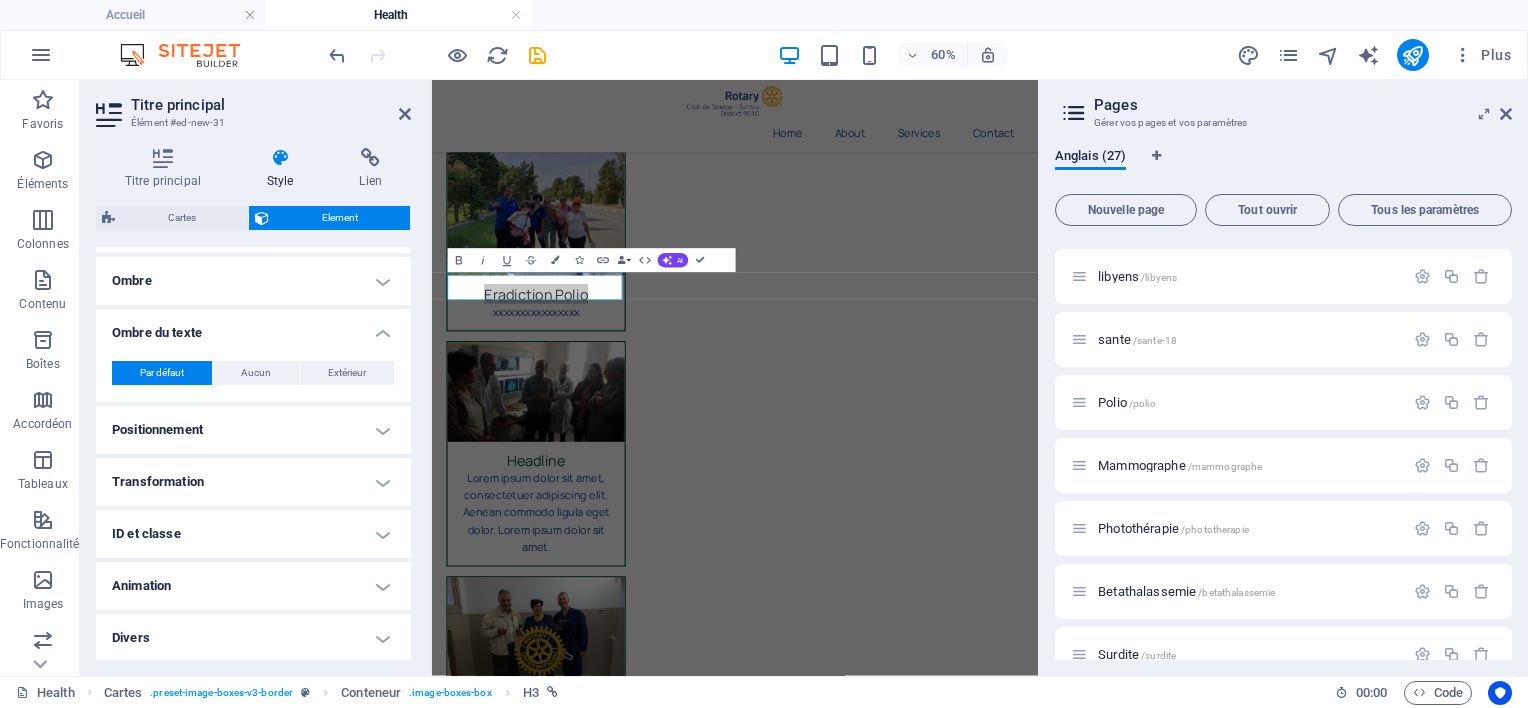 scroll, scrollTop: 492, scrollLeft: 0, axis: vertical 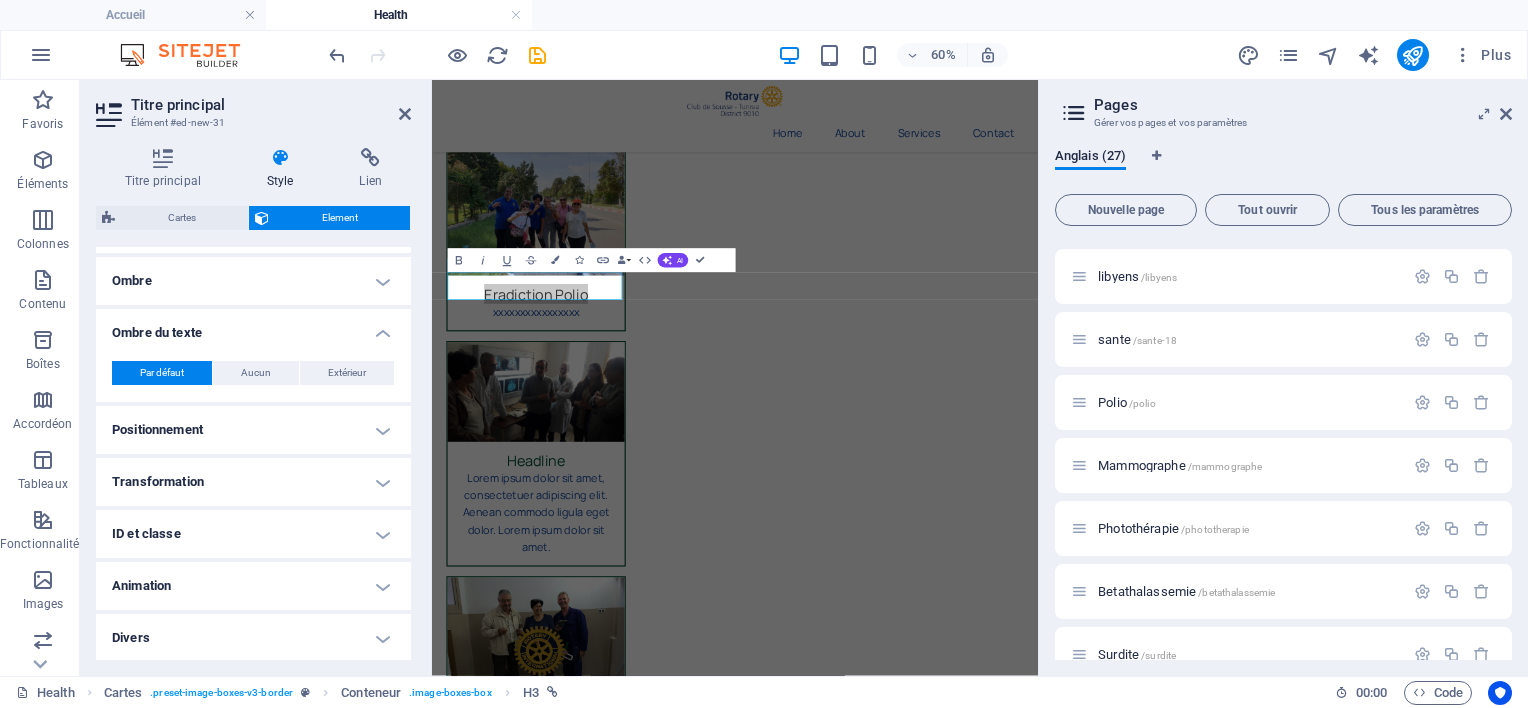 click on "Transformation" at bounding box center (253, 482) 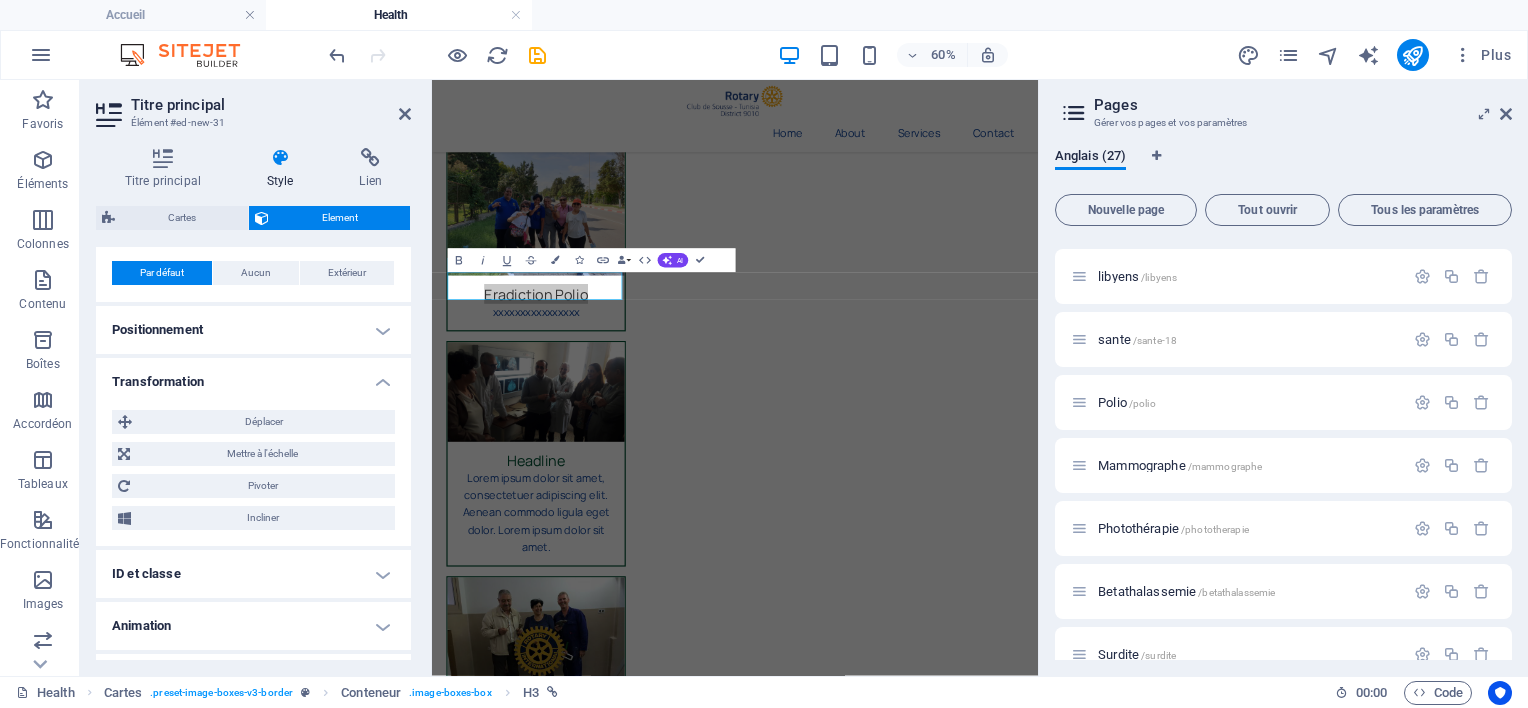 scroll, scrollTop: 632, scrollLeft: 0, axis: vertical 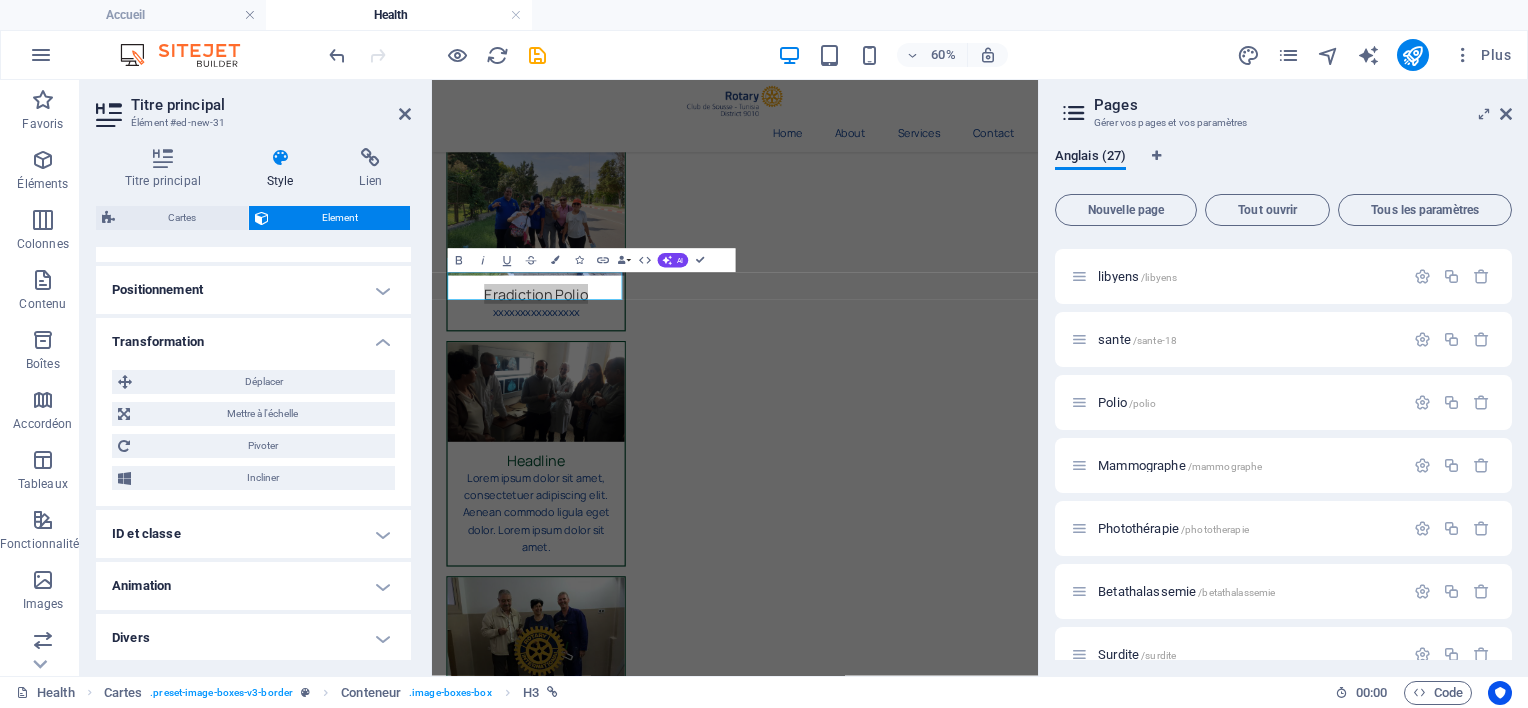 click on "Transformation" at bounding box center (253, 336) 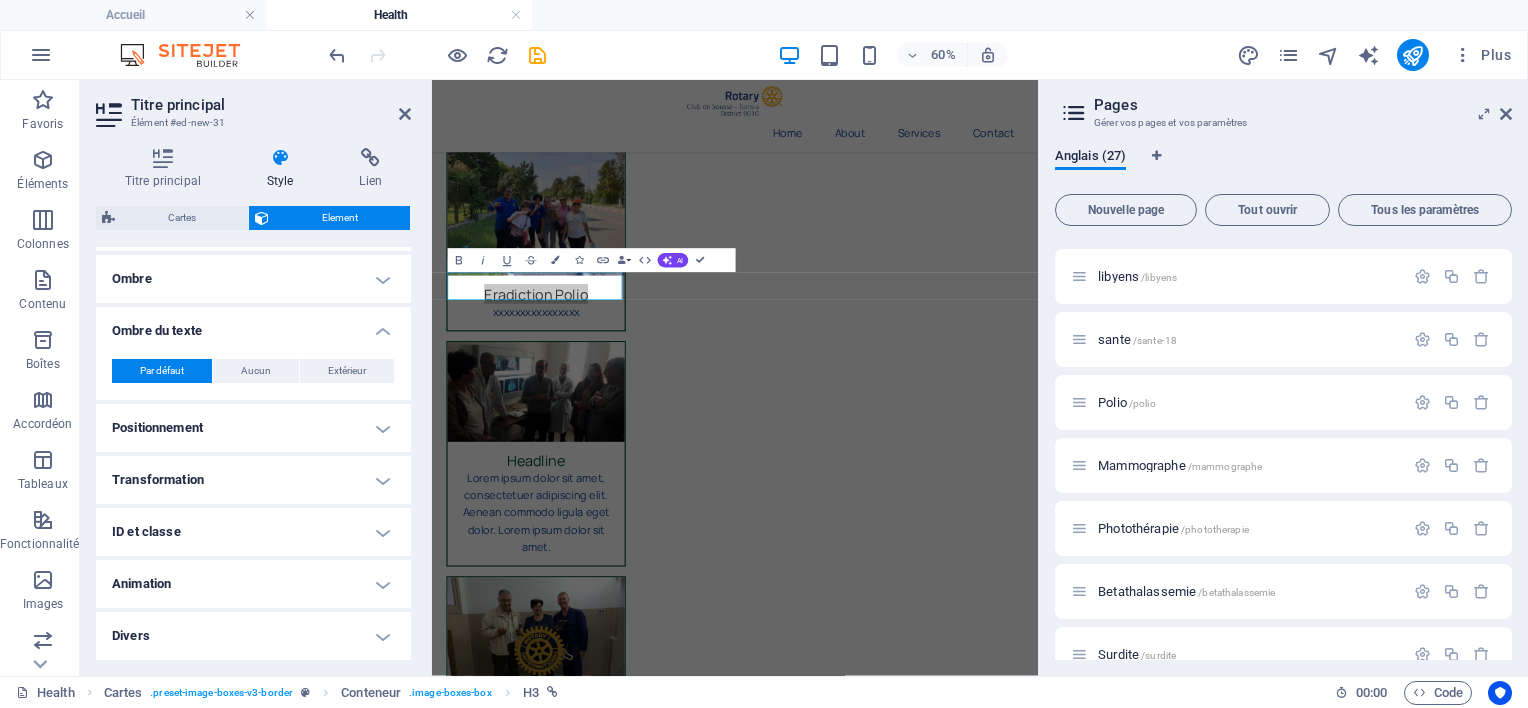 scroll, scrollTop: 492, scrollLeft: 0, axis: vertical 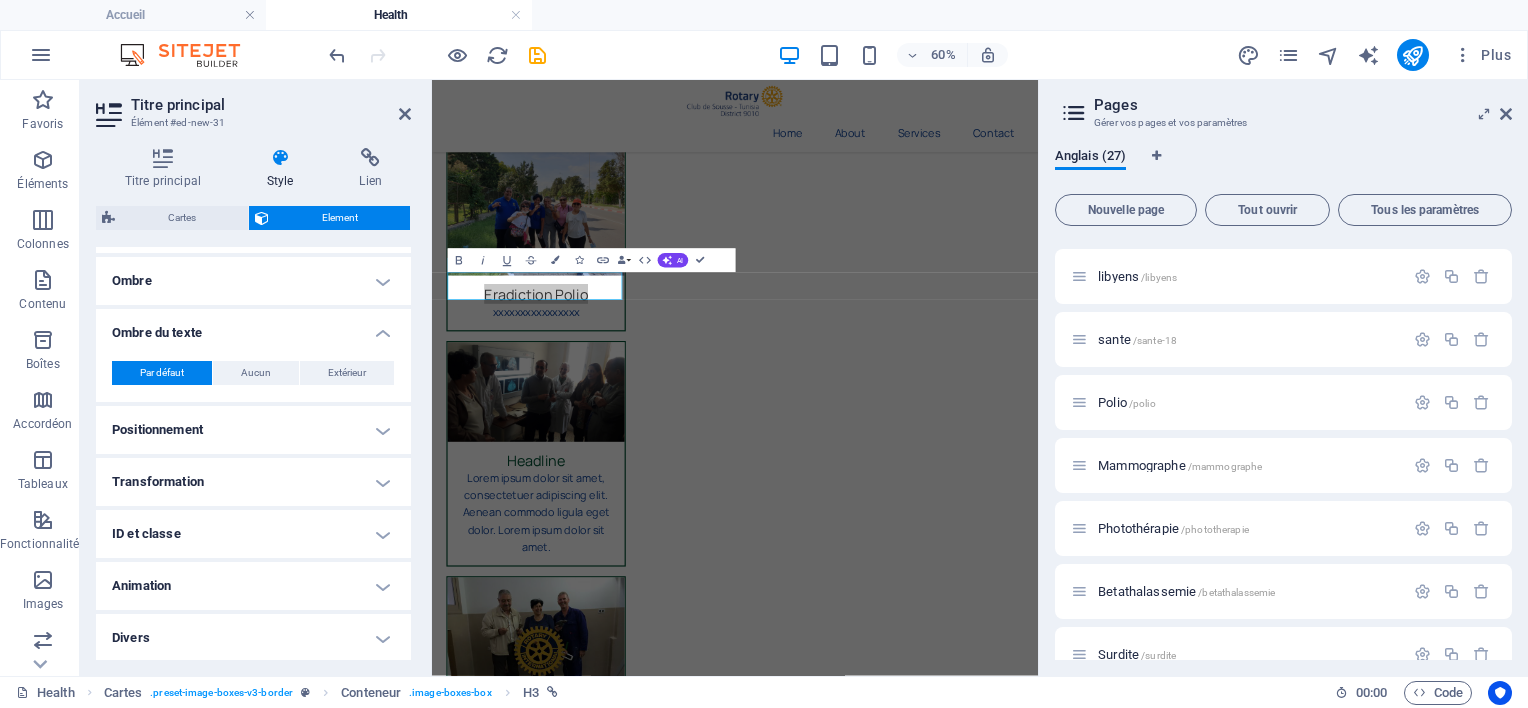 click on "Ombre" at bounding box center [253, 281] 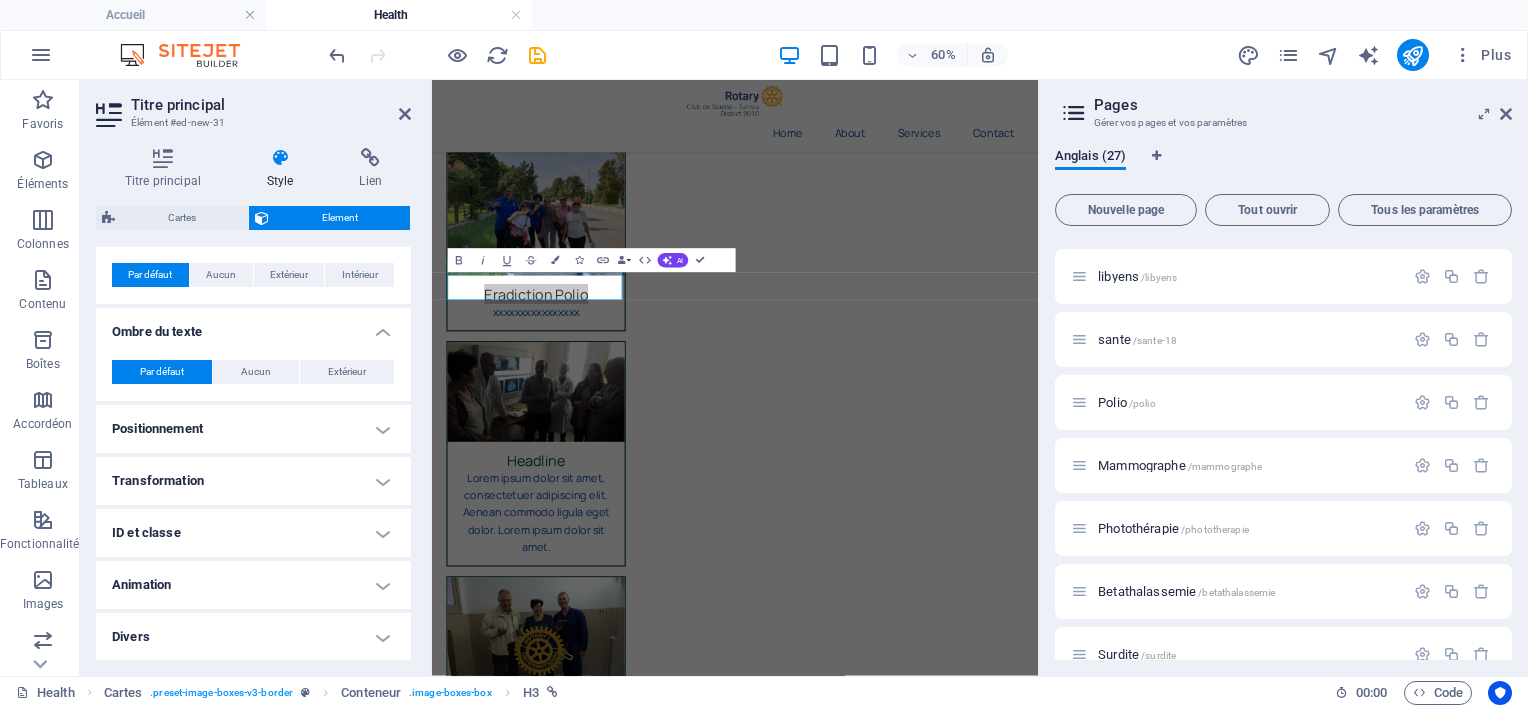 click on "Divers" at bounding box center (253, 637) 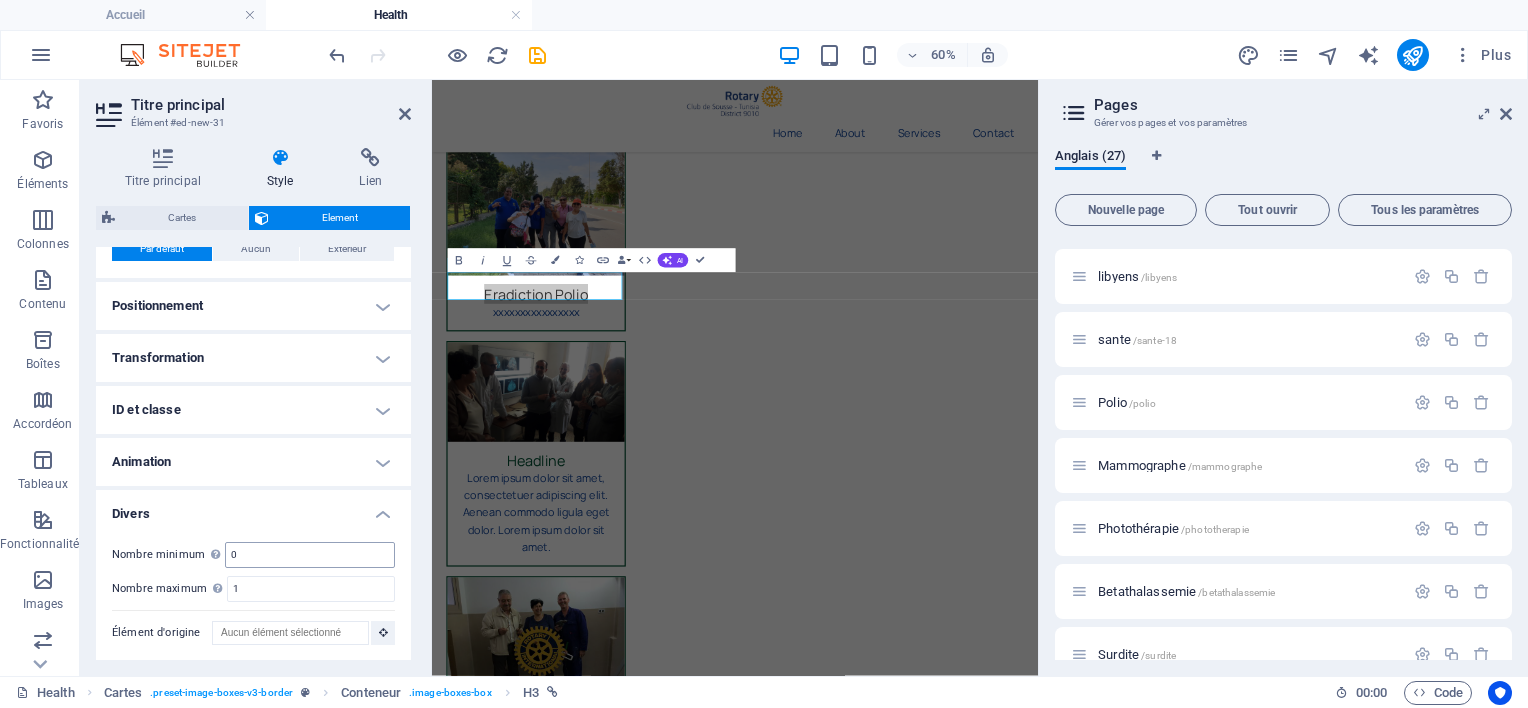 scroll, scrollTop: 280, scrollLeft: 0, axis: vertical 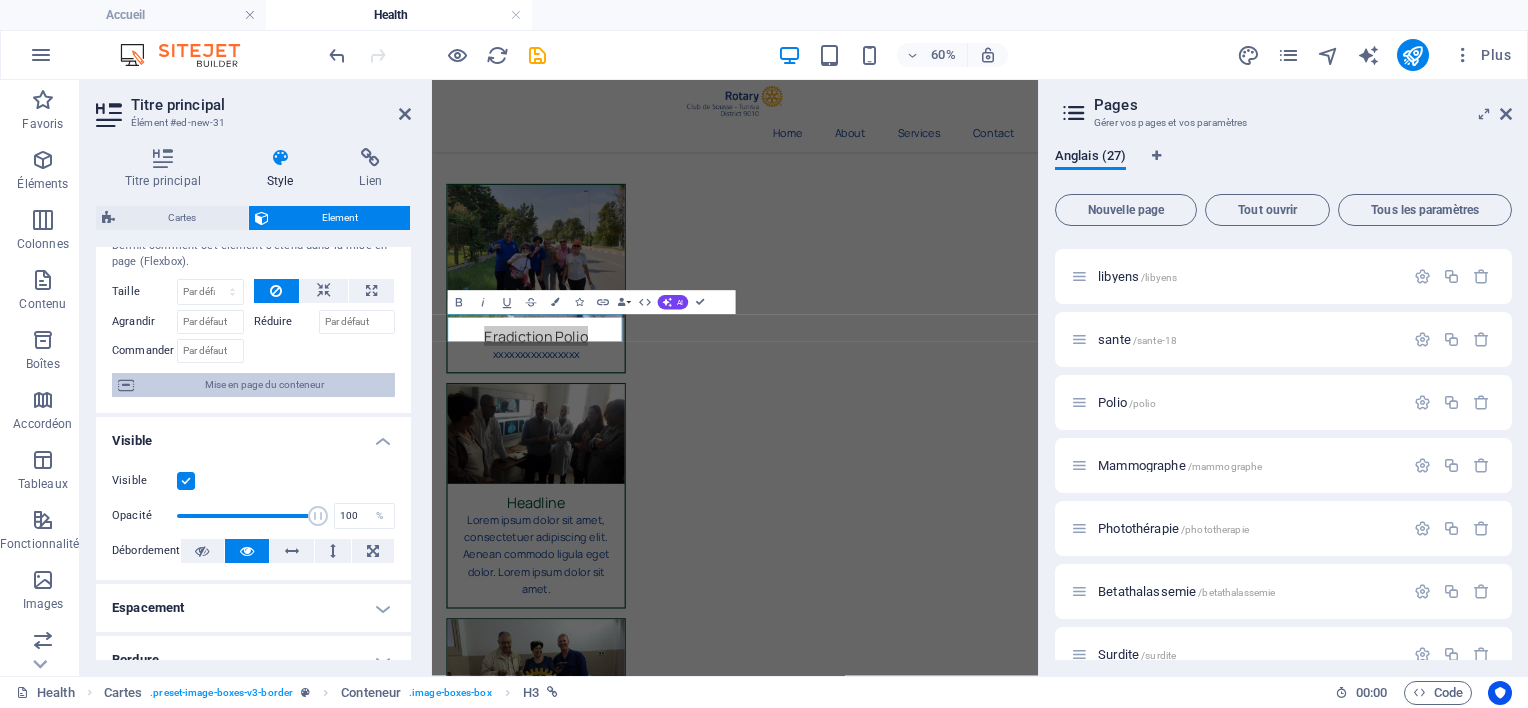 click on "Mise en page du conteneur" at bounding box center [264, 385] 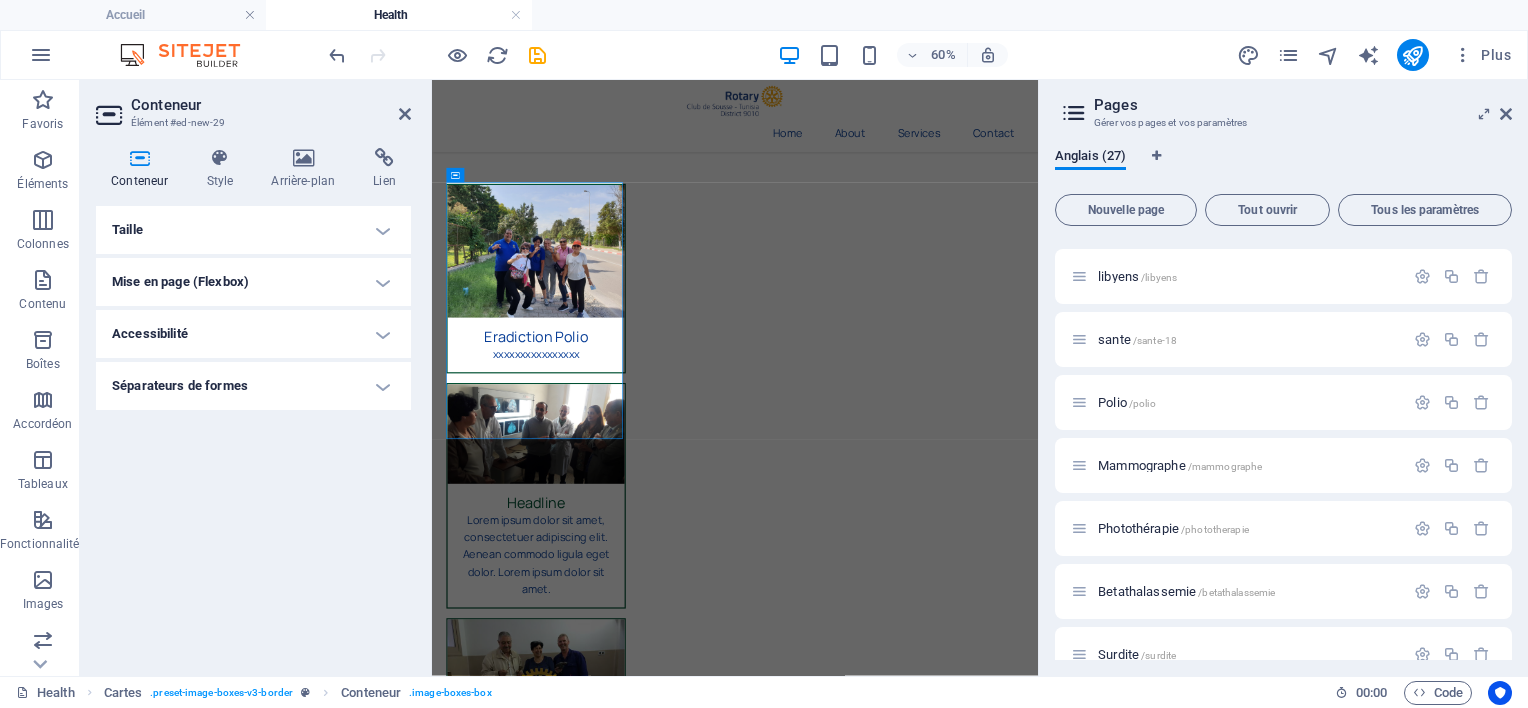 click on "Taille" at bounding box center (253, 230) 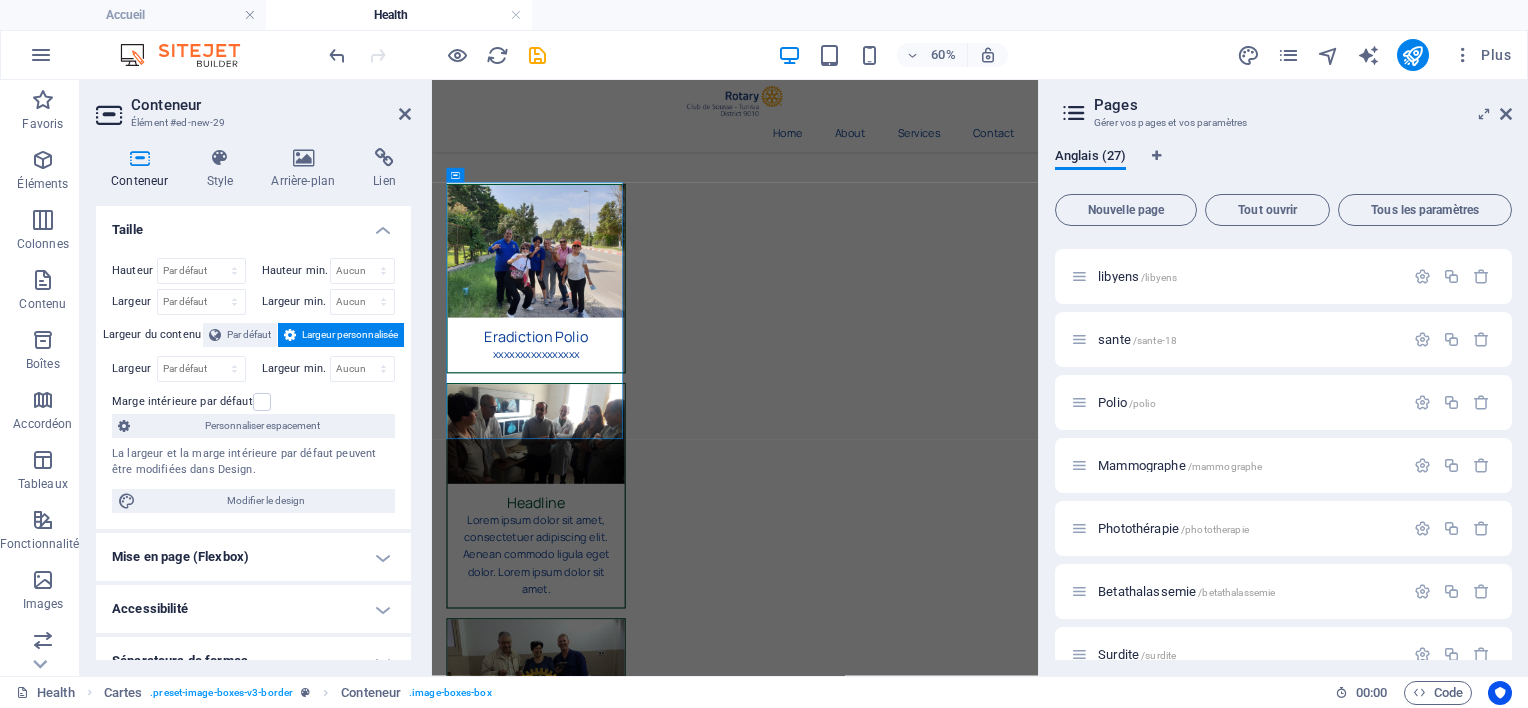 click on "60% Plus" at bounding box center (764, 55) 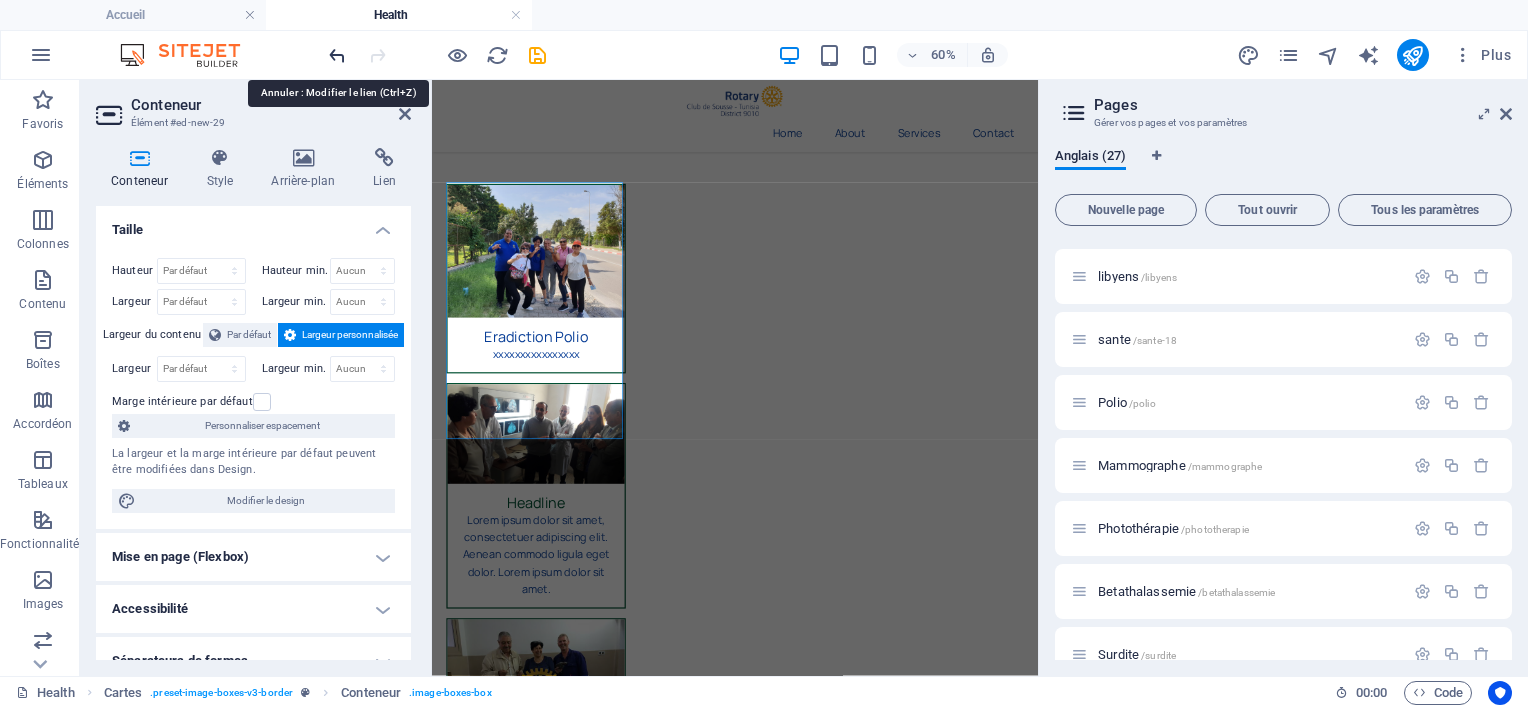 click at bounding box center [337, 55] 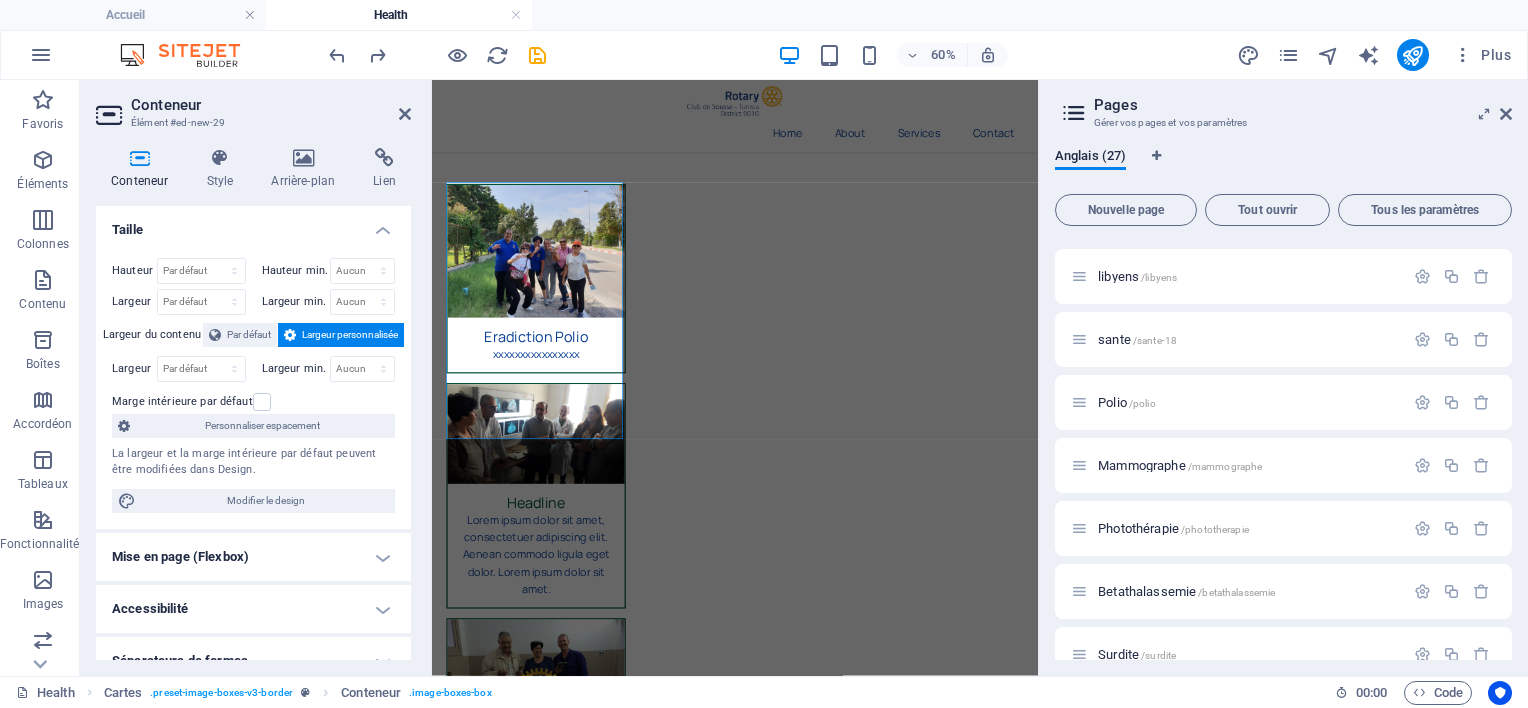 click on "60% Plus" at bounding box center (922, 55) 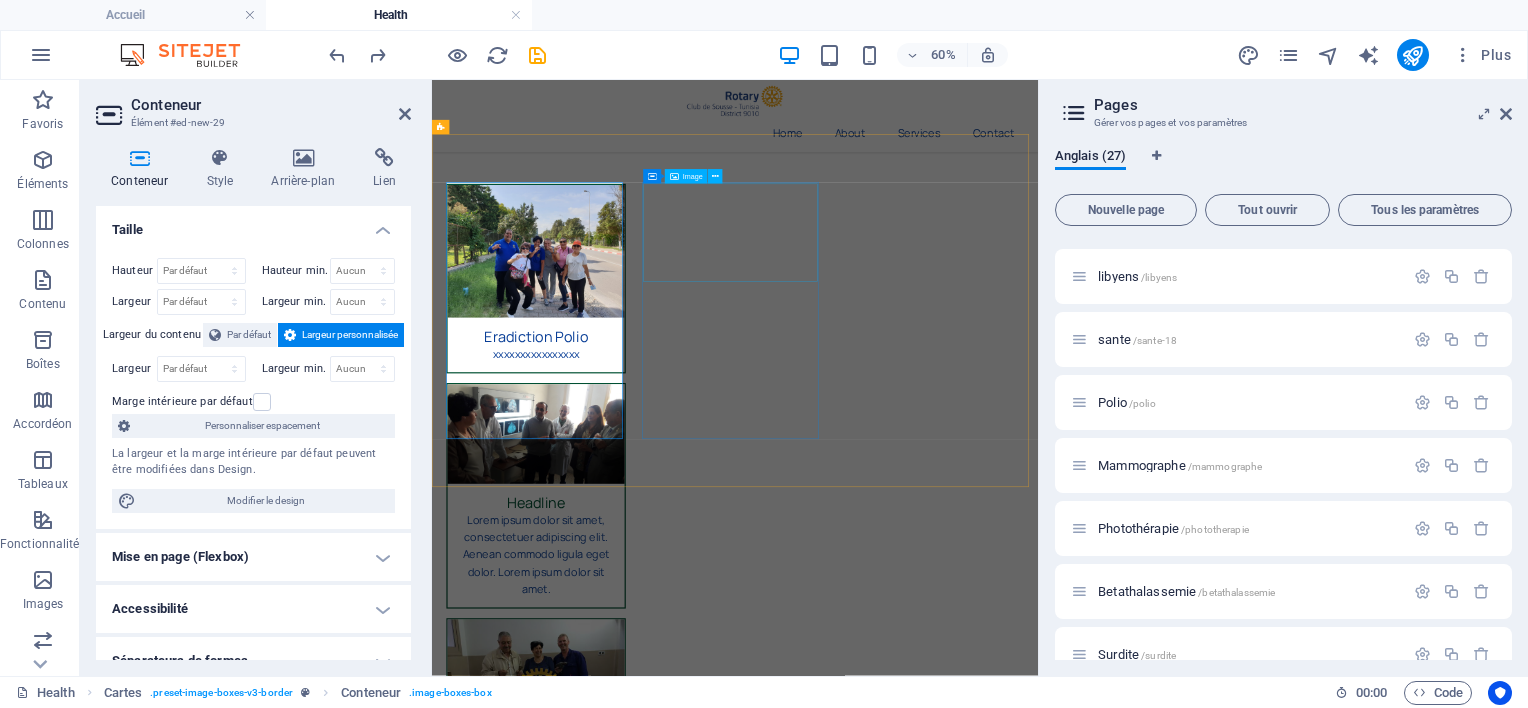 click at bounding box center [605, 670] 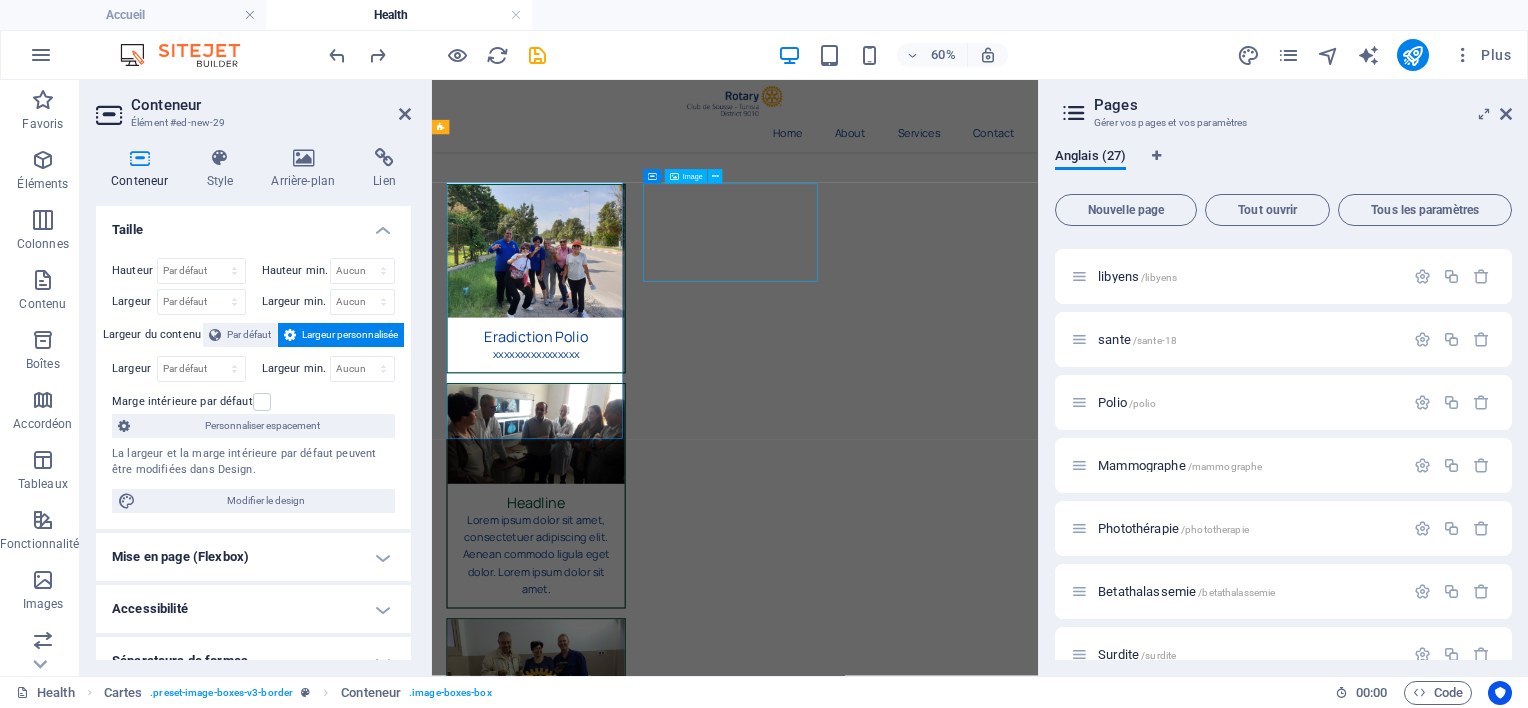 click at bounding box center (605, 670) 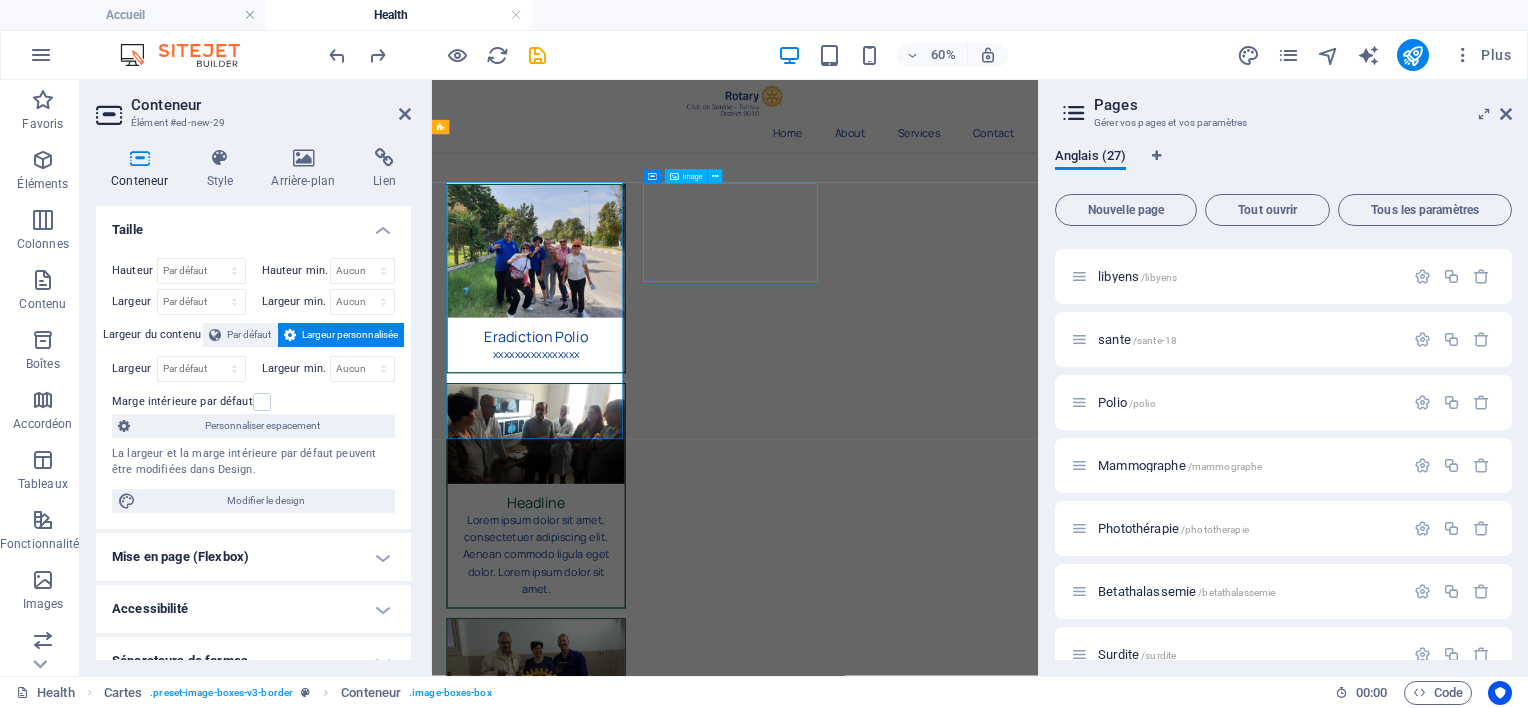 select on "%" 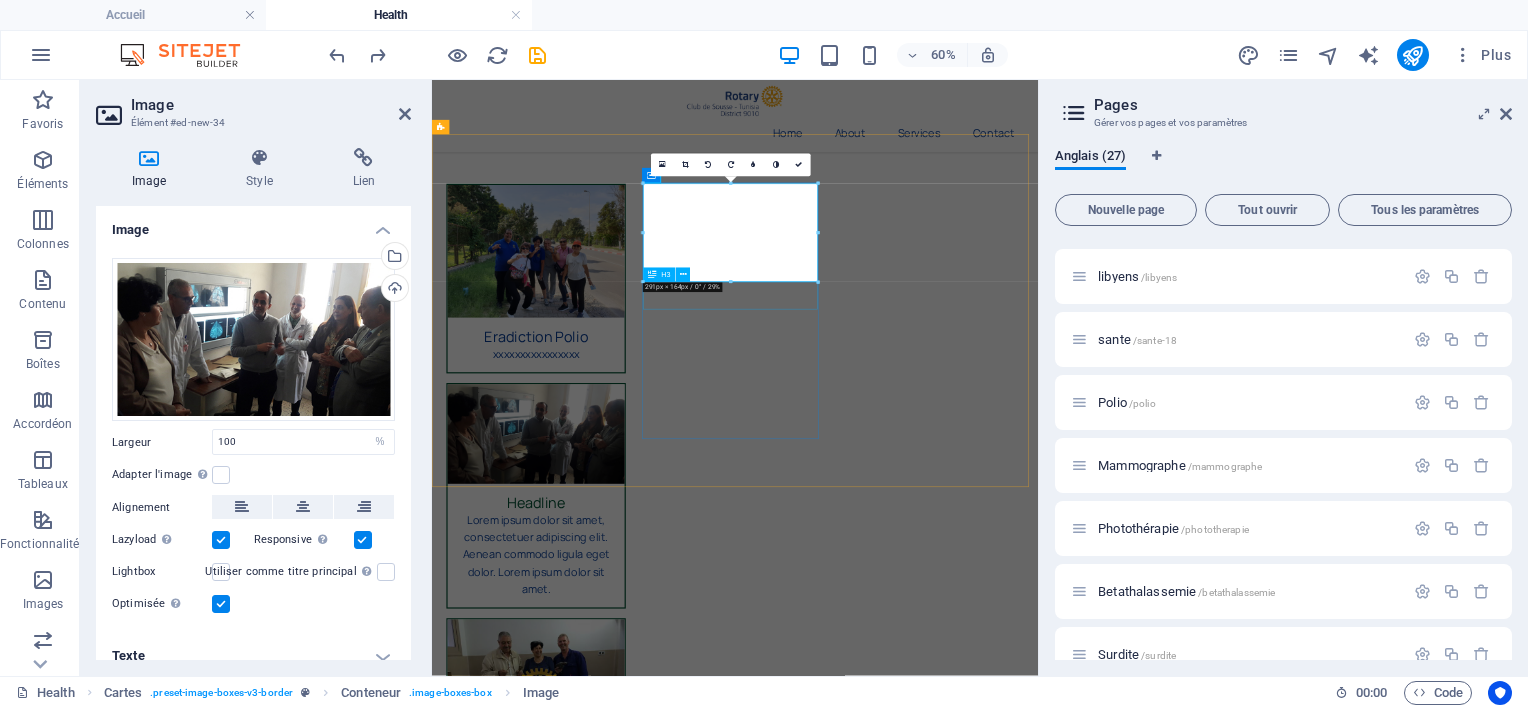 click on "Headline" at bounding box center [605, 776] 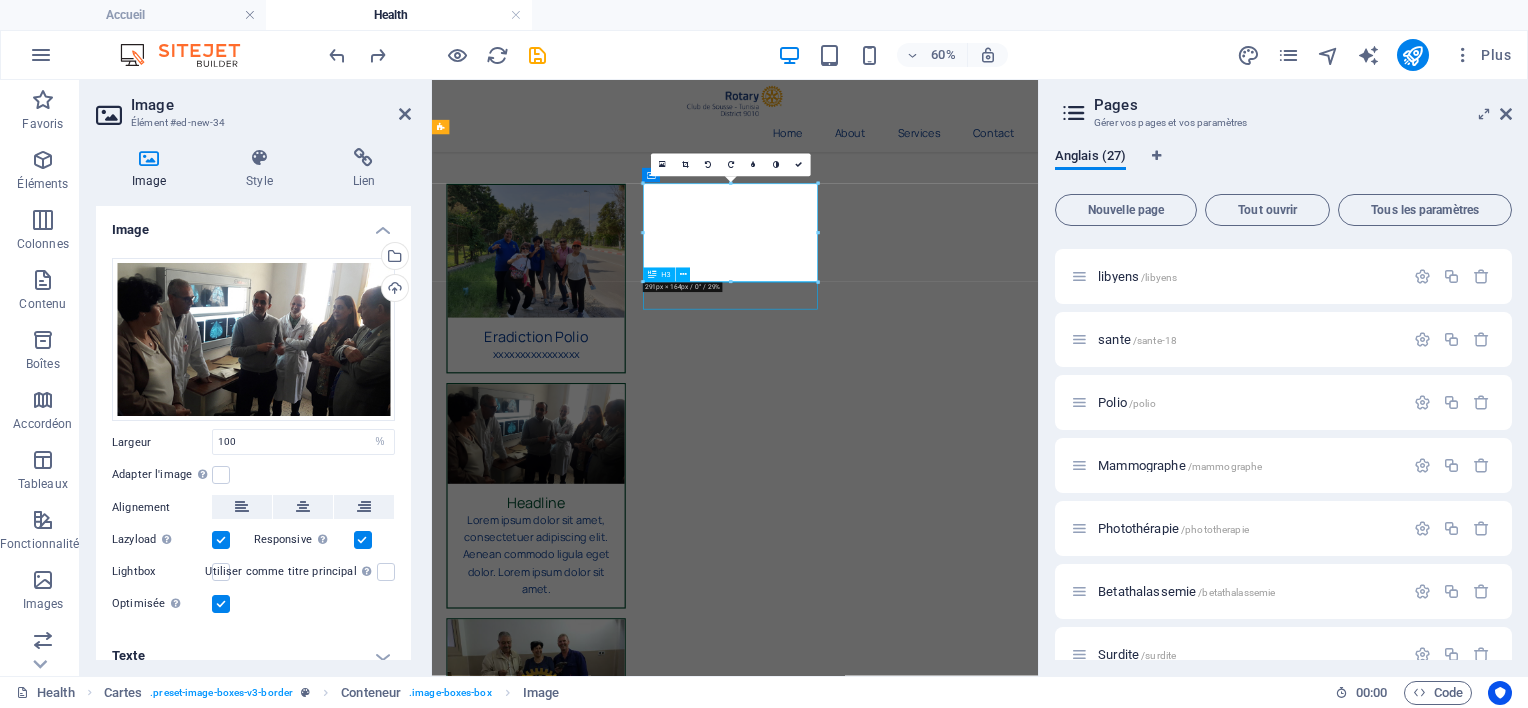 click on "Headline" at bounding box center [605, 776] 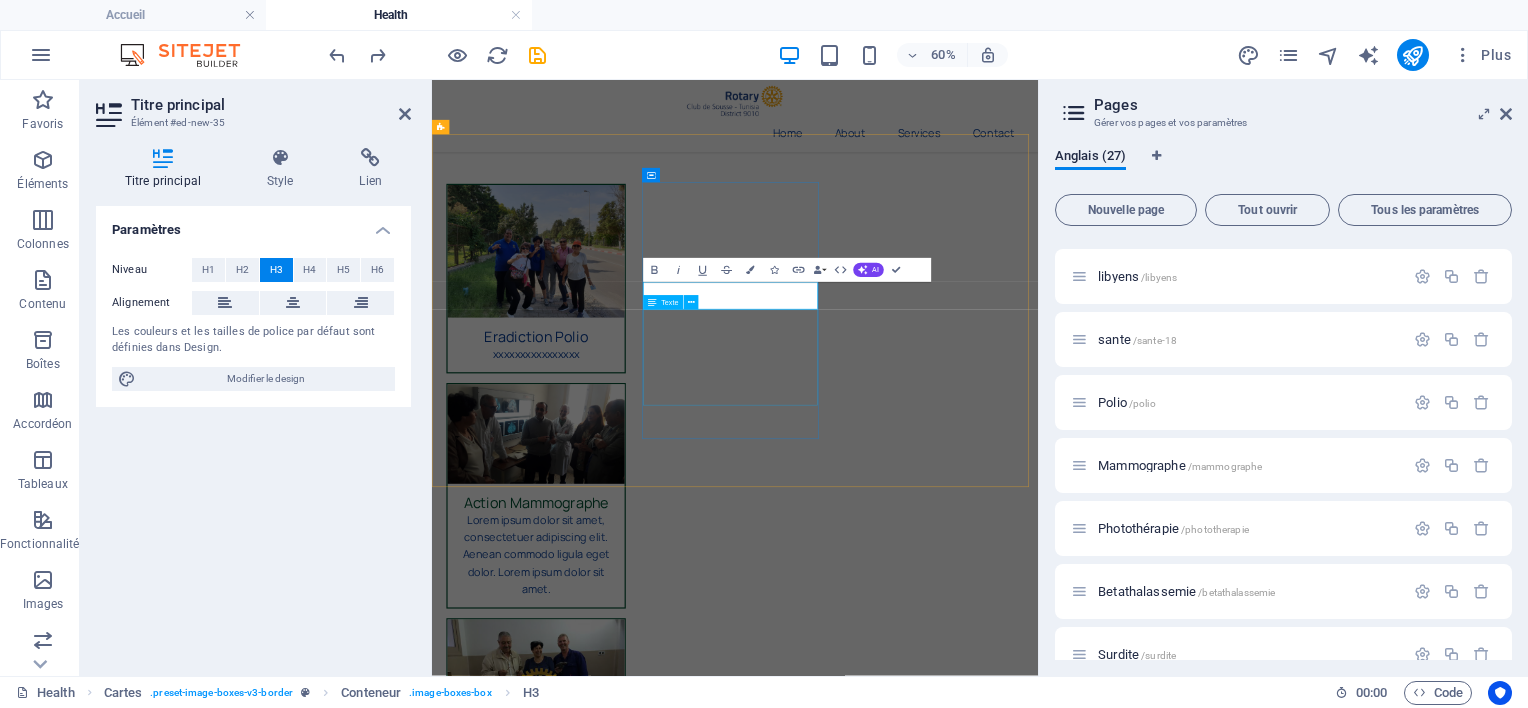 click on "Lorem ipsum dolor sit amet, consectetuer adipiscing elit. Aenean commodo ligula eget dolor. Lorem ipsum dolor sit amet." at bounding box center (605, 879) 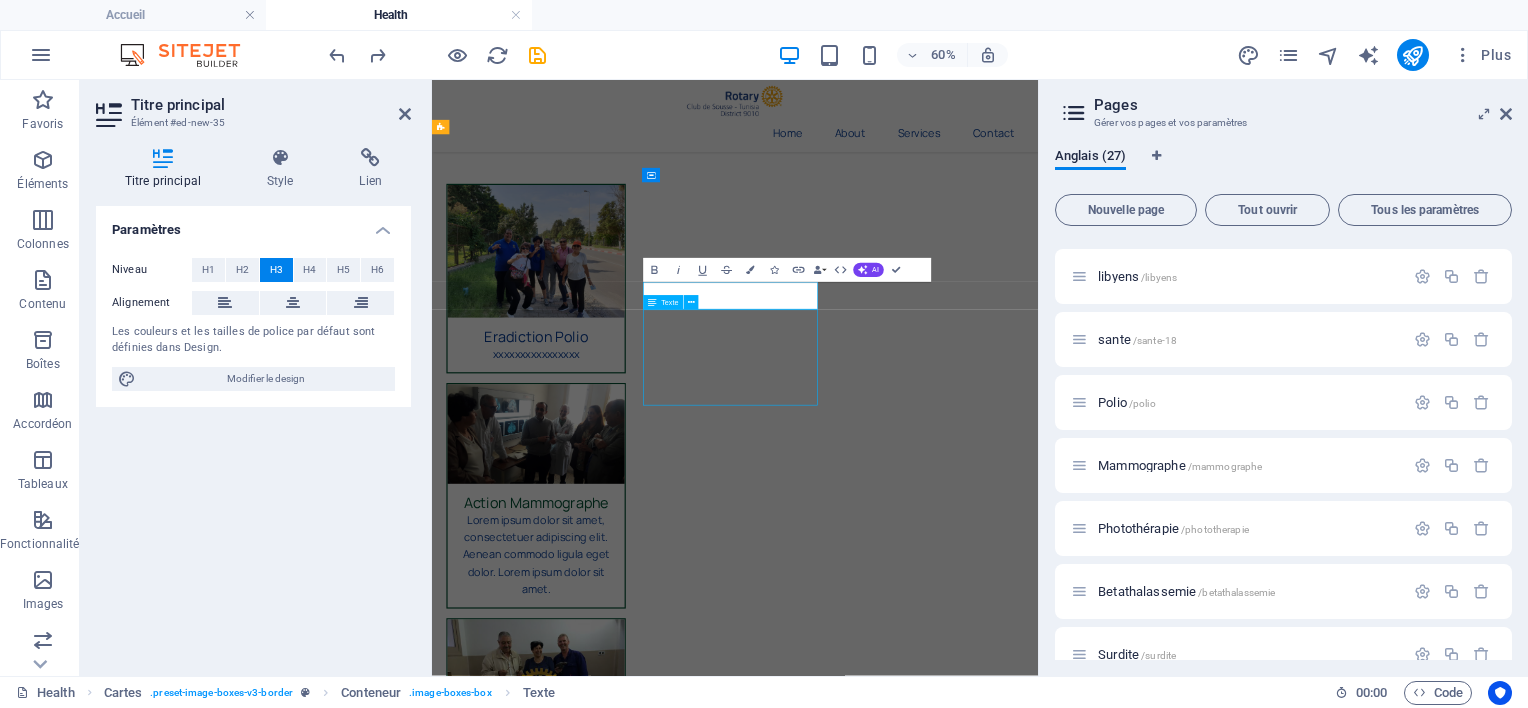 click on "Lorem ipsum dolor sit amet, consectetuer adipiscing elit. Aenean commodo ligula eget dolor. Lorem ipsum dolor sit amet." at bounding box center [605, 879] 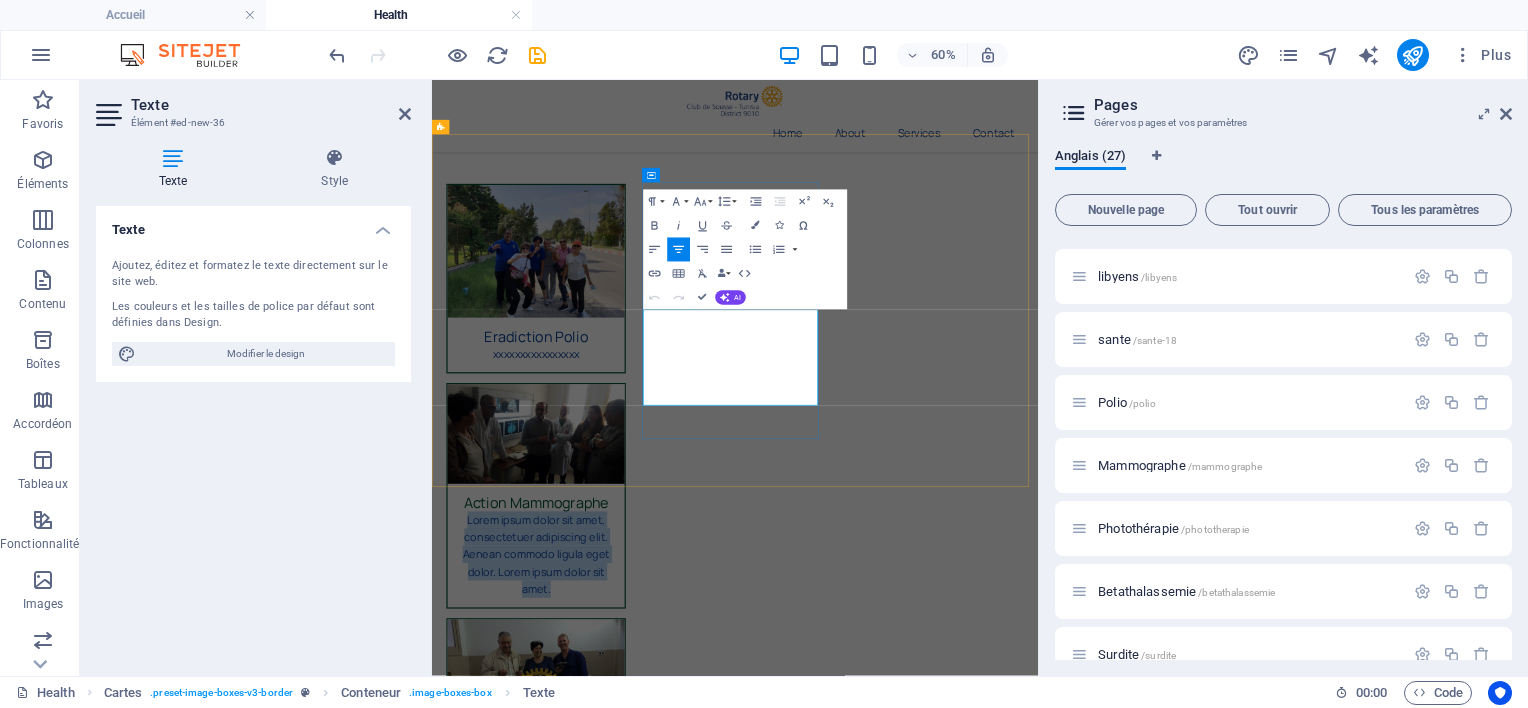 drag, startPoint x: 966, startPoint y: 602, endPoint x: 820, endPoint y: 479, distance: 190.90573 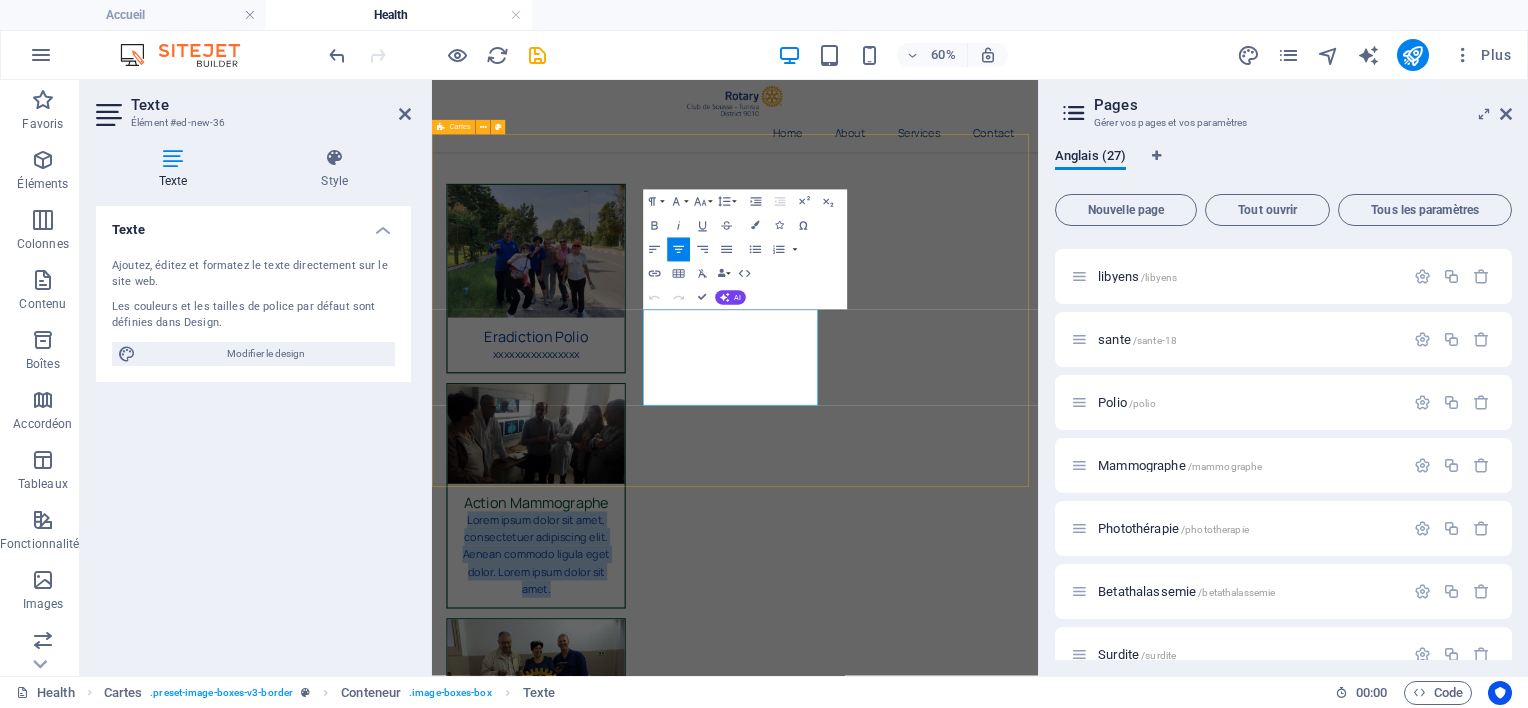 type 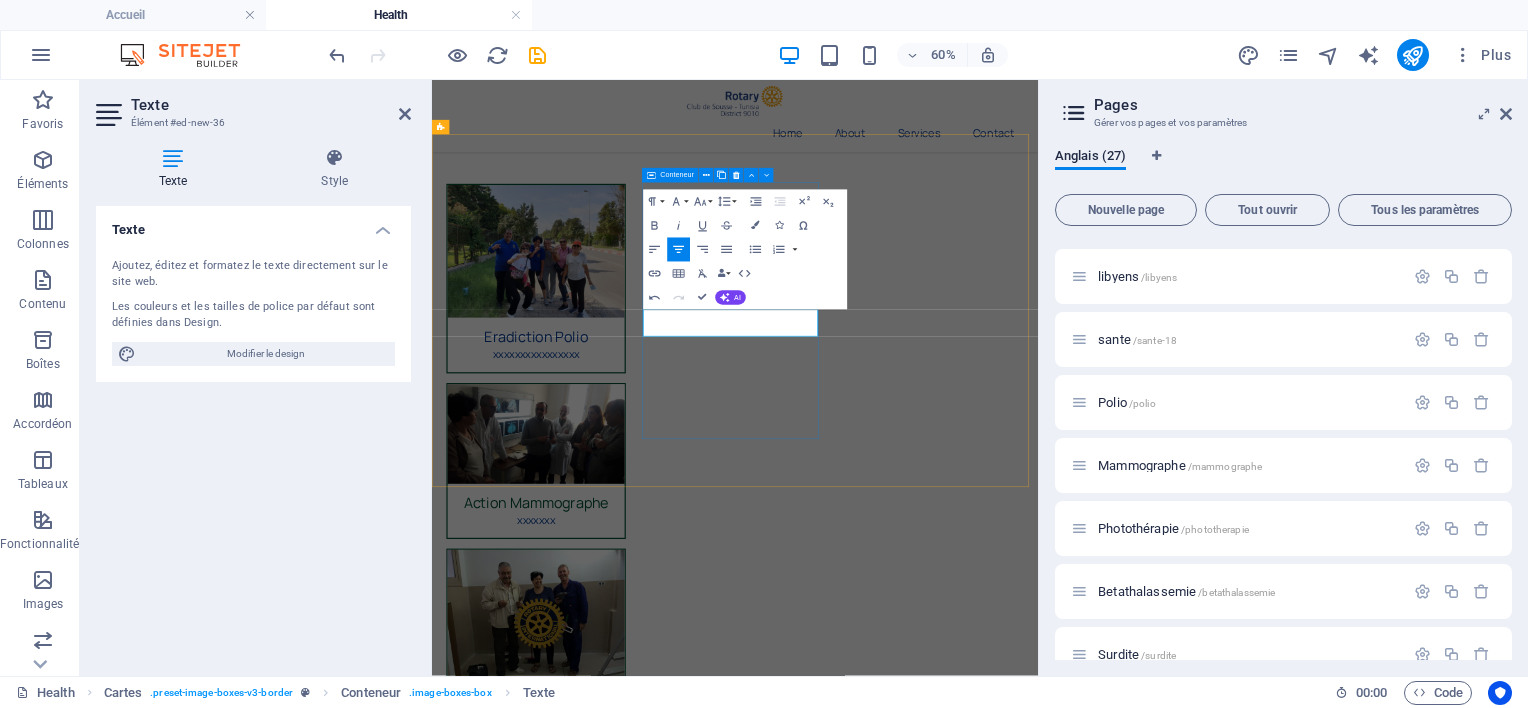 click on "Action Mammographe xxxxxxx" at bounding box center (605, 715) 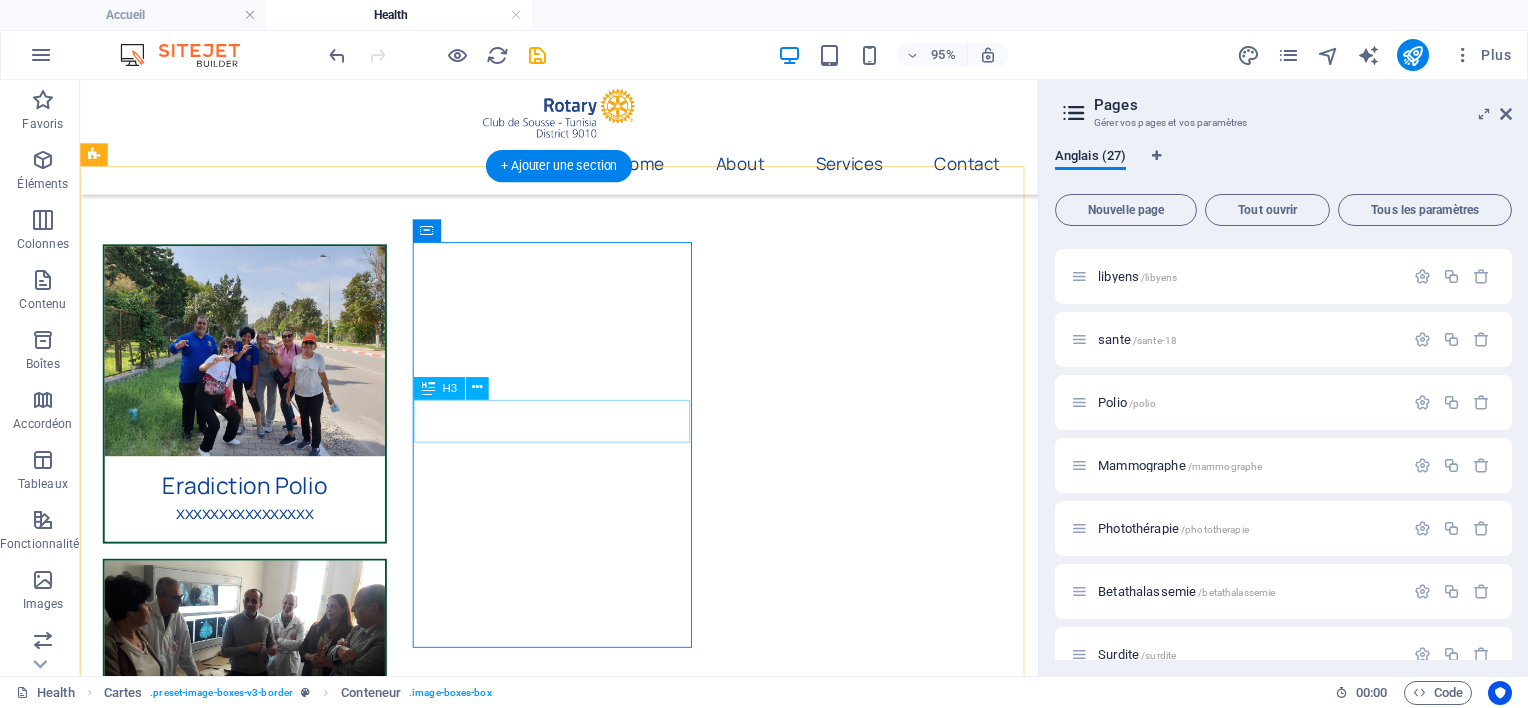 click on "Action Mammographe" at bounding box center (253, 775) 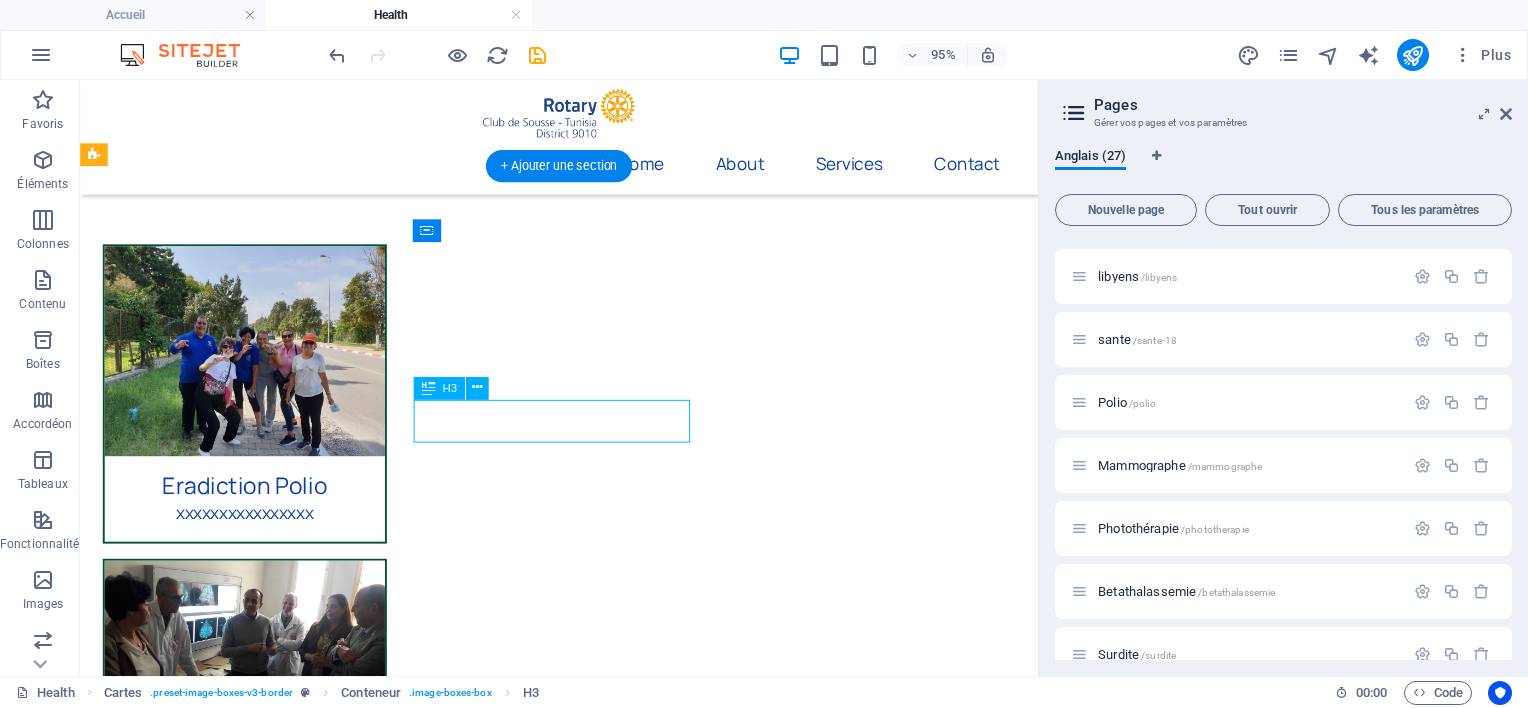click on "Action Mammographe" at bounding box center (253, 775) 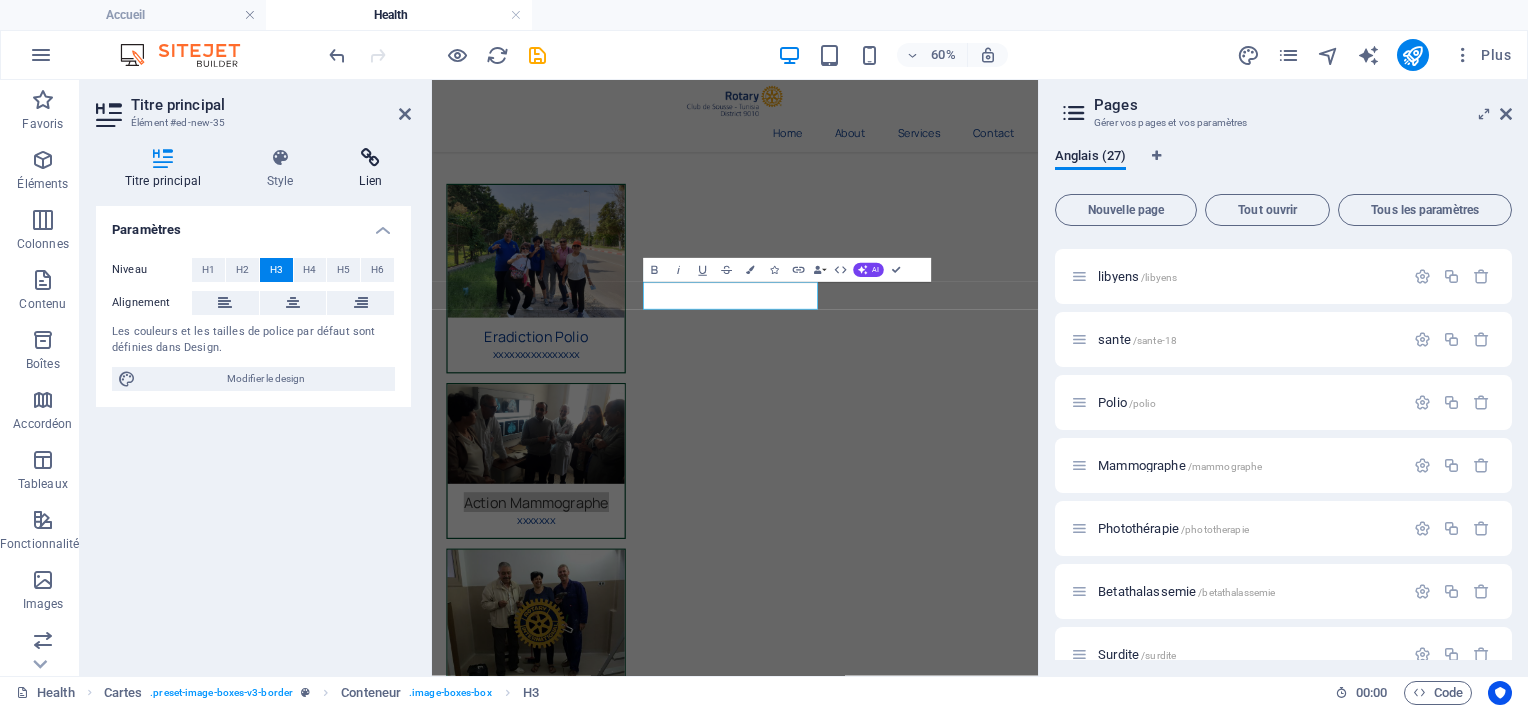 click at bounding box center (371, 158) 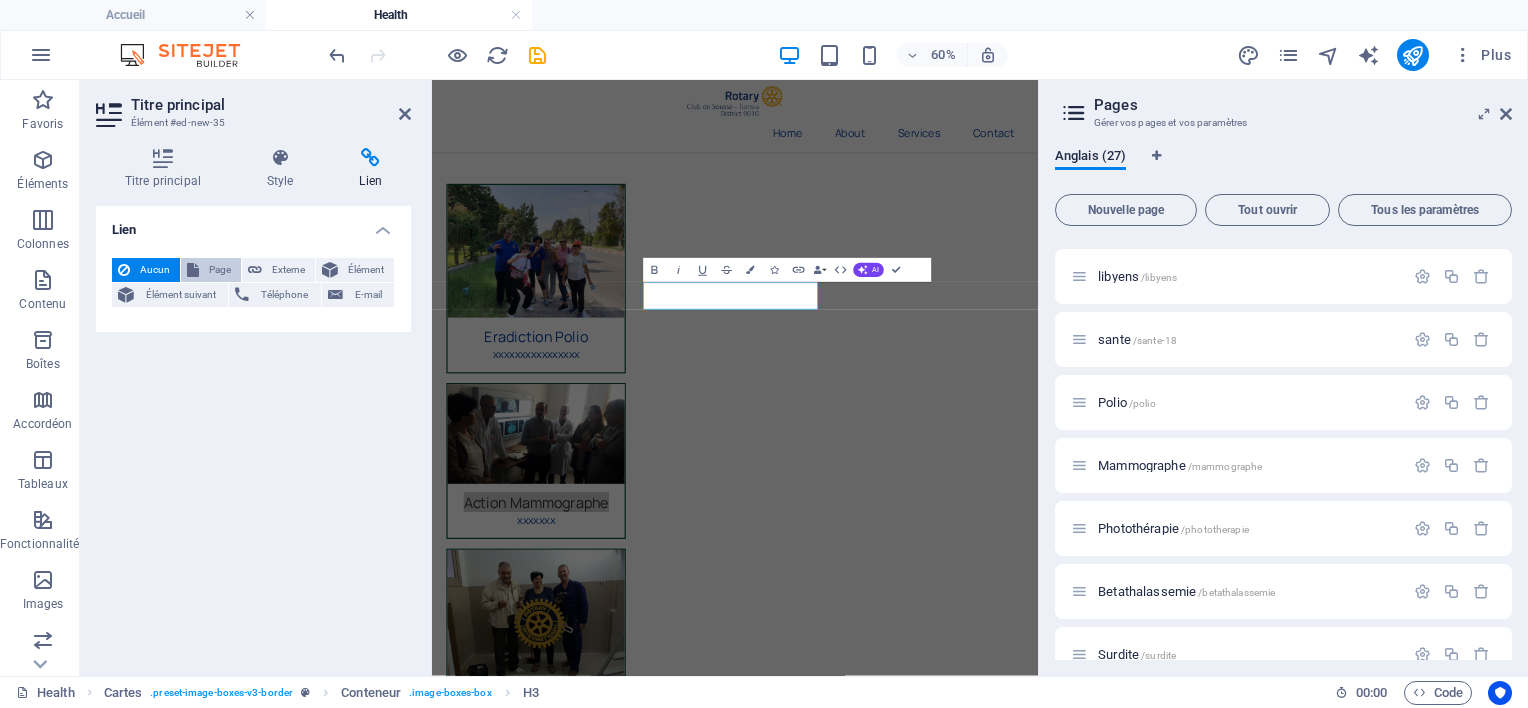 click on "Page" at bounding box center (220, 270) 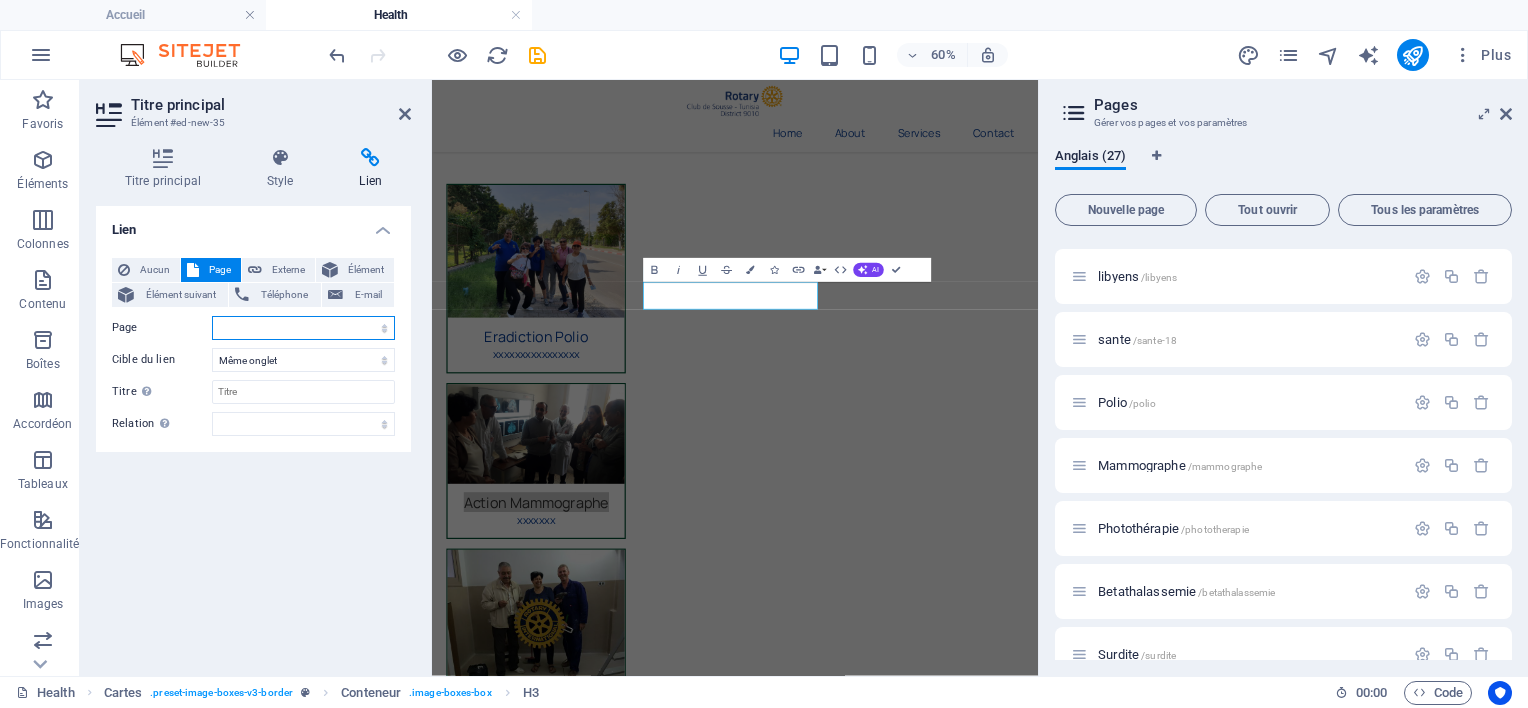 click on "Accueil Historique Actions Contact Privacy Sante Handicape Culture Education Sport Developpement Catastrophe Ramadan Eau Covid inondation libyens sante Polio Mammographe Photothérapie Betathalassemie Surdite Sang Rose Enfant Health" at bounding box center [303, 328] 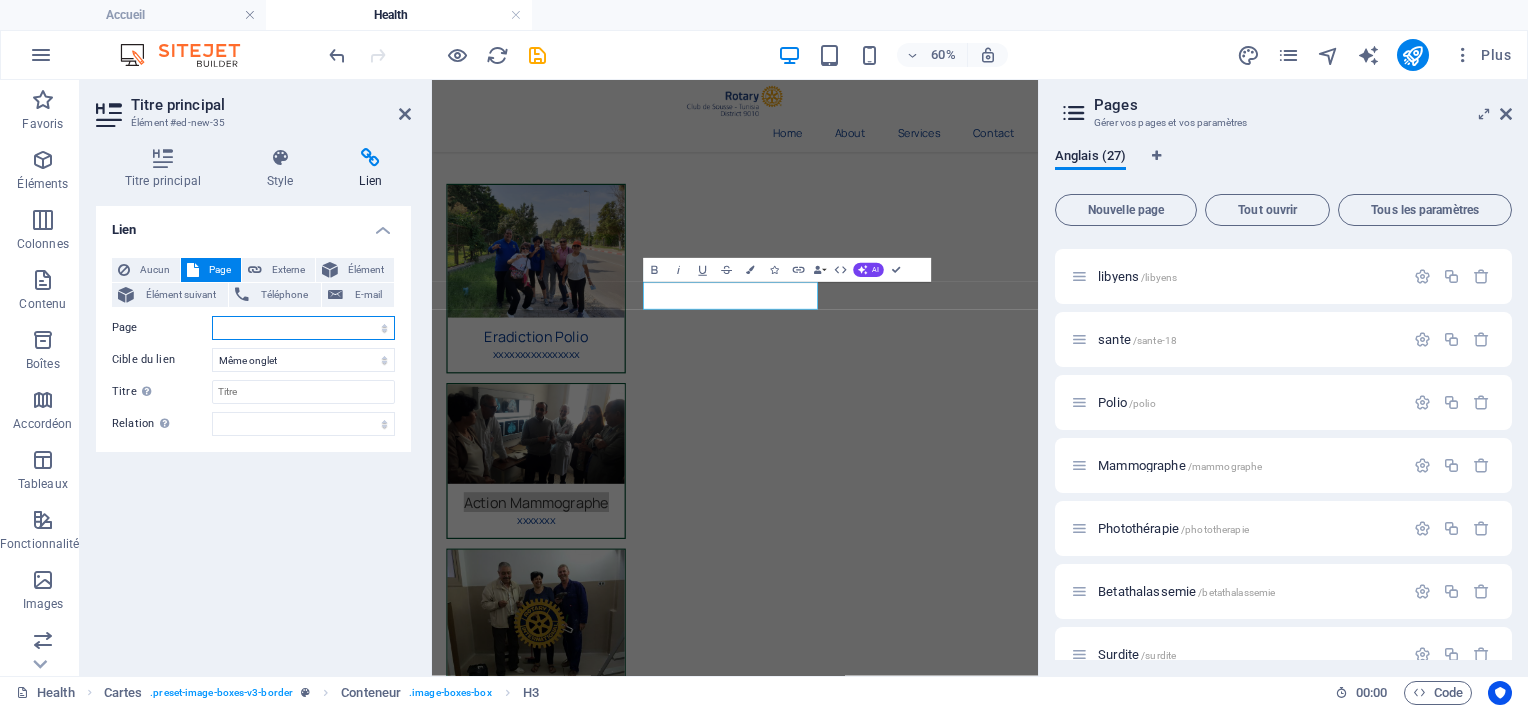 select on "19" 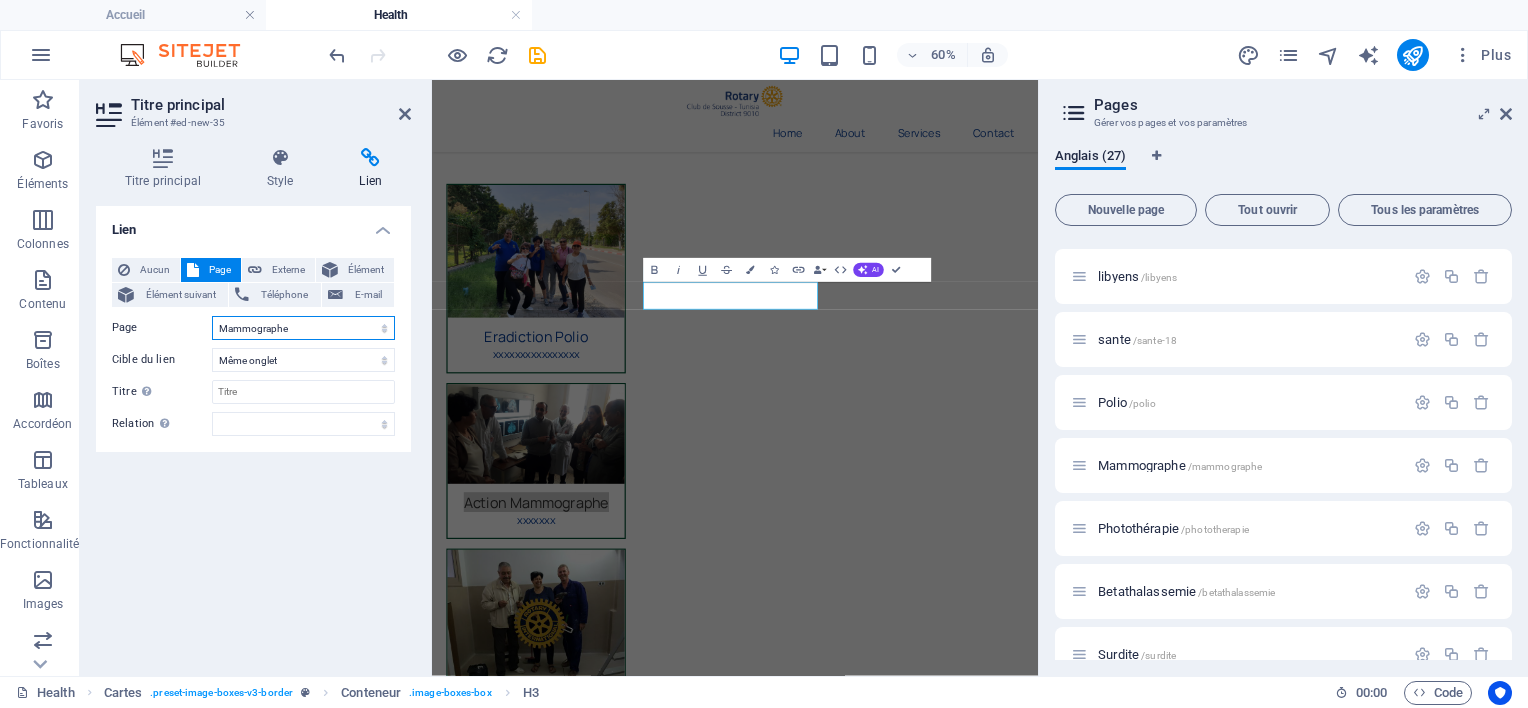 click on "Accueil Historique Actions Contact Privacy Sante Handicape Culture Education Sport Developpement Catastrophe Ramadan Eau Covid inondation libyens sante Polio Mammographe Photothérapie Betathalassemie Surdite Sang Rose Enfant Health" at bounding box center [303, 328] 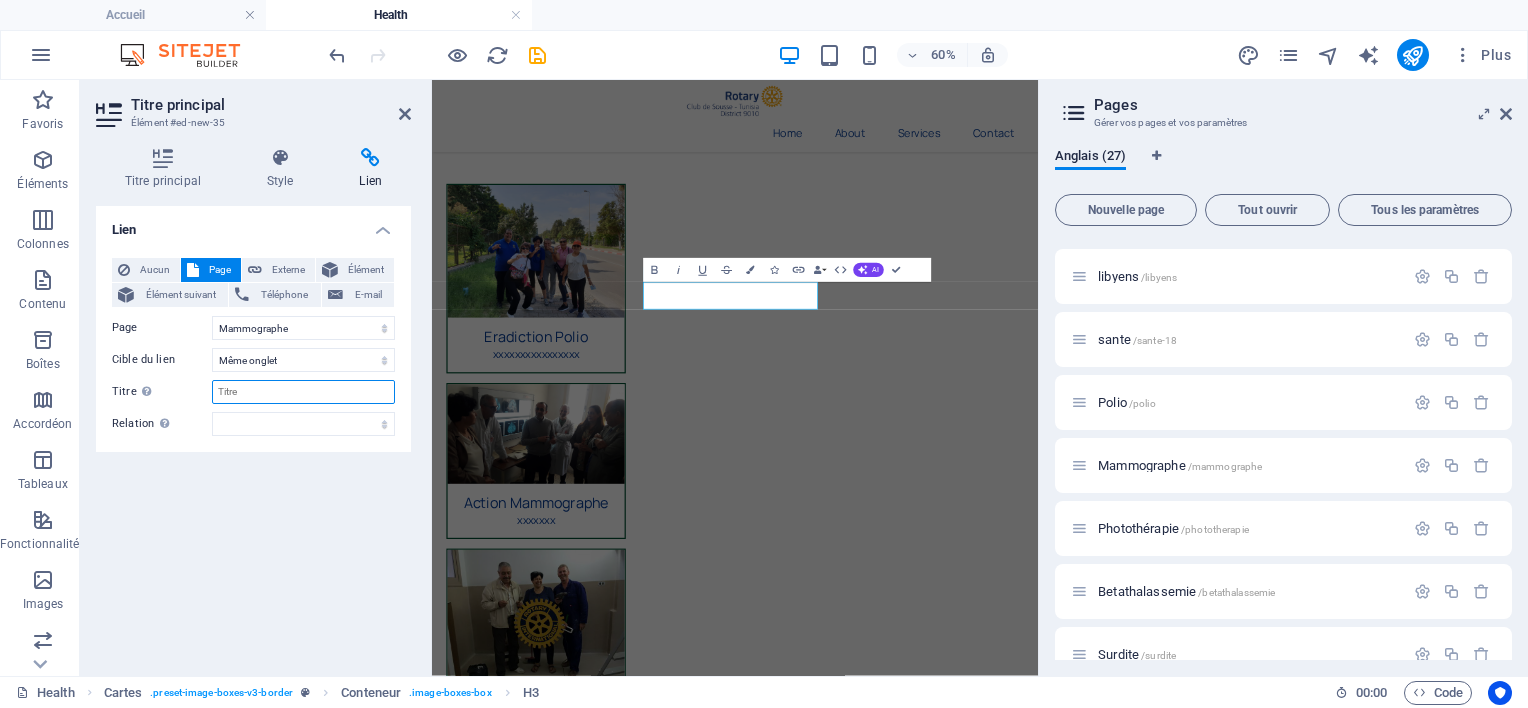 drag, startPoint x: 251, startPoint y: 393, endPoint x: 212, endPoint y: 393, distance: 39 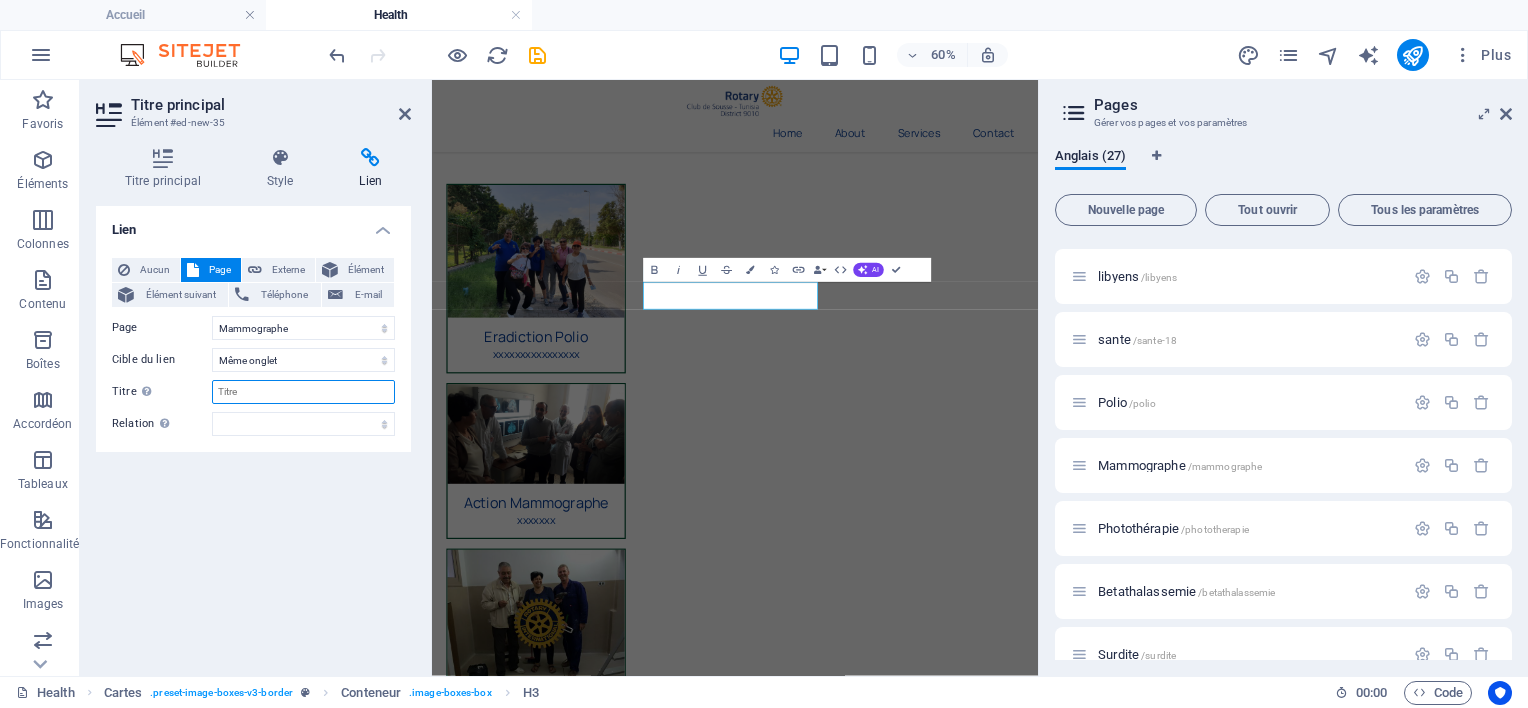 paste on "Action Mammographe" 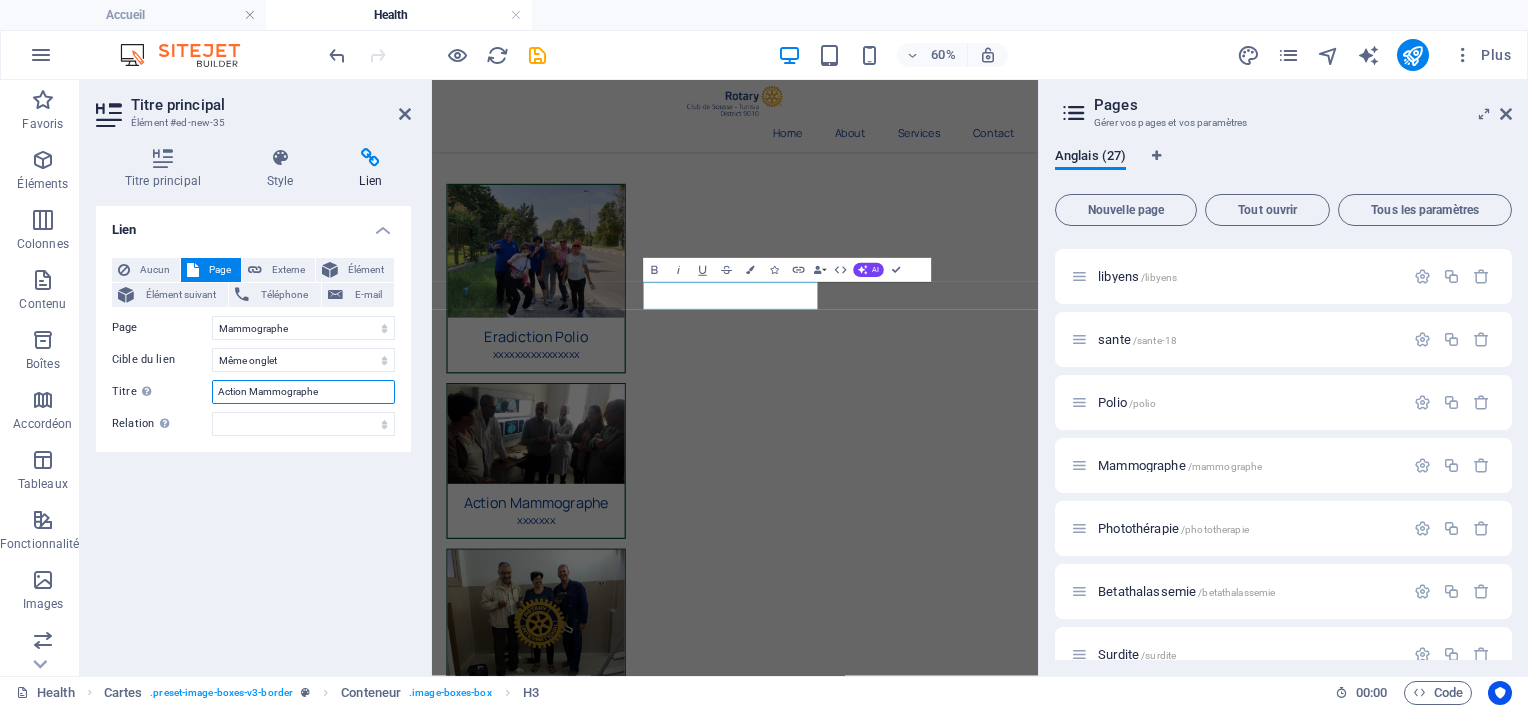 type on "Action Mammographe" 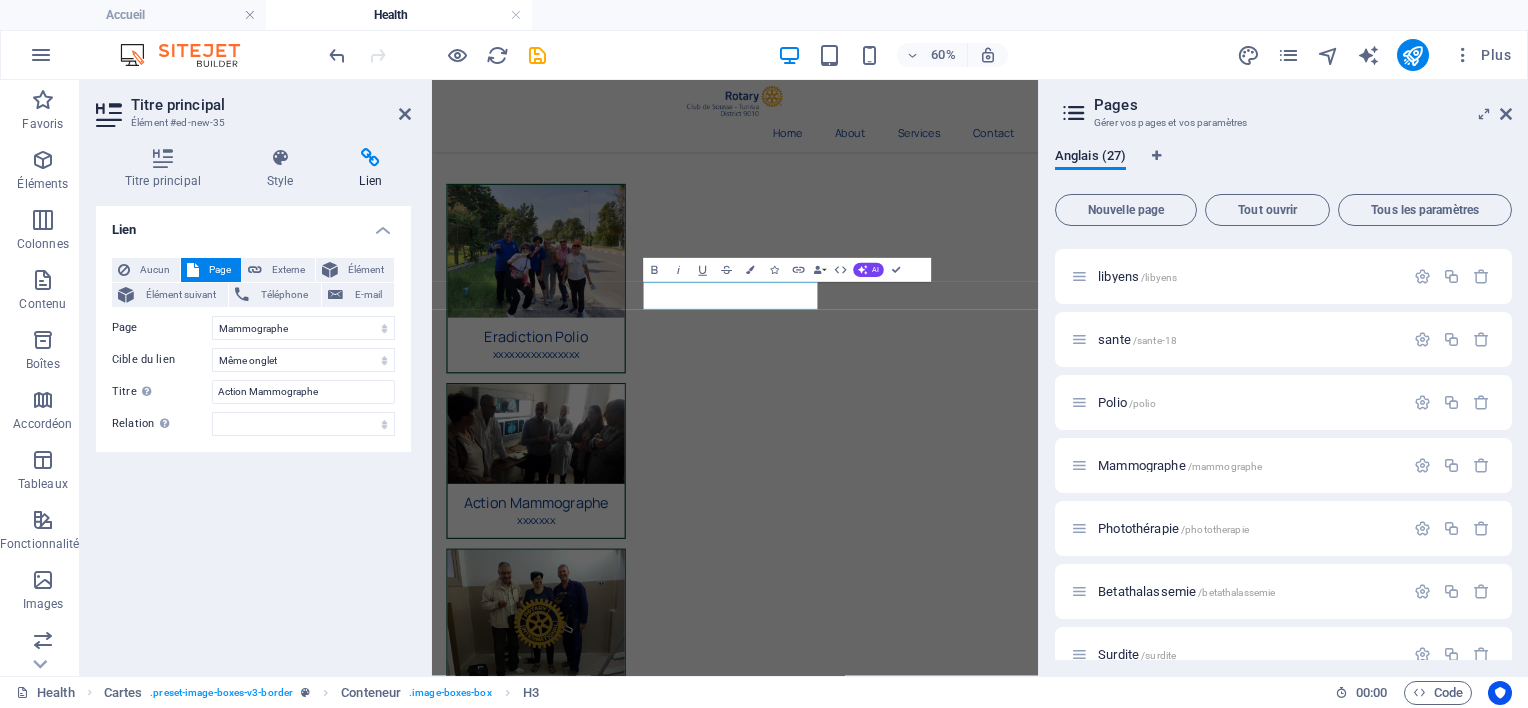 click on "Lien Aucun Page Externe Élément Élément suivant Téléphone E-mail Page Accueil Historique Actions Contact Privacy Sante Handicape Culture Education Sport Developpement Catastrophe Ramadan Eau Covid inondation libyens sante Polio Mammographe Photothérapie Betathalassemie Surdite Sang Rose Enfant Health Élément
URL Téléphone E-mail Cible du lien Nouvel onglet Même onglet Superposition Titre Description supplémentaire du lien. Celle-ci doit être différente du texte du lien. Le titre est souvent affiché comme Texte infobulle lorsque la souris passe sur l'élément. Laissez vide en cas de doute. Action Mammographe Relation Définit la  relation entre ce lien et la cible du lien . Par exemple, la valeur "nofollow" indique aux moteurs de recherche de ne pas suivre le lien. Vous pouvez le laisser vide. alternate author bookmark external help license next nofollow noreferrer noopener prev search tag" at bounding box center (253, 433) 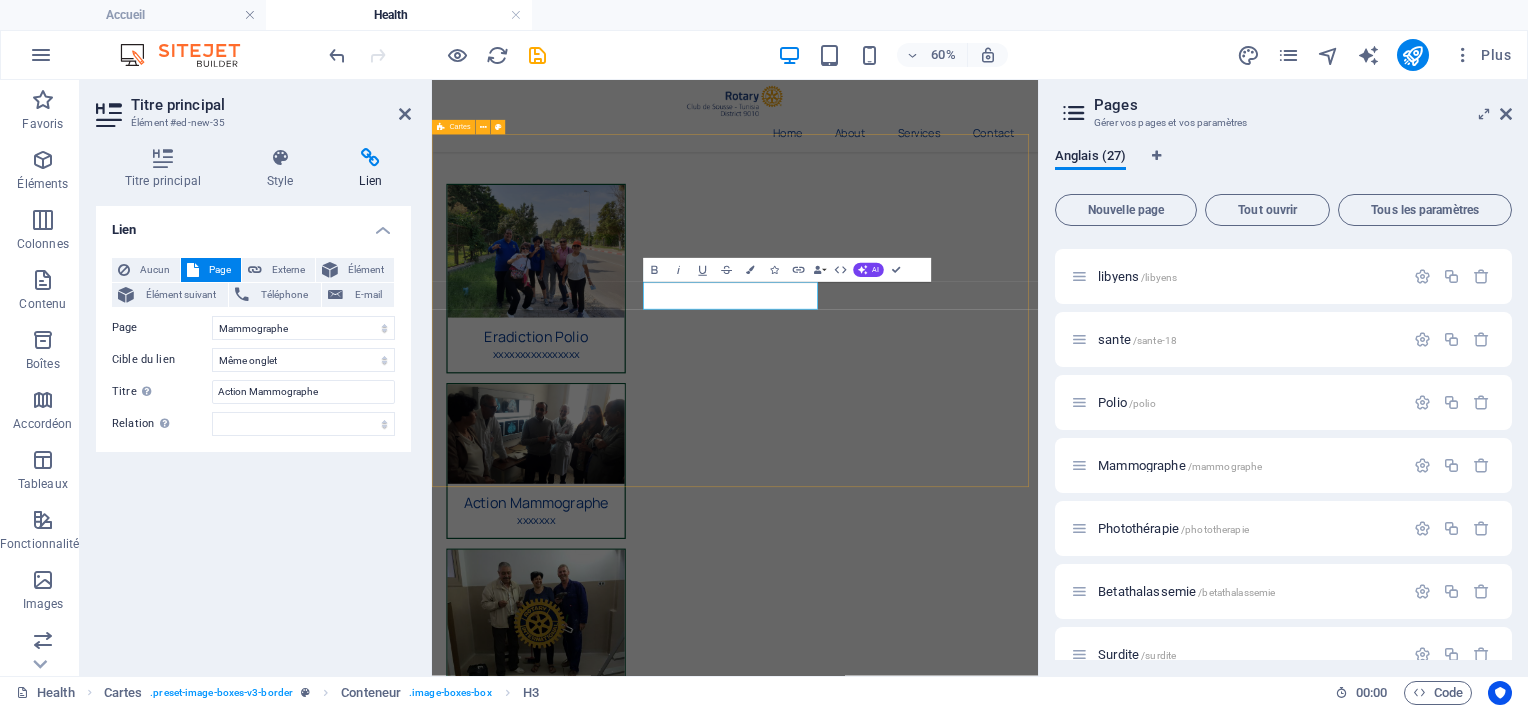 click on "Eradiction Polio xxxxxxxxxxxxxxxx Action Mammographe xxxxxxx Headline Lorem ipsum dolor sit amet, consectetuer adipiscing elit. Aenean commodo ligula eget dolor. Lorem ipsum dolor sit amet." at bounding box center [937, 773] 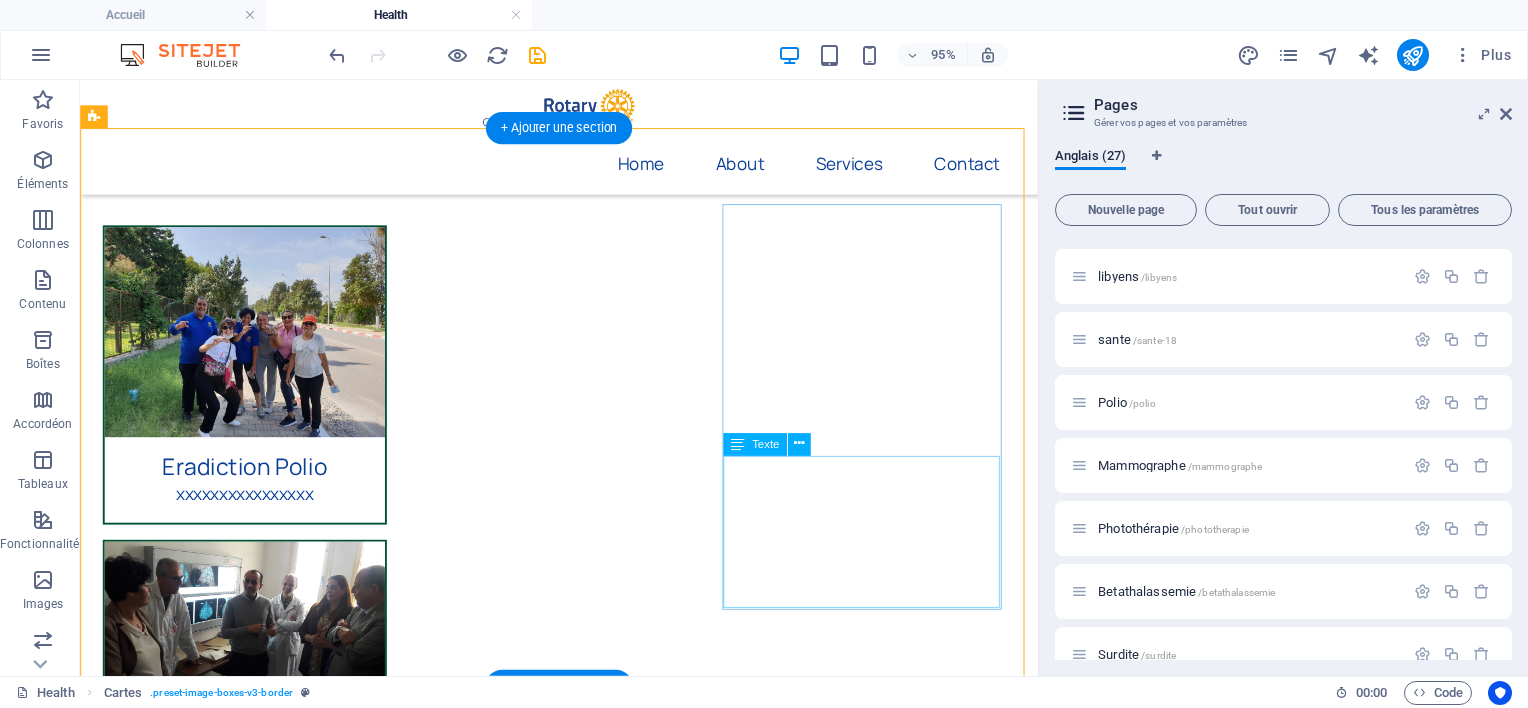 scroll, scrollTop: 400, scrollLeft: 0, axis: vertical 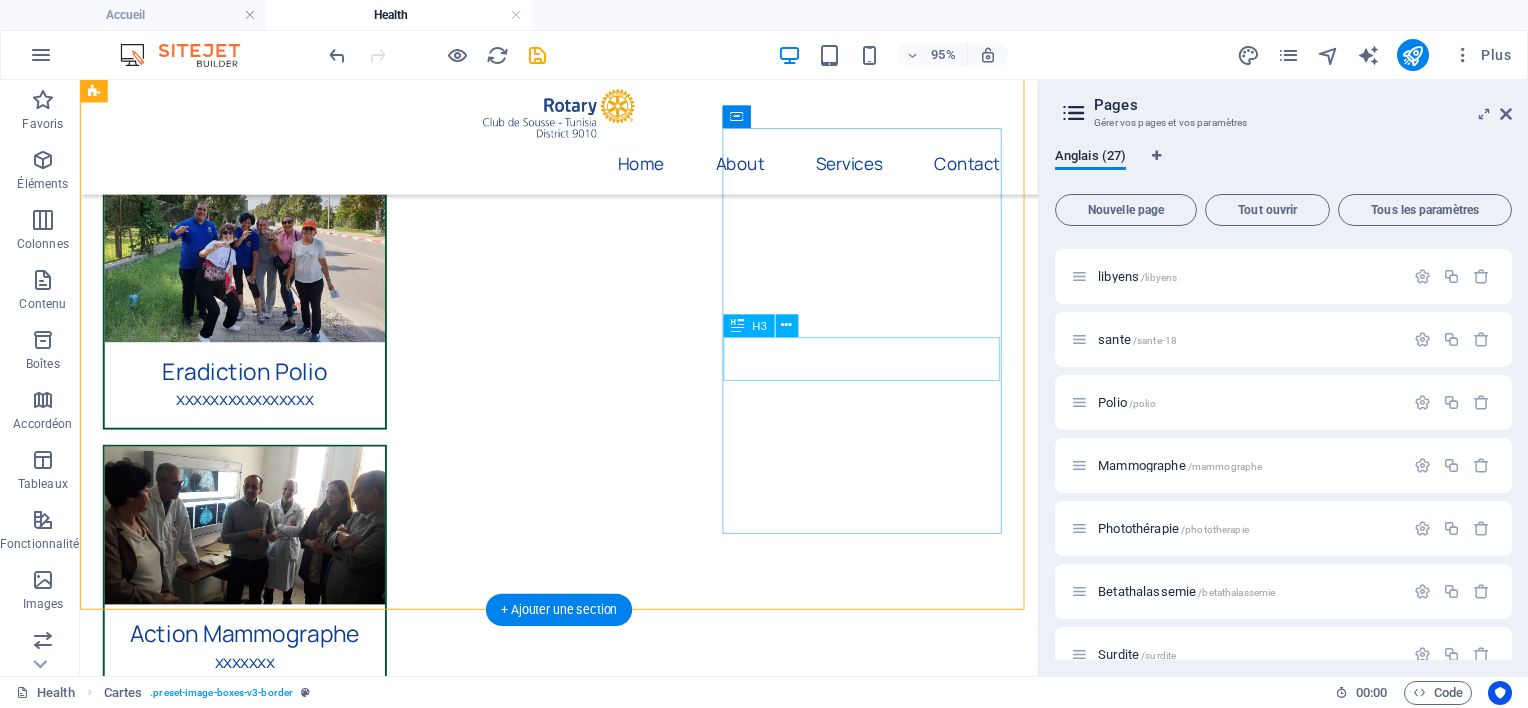click on "Headline" at bounding box center [253, 987] 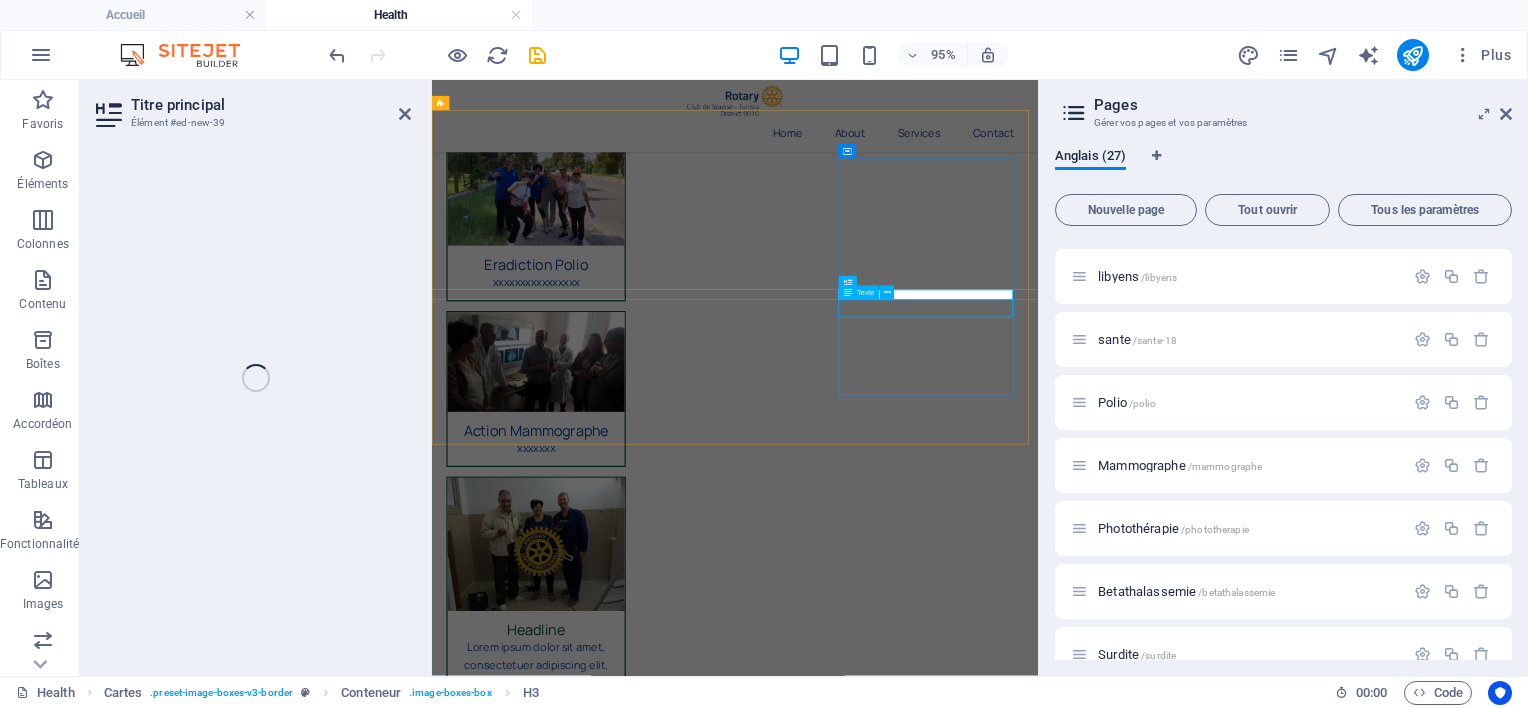 scroll, scrollTop: 350, scrollLeft: 0, axis: vertical 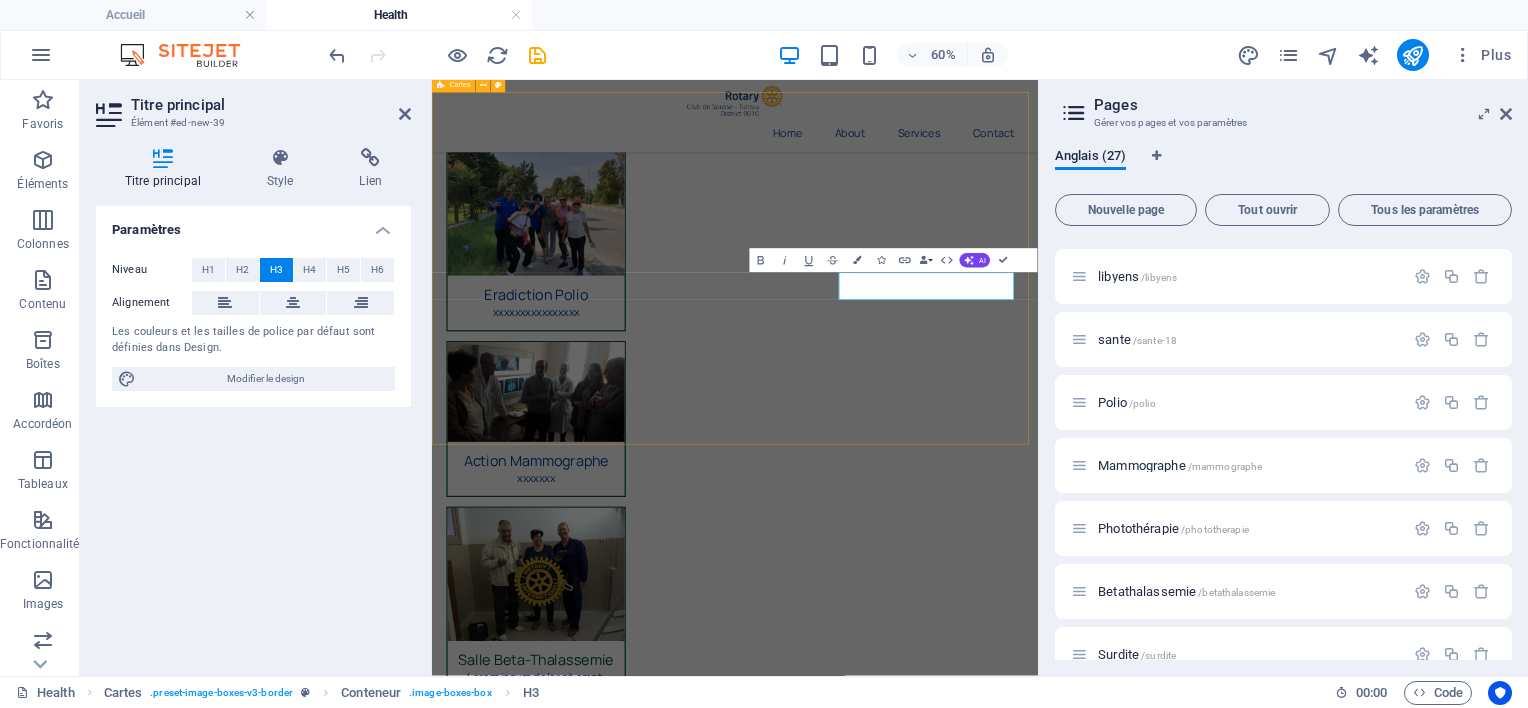 click on "Eradiction Polio xxxxxxxxxxxxxxxx Action Mammographe xxxxxxx Salle Beta-Thalassemie Lorem ipsum dolor sit amet, consectetuer adipiscing elit. Aenean commodo ligula eget dolor. Lorem ipsum dolor sit amet." at bounding box center (937, 703) 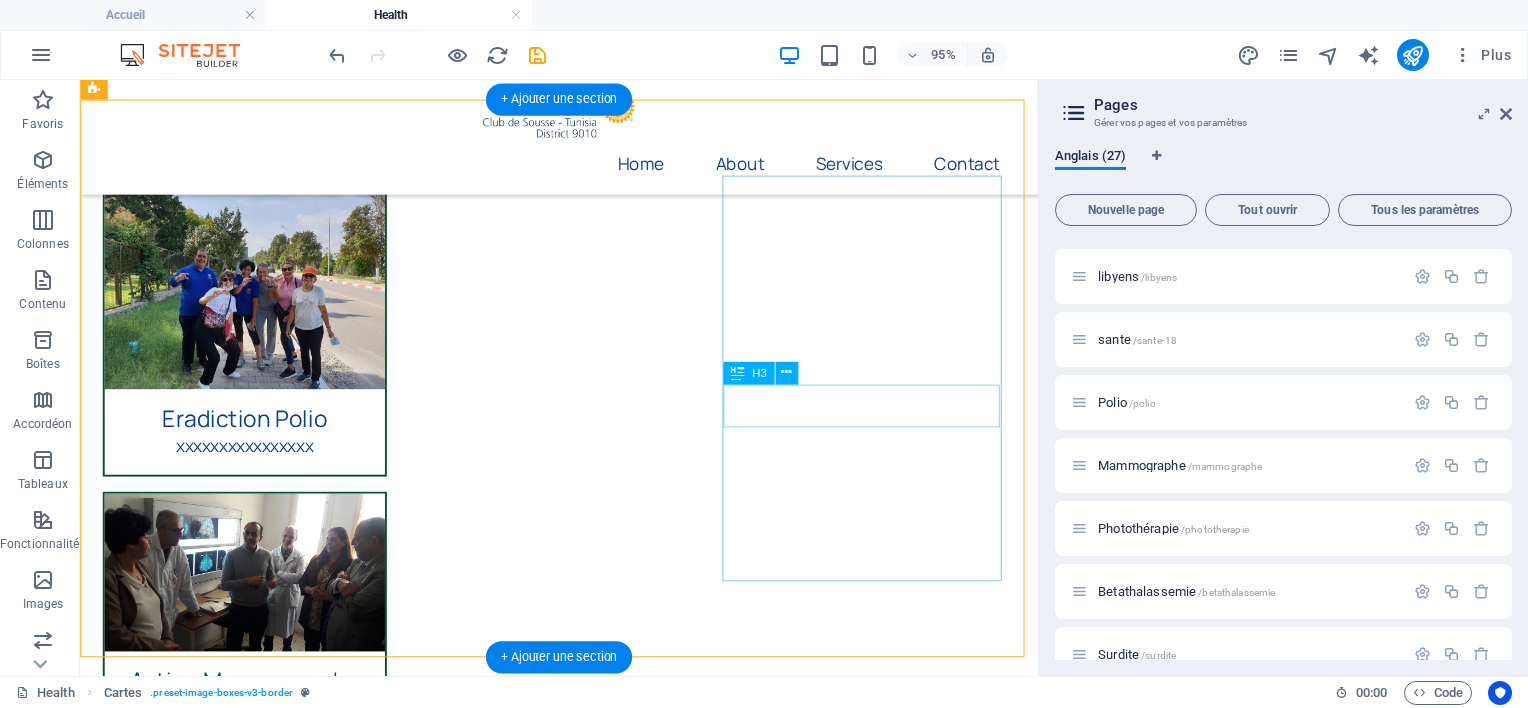 click on "Salle Beta-Thalassemie" at bounding box center [253, 1037] 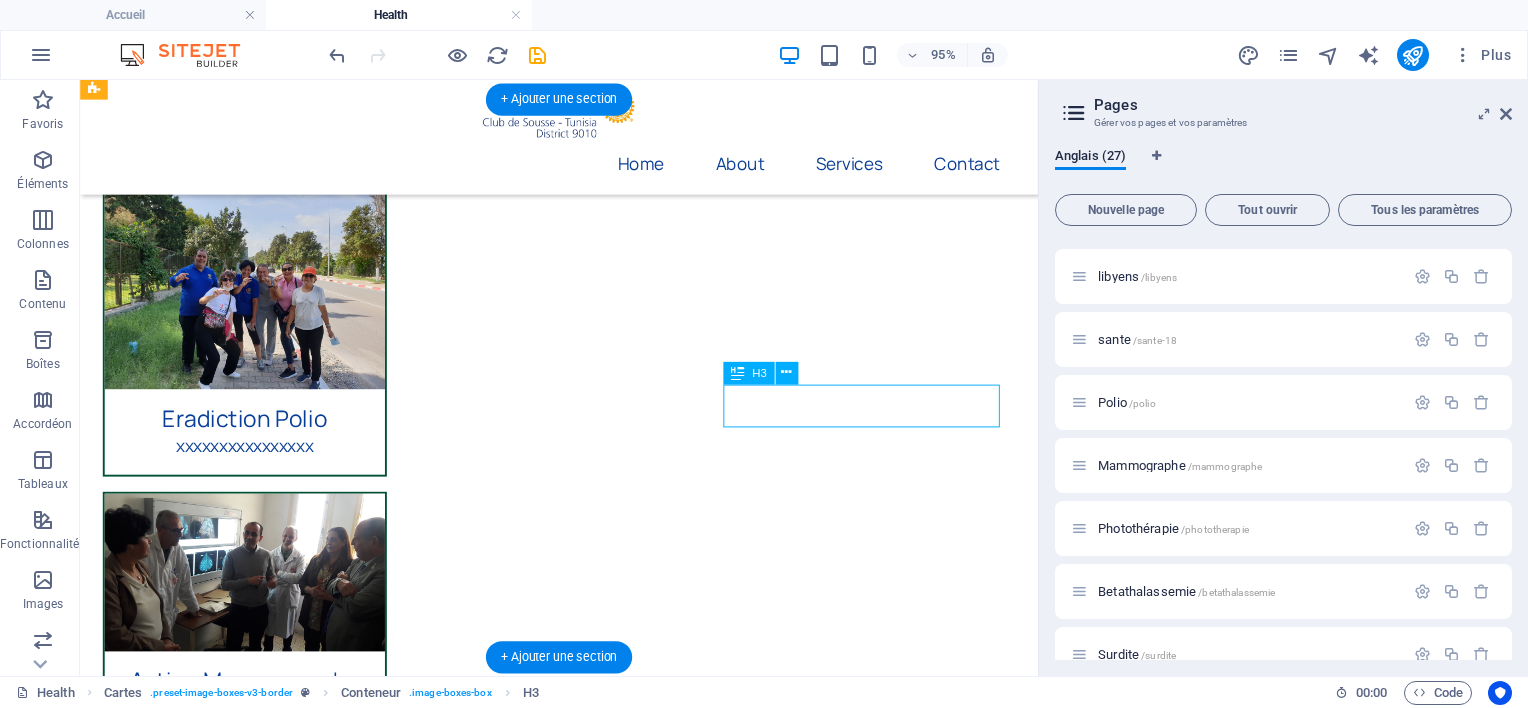 click on "Salle Beta-Thalassemie" at bounding box center (253, 1037) 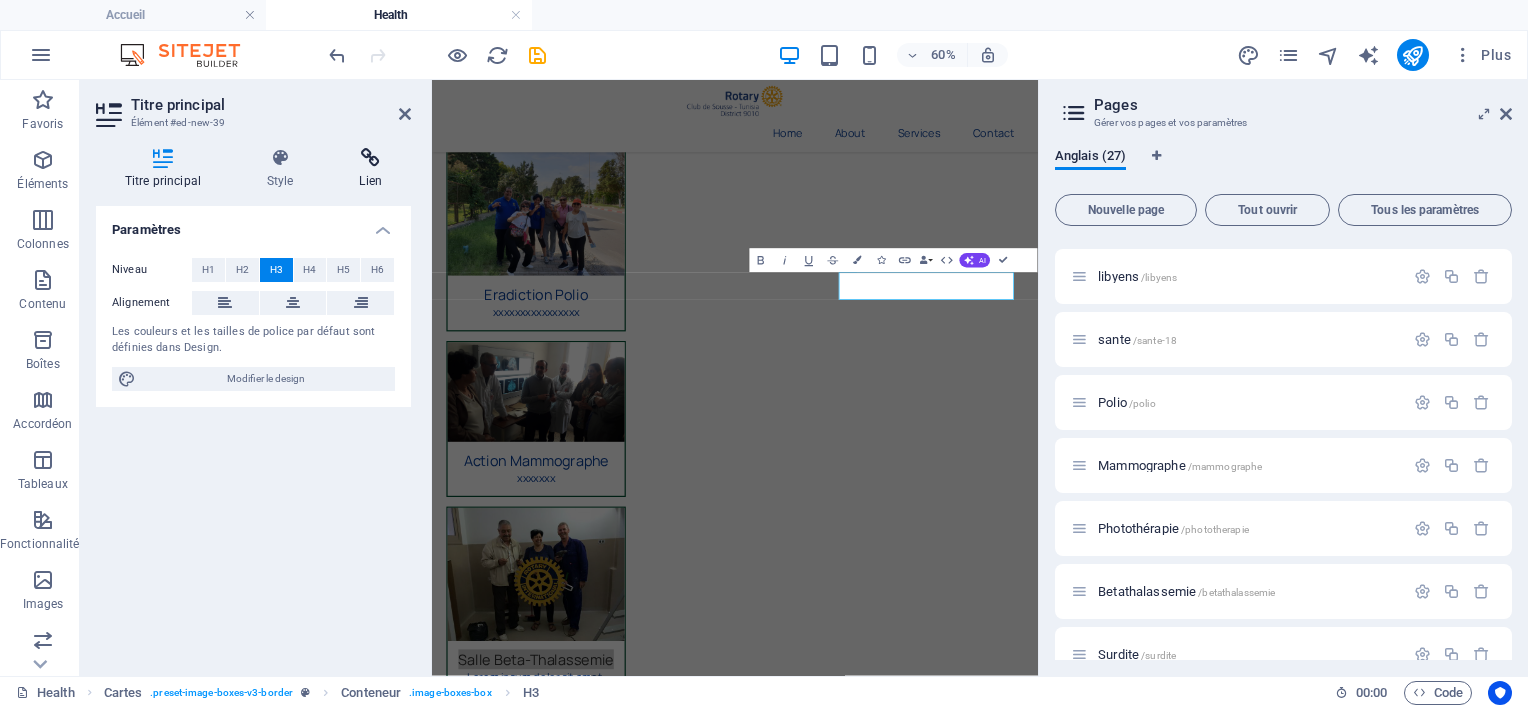 click at bounding box center (371, 158) 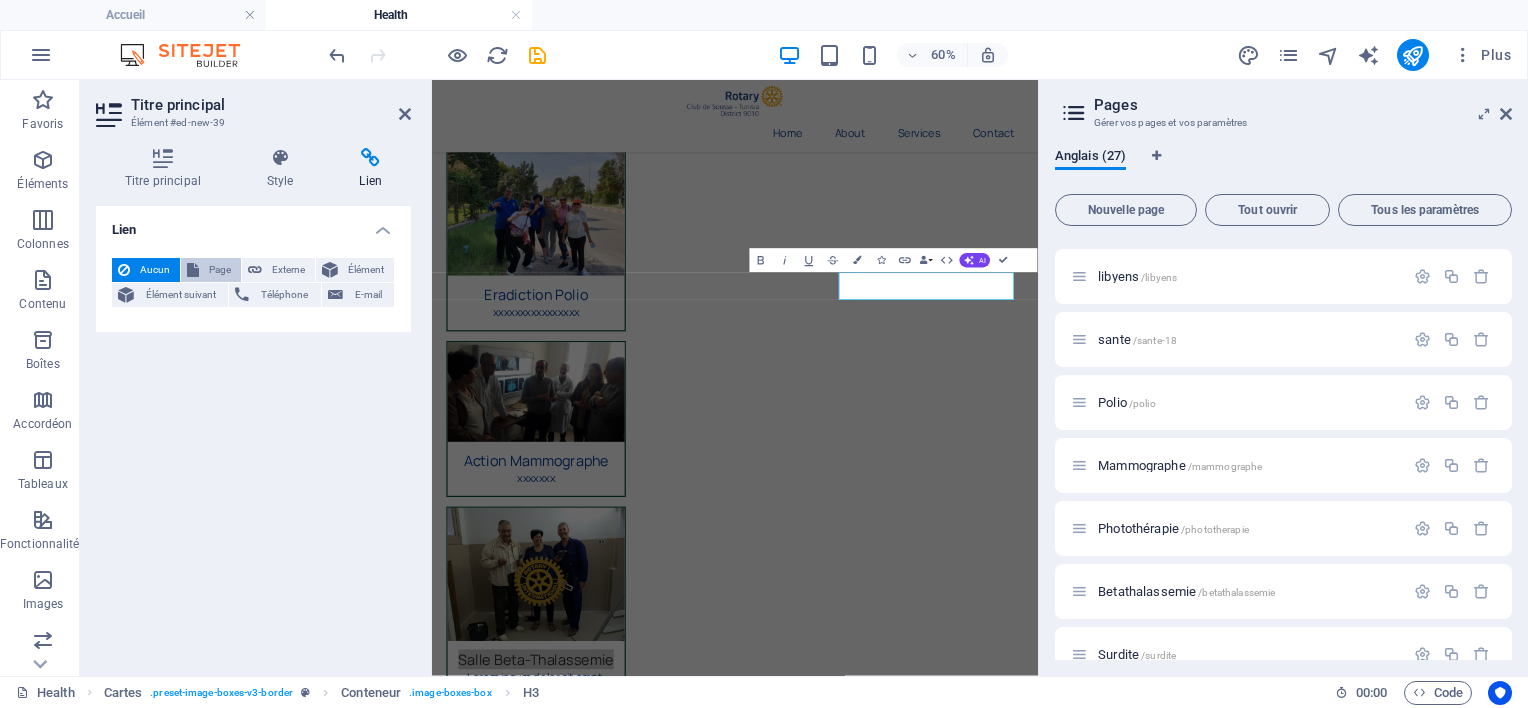 click on "Page" at bounding box center (220, 270) 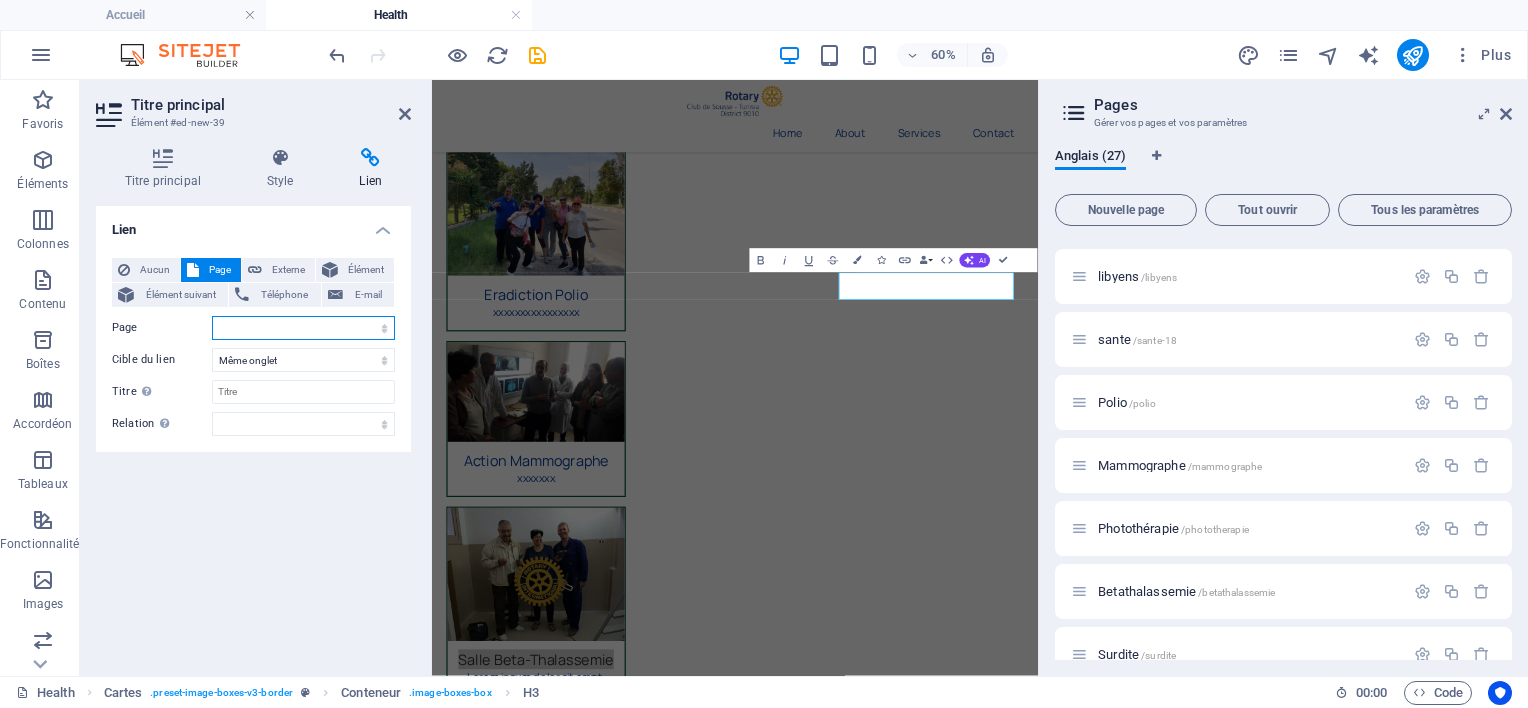 click on "Accueil Historique Actions Contact Privacy Sante Handicape Culture Education Sport Developpement Catastrophe Ramadan Eau Covid inondation libyens sante Polio Mammographe Photothérapie Betathalassemie Surdite Sang Rose Enfant Health" at bounding box center (303, 328) 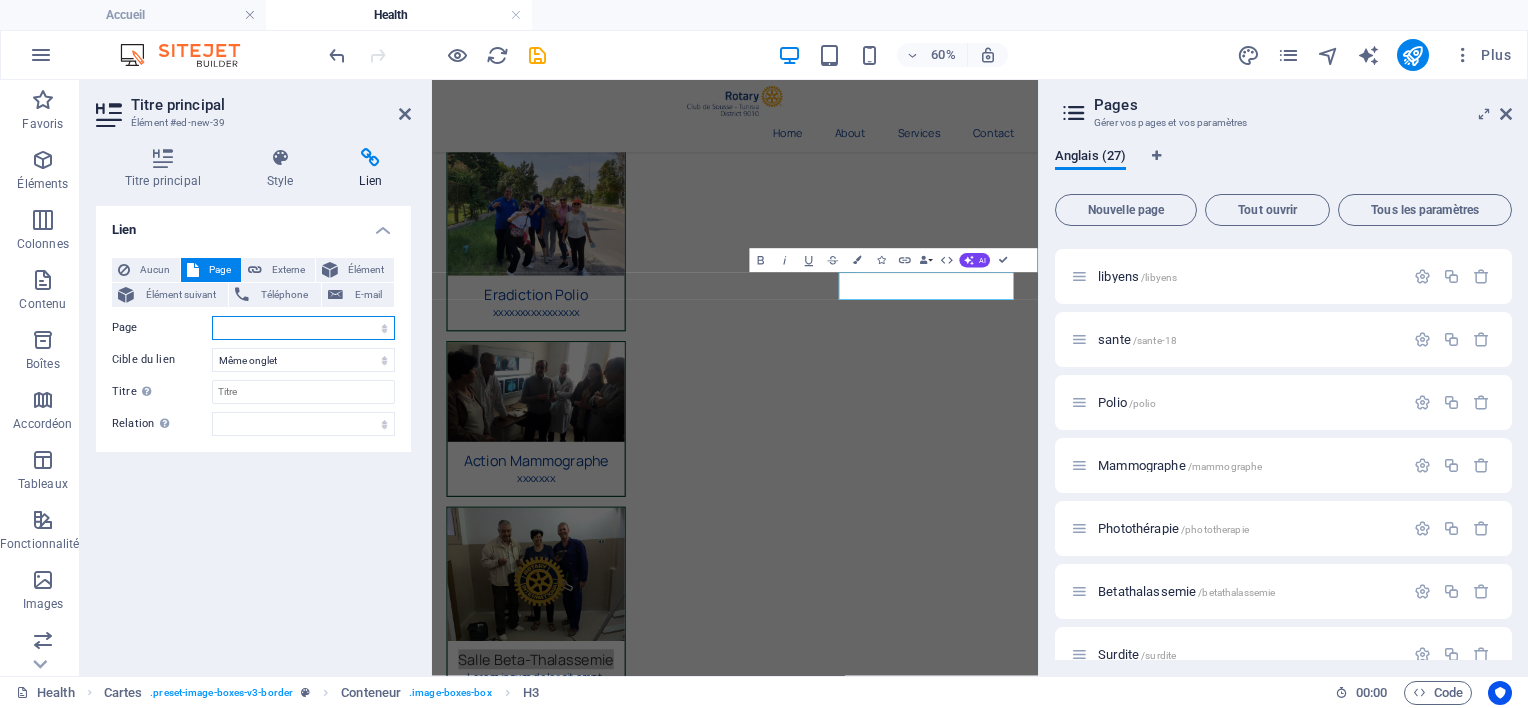 select on "21" 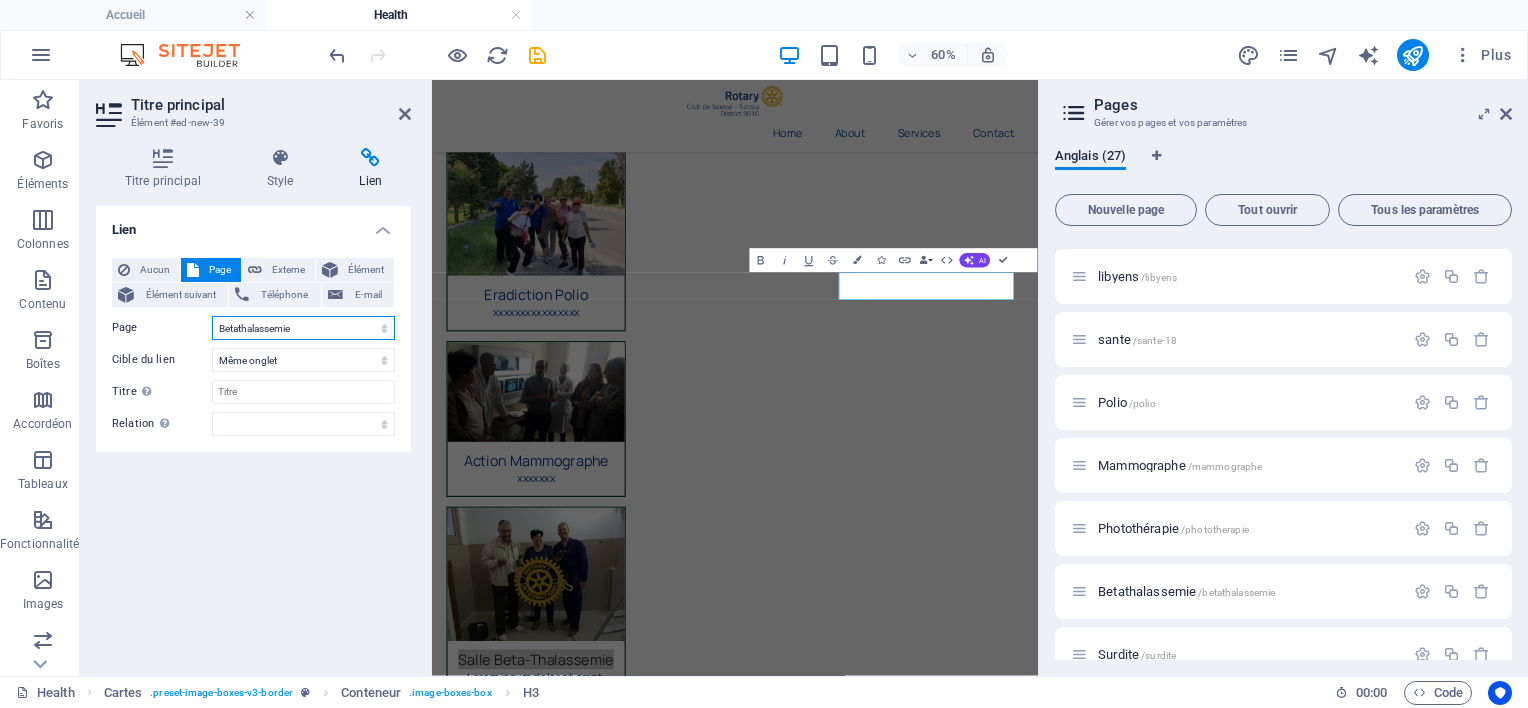 click on "Accueil Historique Actions Contact Privacy Sante Handicape Culture Education Sport Developpement Catastrophe Ramadan Eau Covid inondation libyens sante Polio Mammographe Photothérapie Betathalassemie Surdite Sang Rose Enfant Health" at bounding box center (303, 328) 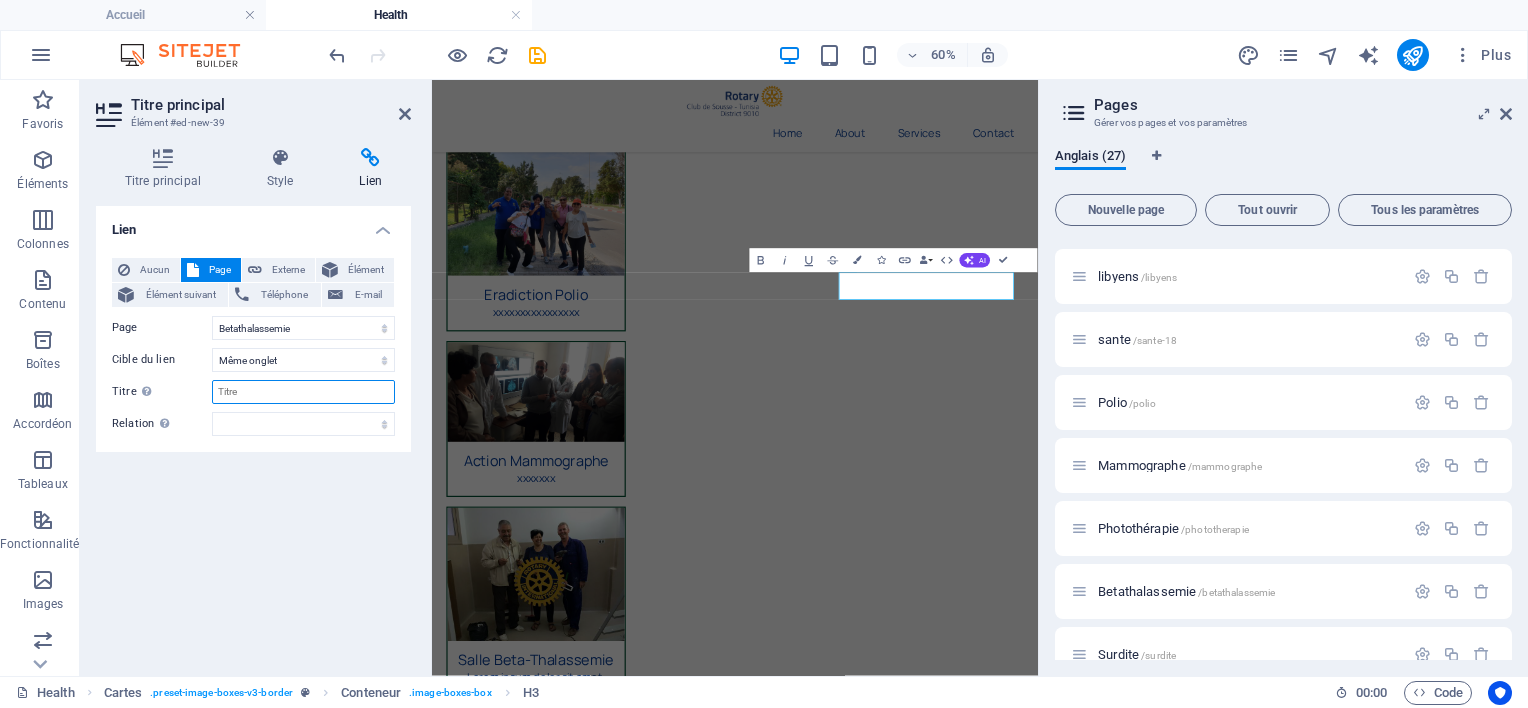 drag, startPoint x: 260, startPoint y: 395, endPoint x: 221, endPoint y: 396, distance: 39.012817 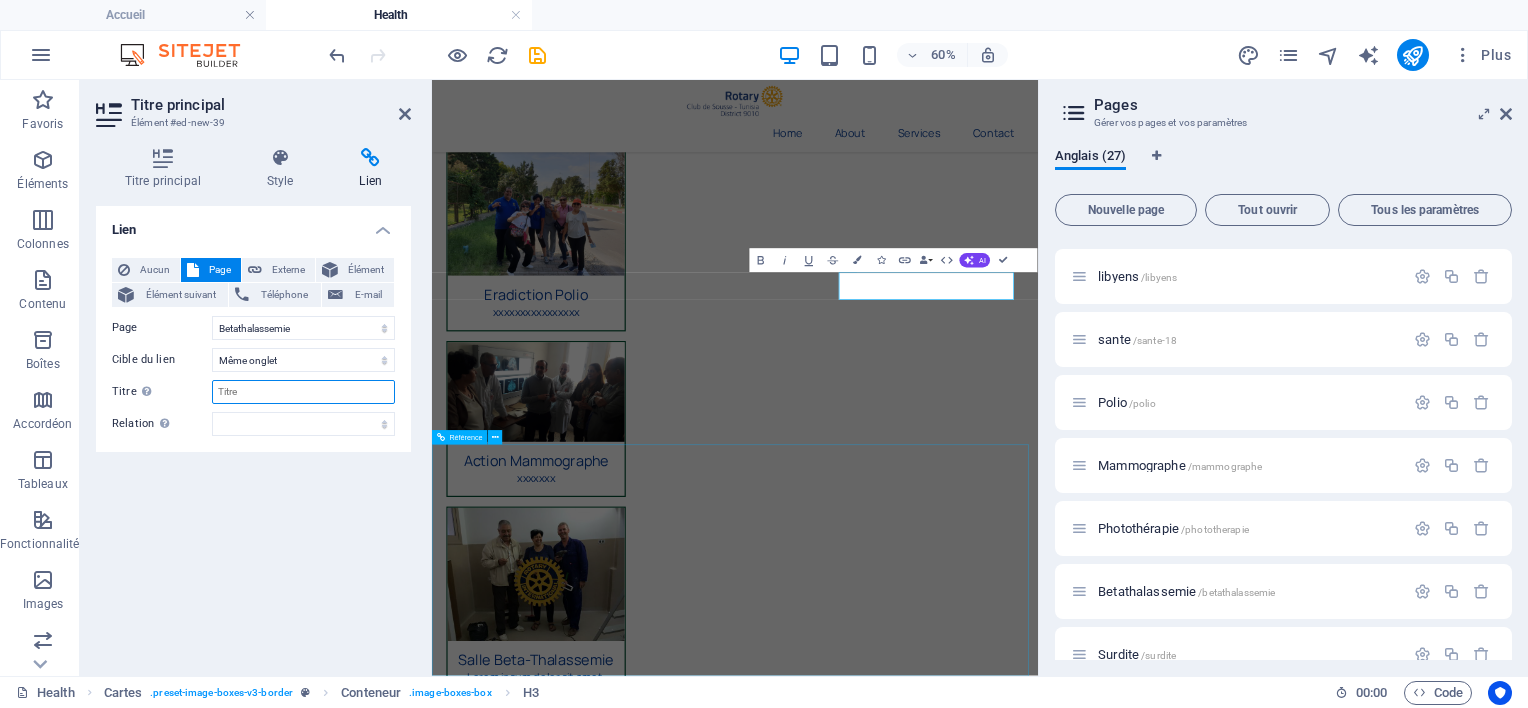 paste on "Salle Beta-Thalassemie" 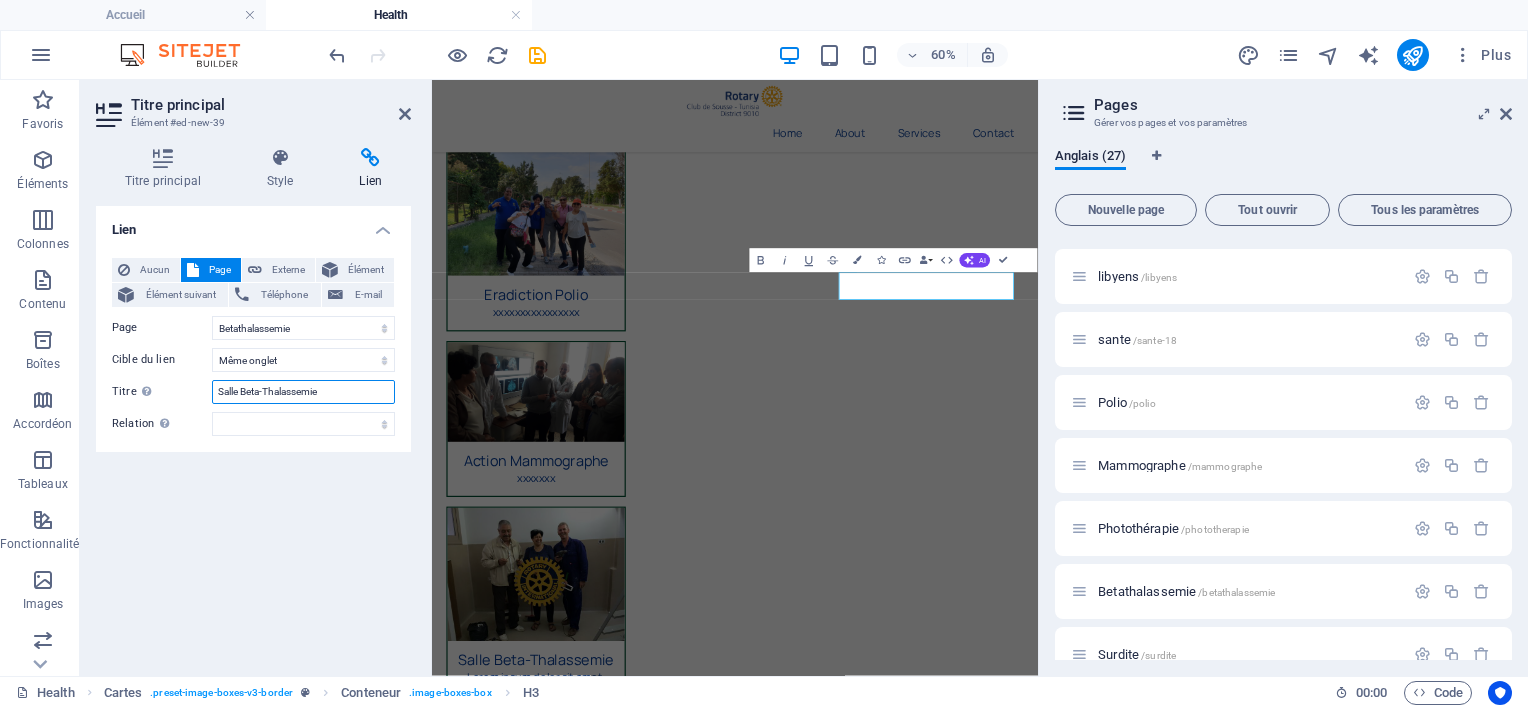 type on "Salle Beta-Thalassemie" 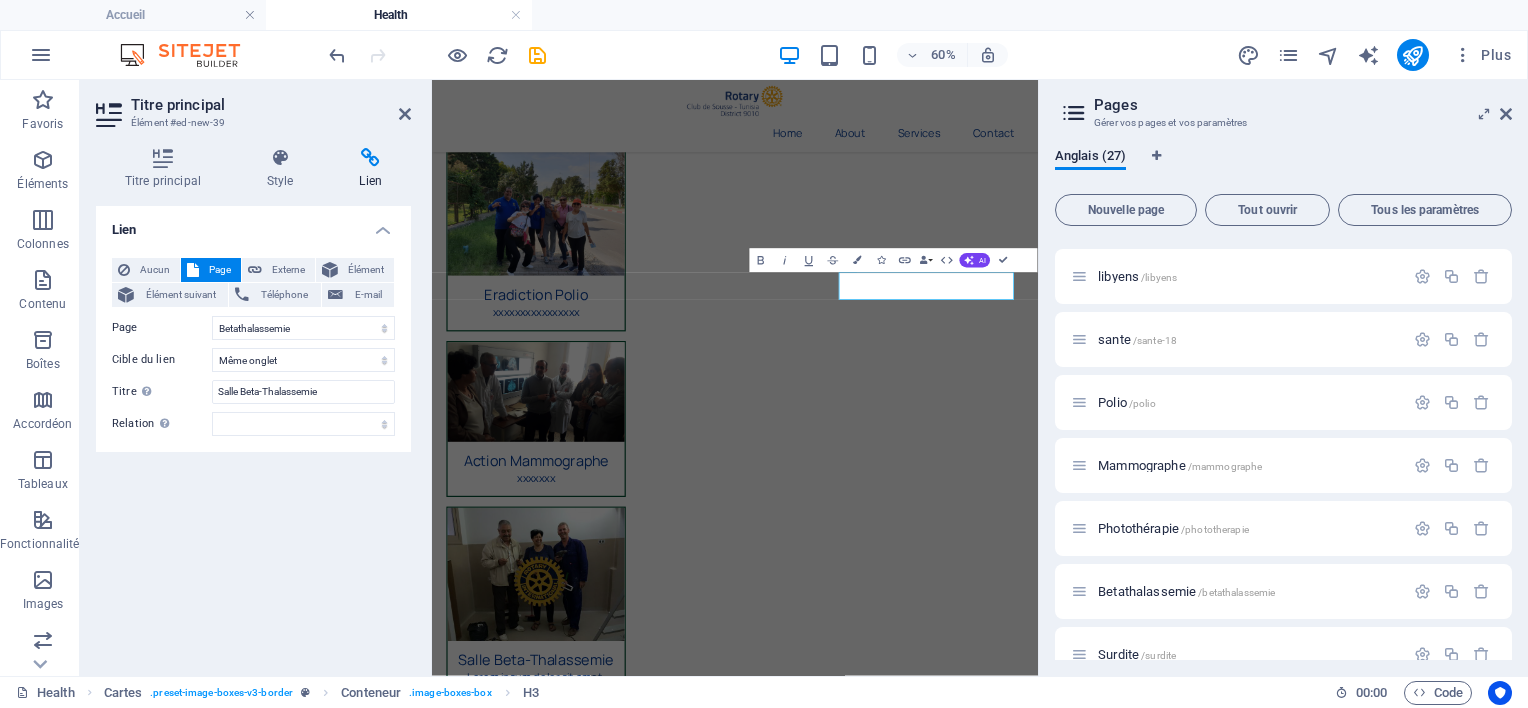 click on "Lien Aucun Page Externe Élément Élément suivant Téléphone E-mail Page Accueil Historique Actions Contact Privacy Sante Handicape Culture Education Sport Developpement Catastrophe Ramadan Eau Covid inondation libyens sante Polio Mammographe Photothérapie Betathalassemie Surdite Sang Rose Enfant Health Élément
URL Téléphone E-mail Cible du lien Nouvel onglet Même onglet Superposition Titre Description supplémentaire du lien. Celle-ci doit être différente du texte du lien. Le titre est souvent affiché comme Texte infobulle lorsque la souris passe sur l'élément. Laissez vide en cas de doute. Salle Beta-Thalassemie Relation Définit la  relation entre ce lien et la cible du lien . Par exemple, la valeur "nofollow" indique aux moteurs de recherche de ne pas suivre le lien. Vous pouvez le laisser vide. alternate author bookmark external help license next nofollow noreferrer noopener prev search tag" at bounding box center [253, 433] 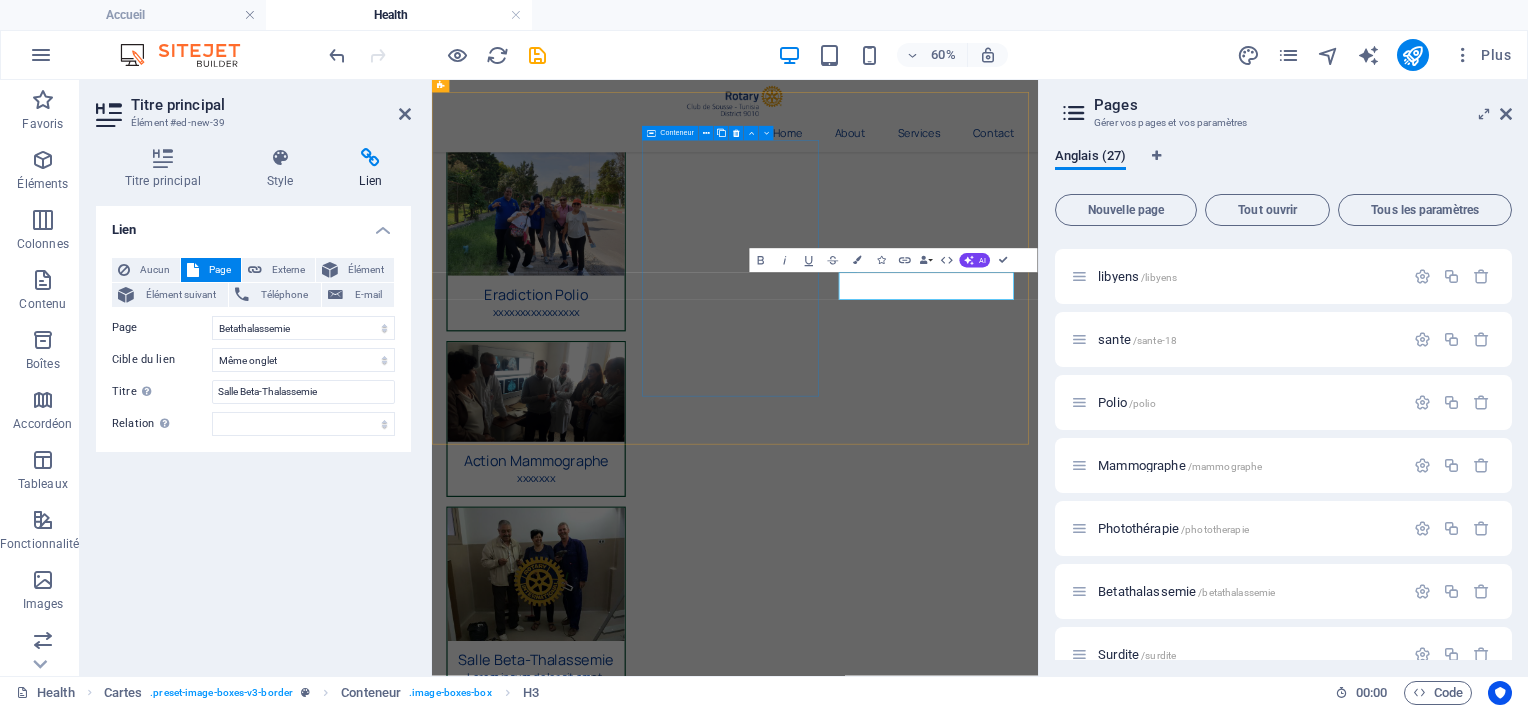 click on "Action Mammographe xxxxxxx" at bounding box center [605, 645] 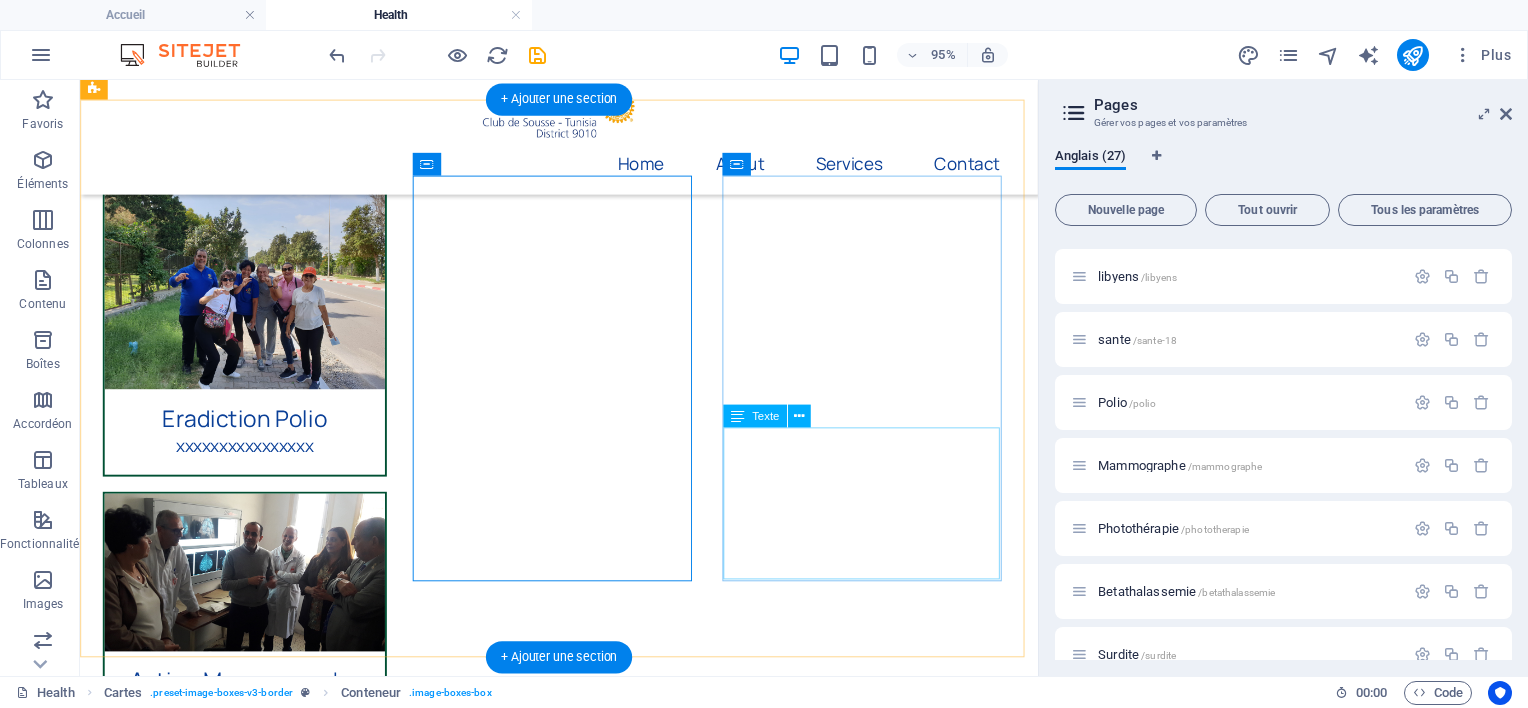 click on "Lorem ipsum dolor sit amet, consectetuer adipiscing elit. Aenean commodo ligula eget dolor. Lorem ipsum dolor sit amet." at bounding box center [253, 1139] 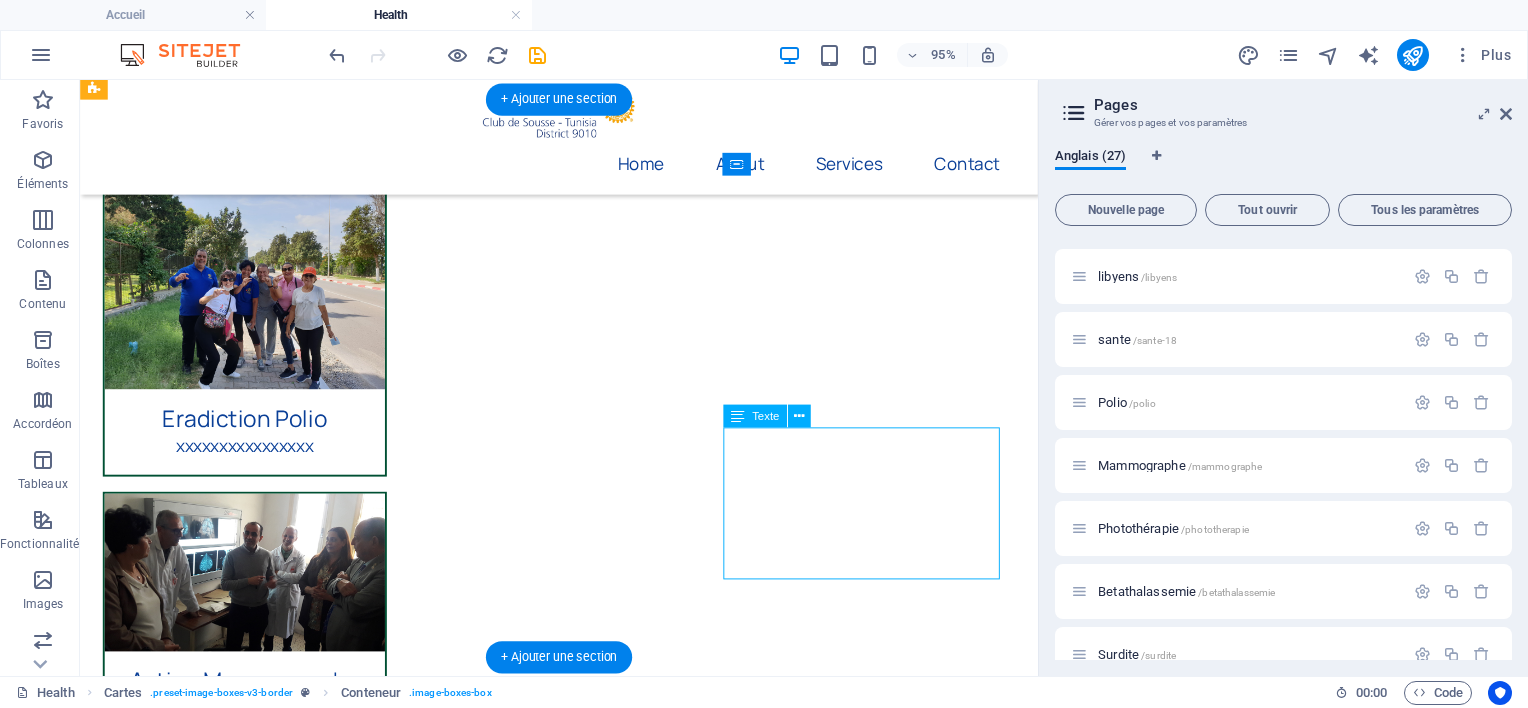 click on "Lorem ipsum dolor sit amet, consectetuer adipiscing elit. Aenean commodo ligula eget dolor. Lorem ipsum dolor sit amet." at bounding box center (253, 1139) 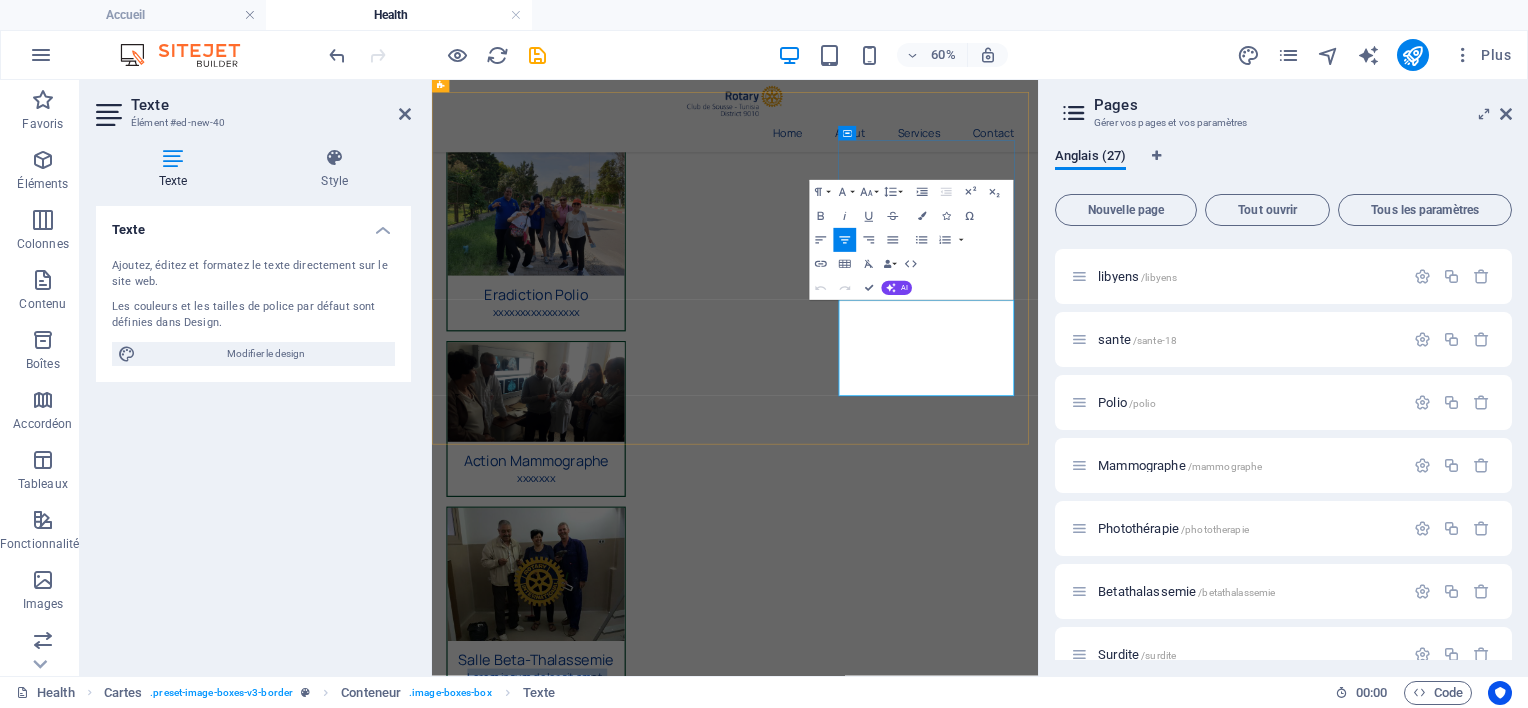 drag, startPoint x: 1296, startPoint y: 585, endPoint x: 1121, endPoint y: 467, distance: 211.06635 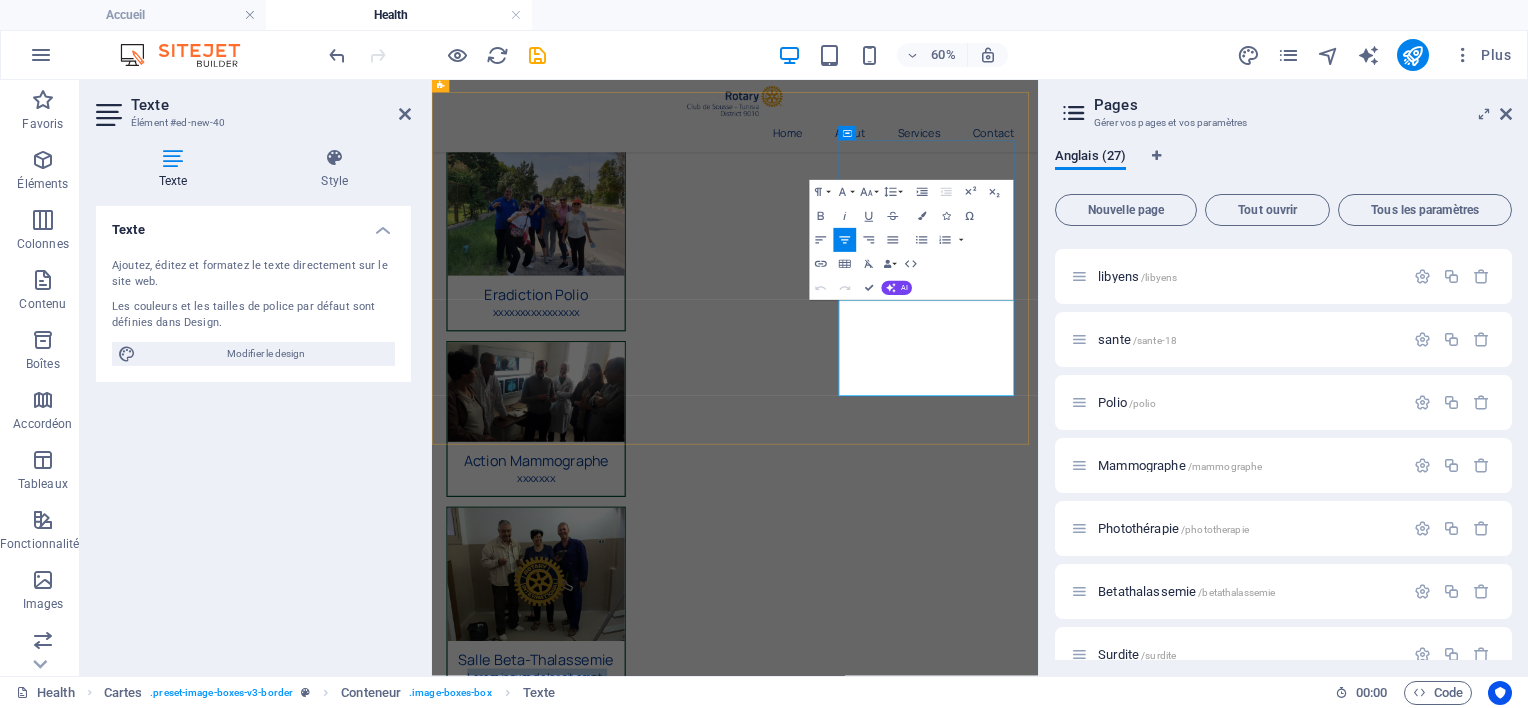 type 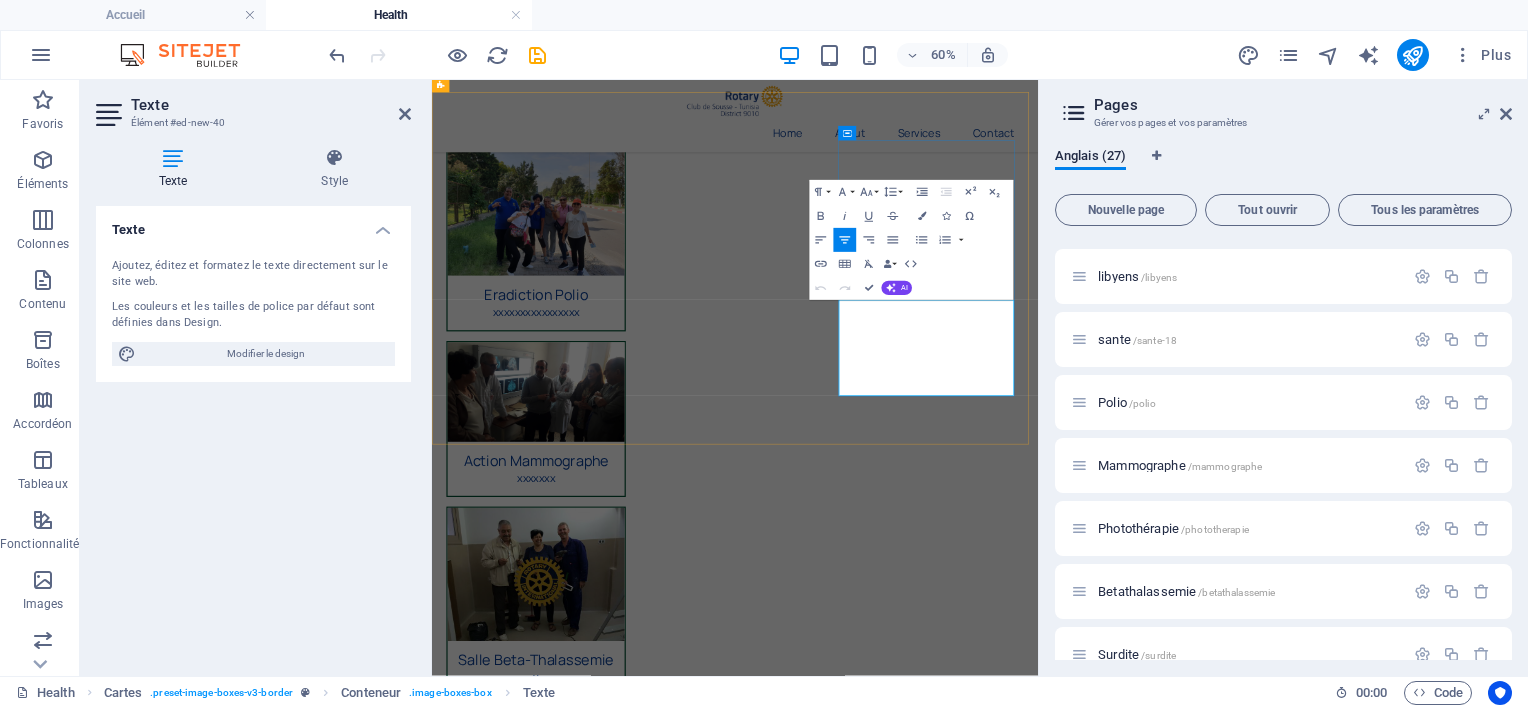 scroll, scrollTop: 235, scrollLeft: 0, axis: vertical 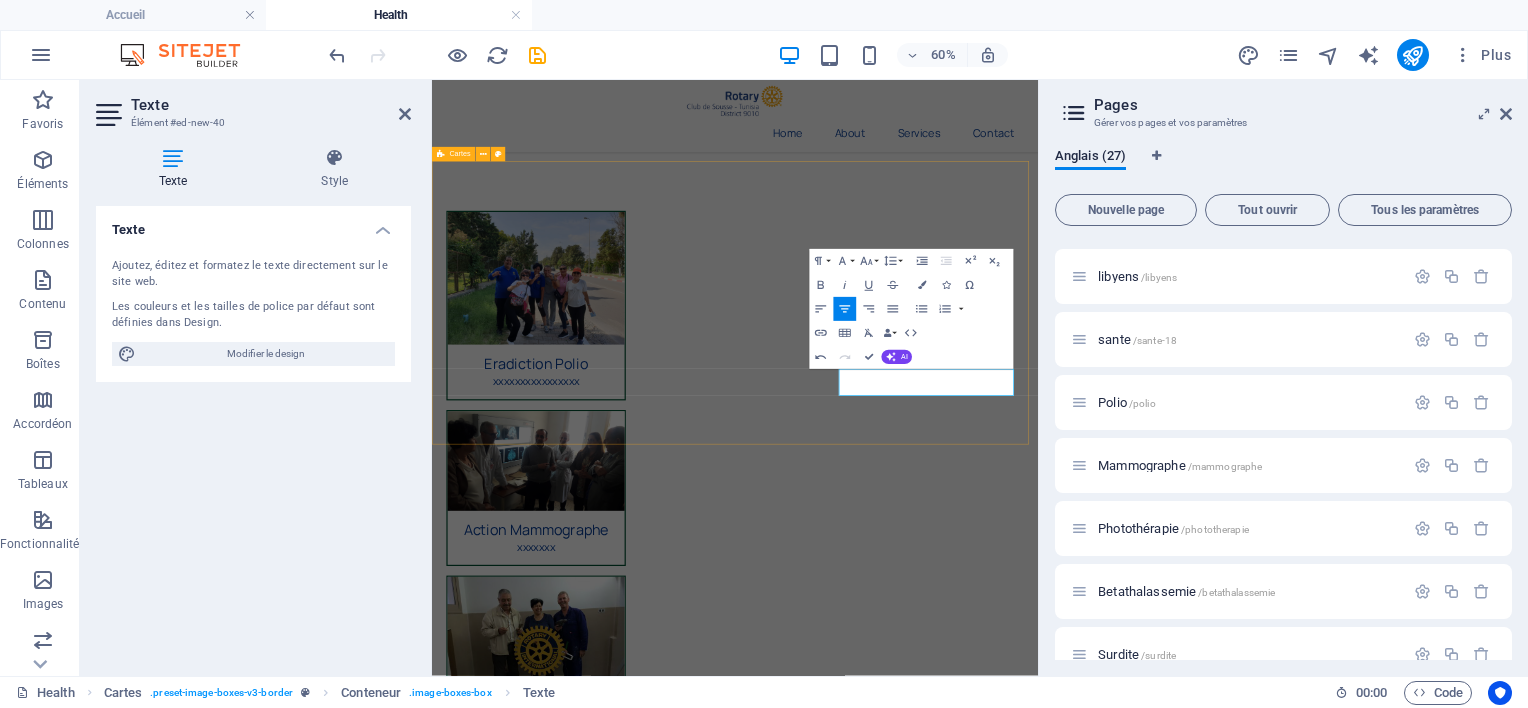 click on "Eradiction Polio xxxxxxxxxxxxxxxx Action Mammographe xxxxxxx Salle Beta-Thalassemie xxxxxxxxxxxxx" at bounding box center [937, 760] 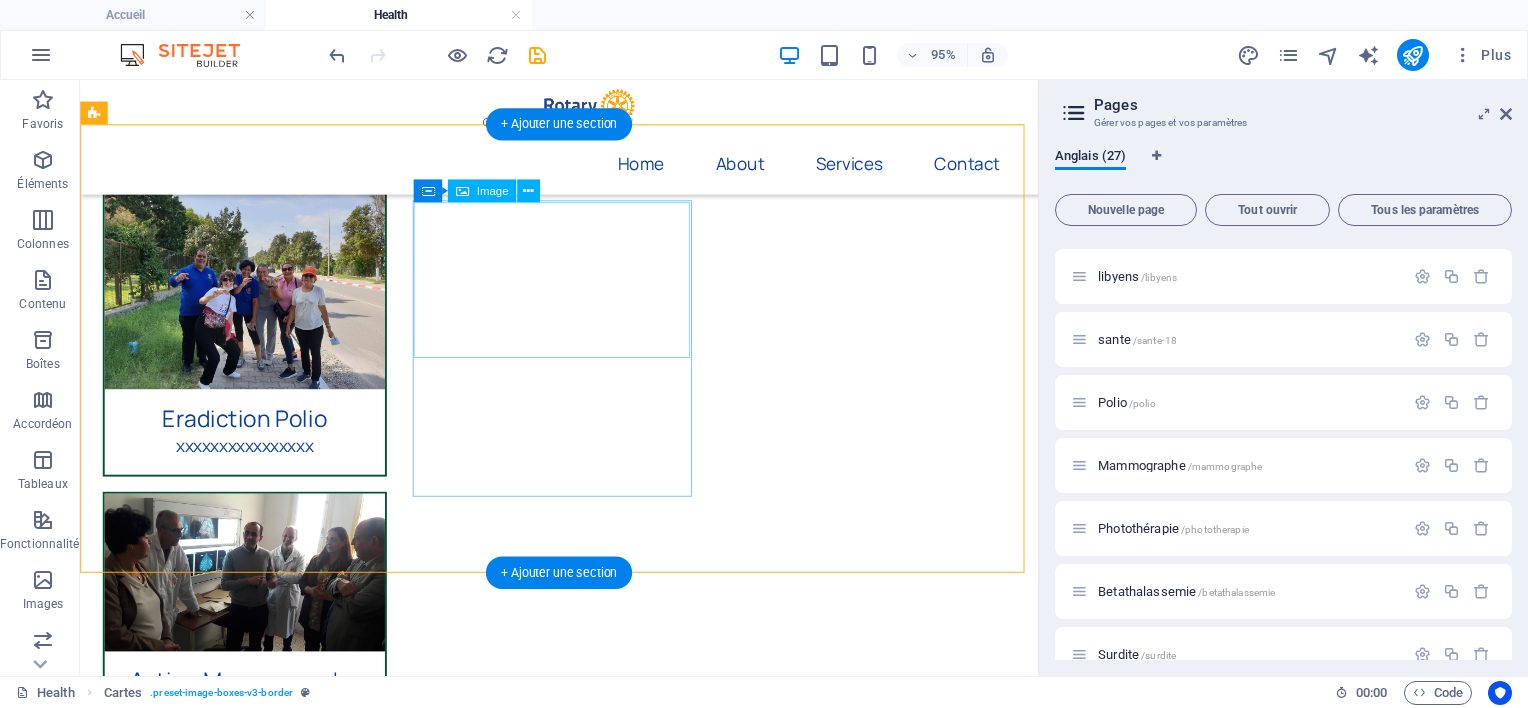 scroll, scrollTop: 250, scrollLeft: 0, axis: vertical 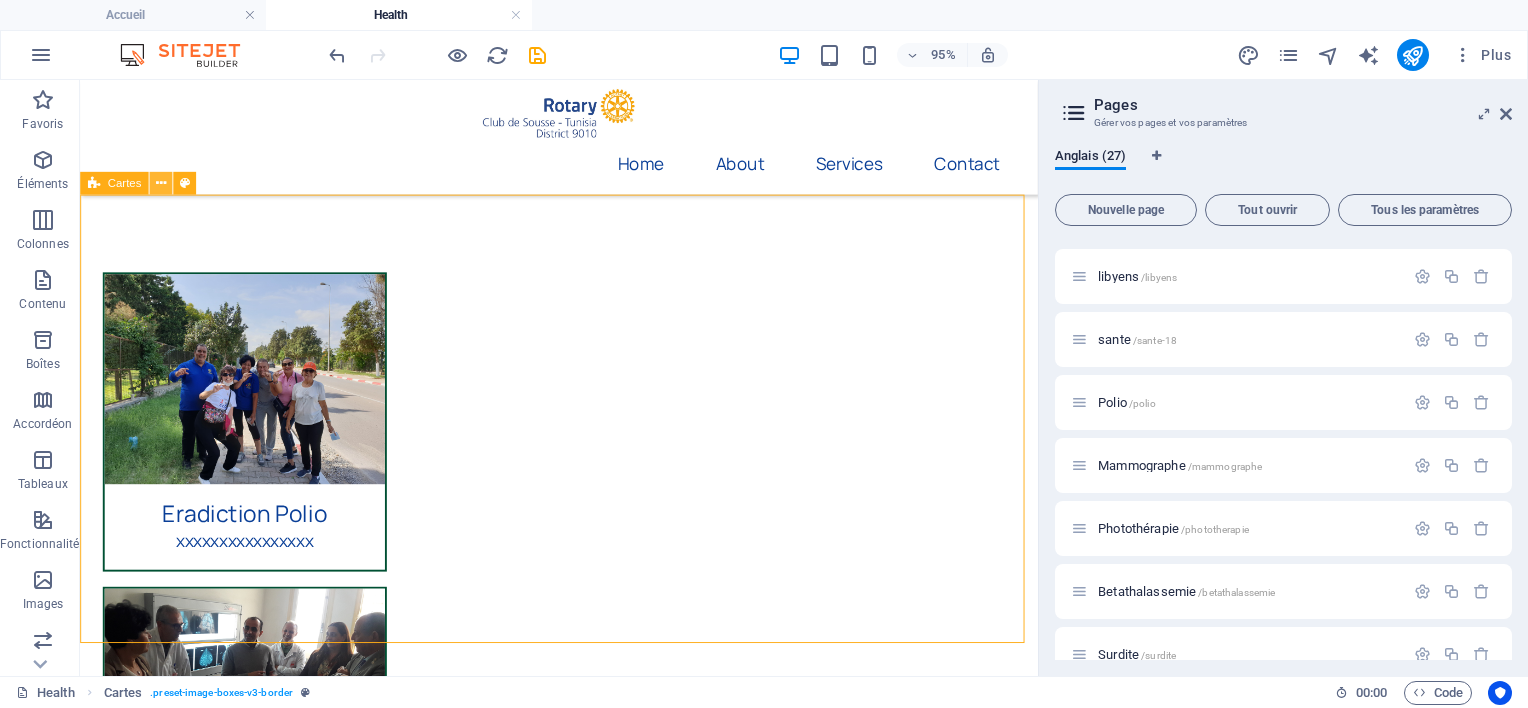 click at bounding box center (161, 184) 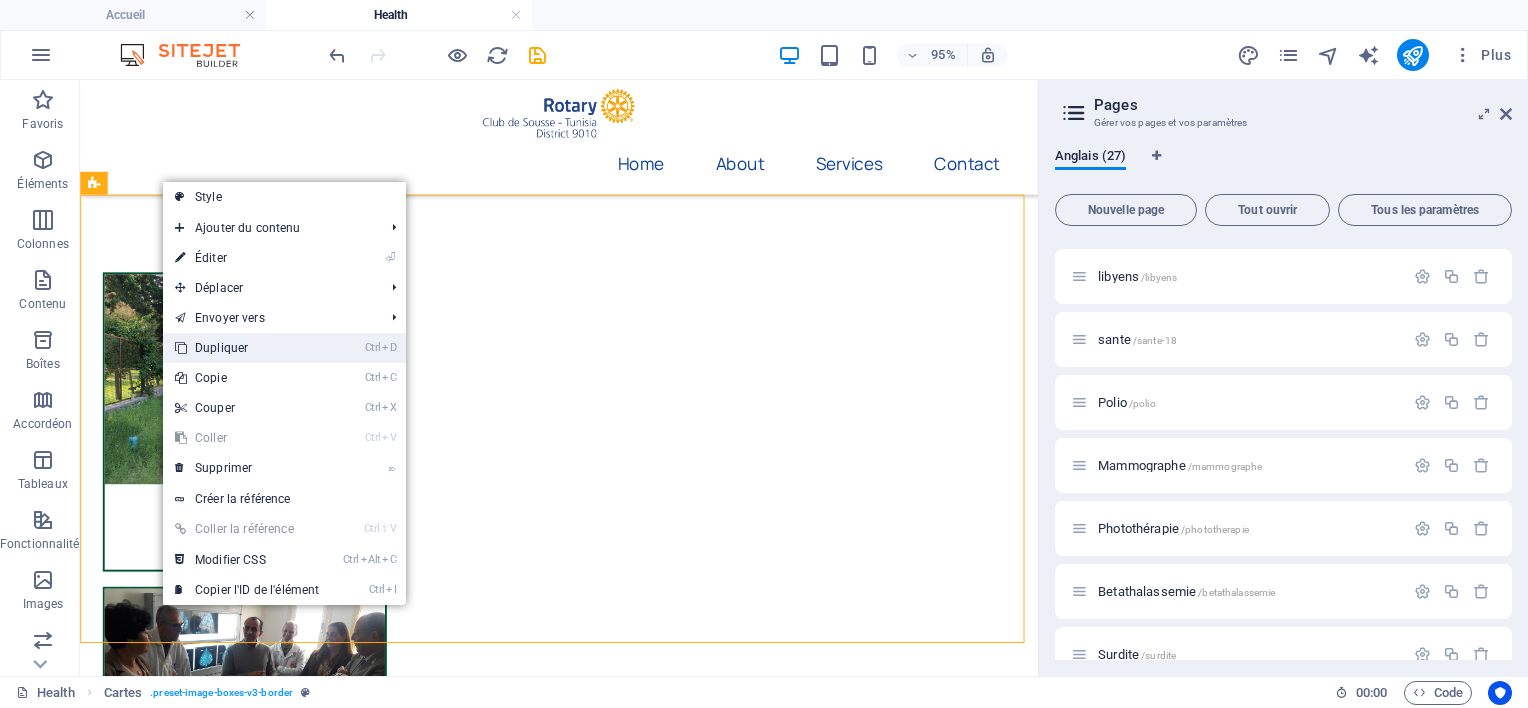 click on "Ctrl D  Dupliquer" at bounding box center (247, 348) 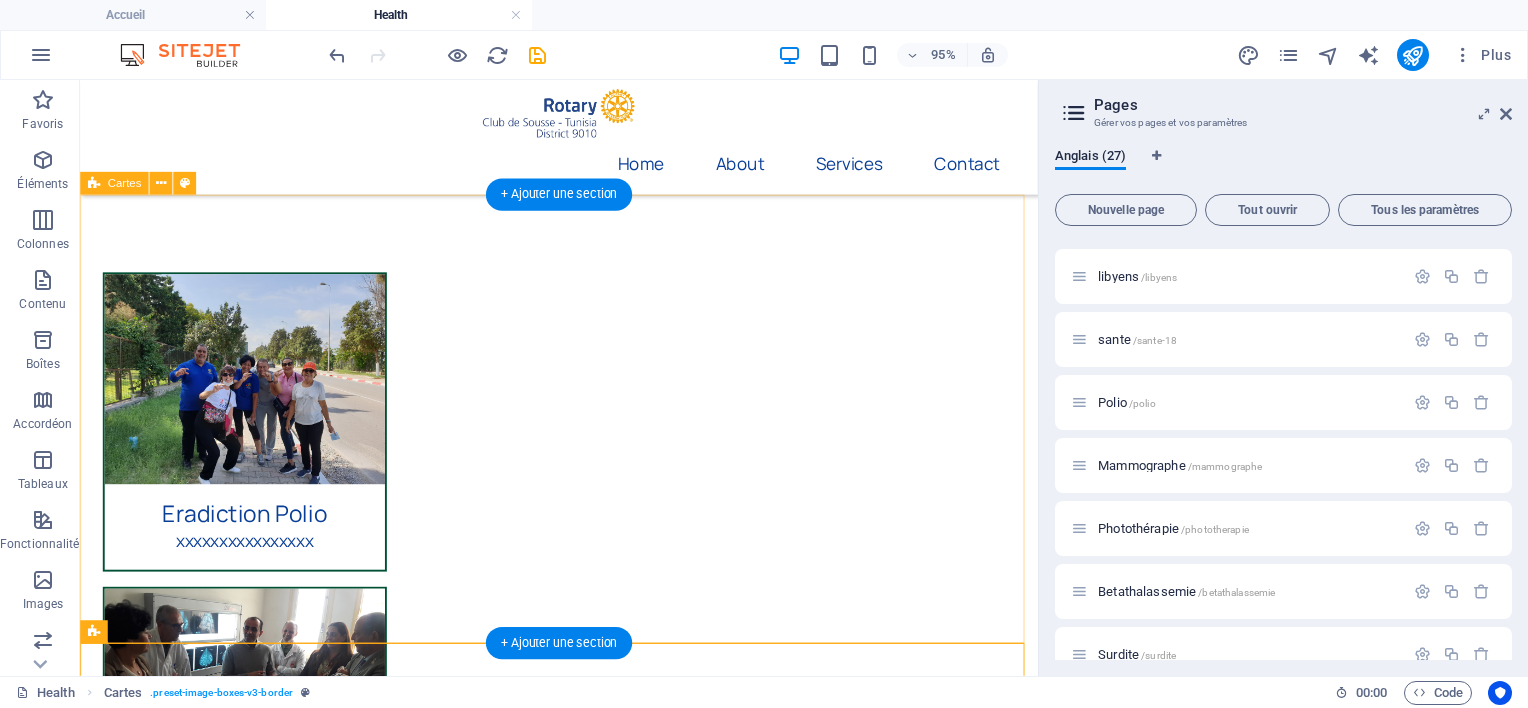 click on "Eradiction Polio xxxxxxxxxxxxxxxx Action Mammographe xxxxxxx Salle Beta-Thalassemie xxxxxxxxxxxxx" at bounding box center (584, 744) 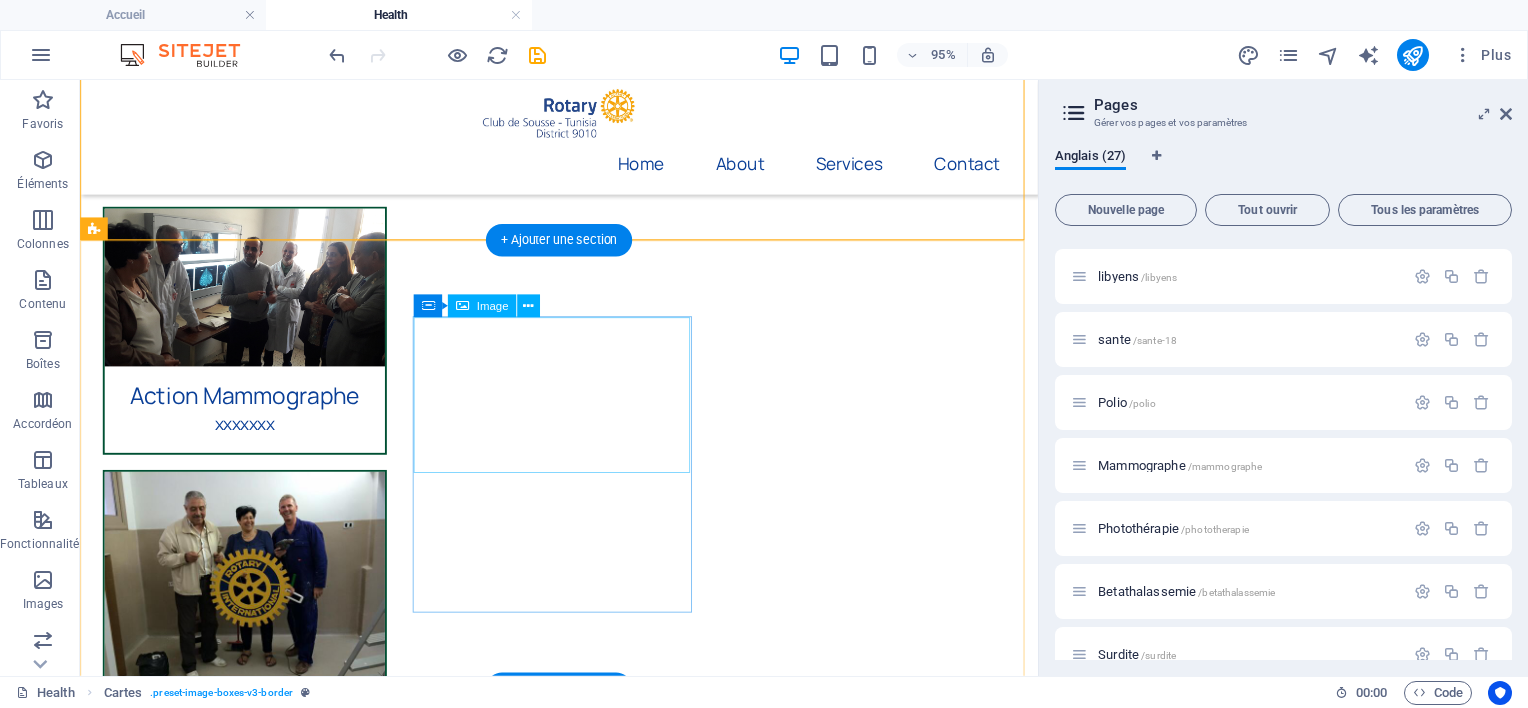 scroll, scrollTop: 750, scrollLeft: 0, axis: vertical 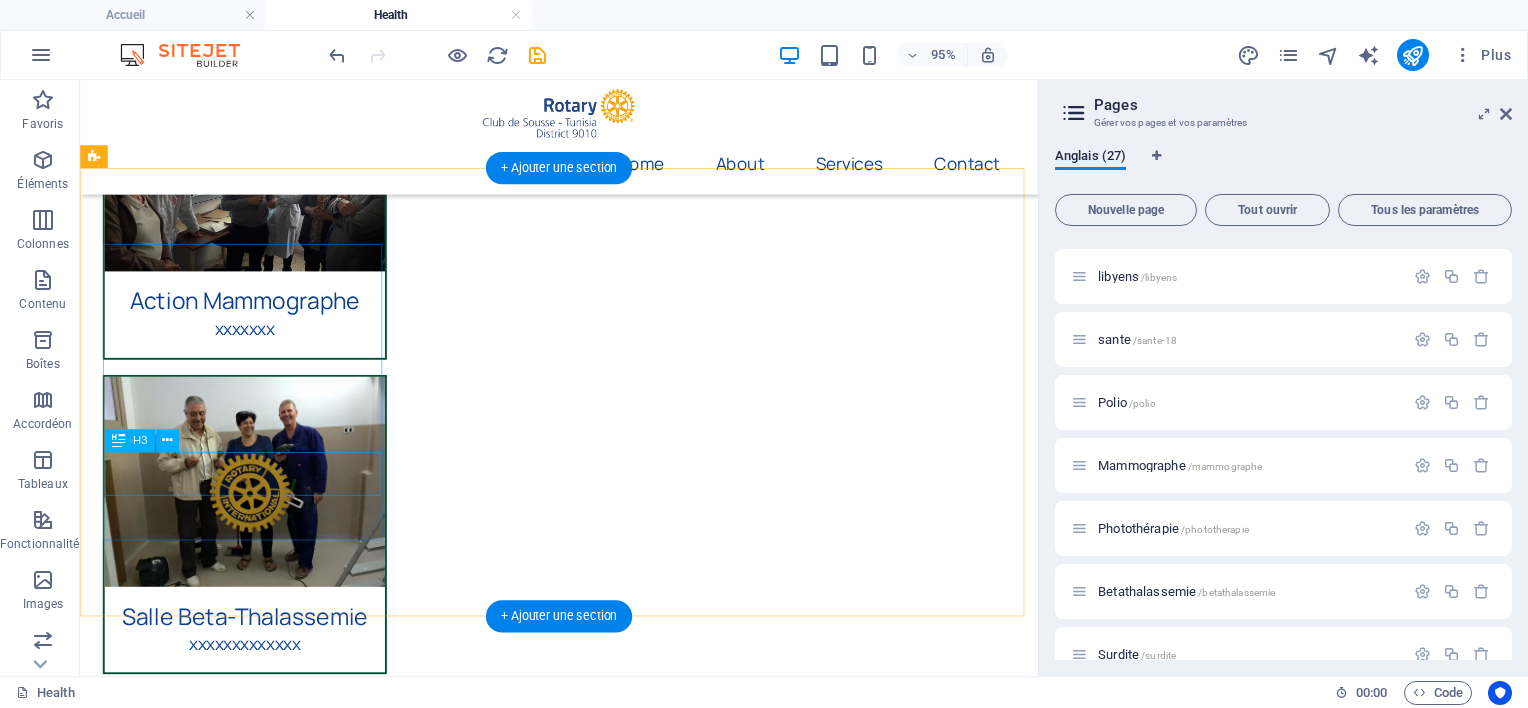 click on "Eradiction Polio" at bounding box center [253, 1112] 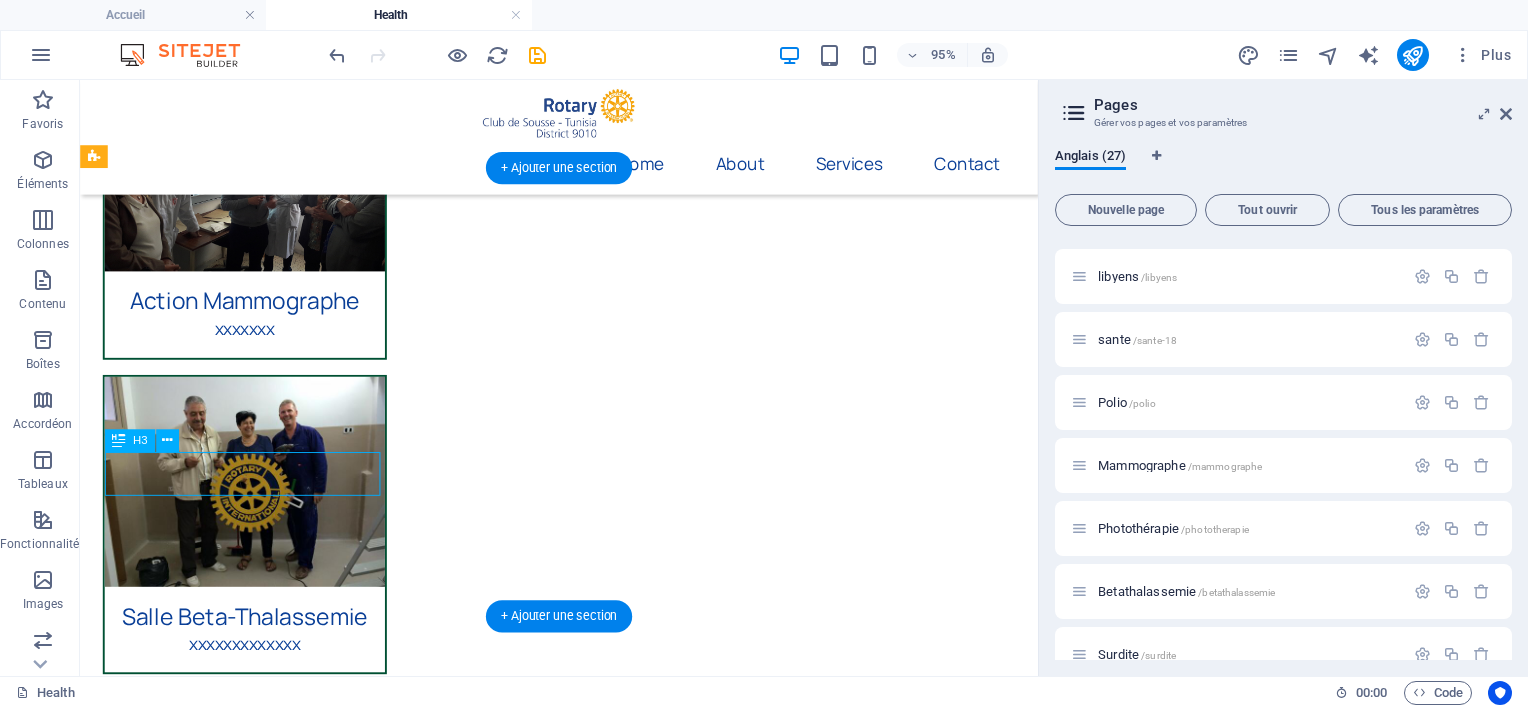 click on "Eradiction Polio" at bounding box center [253, 1112] 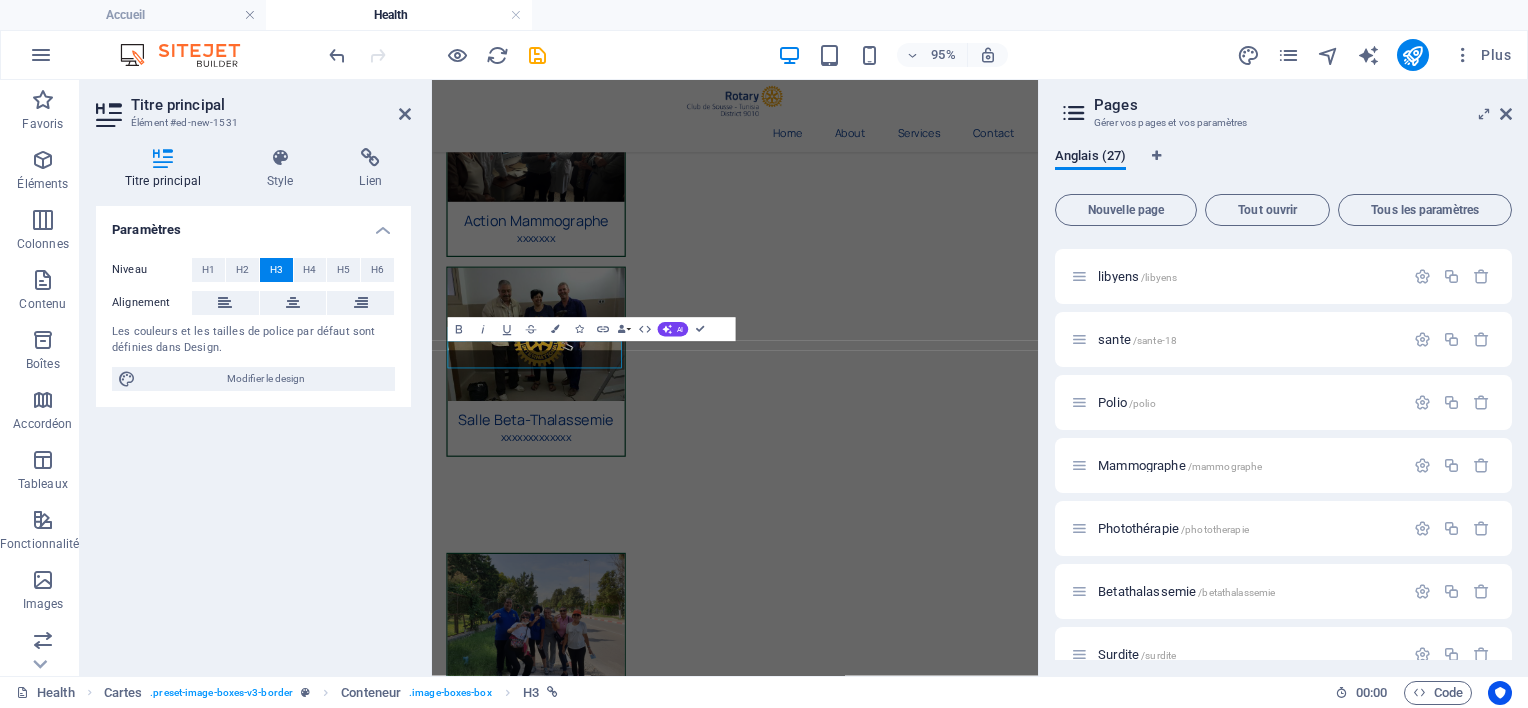 scroll, scrollTop: 708, scrollLeft: 0, axis: vertical 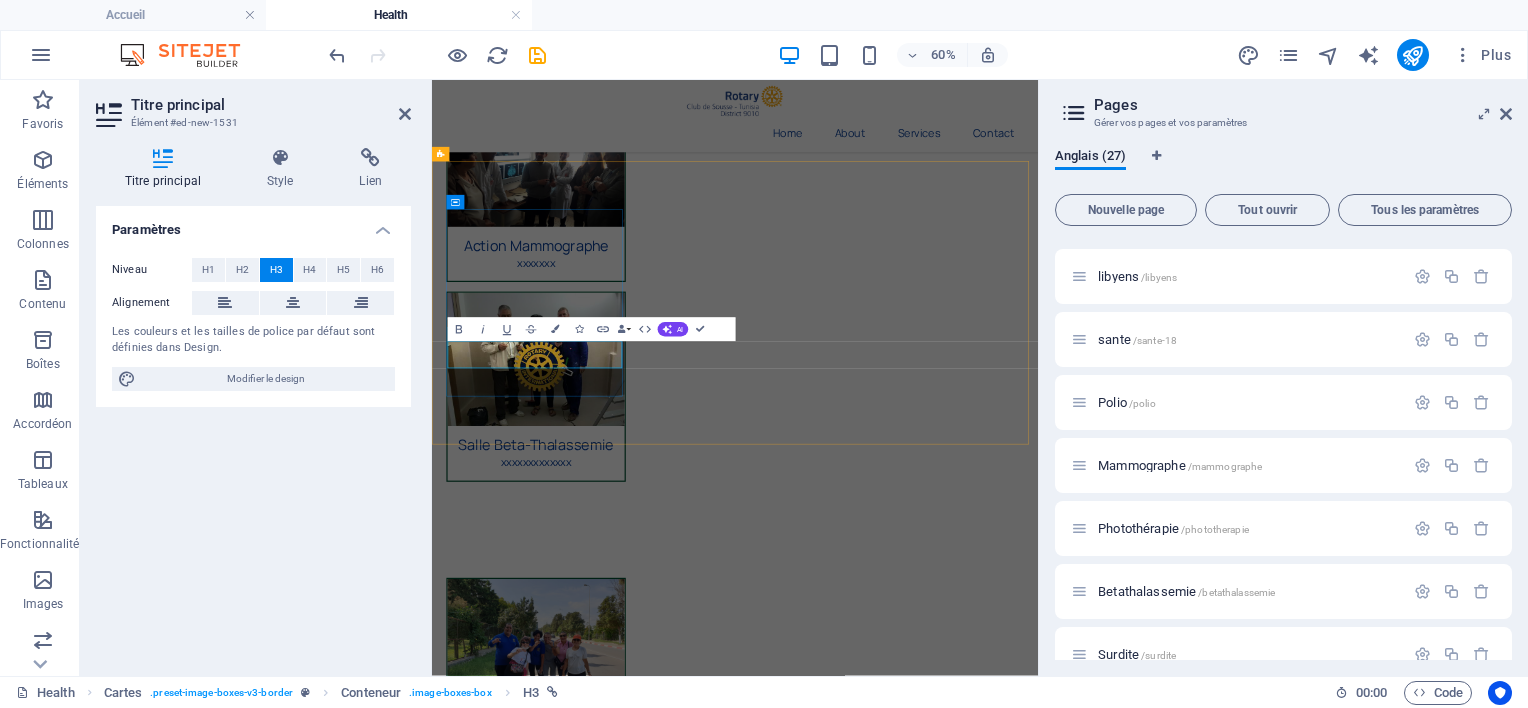drag, startPoint x: 730, startPoint y: 547, endPoint x: 678, endPoint y: 547, distance: 52 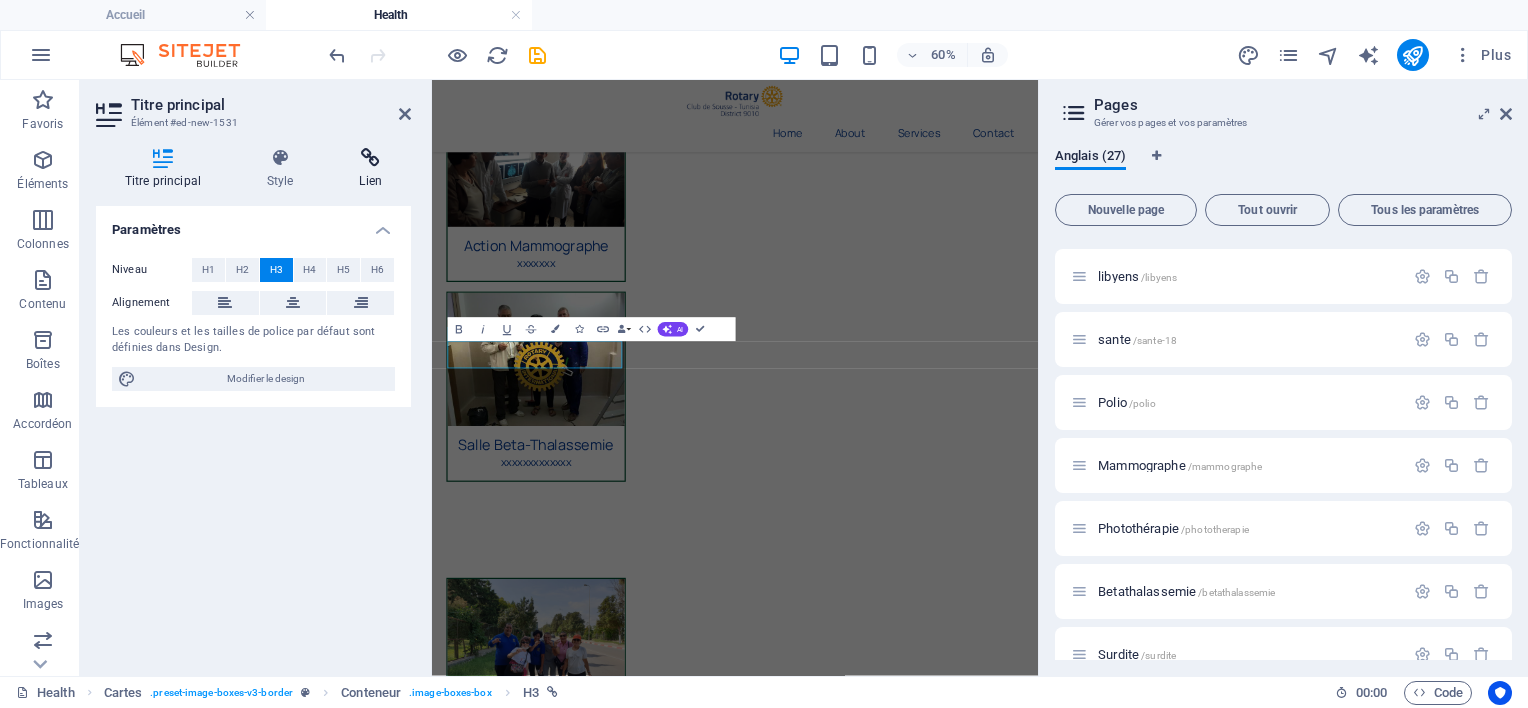 click at bounding box center (371, 158) 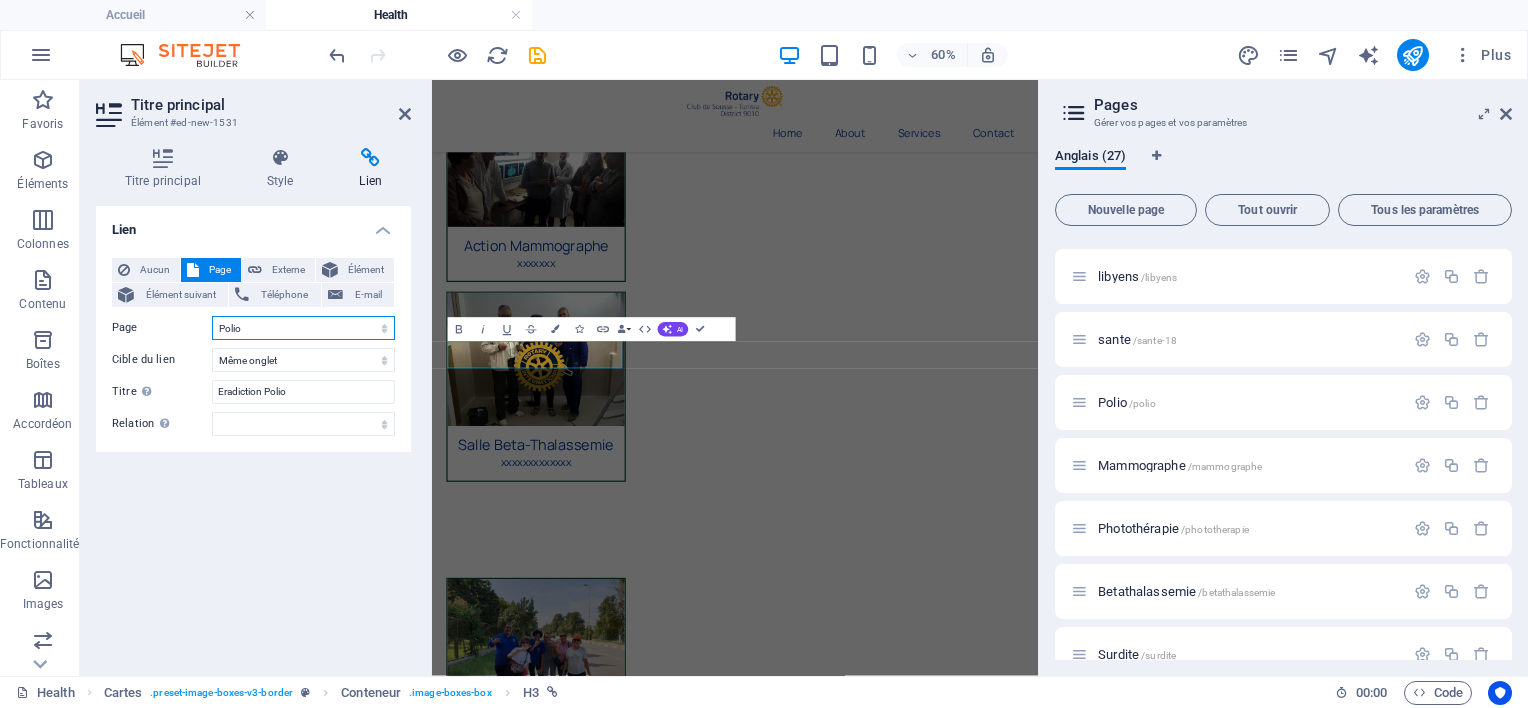 click on "Accueil Historique Actions Contact Privacy Sante Handicape Culture Education Sport Developpement Catastrophe Ramadan Eau Covid inondation libyens sante Polio Mammographe Photothérapie Betathalassemie Surdite Sang Rose Enfant Health" at bounding box center [303, 328] 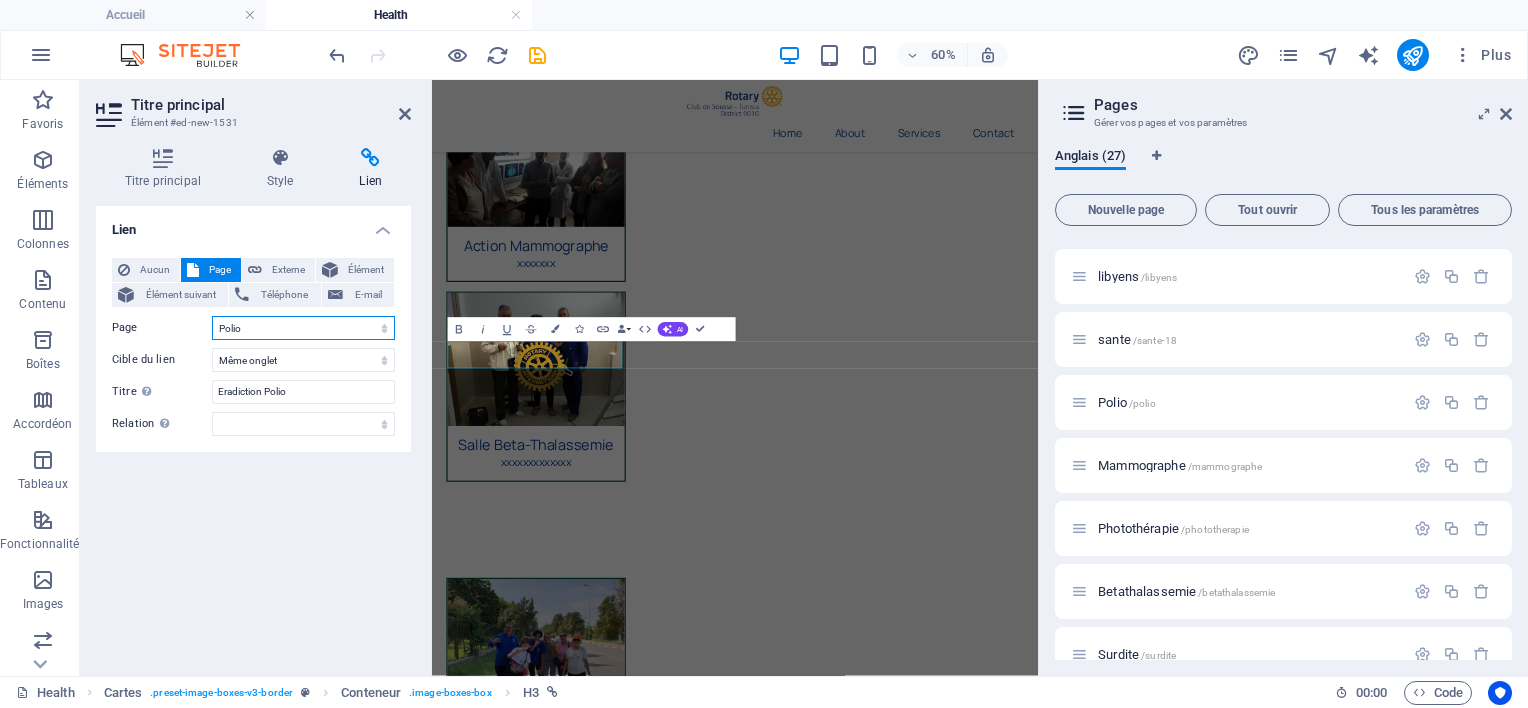 select on "20" 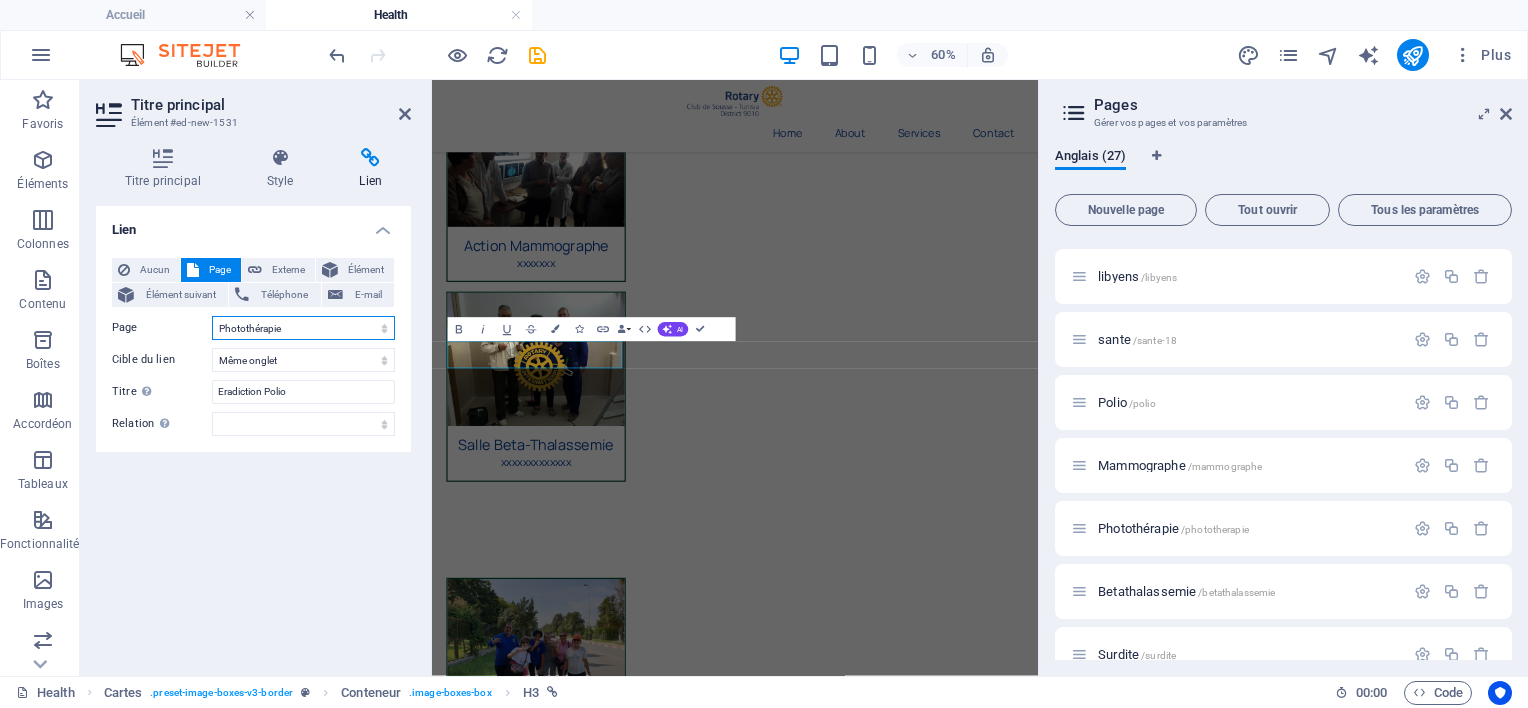 click on "Accueil Historique Actions Contact Privacy Sante Handicape Culture Education Sport Developpement Catastrophe Ramadan Eau Covid inondation libyens sante Polio Mammographe Photothérapie Betathalassemie Surdite Sang Rose Enfant Health" at bounding box center [303, 328] 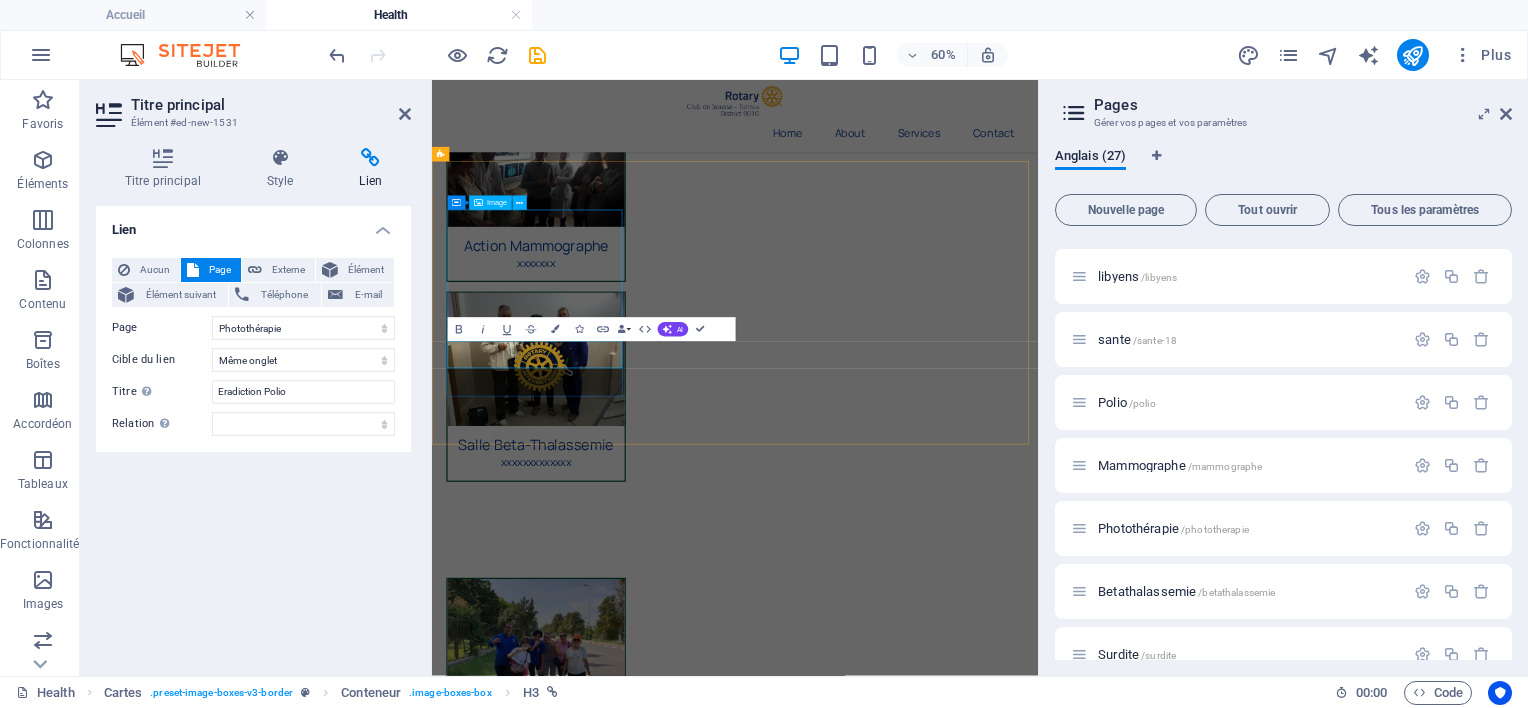 click at bounding box center (605, 1022) 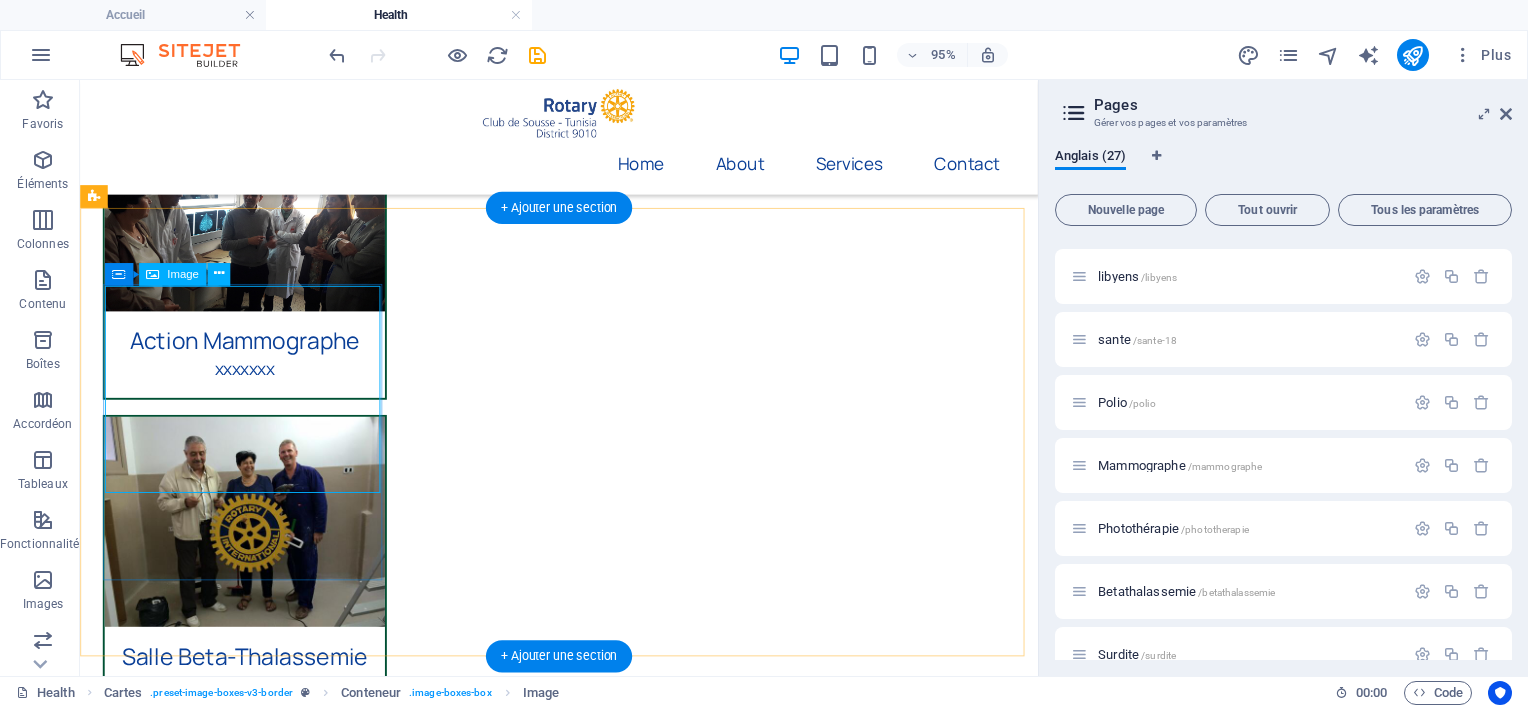 click at bounding box center [253, 1020] 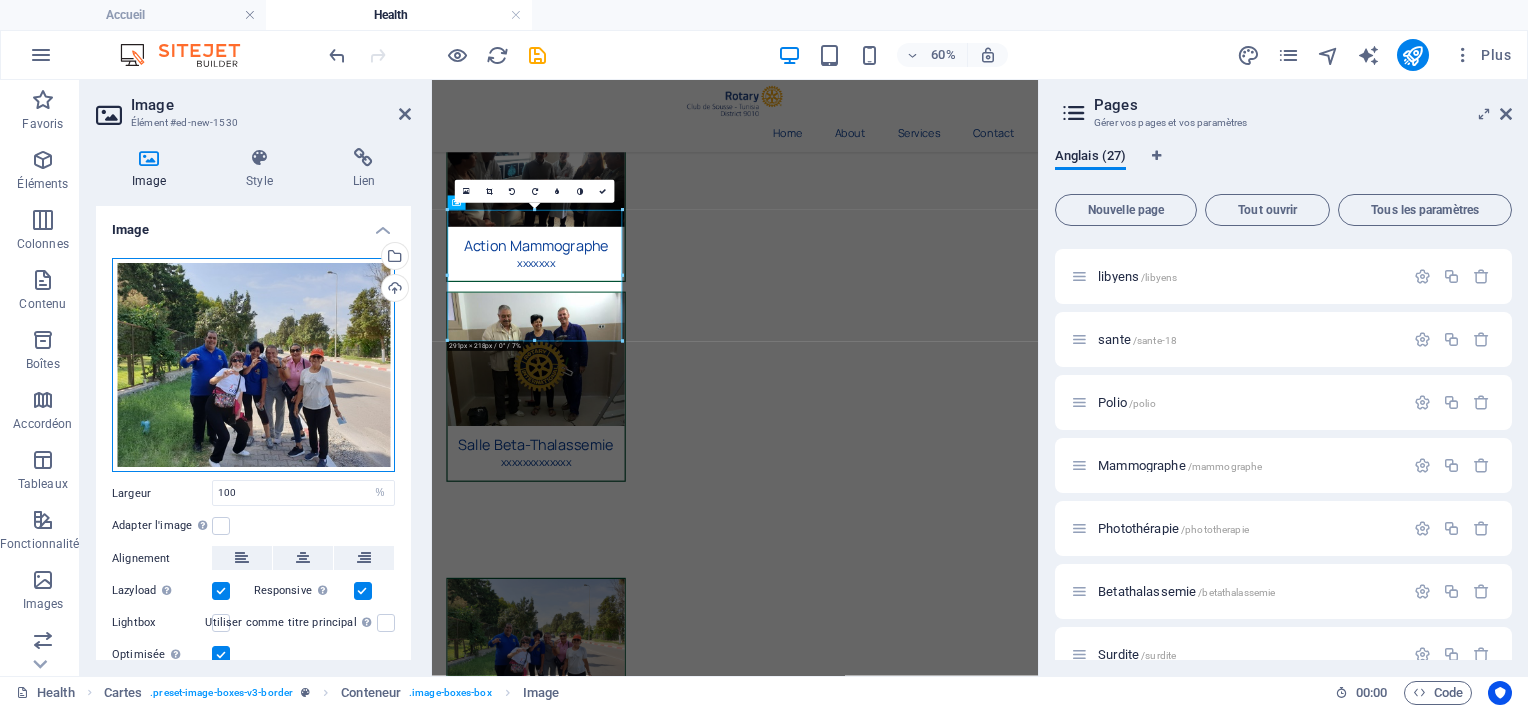 click on "Glissez les fichiers ici, cliquez pour choisir les fichiers ou  sélectionnez les fichiers depuis Fichiers ou depuis notre stock gratuit de photos et de vidéos" at bounding box center [253, 365] 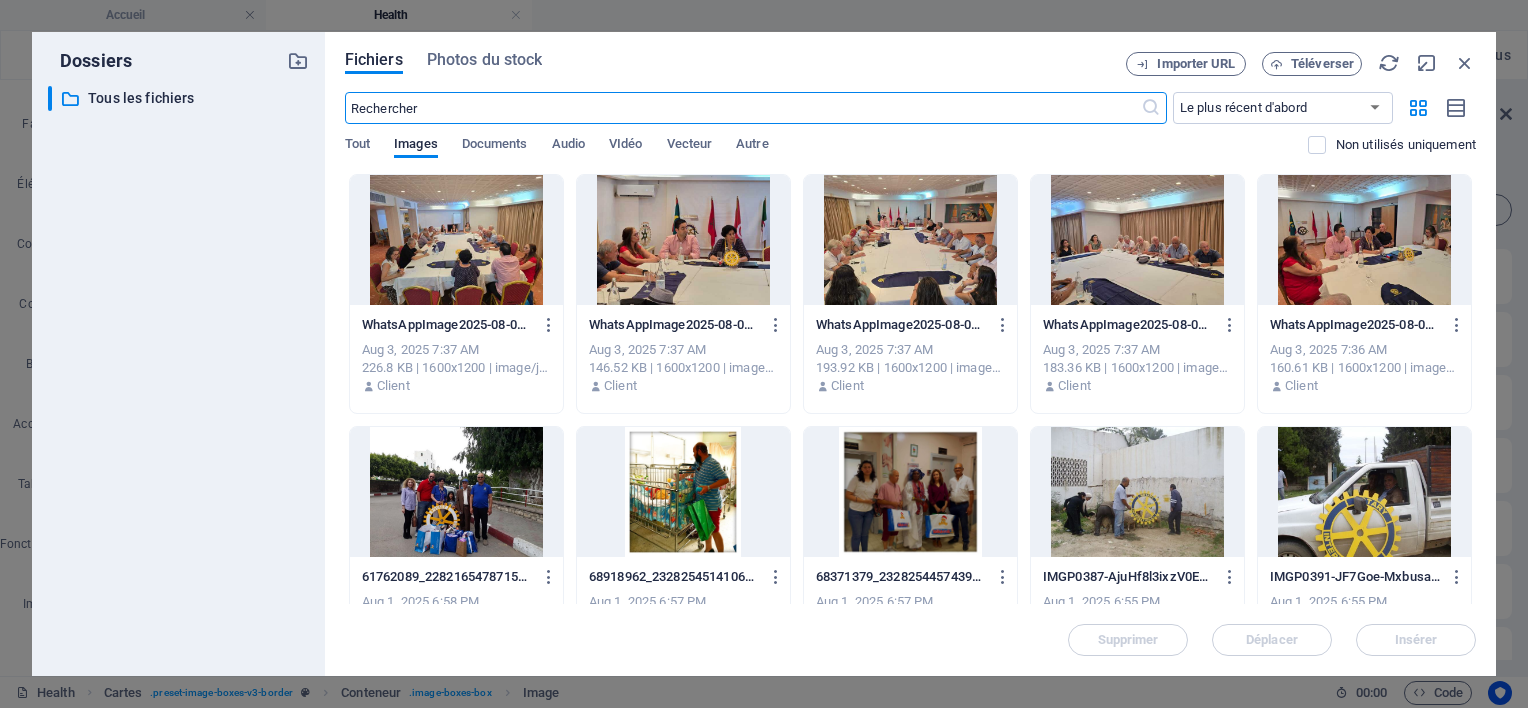 scroll, scrollTop: 0, scrollLeft: 0, axis: both 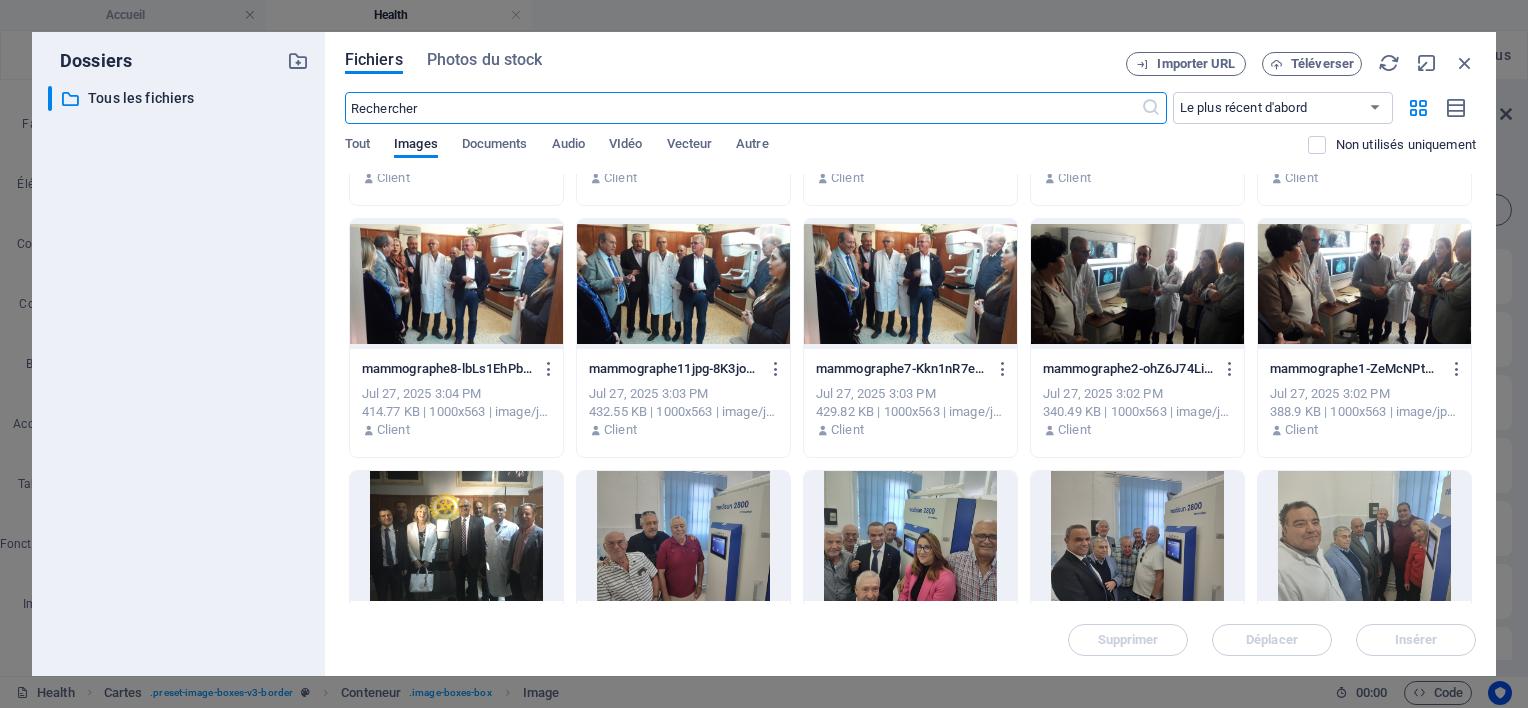 click at bounding box center (683, 536) 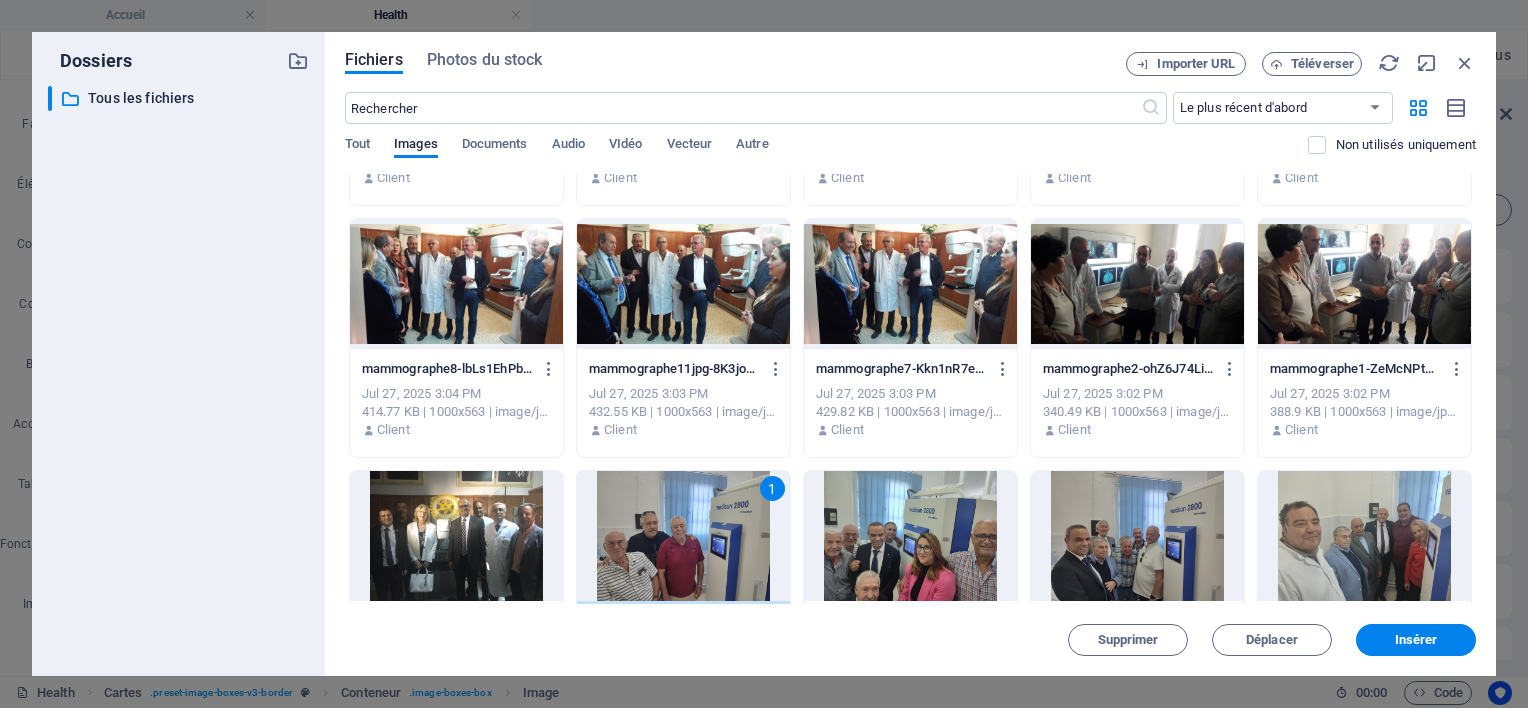 click on "1" at bounding box center (683, 536) 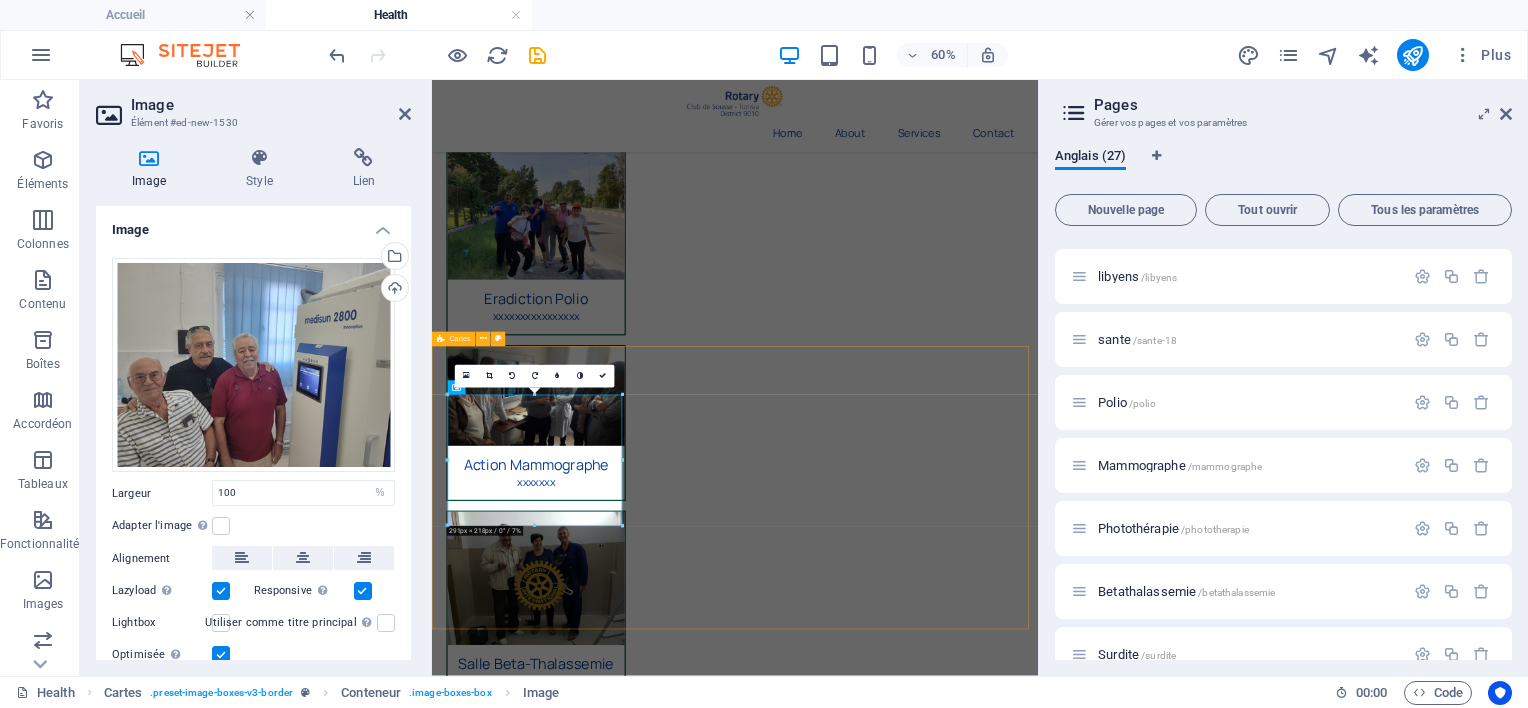 scroll, scrollTop: 400, scrollLeft: 0, axis: vertical 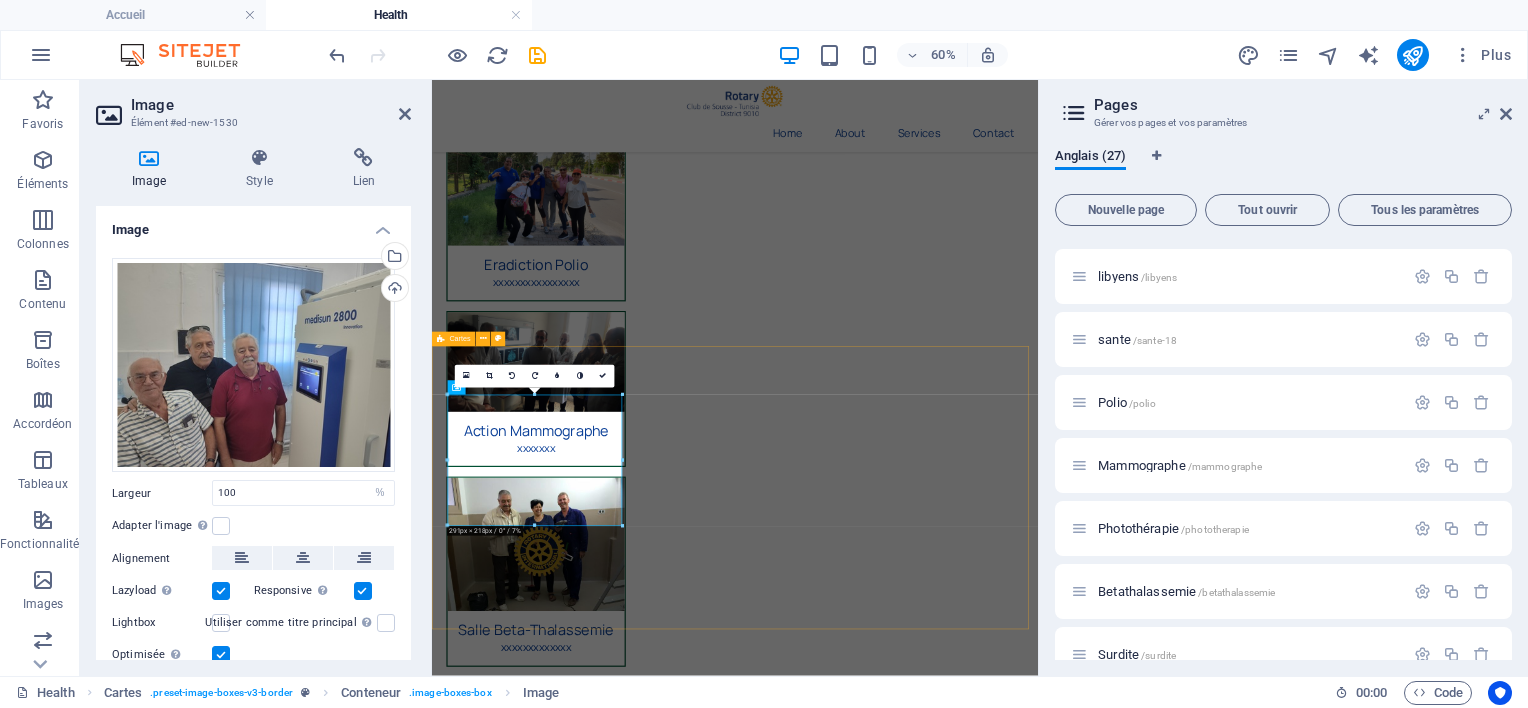 click on "Appareil Photothérapie xxxxxxxxxxxxxxxx Action Mammographe xxxxxxx Salle Beta-Thalassemie xxxxxxxxxxxxx" at bounding box center (937, 1680) 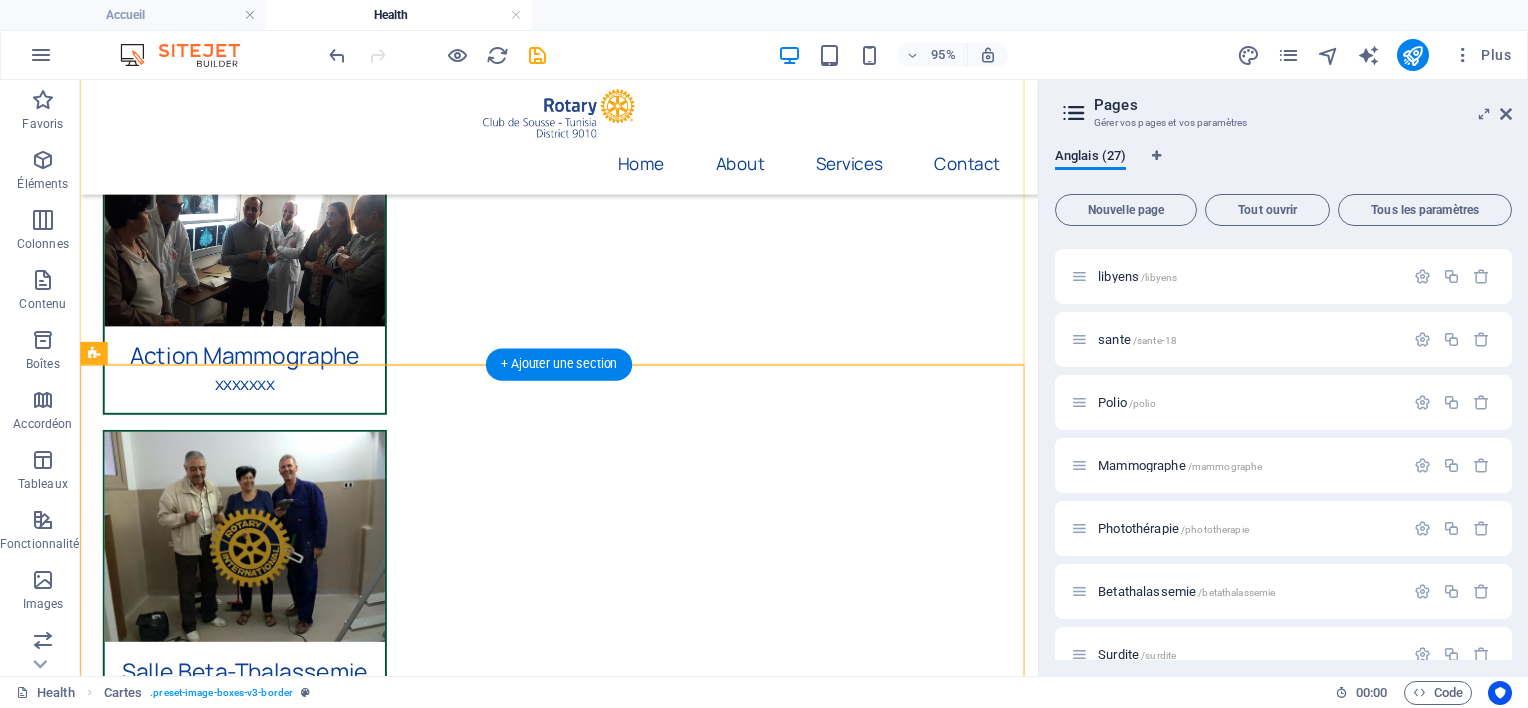 scroll, scrollTop: 700, scrollLeft: 0, axis: vertical 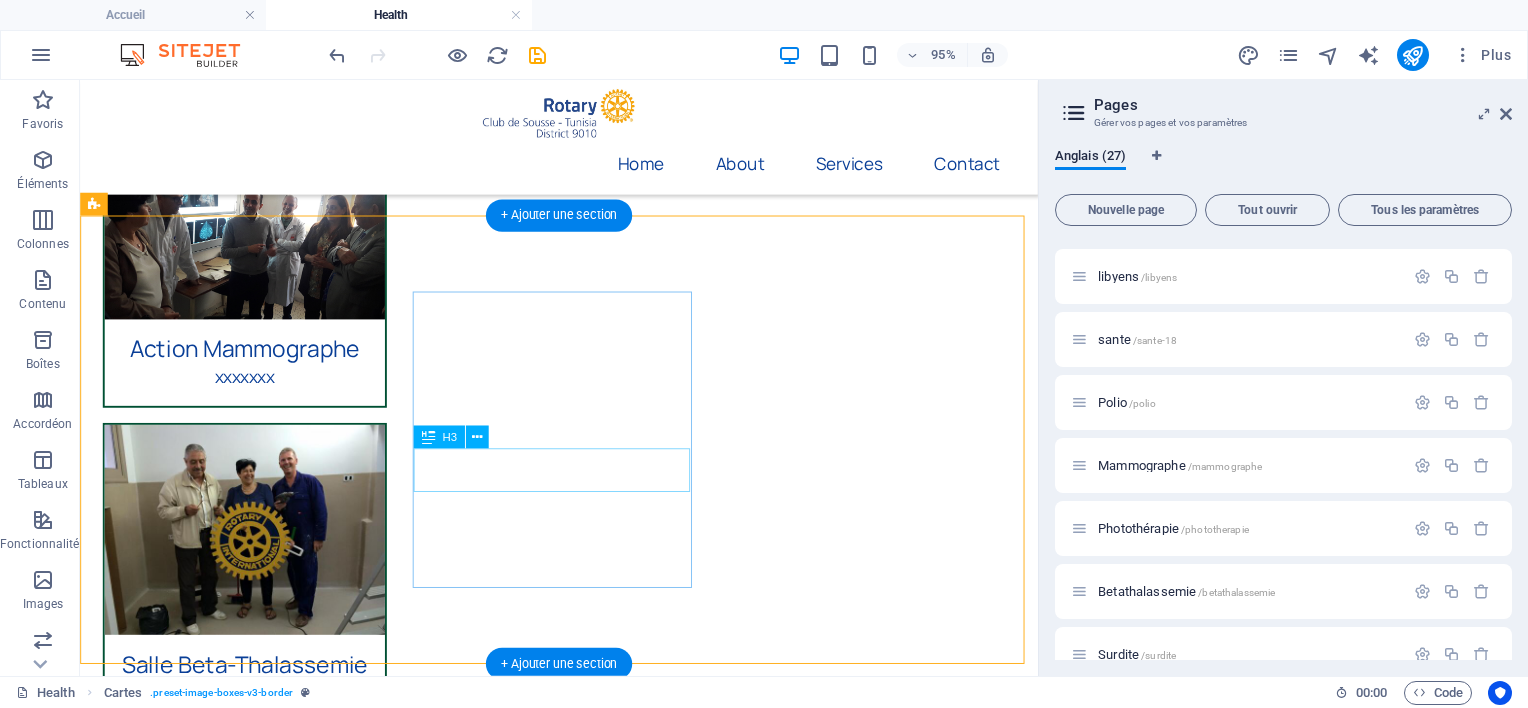 click on "Action Mammographe" at bounding box center [253, 1439] 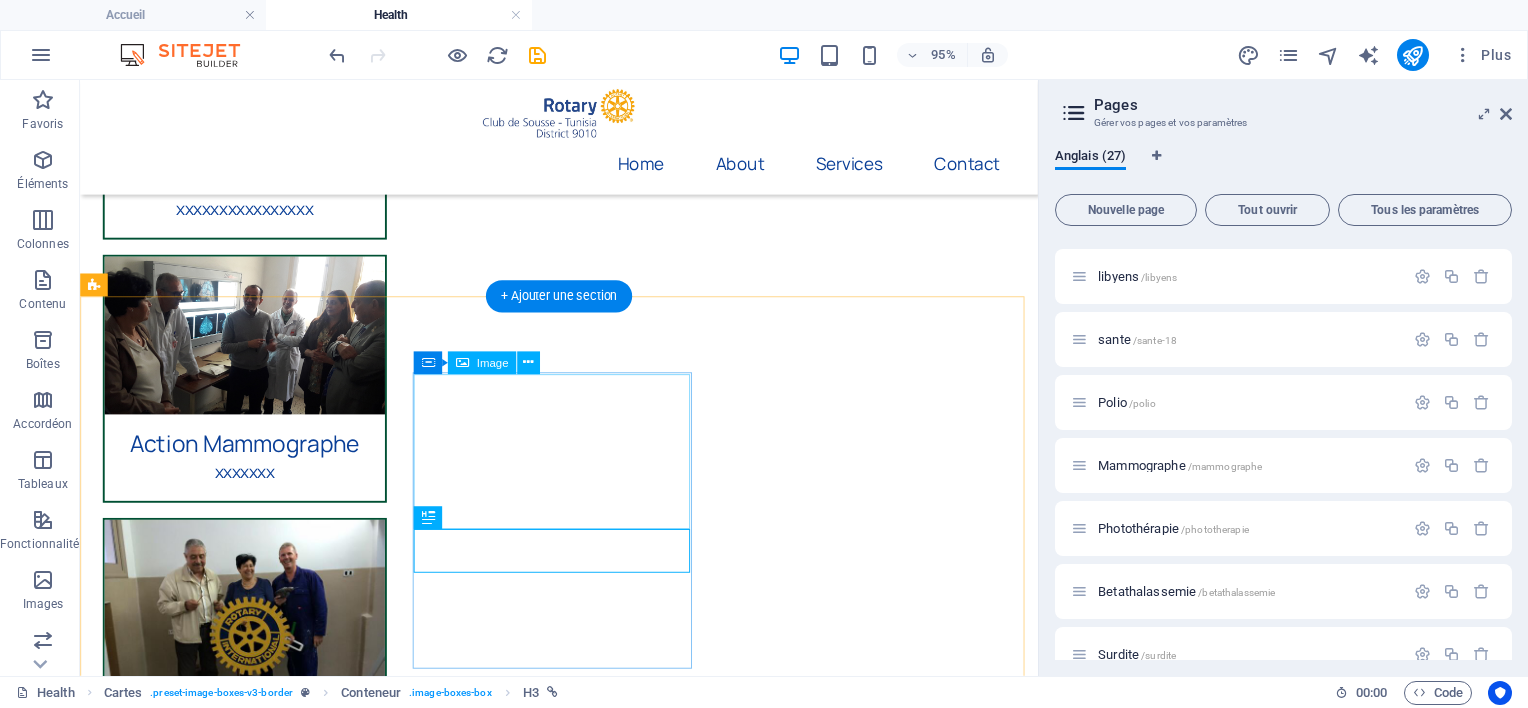 scroll, scrollTop: 700, scrollLeft: 0, axis: vertical 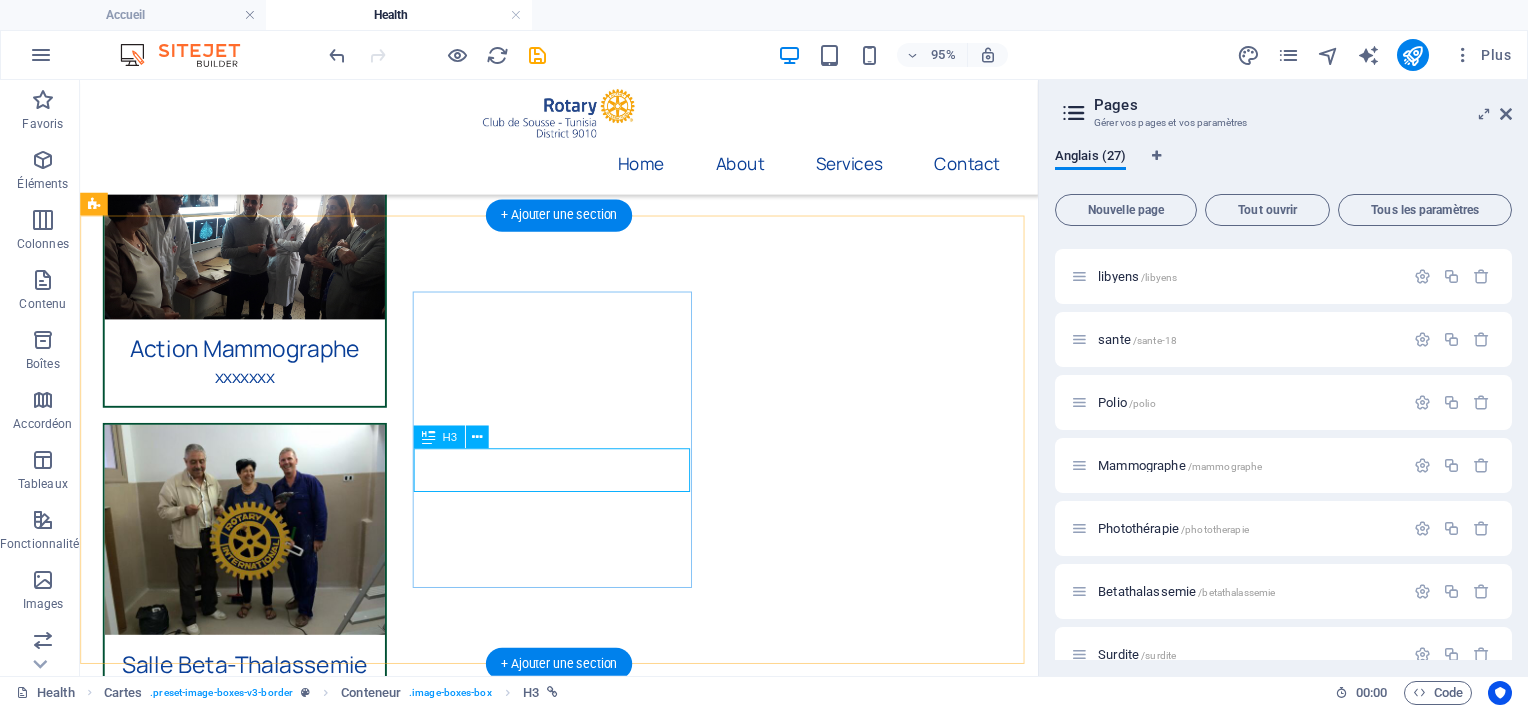 click on "Action Mammographe" at bounding box center [253, 1439] 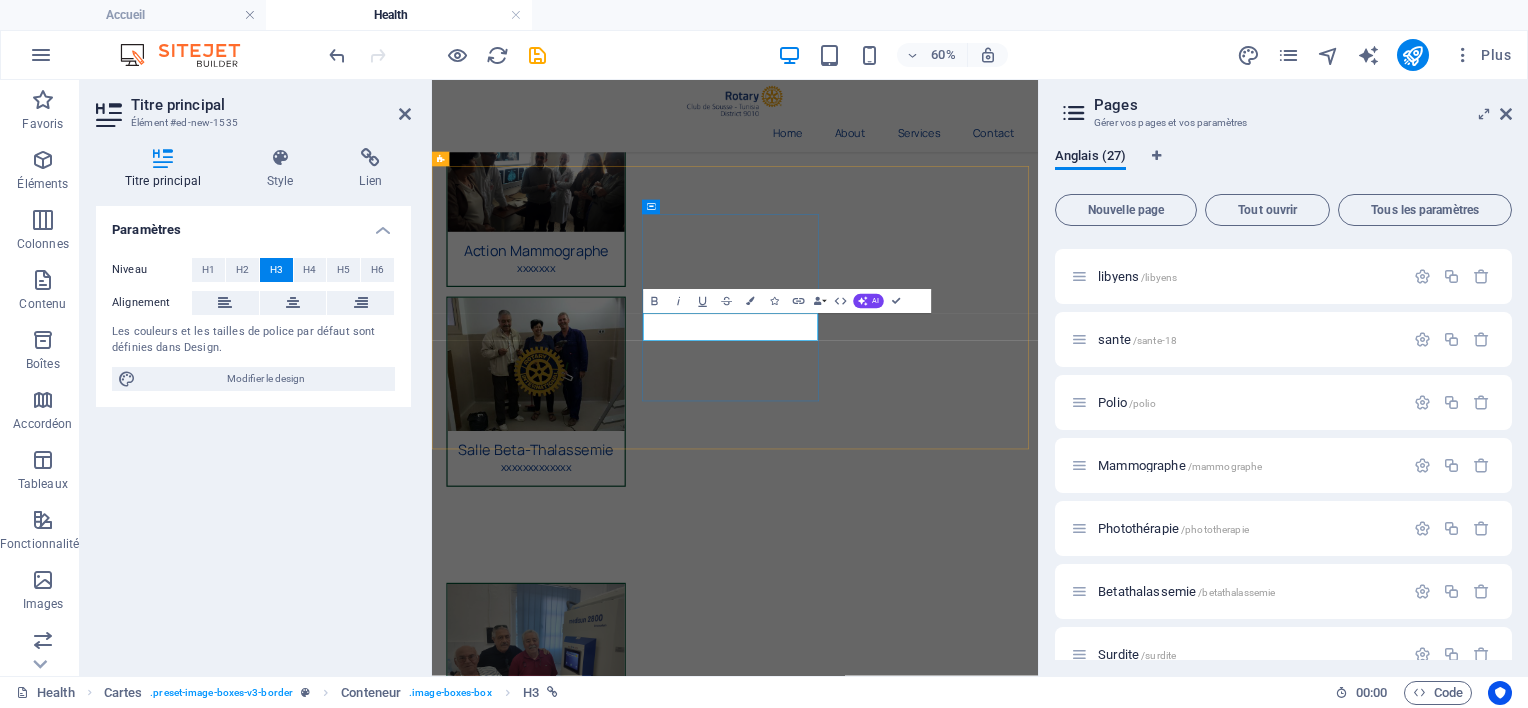 click on "Don de Lunette" at bounding box center (605, 1449) 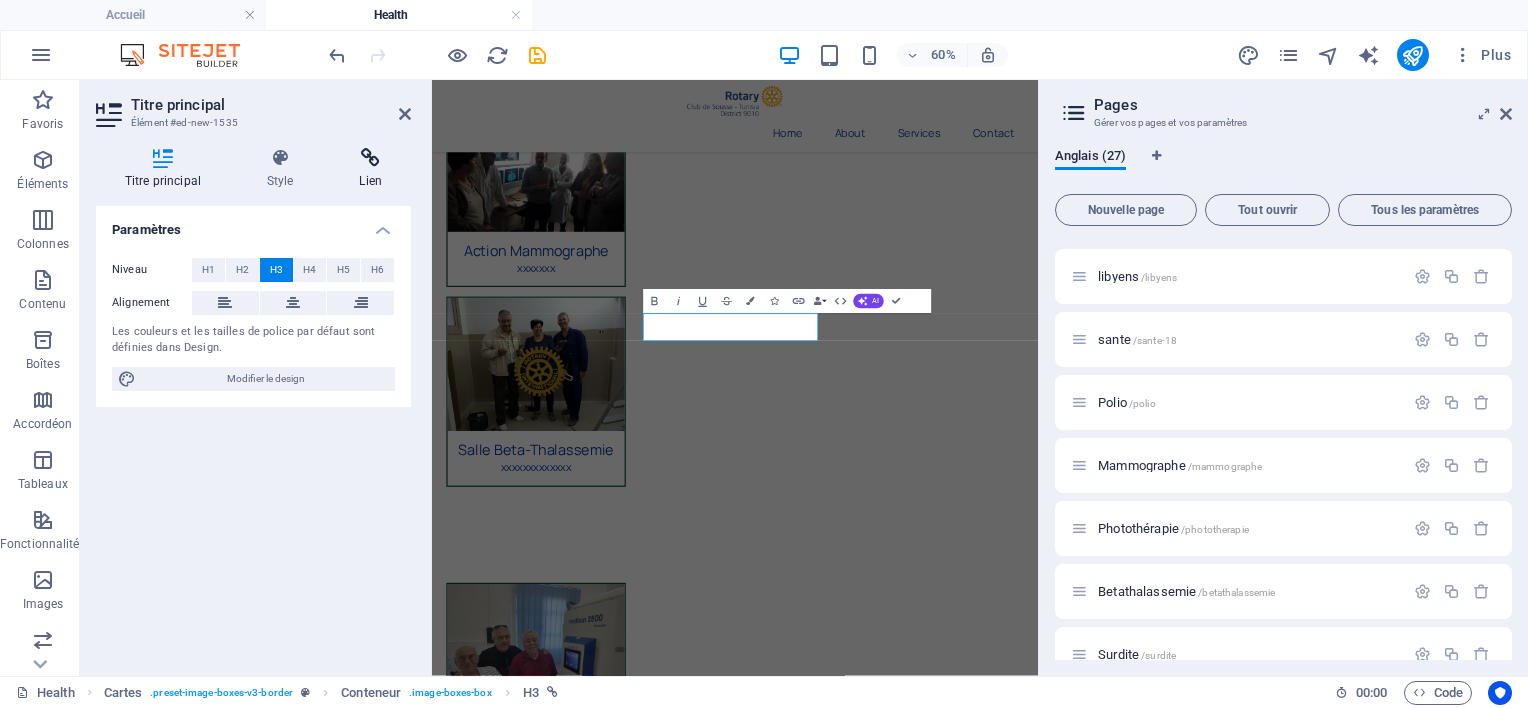 click at bounding box center (371, 158) 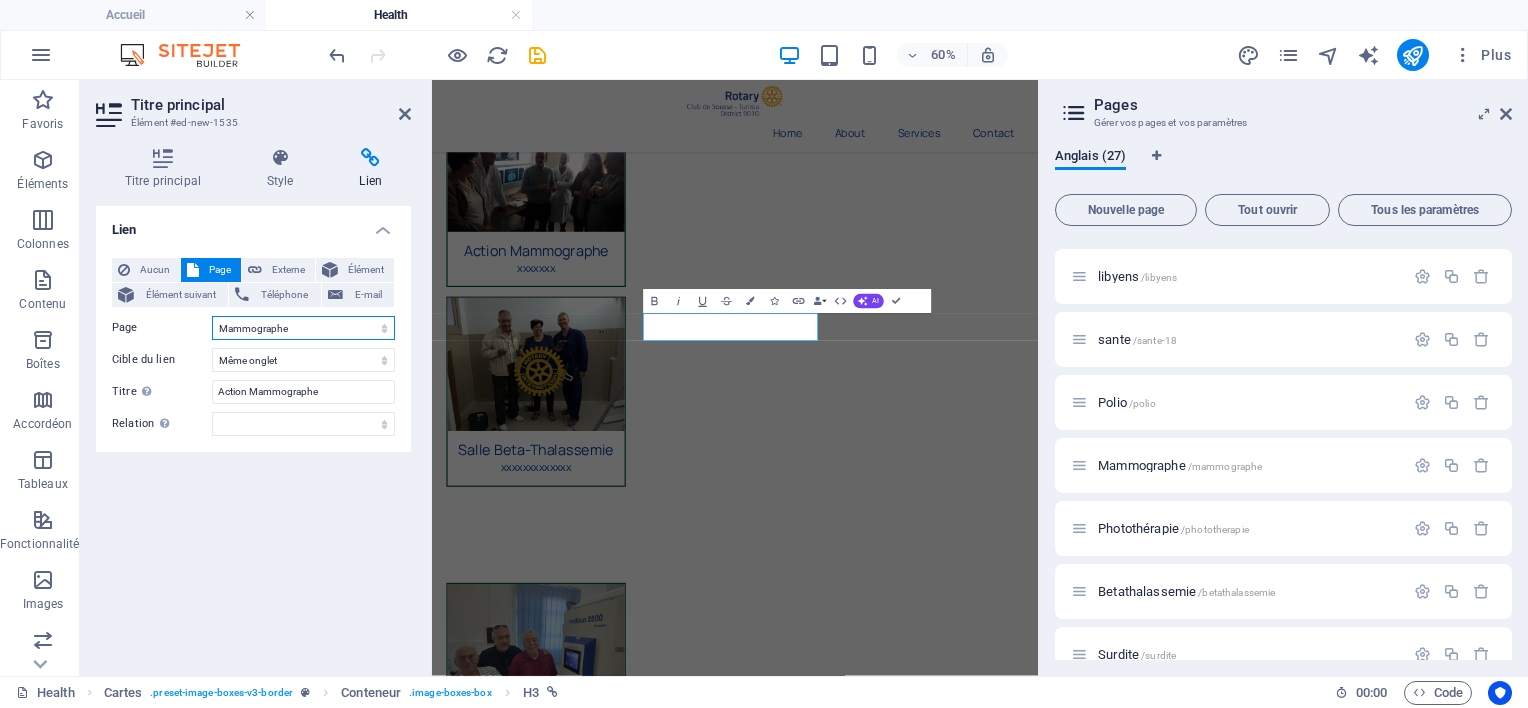 click on "Accueil Historique Actions Contact Privacy Sante Handicape Culture Education Sport Developpement Catastrophe Ramadan Eau Covid inondation libyens sante Polio Mammographe Photothérapie Betathalassemie Surdite Sang Rose Enfant Health" at bounding box center [303, 328] 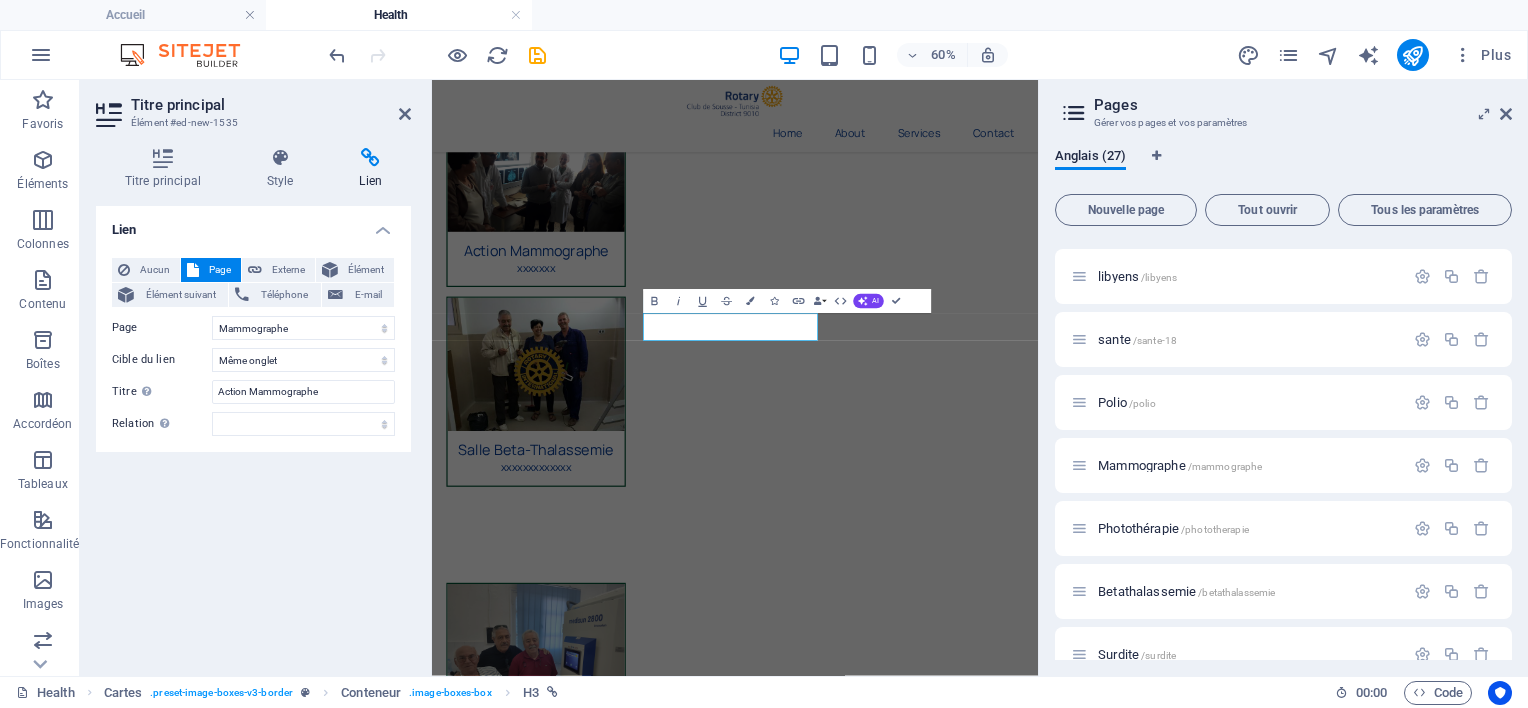 click on "Lien Aucun Page Externe Élément Élément suivant Téléphone E-mail Page Accueil Historique Actions Contact Privacy Sante Handicape Culture Education Sport Developpement Catastrophe Ramadan Eau Covid inondation libyens sante Polio Mammographe Photothérapie Betathalassemie Surdite Sang Rose Enfant Health Élément
URL /15883167 Téléphone E-mail Cible du lien Nouvel onglet Même onglet Superposition Titre Description supplémentaire du lien. Celle-ci doit être différente du texte du lien. Le titre est souvent affiché comme Texte infobulle lorsque la souris passe sur l'élément. Laissez vide en cas de doute. Action Mammographe Relation Définit la  relation entre ce lien et la cible du lien . Par exemple, la valeur "nofollow" indique aux moteurs de recherche de ne pas suivre le lien. Vous pouvez le laisser vide. alternate author bookmark external help license next nofollow noreferrer noopener prev search tag" at bounding box center [253, 433] 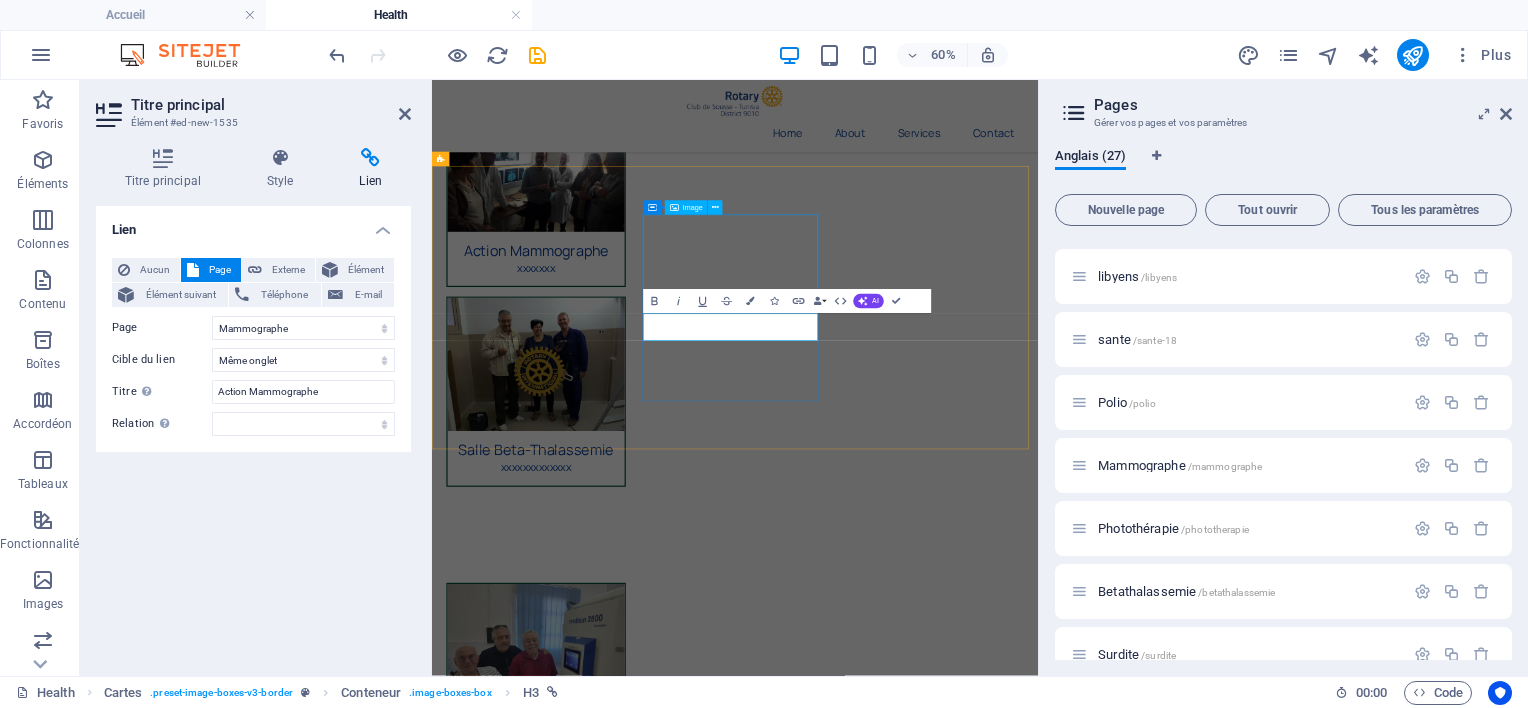click at bounding box center [605, 1335] 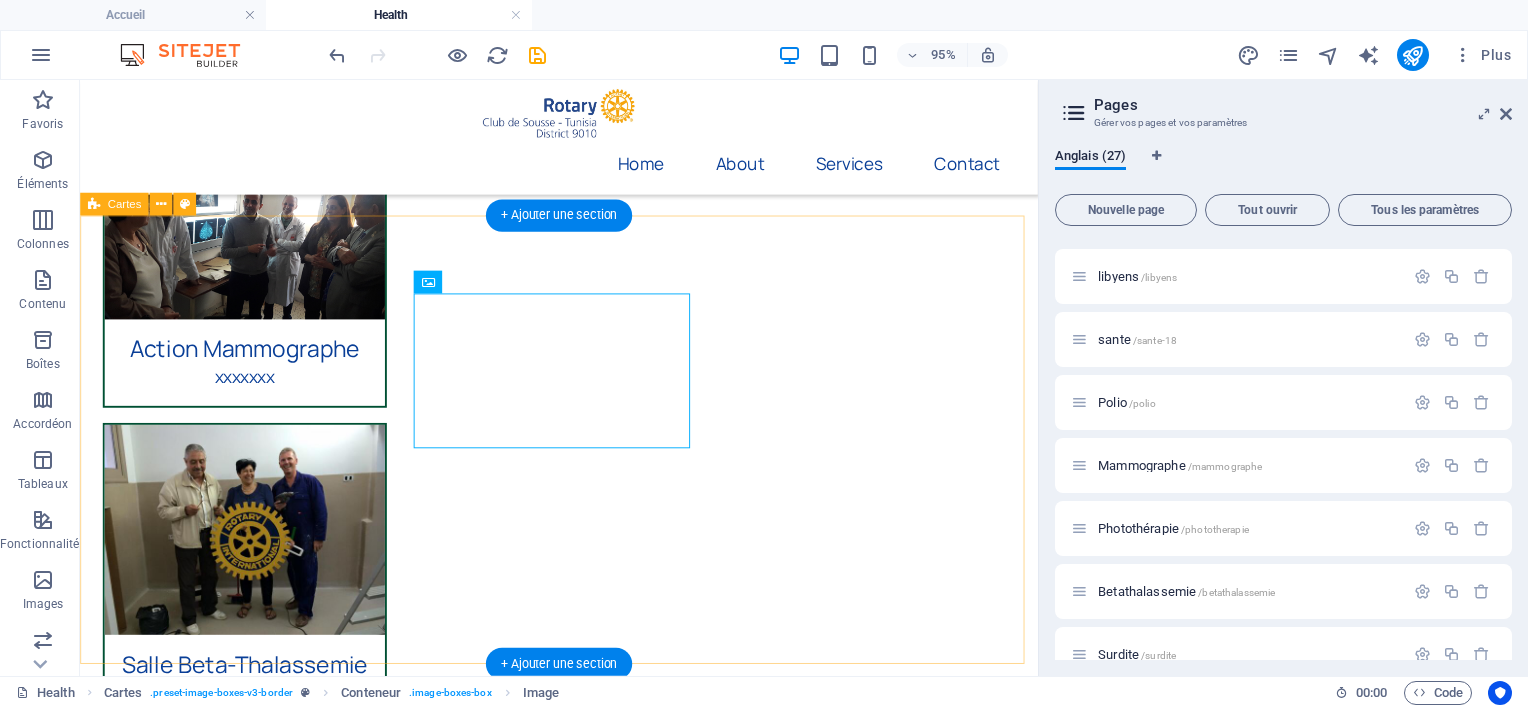 click on "Appareil Photothérapie xxxxxxxxxxxxxxxx Don de Lunette xxxxxxx Salle Beta-Thalassemie xxxxxxxxxxxxx" at bounding box center [584, 1377] 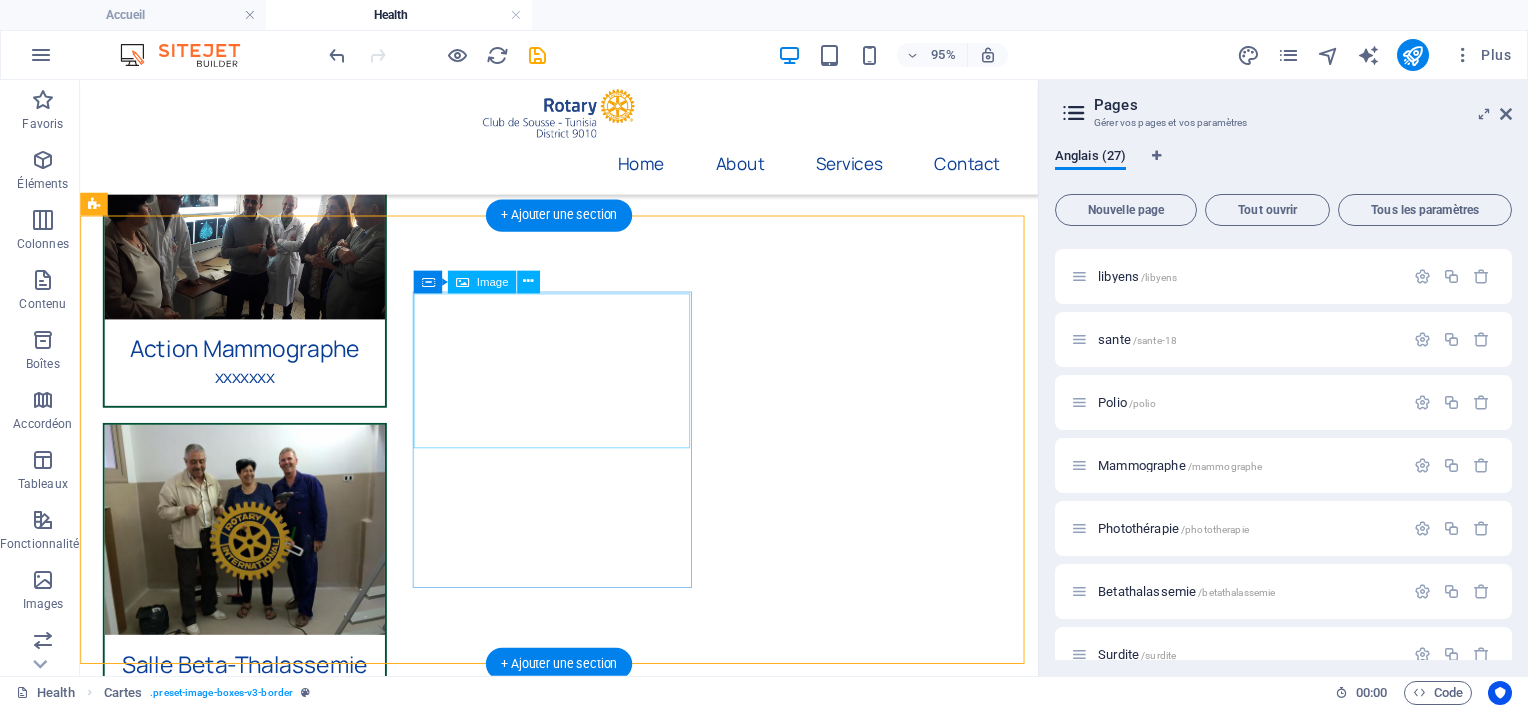 click at bounding box center [253, 1333] 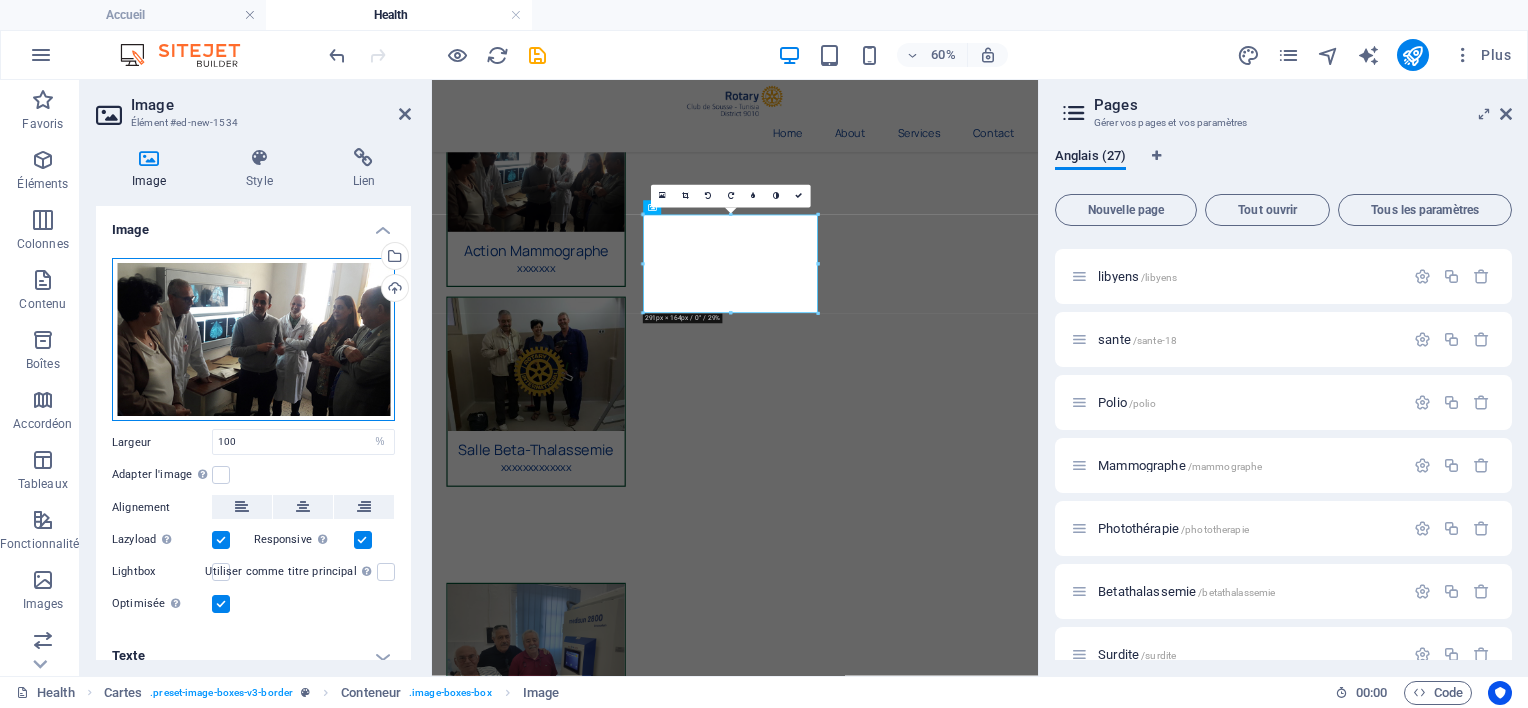 click on "Glissez les fichiers ici, cliquez pour choisir les fichiers ou  sélectionnez les fichiers depuis Fichiers ou depuis notre stock gratuit de photos et de vidéos" at bounding box center [253, 340] 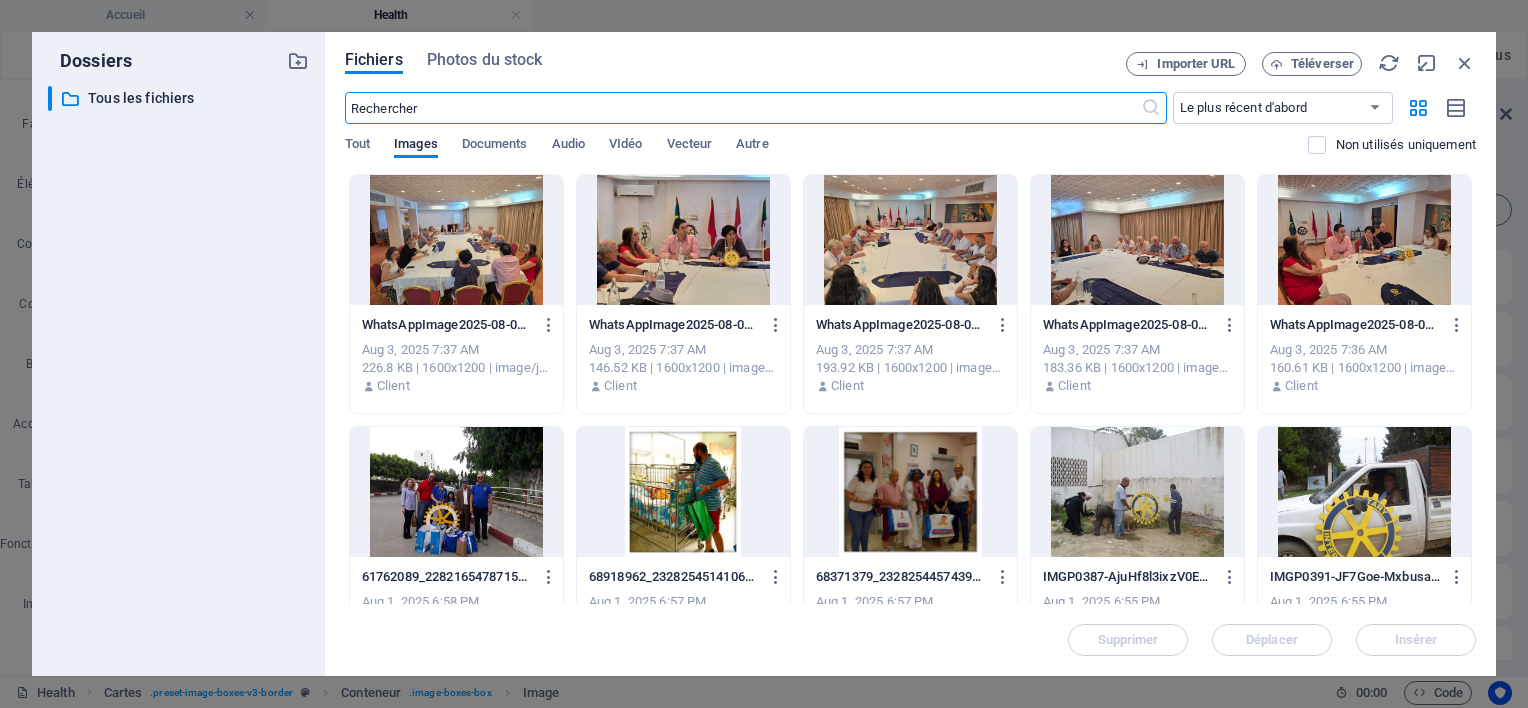 scroll, scrollTop: 0, scrollLeft: 0, axis: both 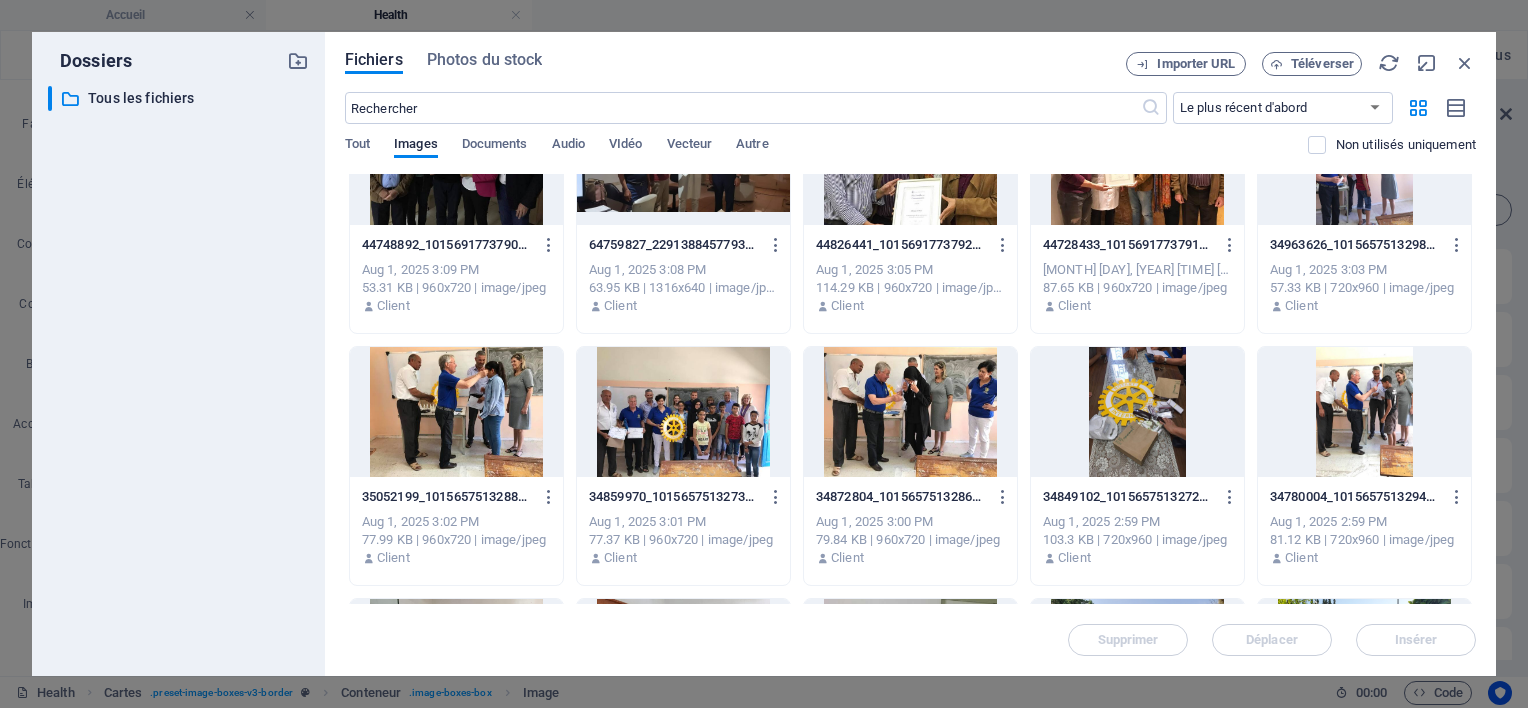 click at bounding box center (456, 412) 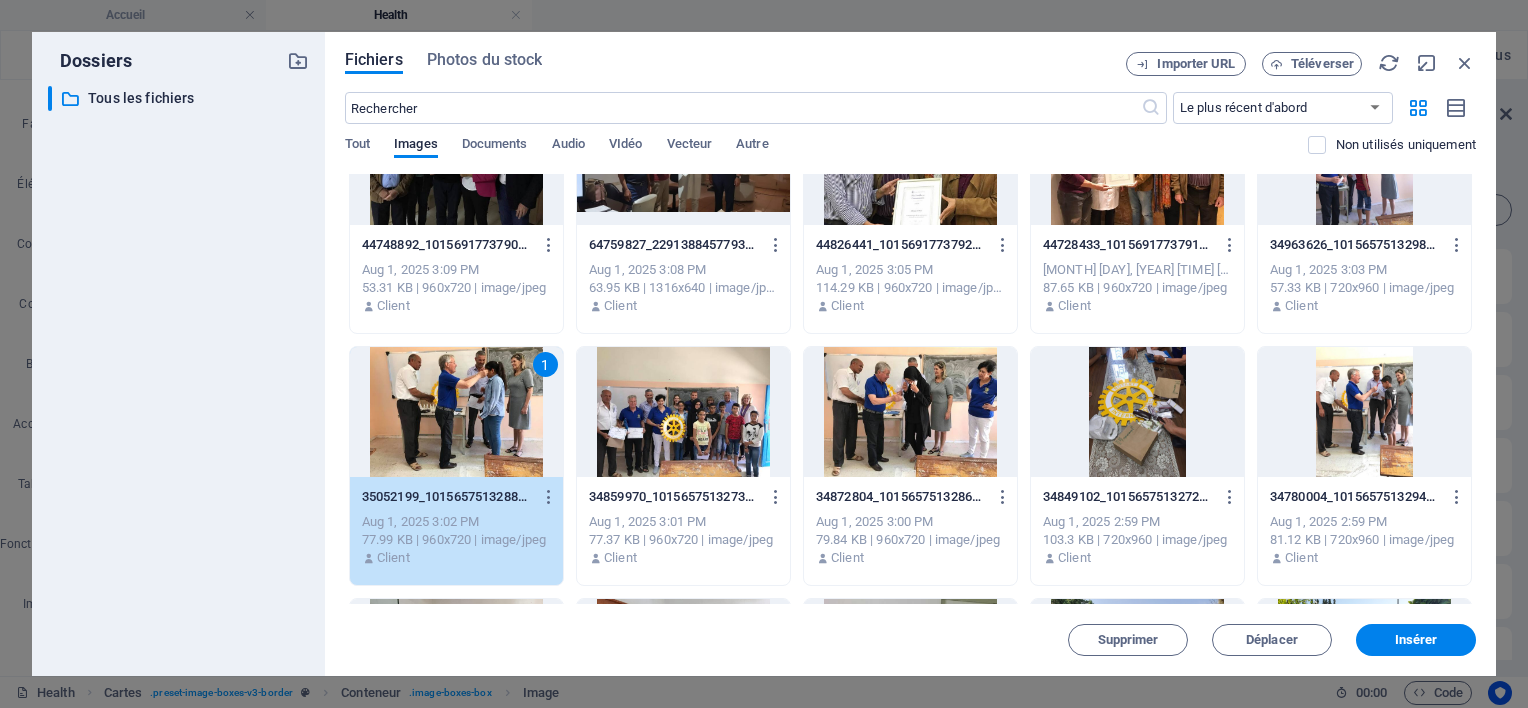 click on "1" at bounding box center [456, 412] 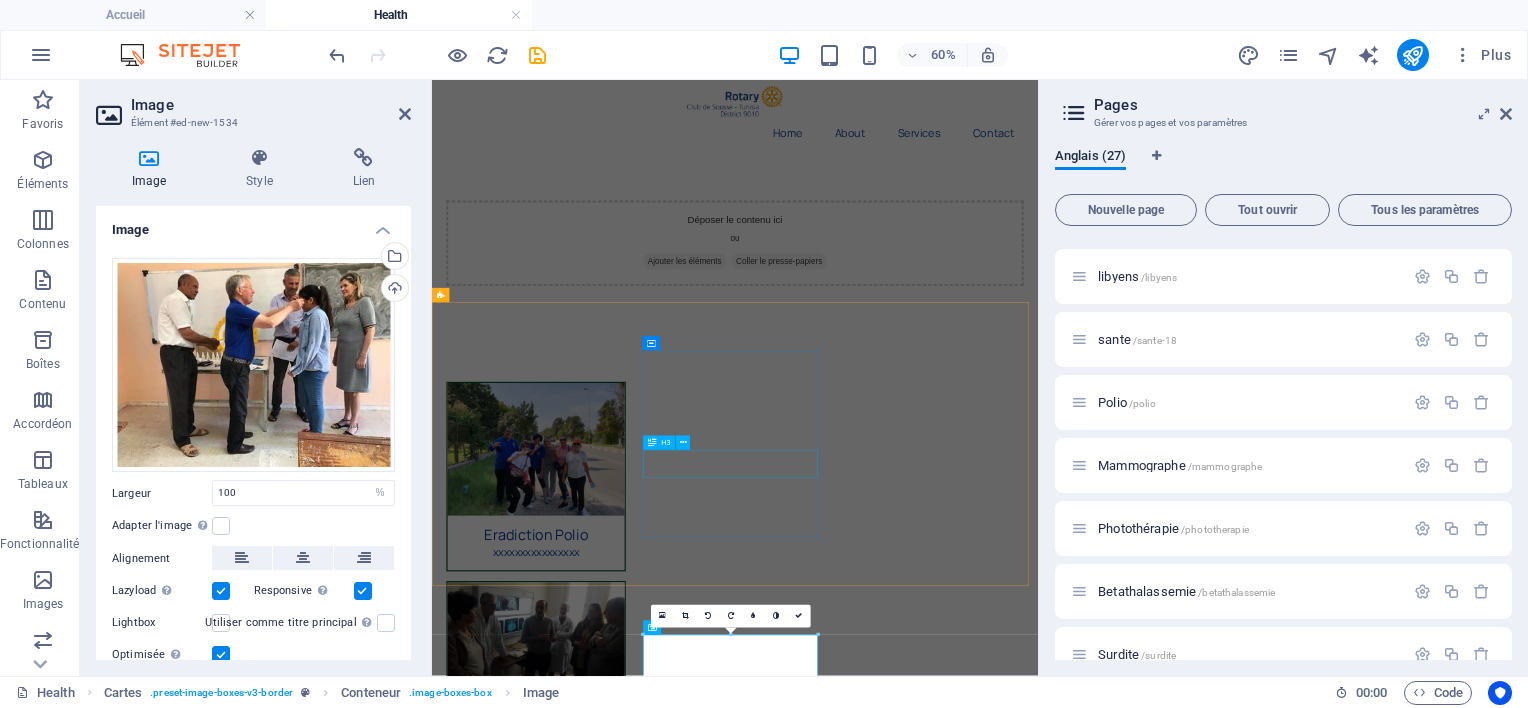 click on "Action Mammographe" at bounding box center [605, 1106] 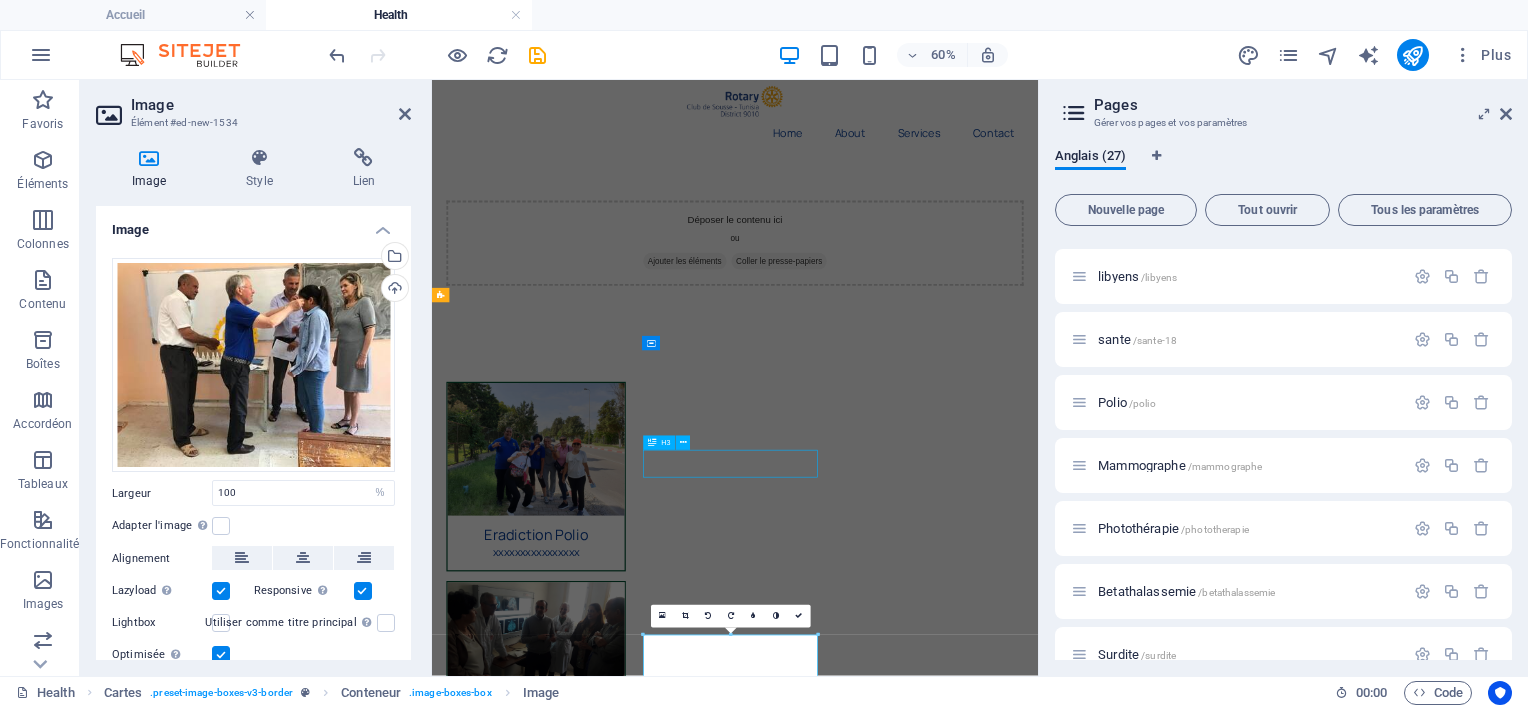 click on "Action Mammographe" at bounding box center [605, 1106] 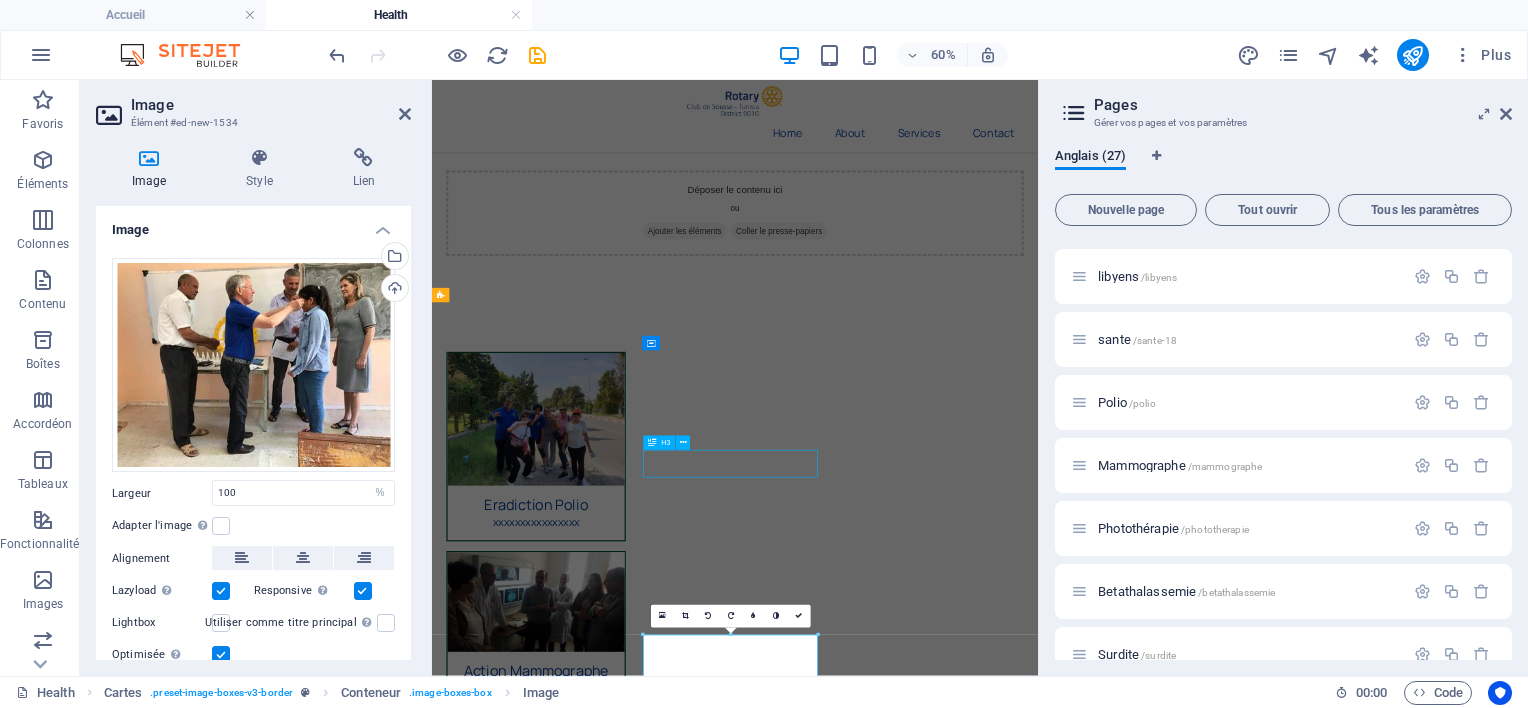 select on "19" 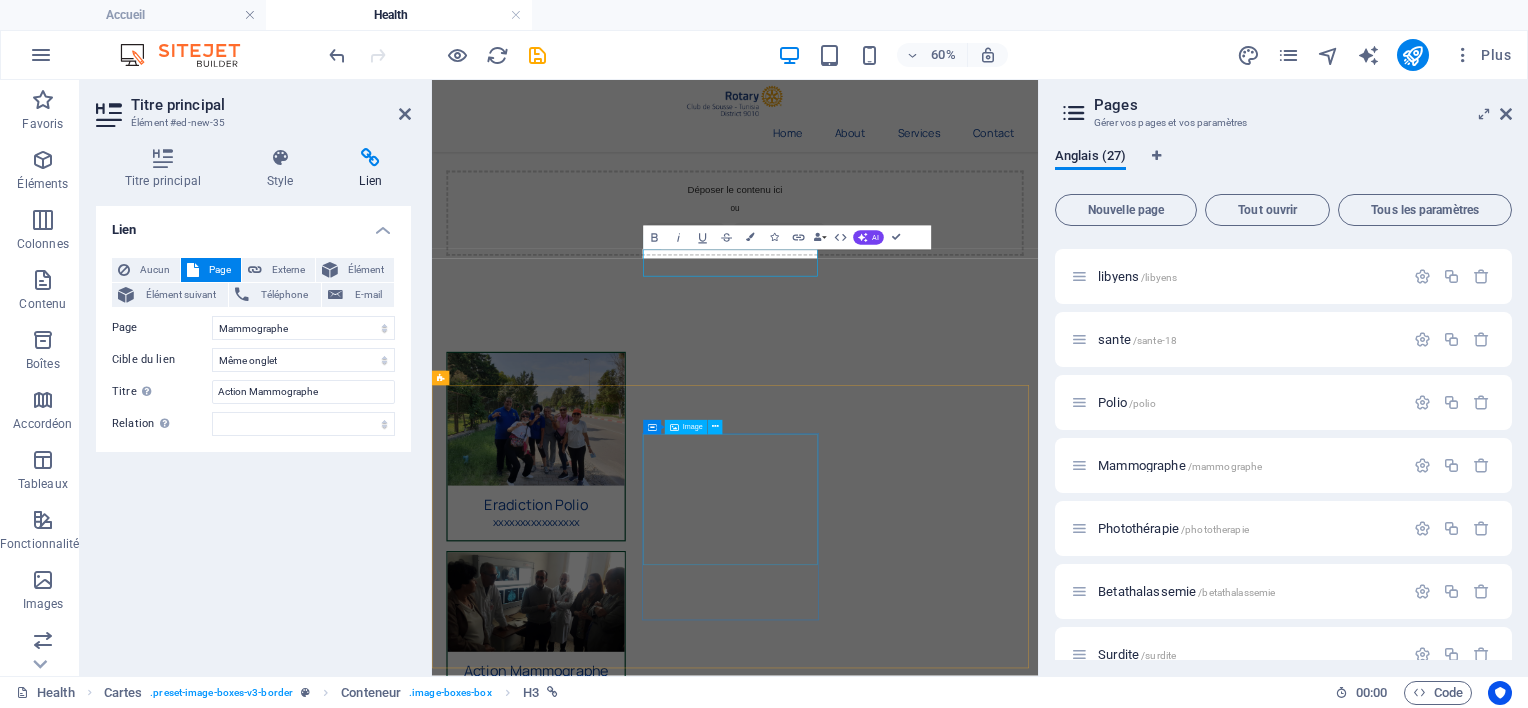 scroll, scrollTop: 334, scrollLeft: 0, axis: vertical 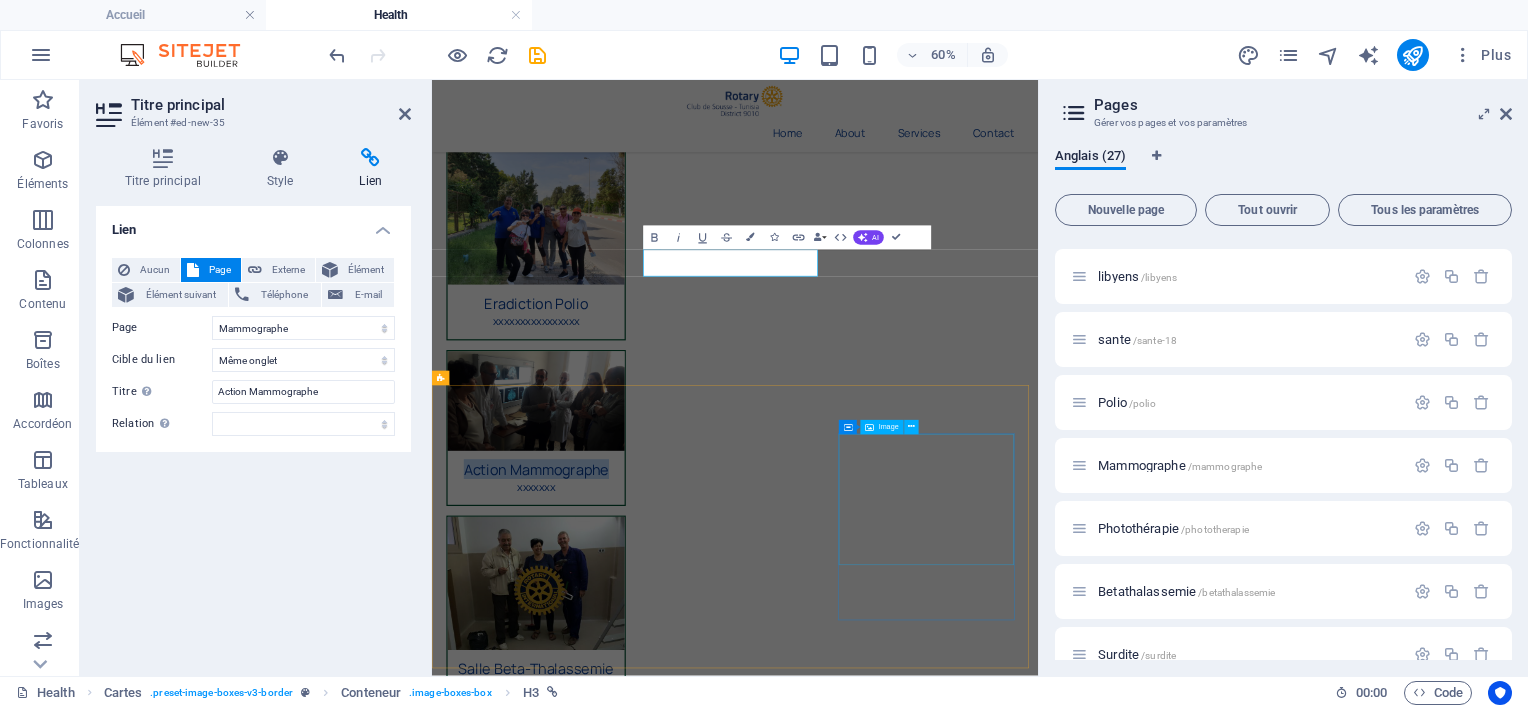 click at bounding box center [605, 2060] 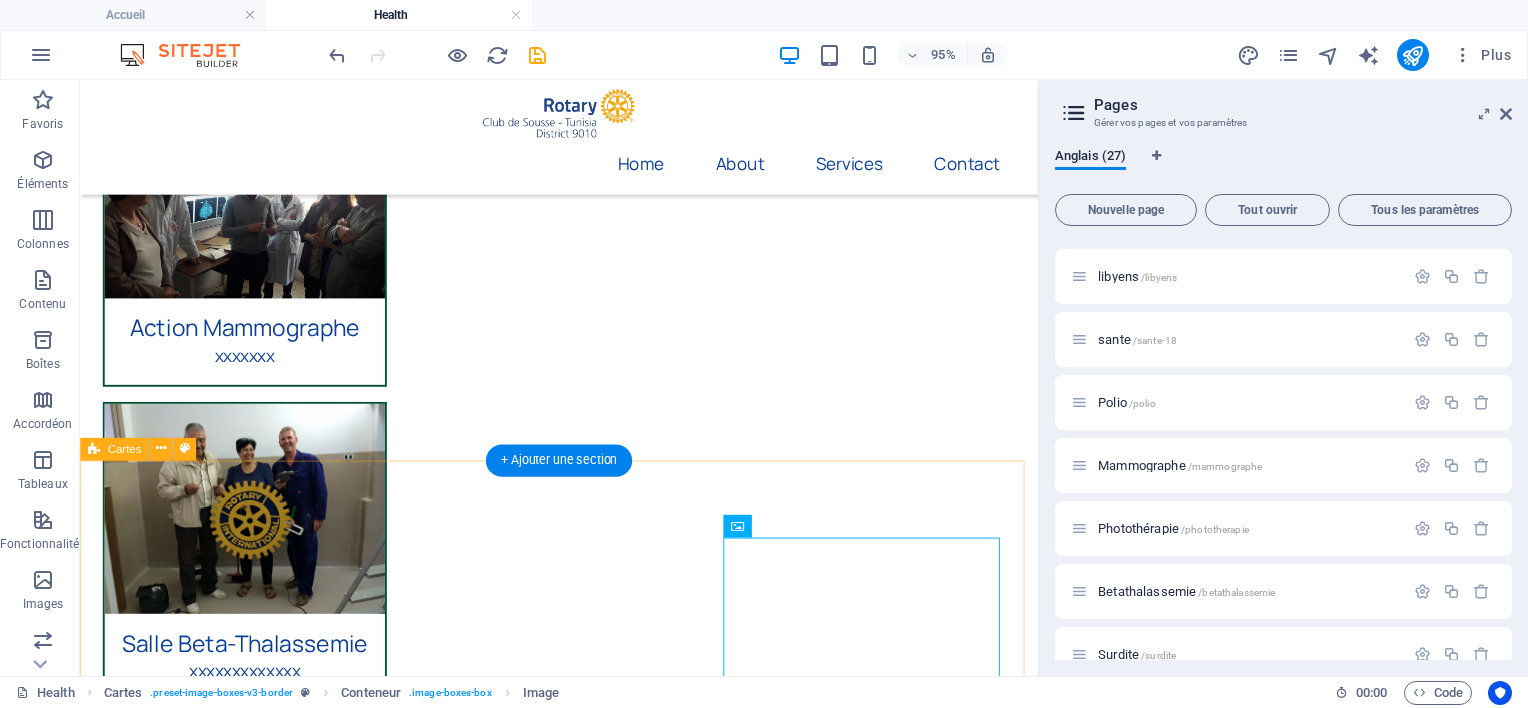 scroll, scrollTop: 734, scrollLeft: 0, axis: vertical 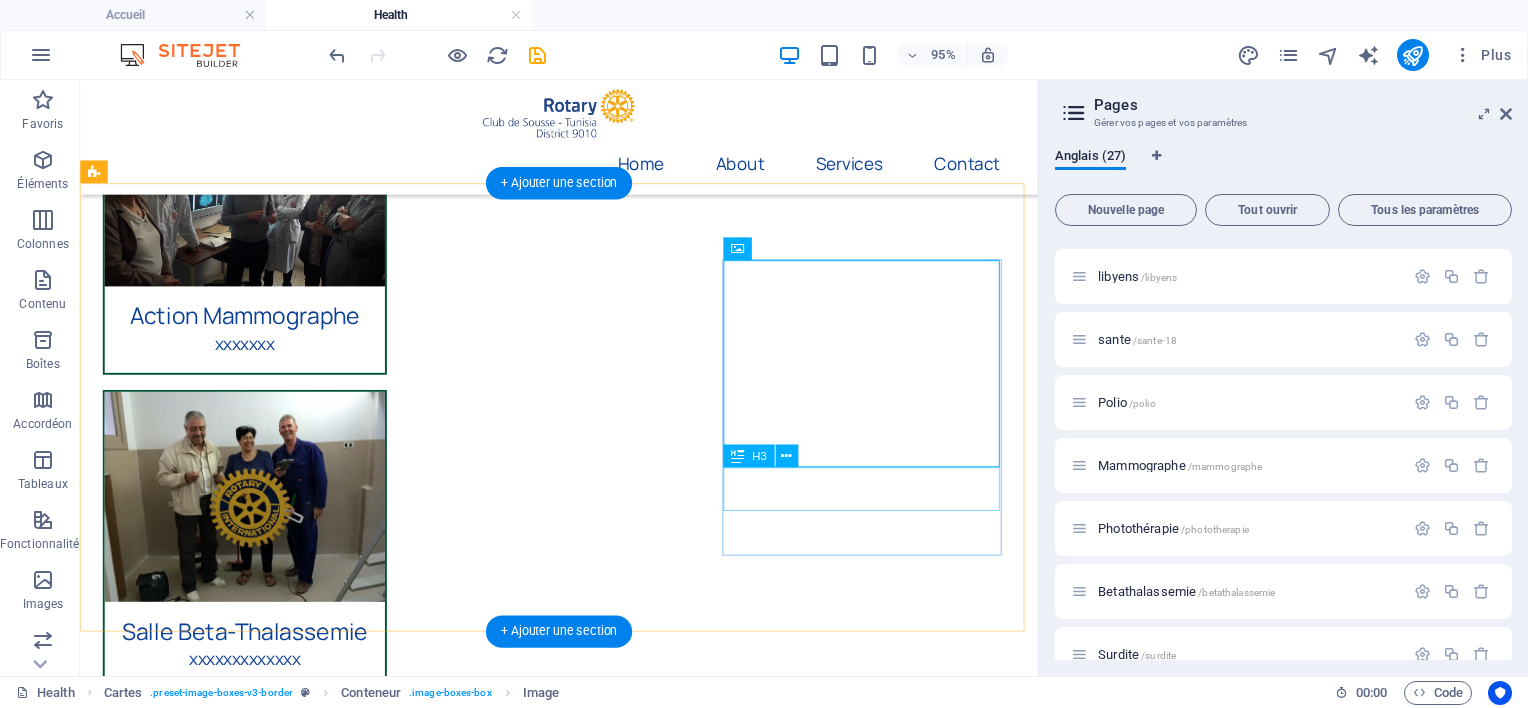 click on "Salle Beta-Thalassemie" at bounding box center (253, 1791) 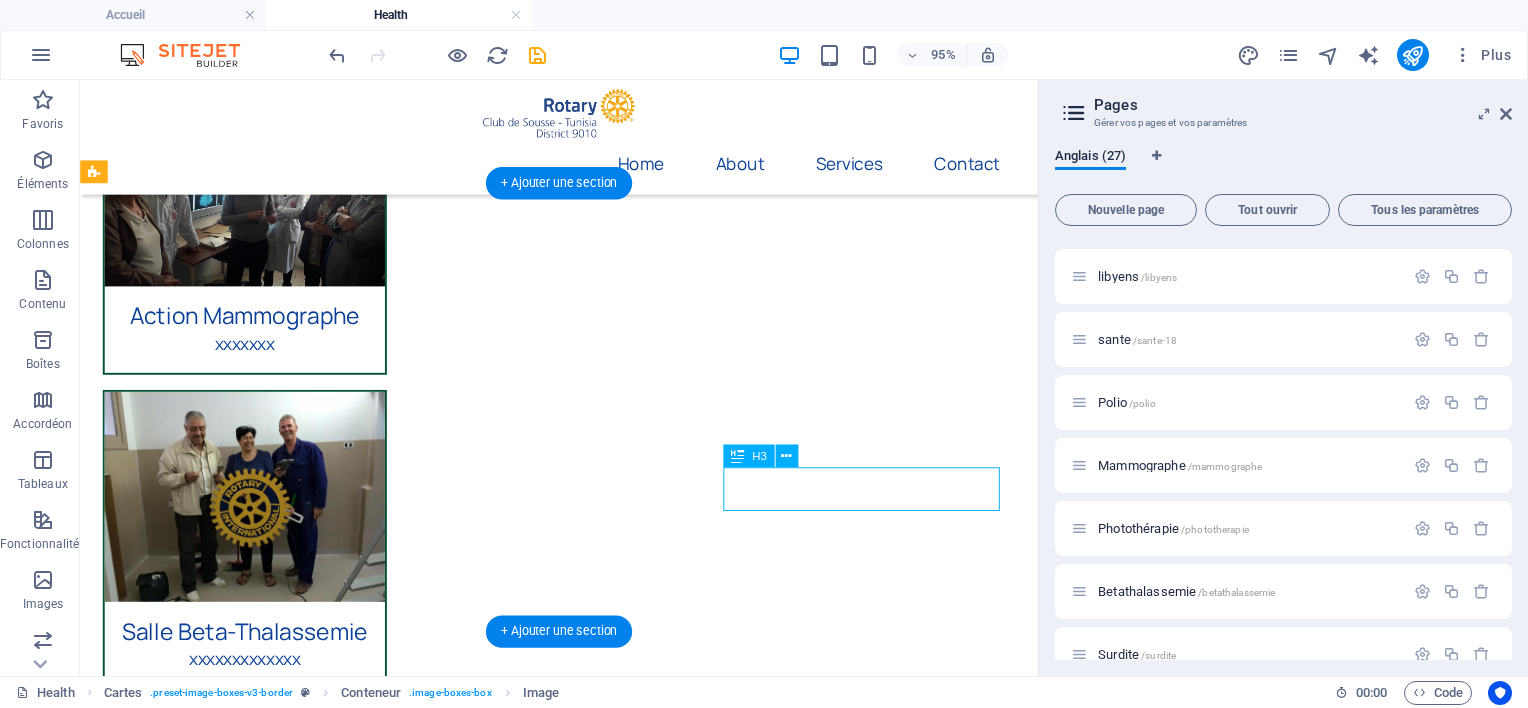 click on "Salle Beta-Thalassemie" at bounding box center (253, 1791) 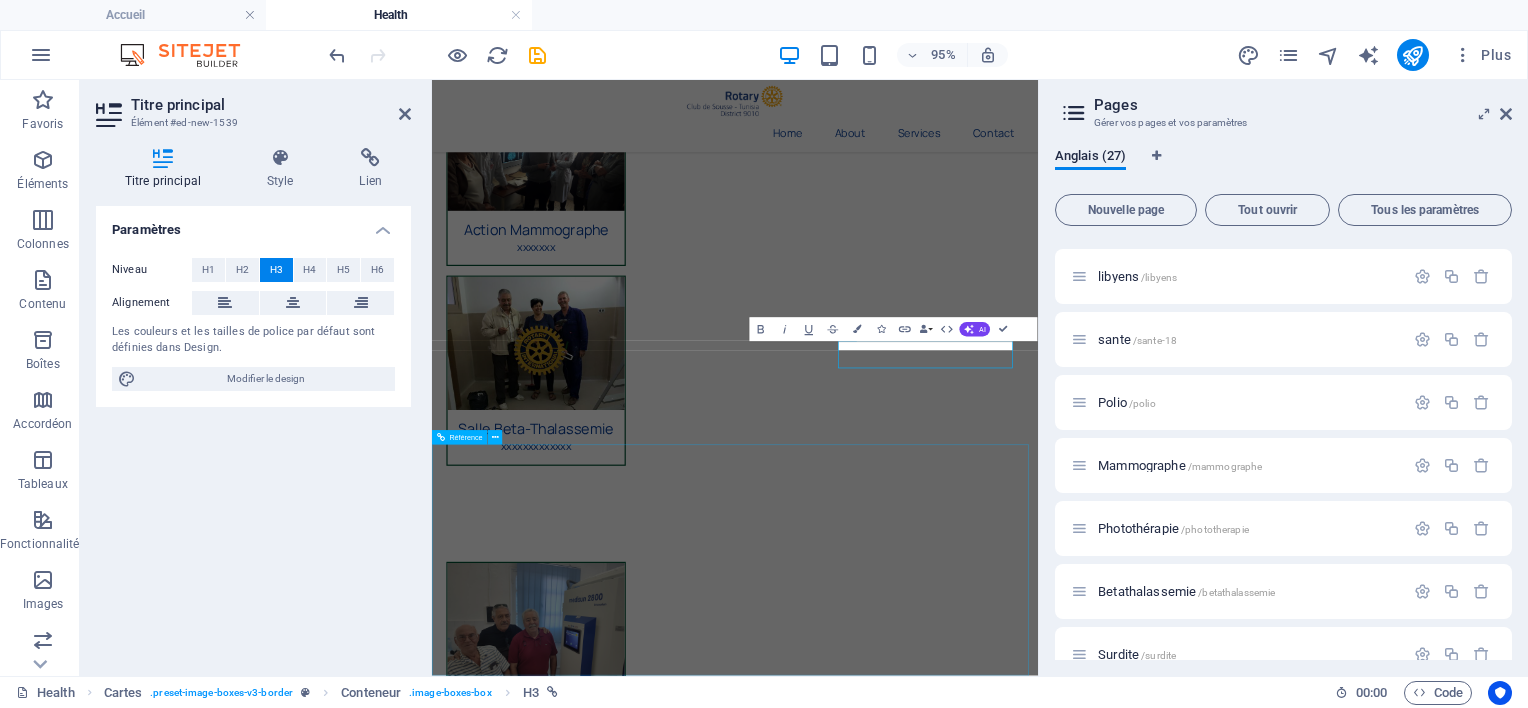 scroll, scrollTop: 708, scrollLeft: 0, axis: vertical 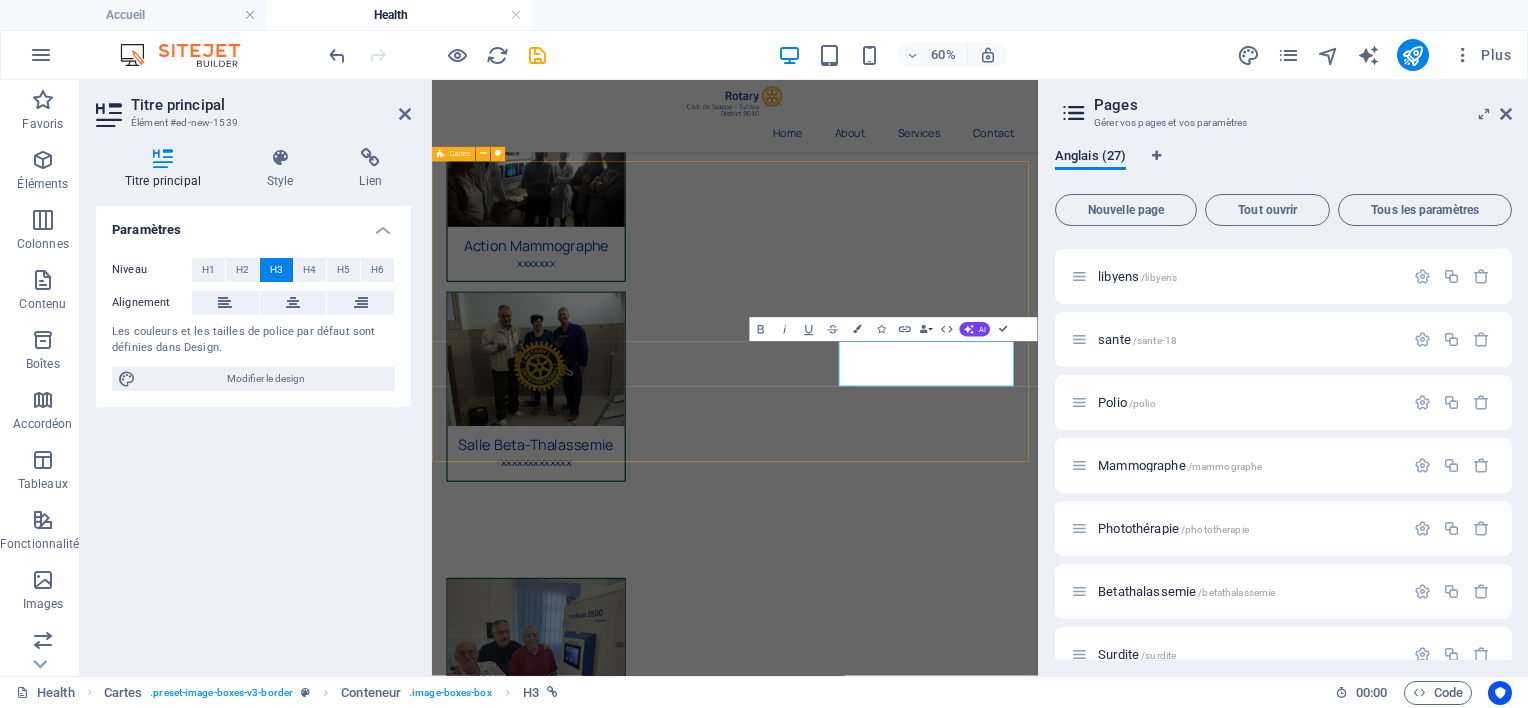 click on "Appareil Photothérapie xxxxxxxxxxxxxxxx Don de Lunette xxxxxxx Appareil de dépistage de surdité néo-natale xxxxxxxxxxxxx" at bounding box center (937, 1415) 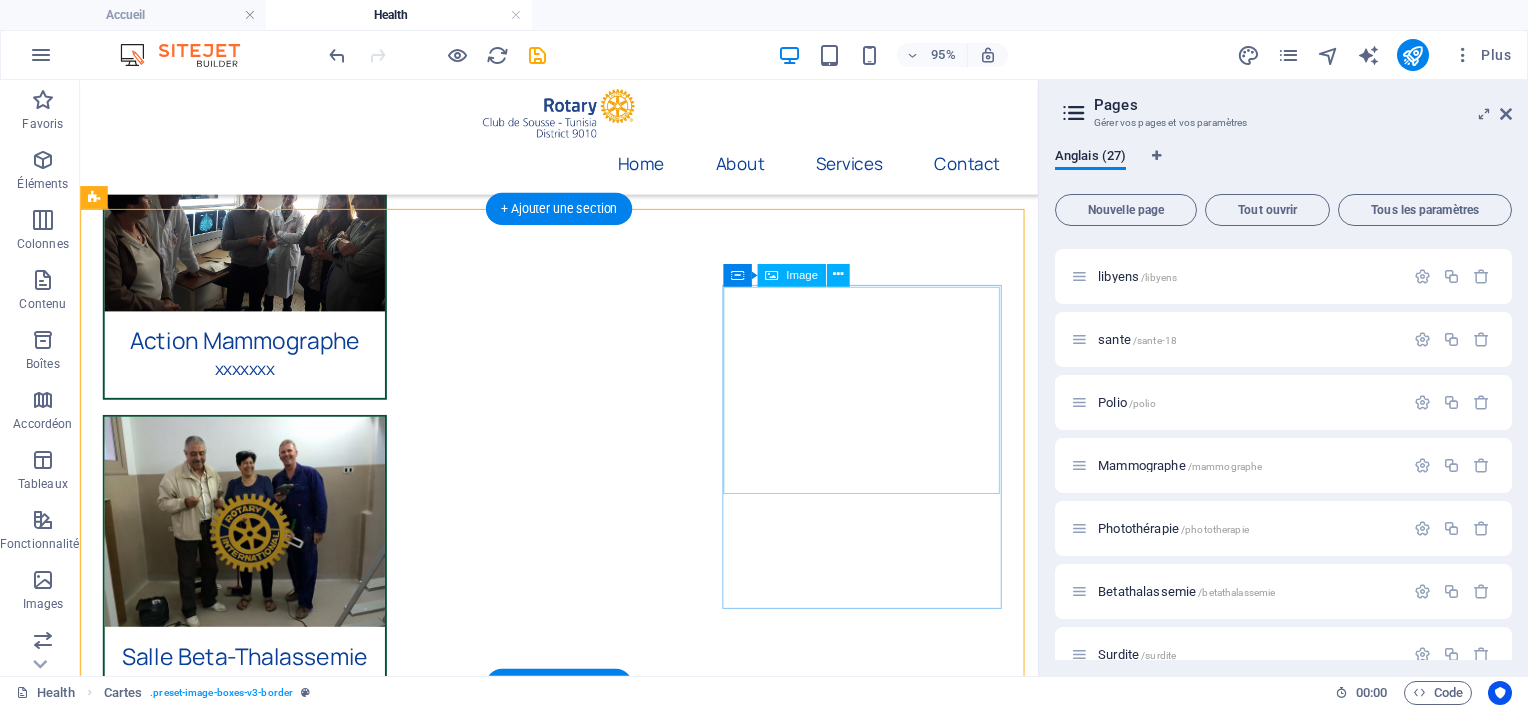 scroll, scrollTop: 707, scrollLeft: 0, axis: vertical 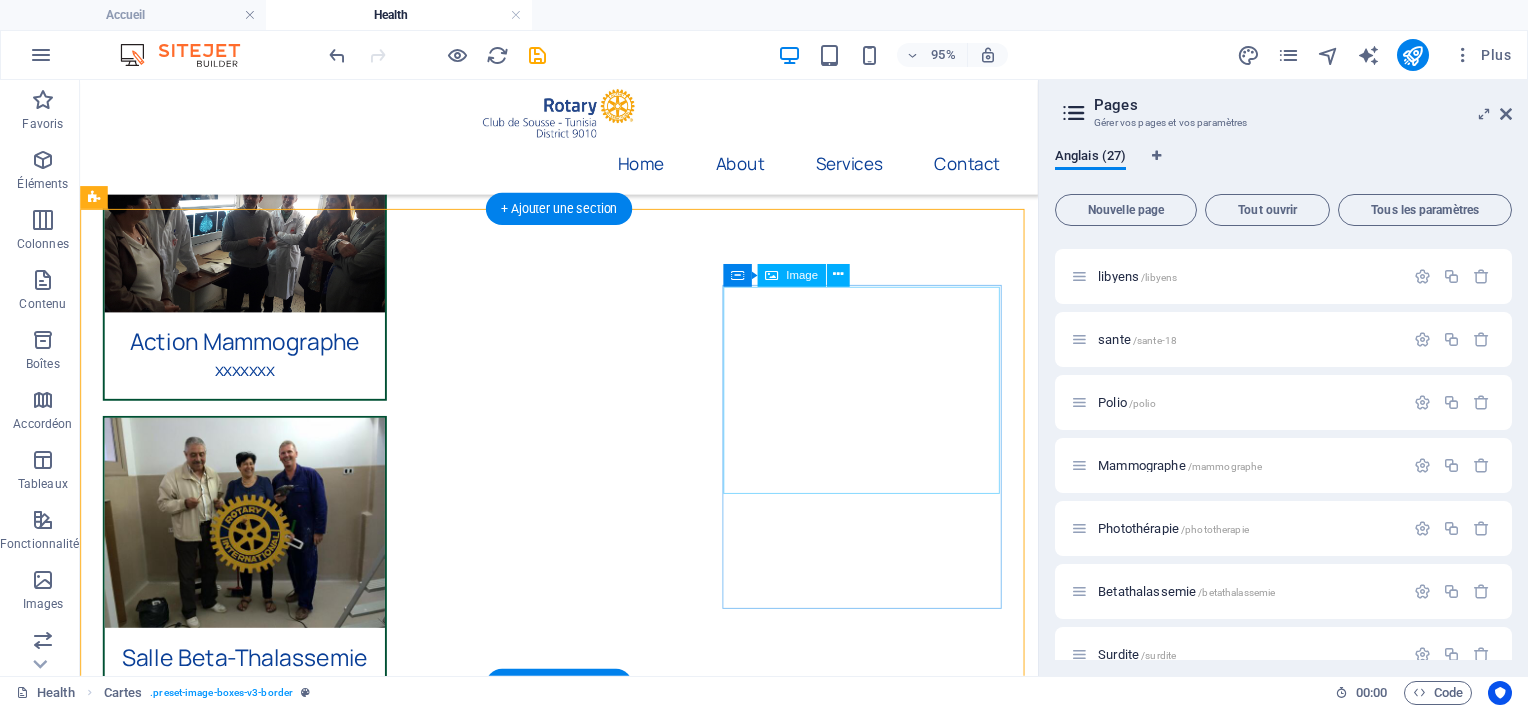click at bounding box center [253, 1684] 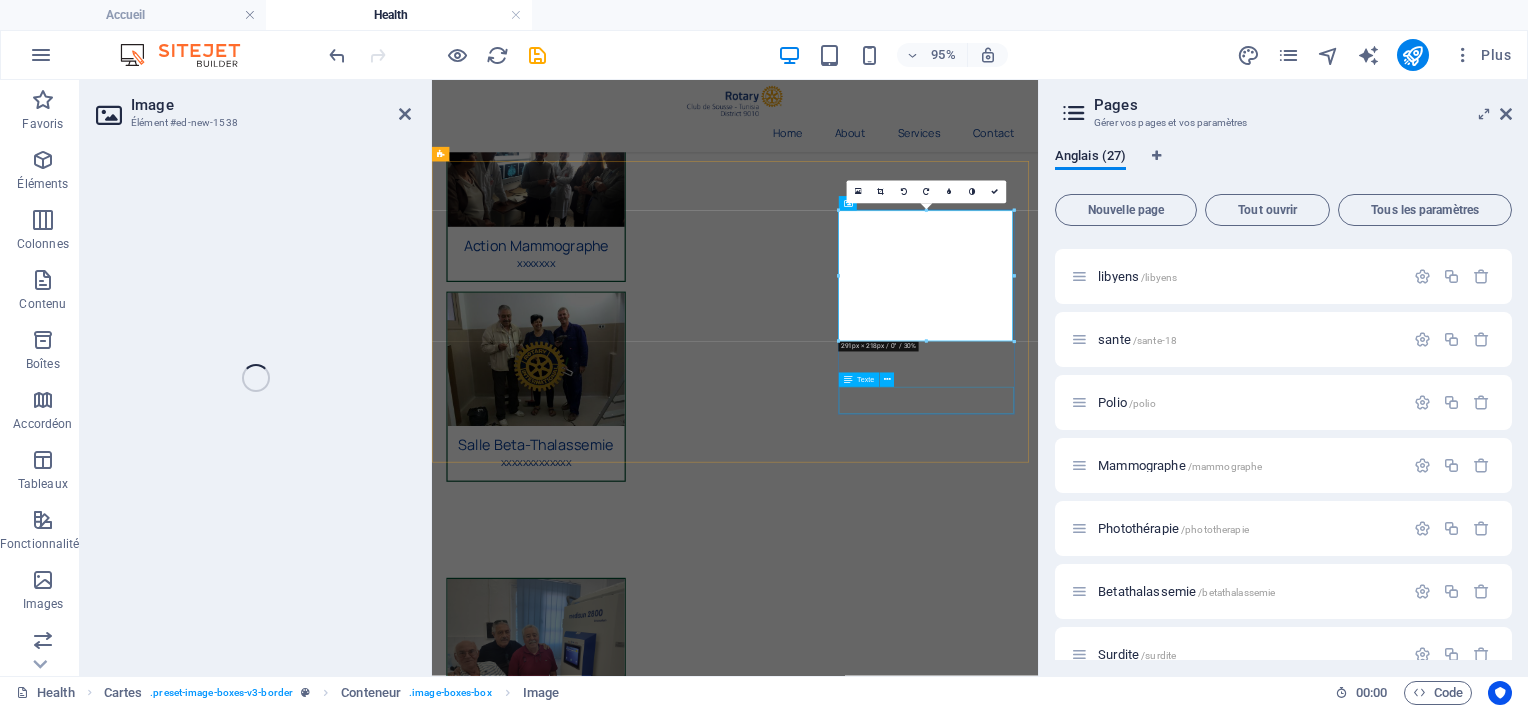 select on "%" 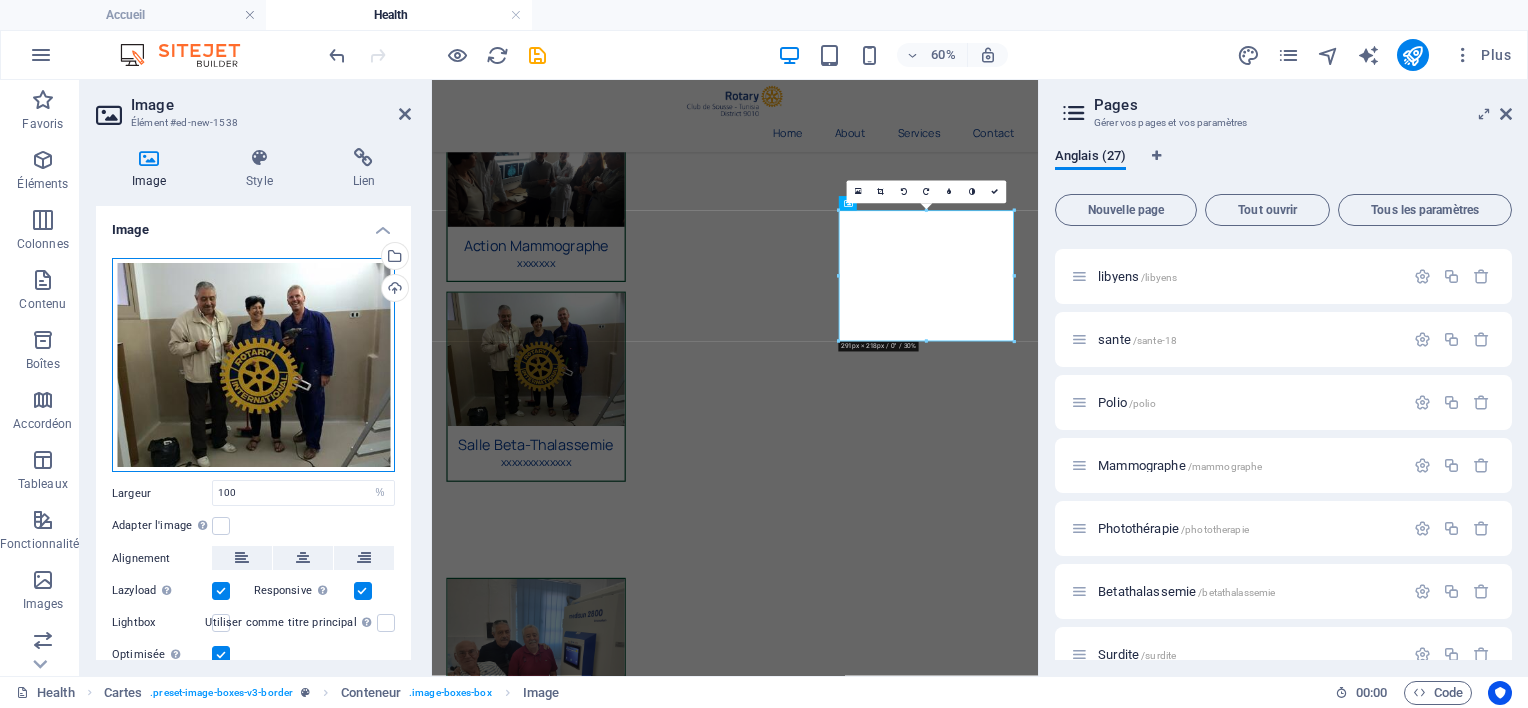 drag, startPoint x: 228, startPoint y: 336, endPoint x: 255, endPoint y: 337, distance: 27.018513 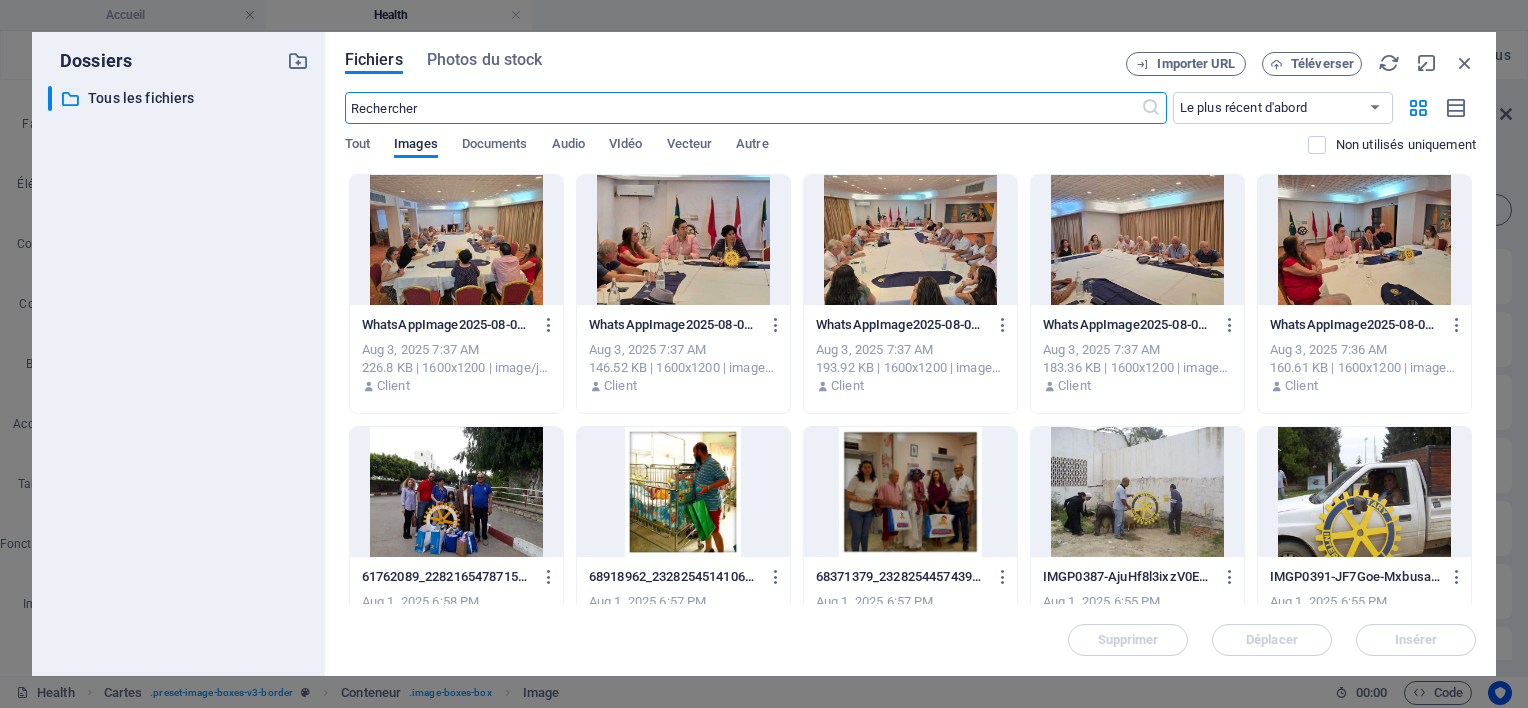 scroll, scrollTop: 0, scrollLeft: 0, axis: both 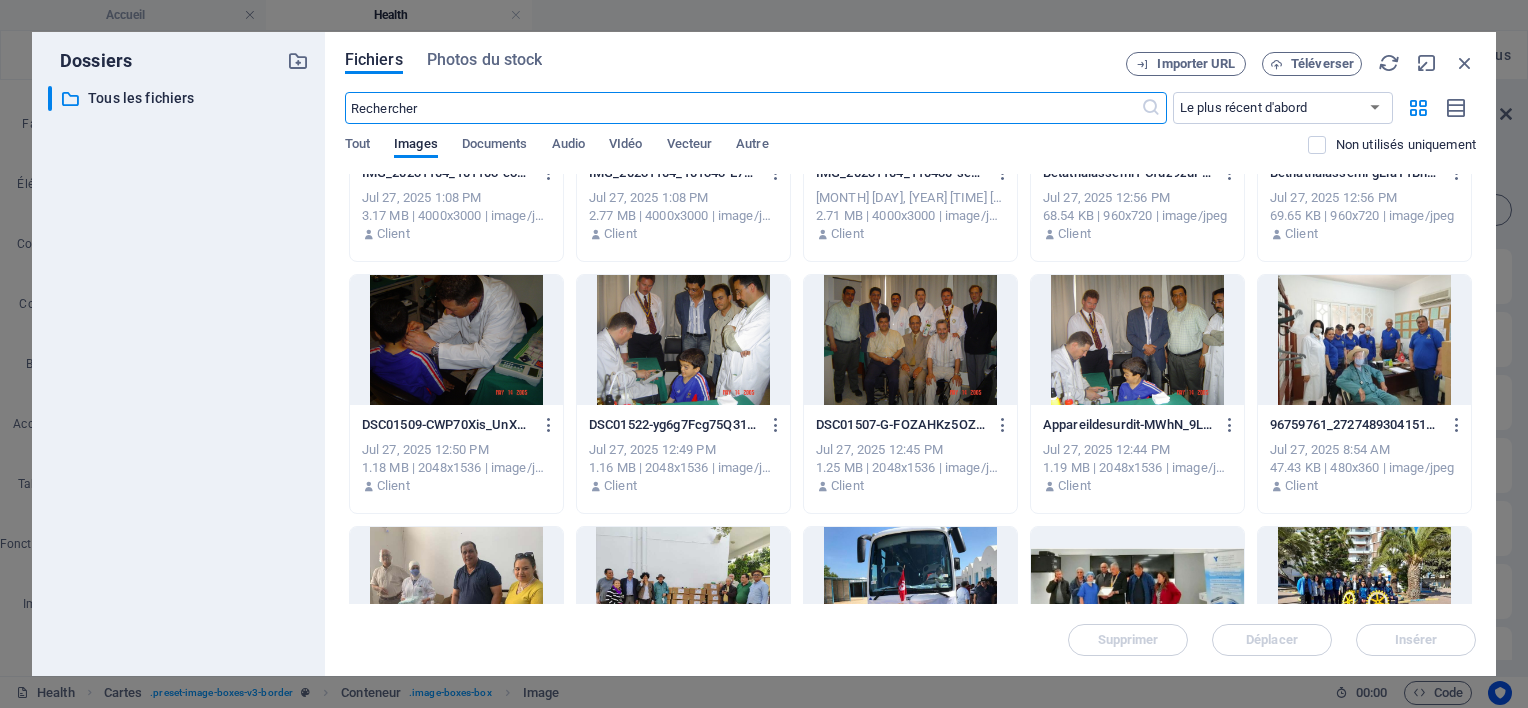 click at bounding box center [1137, 340] 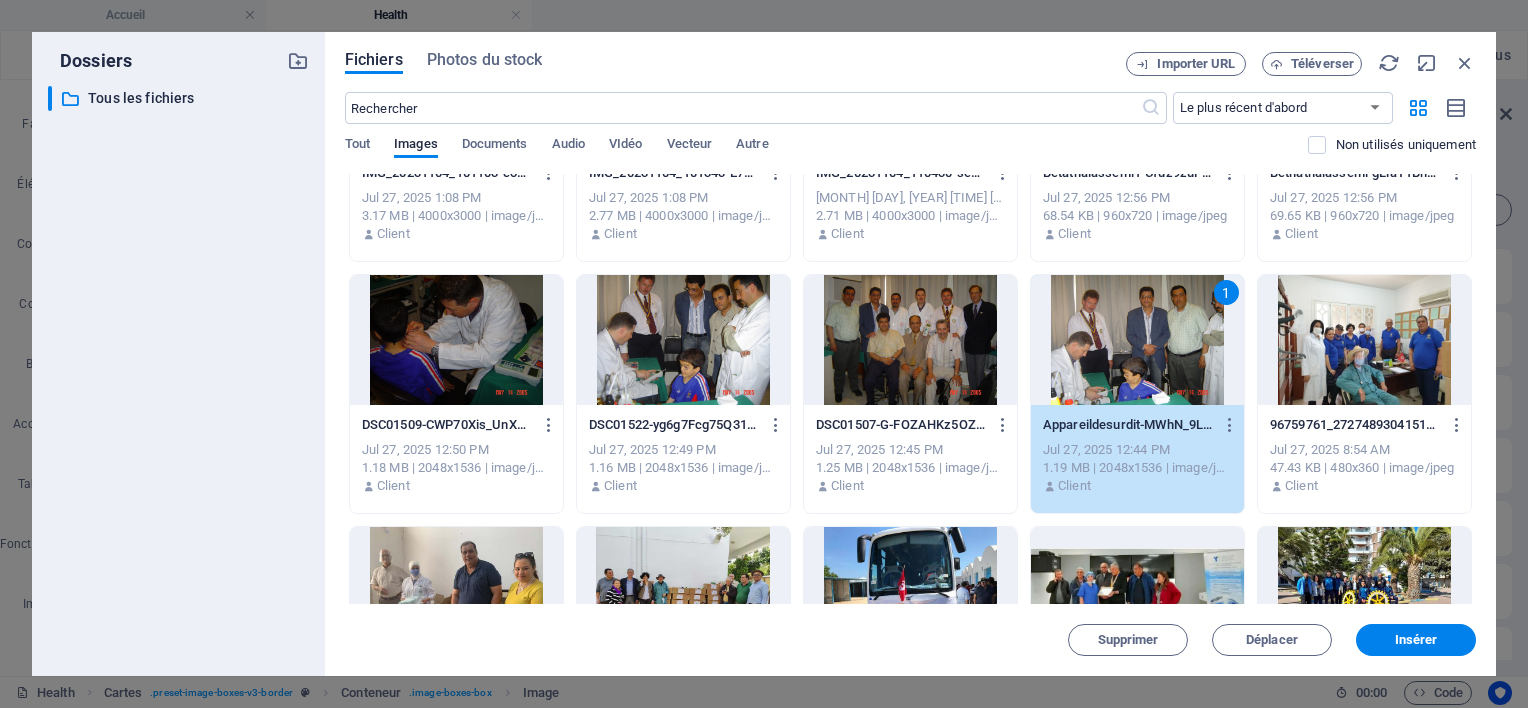 click on "1" at bounding box center [1137, 340] 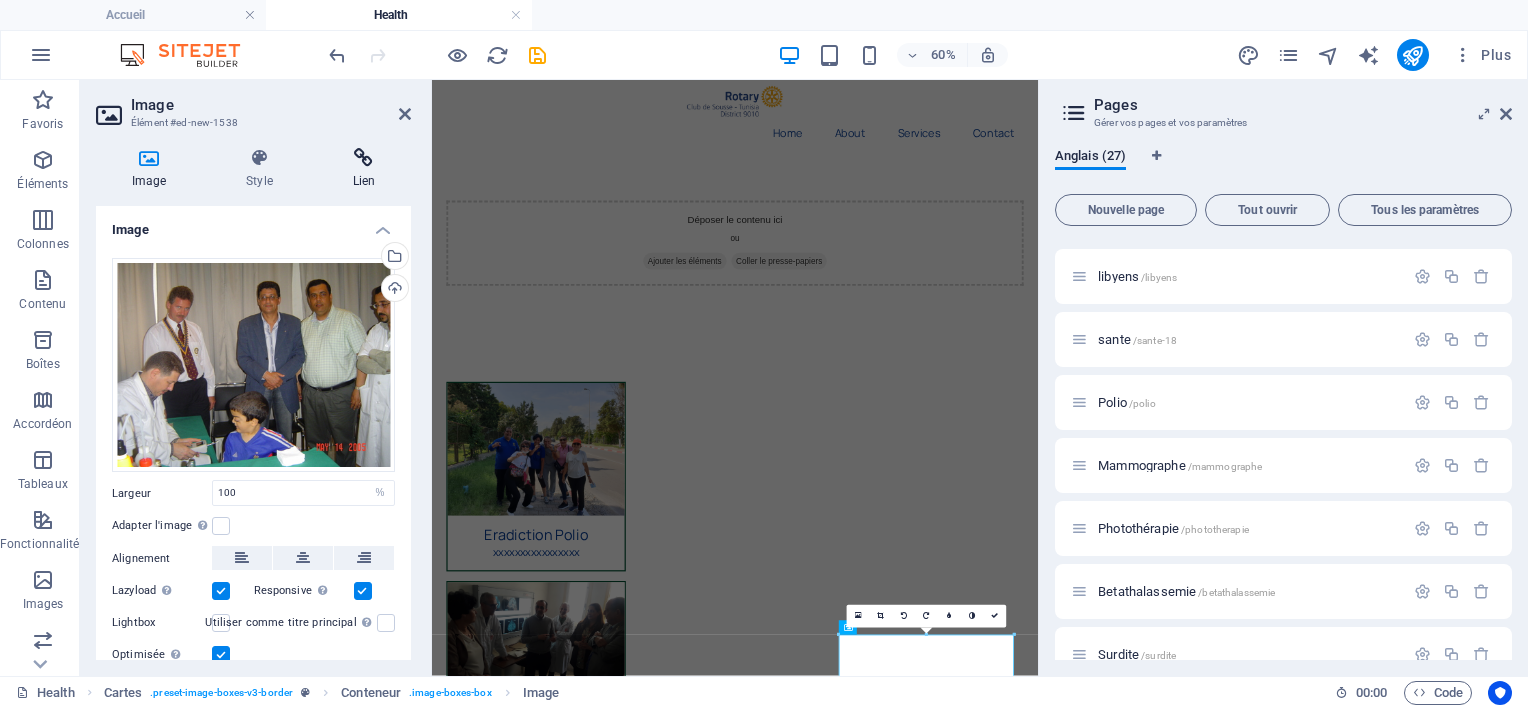 click at bounding box center [364, 158] 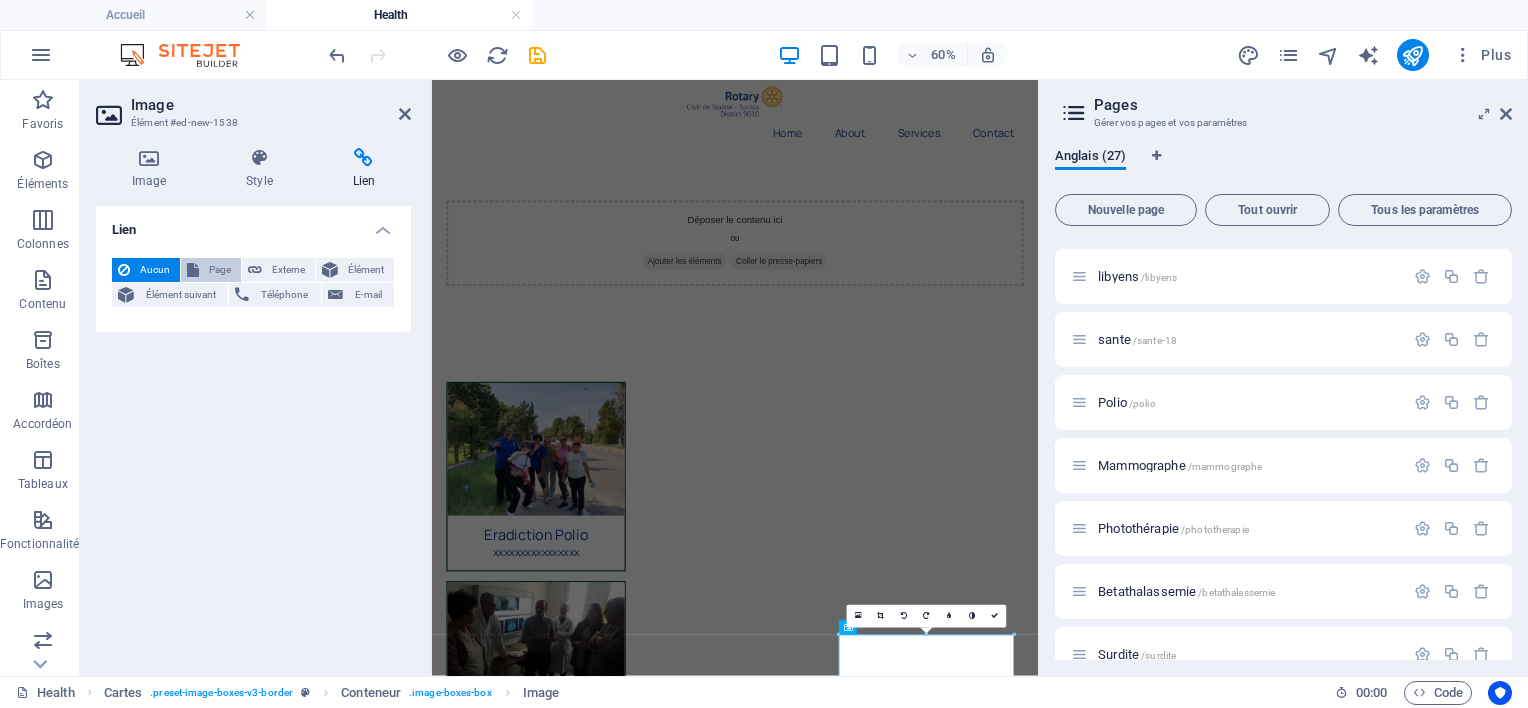 click on "Page" at bounding box center [220, 270] 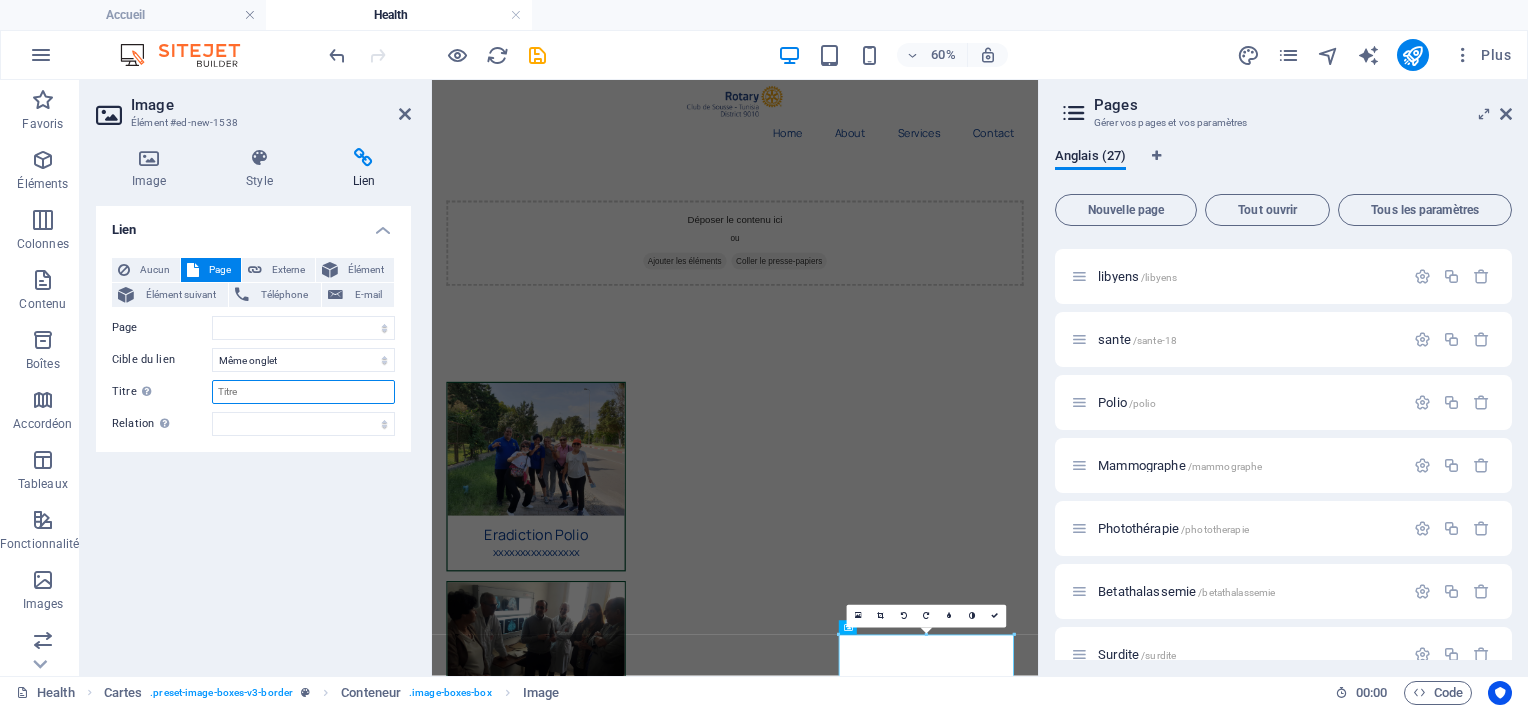 click on "Titre Description supplémentaire du lien. Celle-ci doit être différente du texte du lien. Le titre est souvent affiché comme Texte infobulle lorsque la souris passe sur l'élément. Laissez vide en cas de doute." at bounding box center [303, 392] 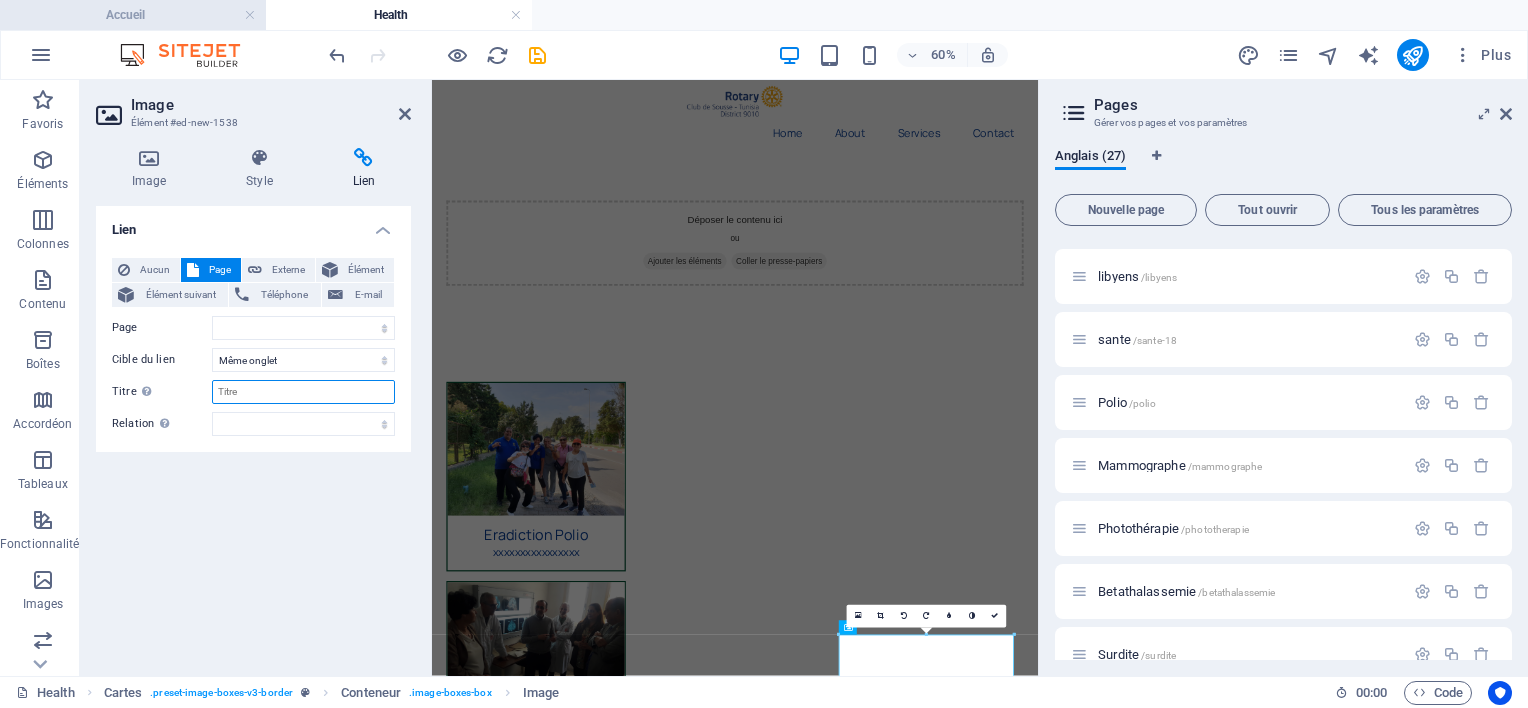 select 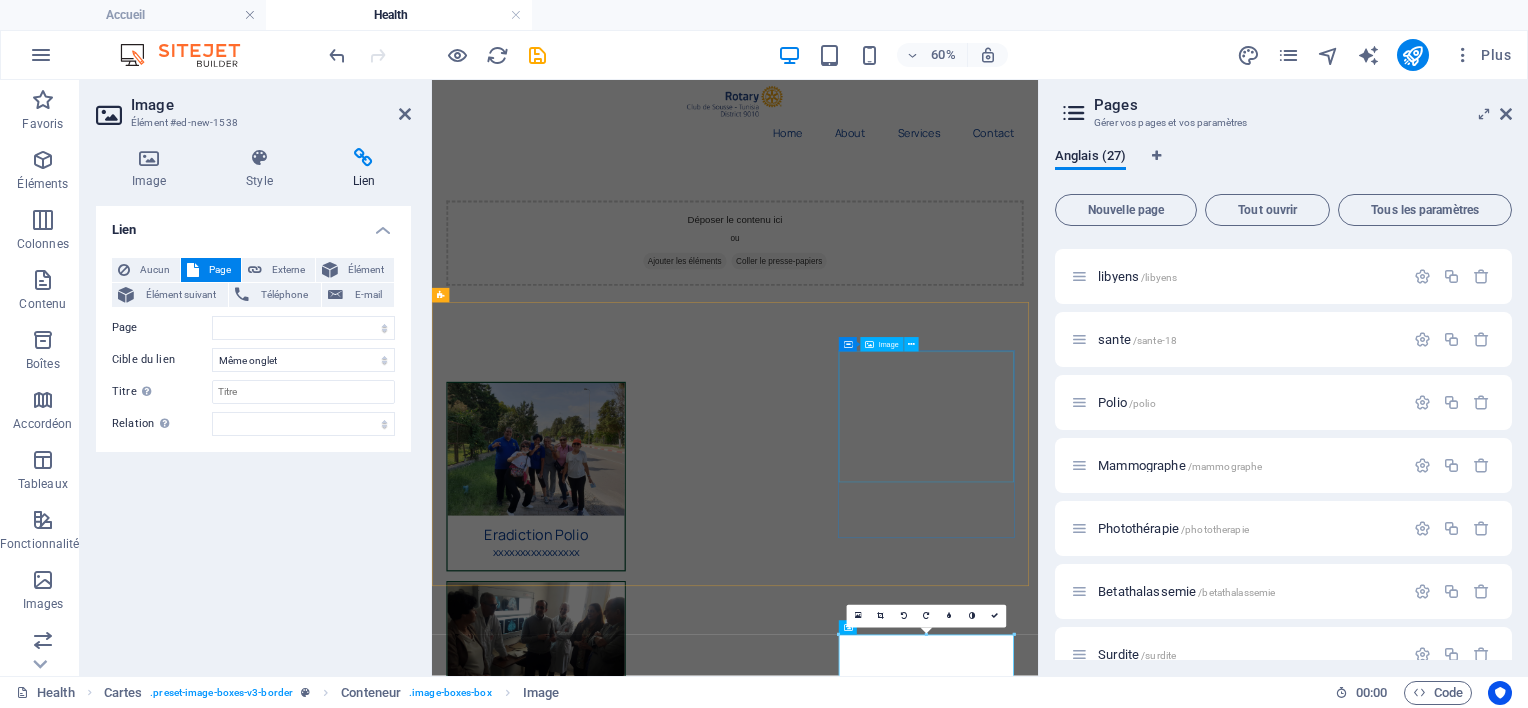 click at bounding box center (605, 1303) 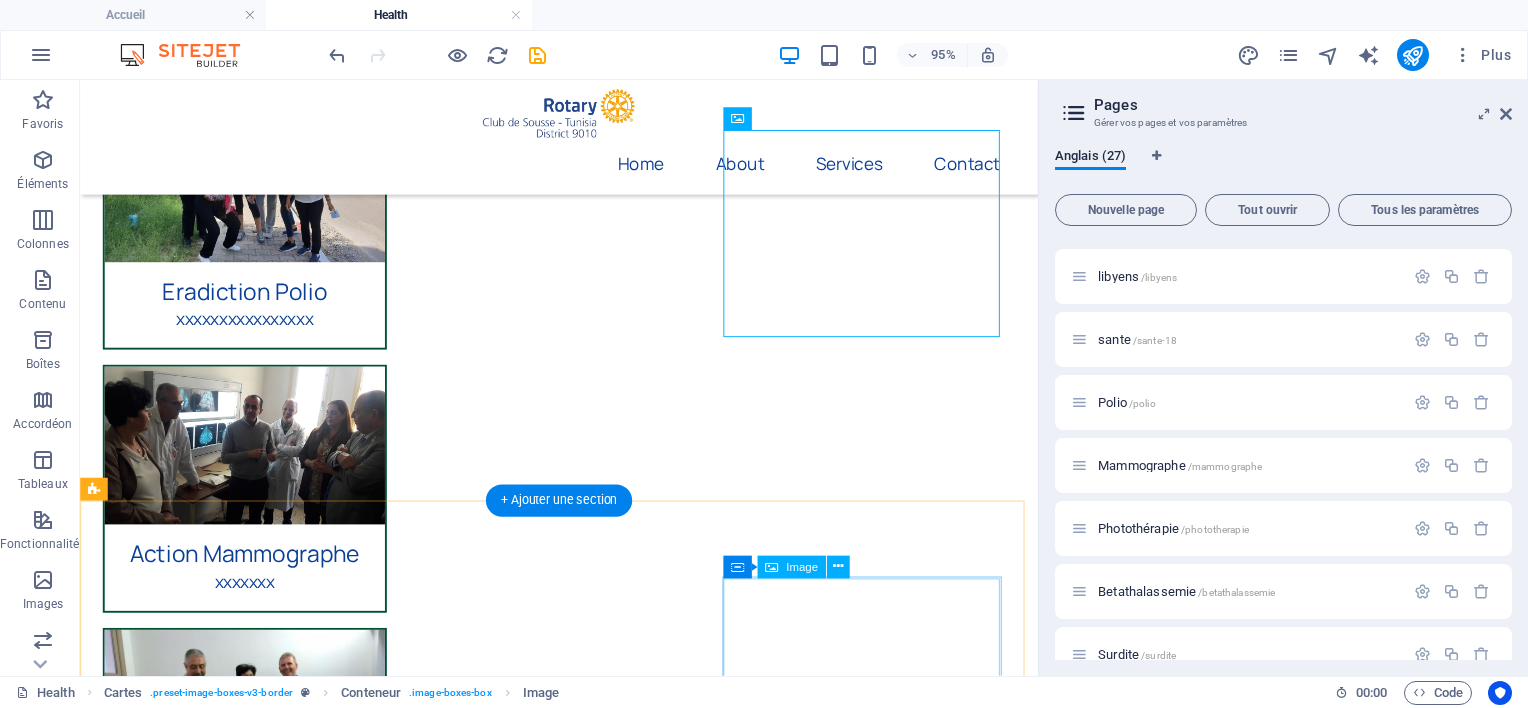 scroll, scrollTop: 800, scrollLeft: 0, axis: vertical 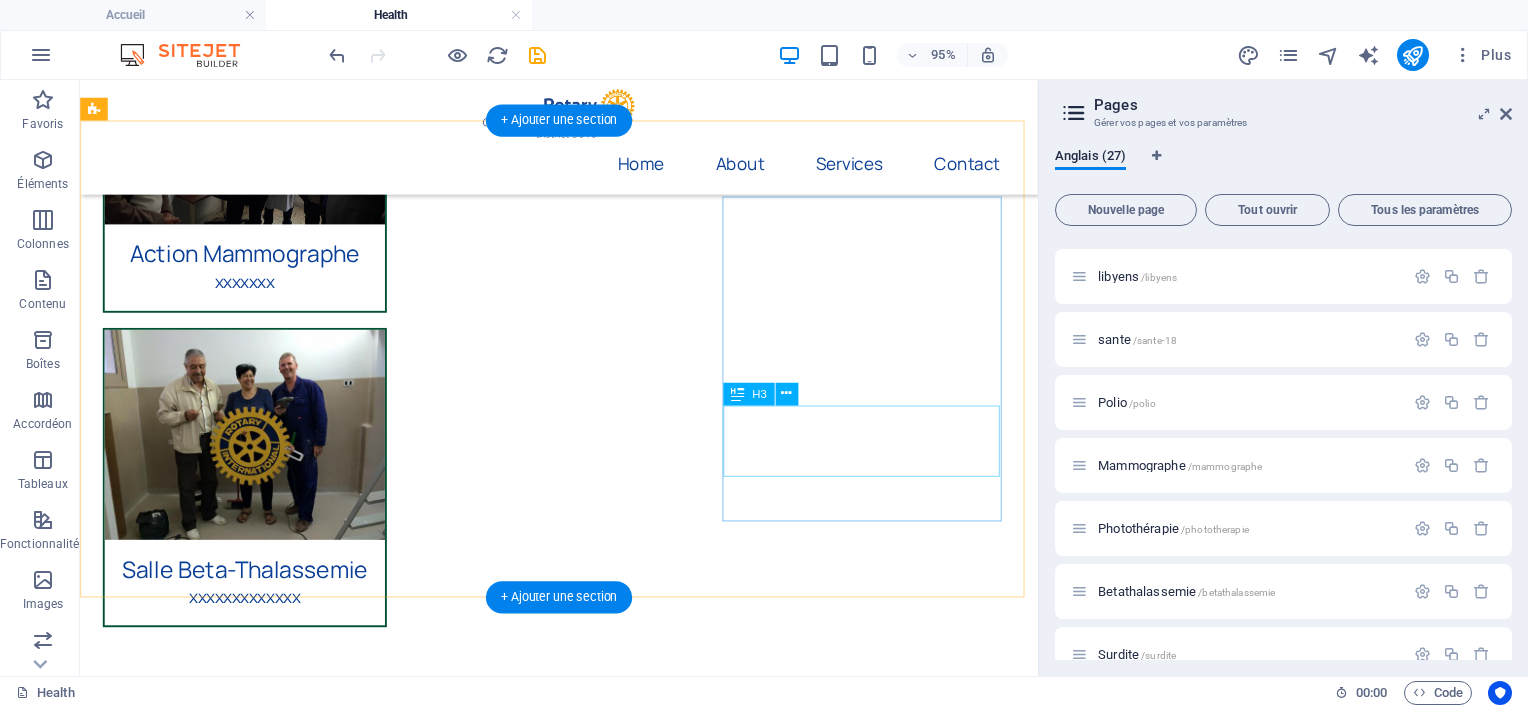click on "Appareil de dépistage de surdité néo-natale" at bounding box center [253, 1740] 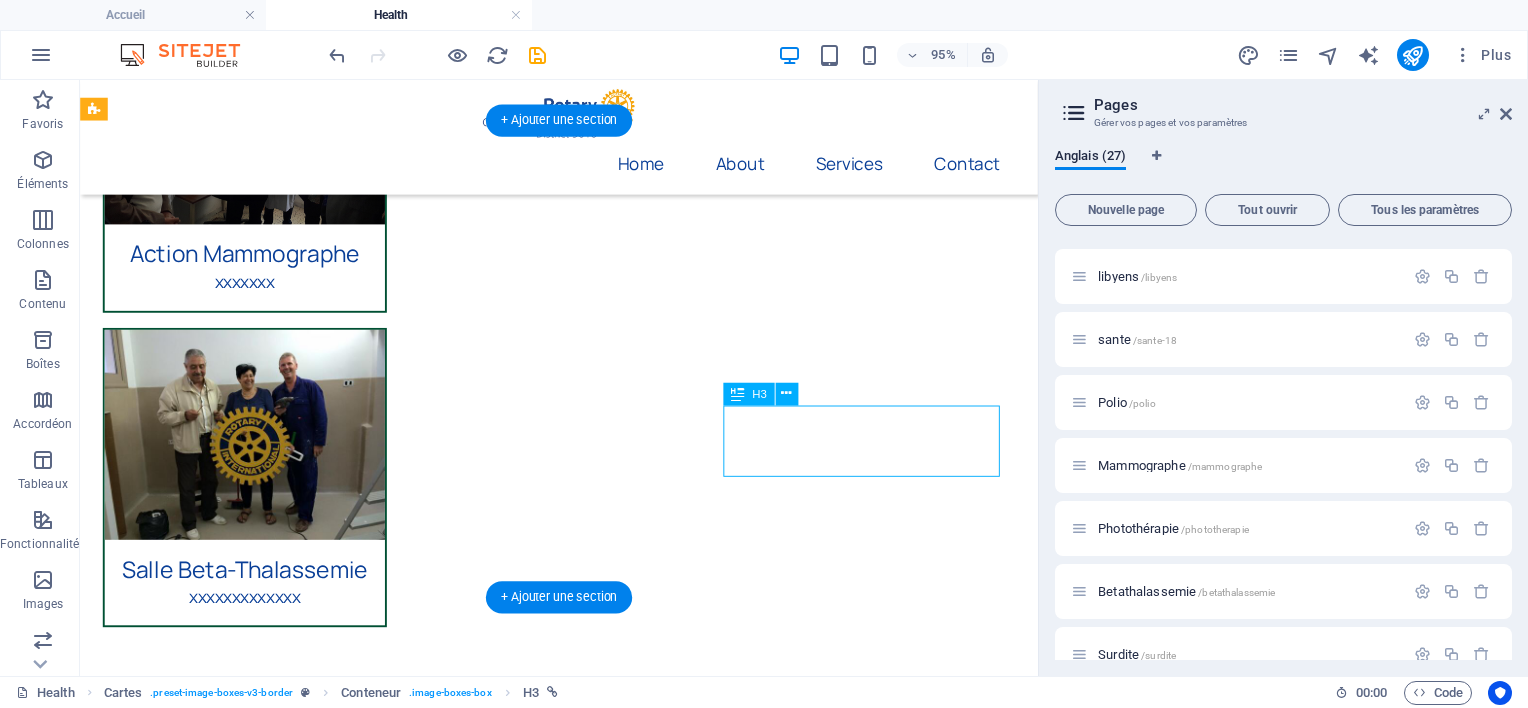 click on "Appareil de dépistage de surdité néo-natale" at bounding box center (253, 1740) 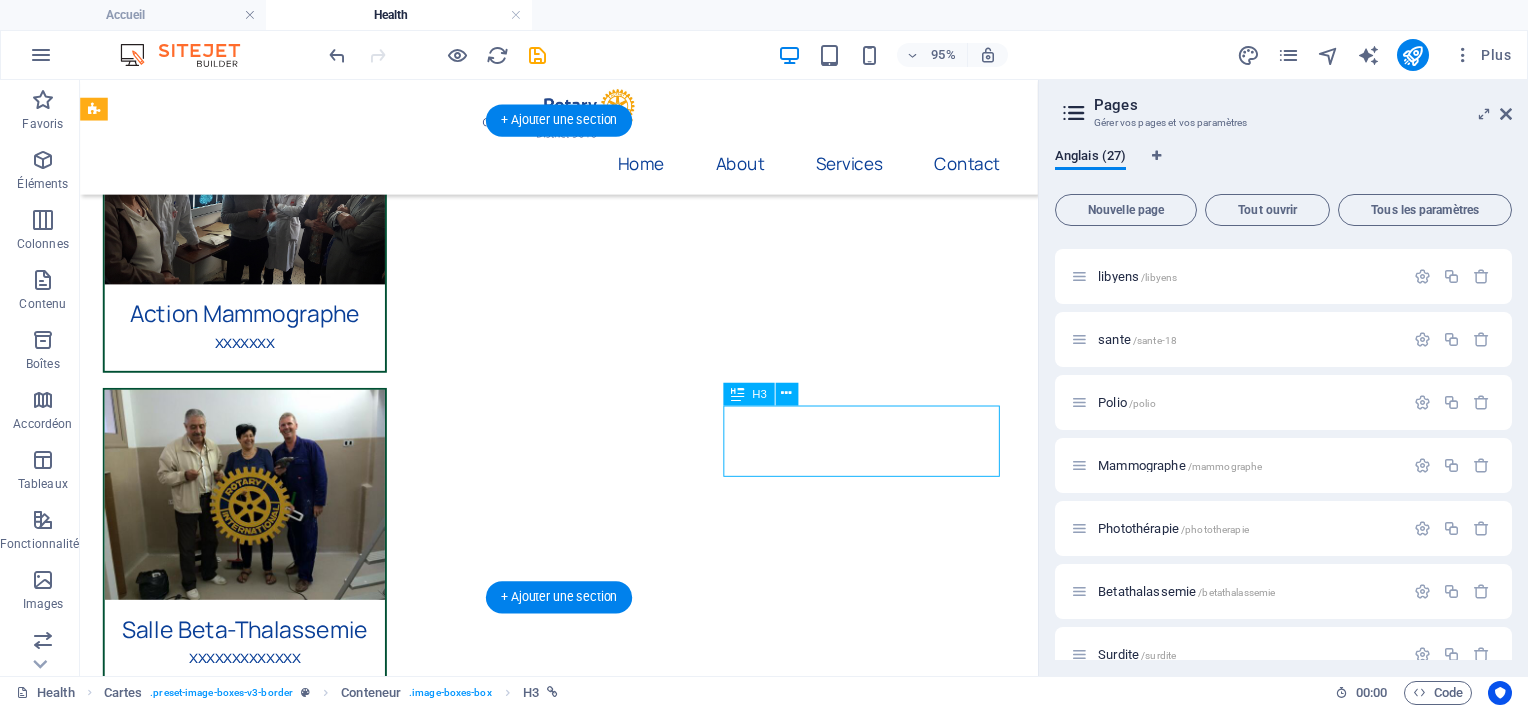 select on "21" 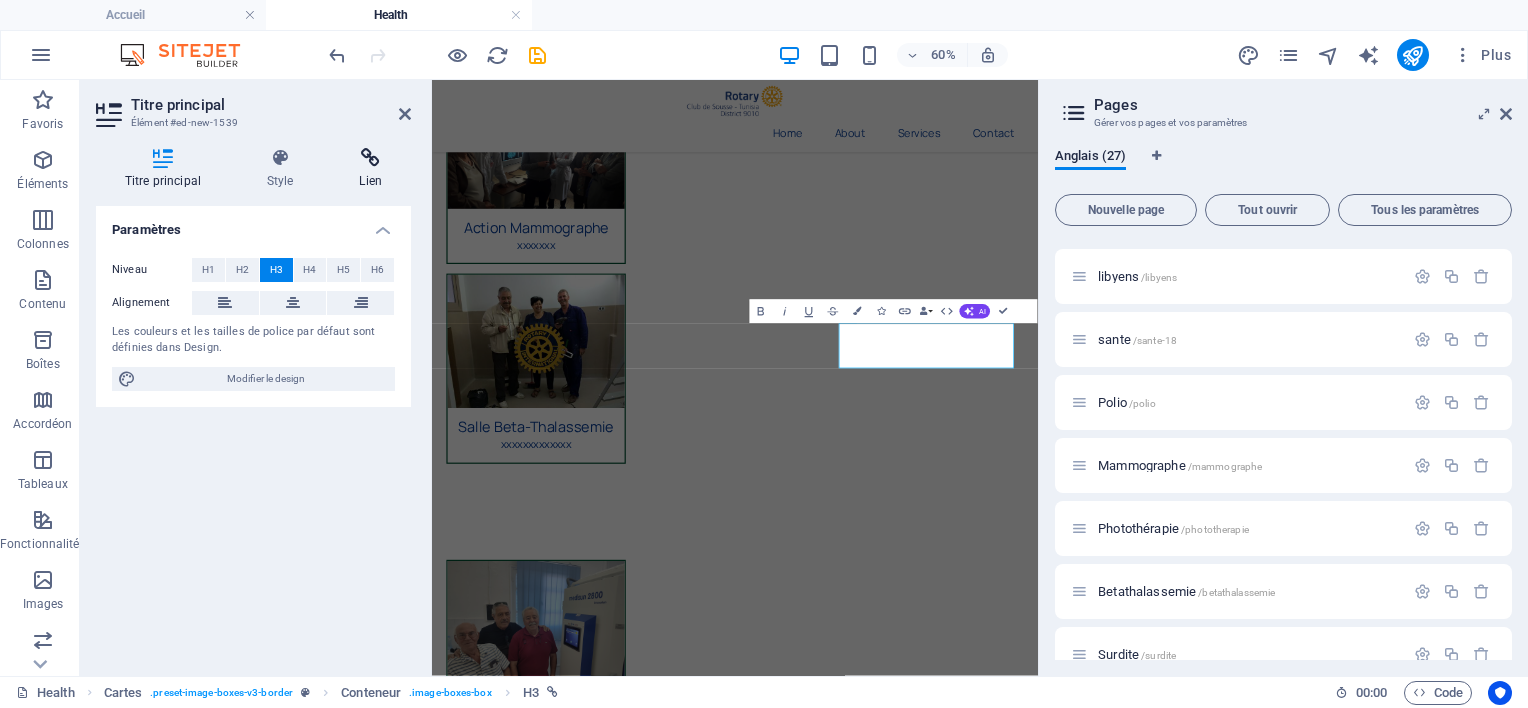 click at bounding box center [371, 158] 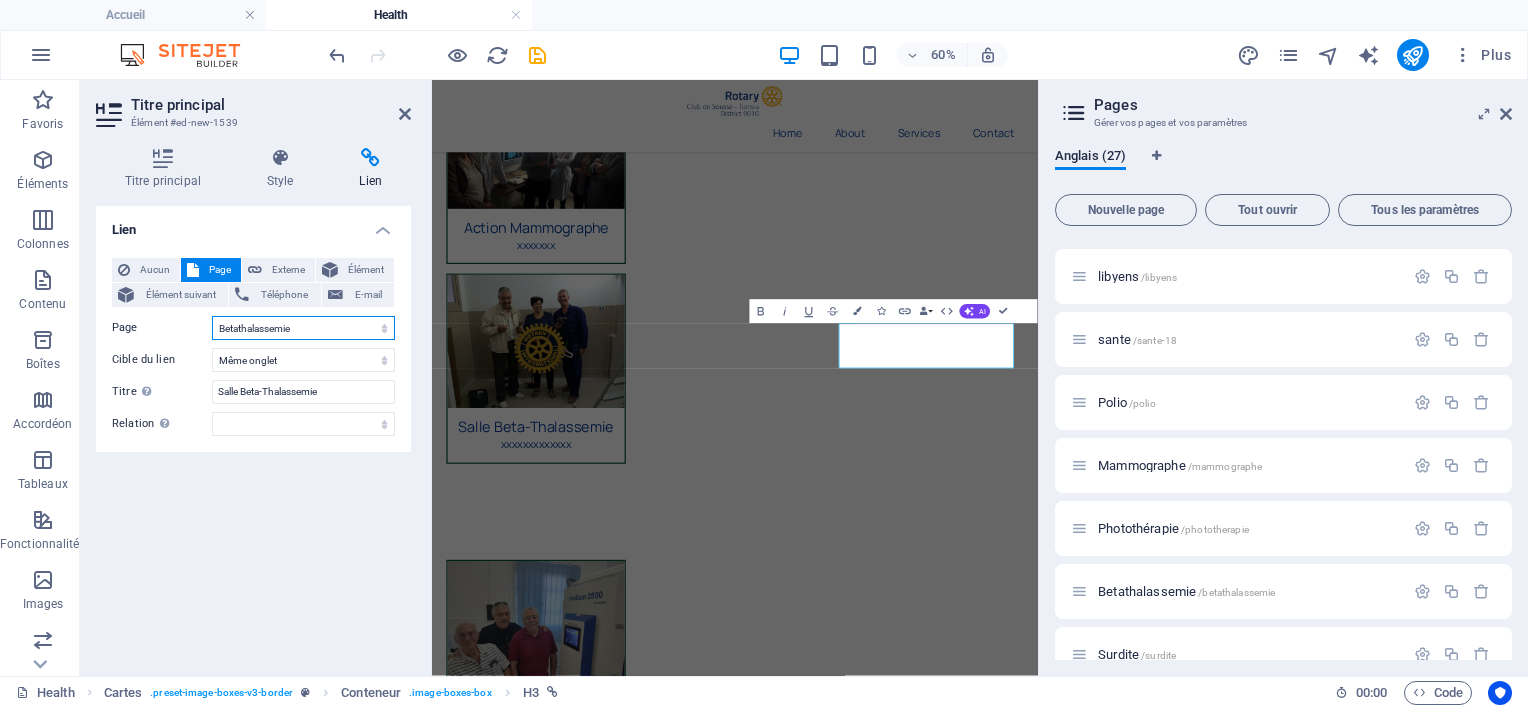click on "Accueil Historique Actions Contact Privacy Sante Handicape Culture Education Sport Developpement Catastrophe Ramadan Eau Covid inondation libyens sante Polio Mammographe Photothérapie Betathalassemie Surdite Sang Rose Enfant Health" at bounding box center [303, 328] 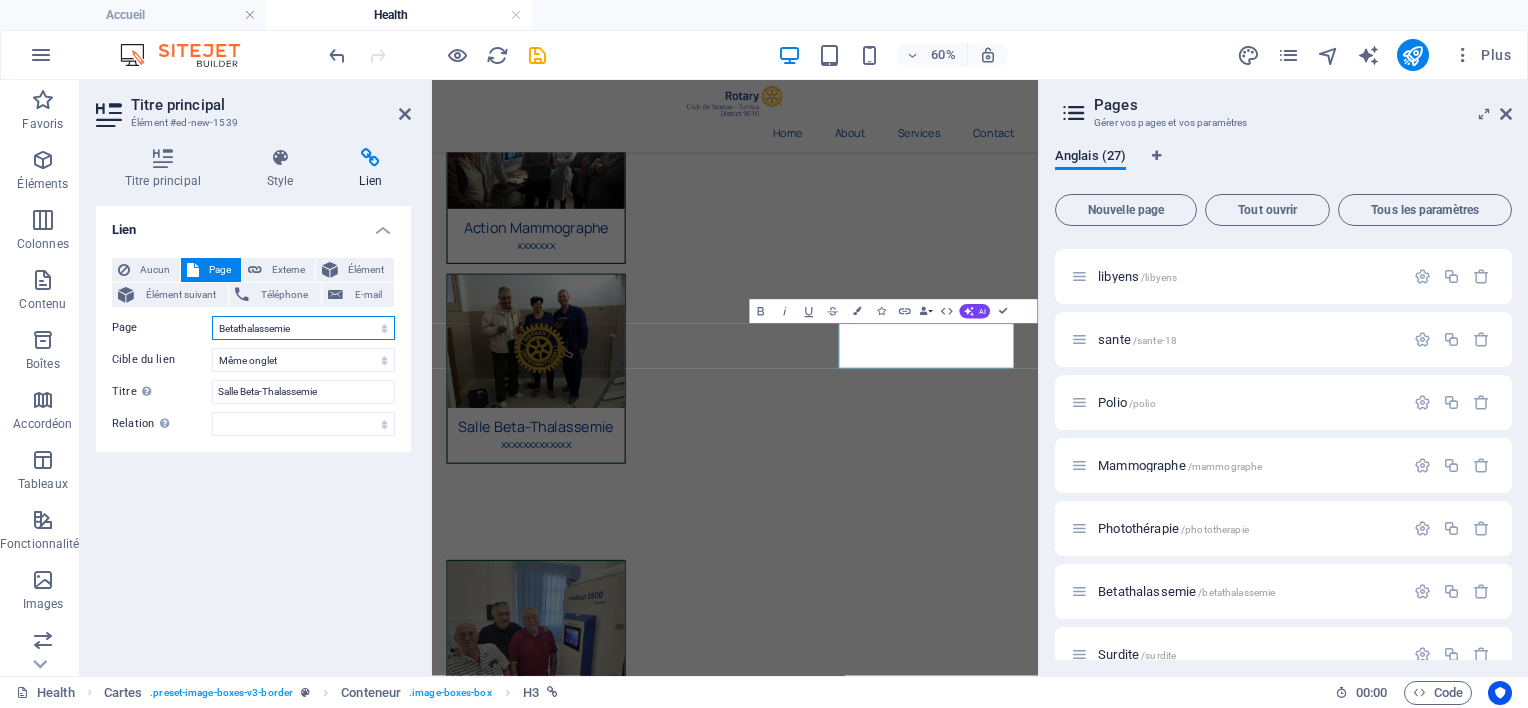 select on "22" 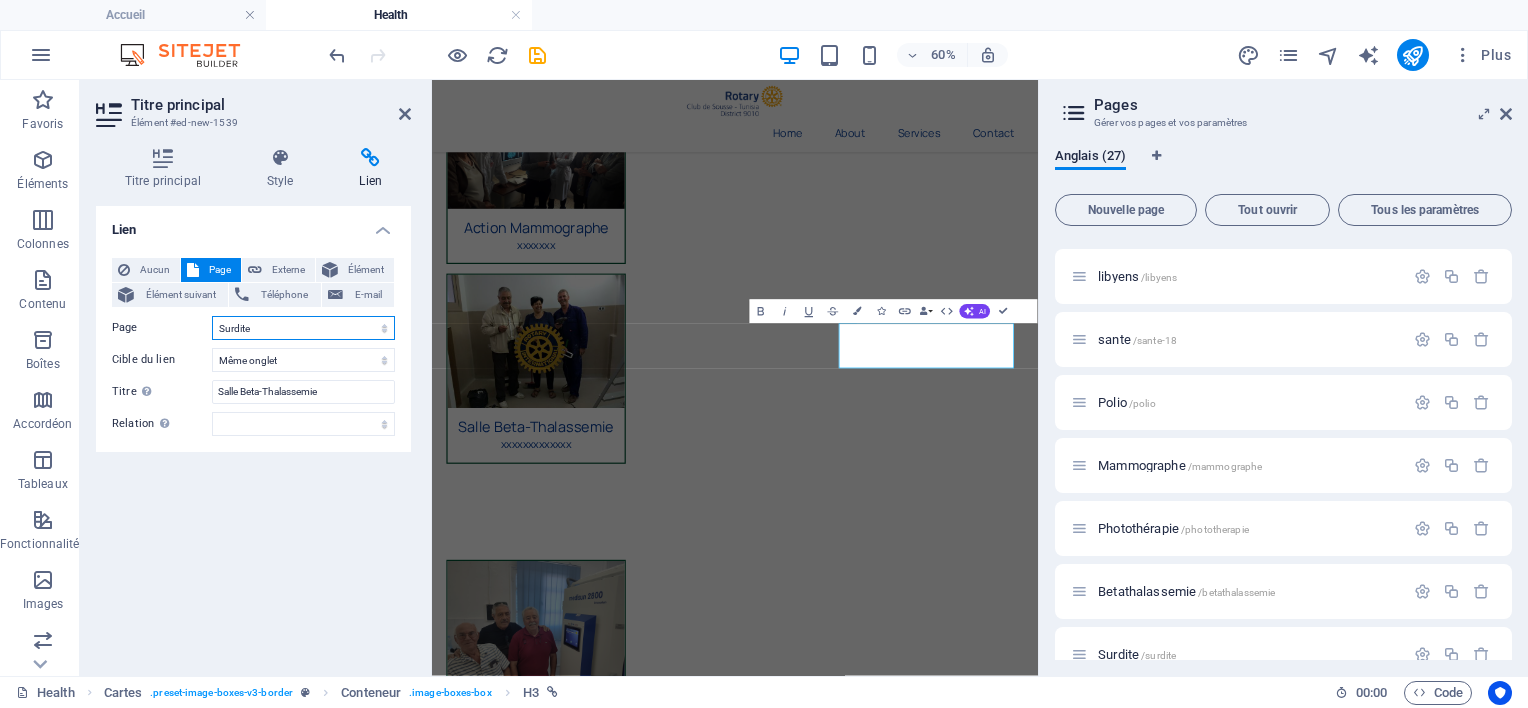 click on "Accueil Historique Actions Contact Privacy Sante Handicape Culture Education Sport Developpement Catastrophe Ramadan Eau Covid inondation libyens sante Polio Mammographe Photothérapie Betathalassemie Surdite Sang Rose Enfant Health" at bounding box center [303, 328] 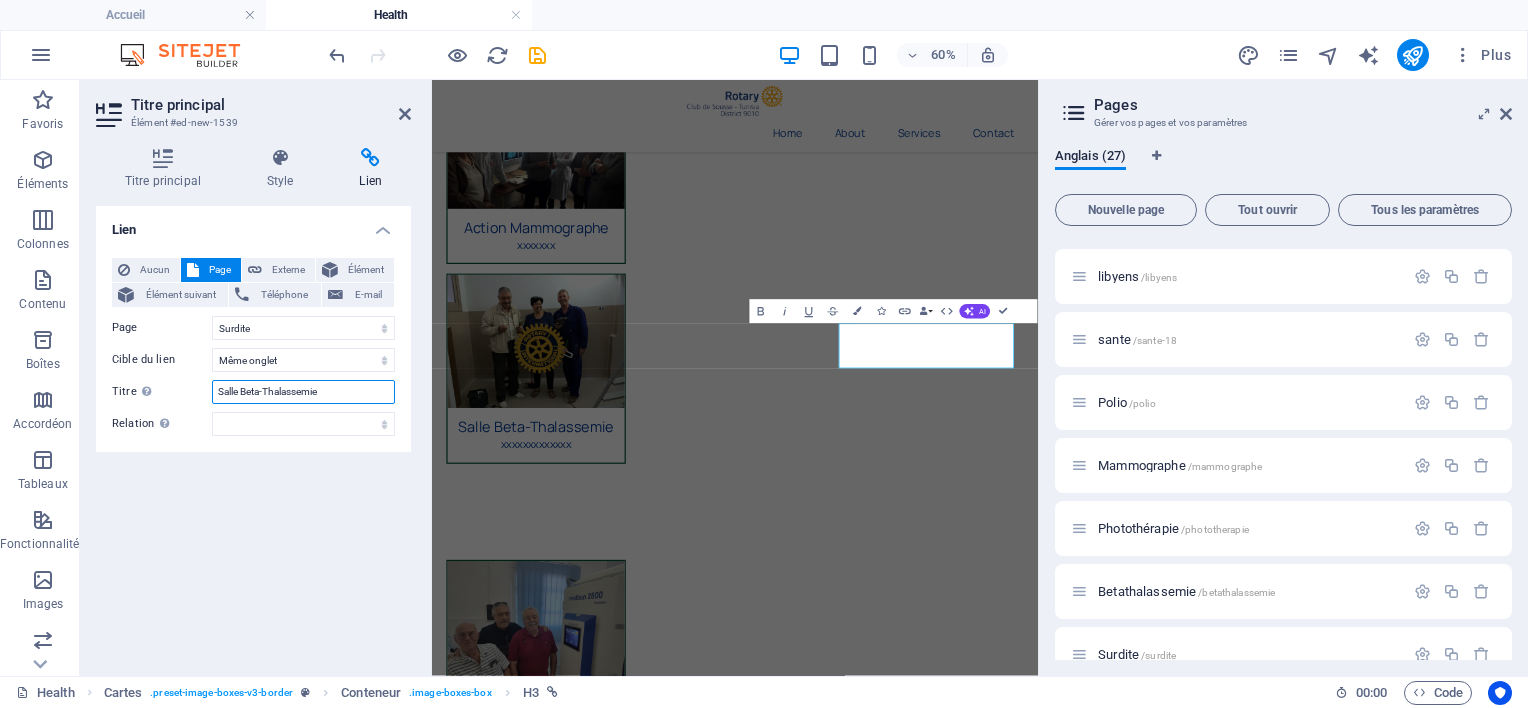 drag, startPoint x: 349, startPoint y: 392, endPoint x: 216, endPoint y: 390, distance: 133.01503 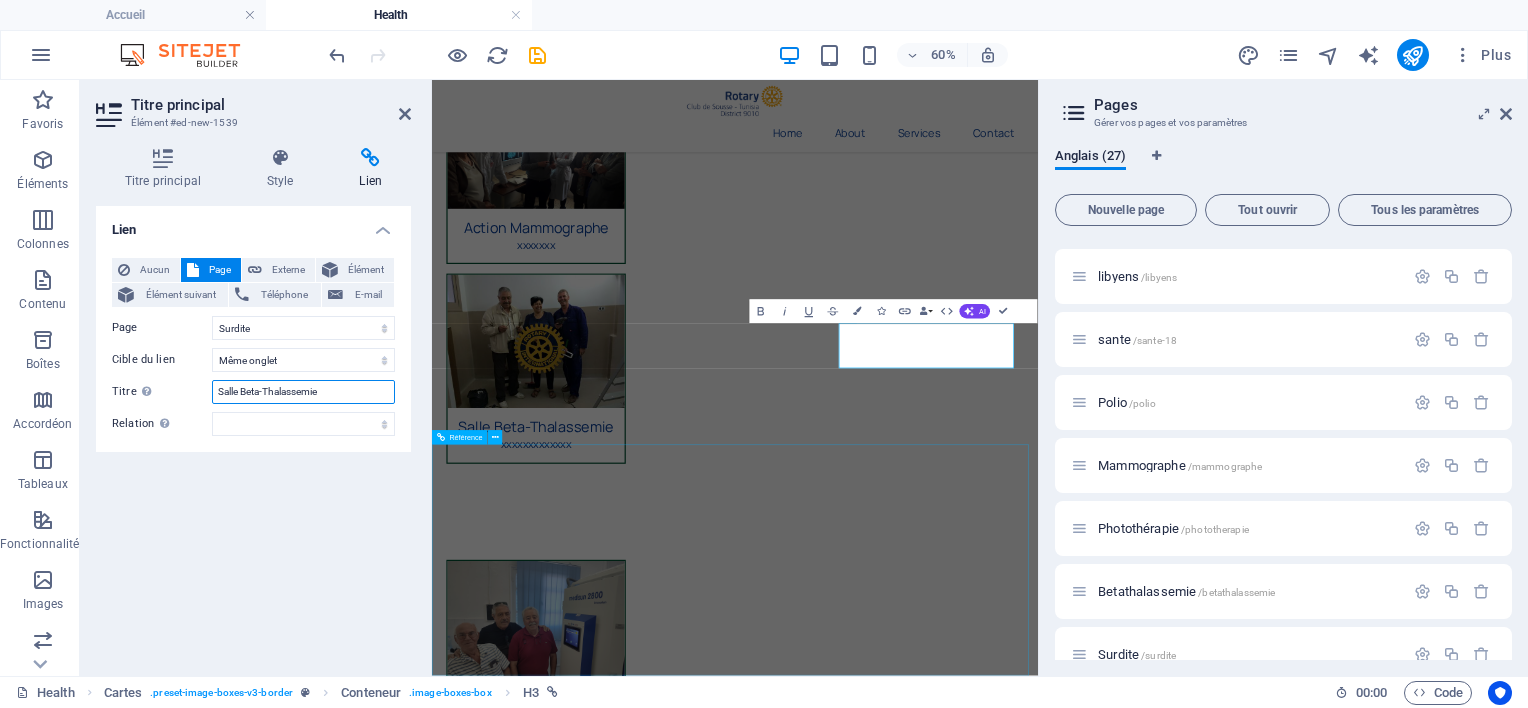 paste on "Appareil de dépistage de surdité néo-natal" 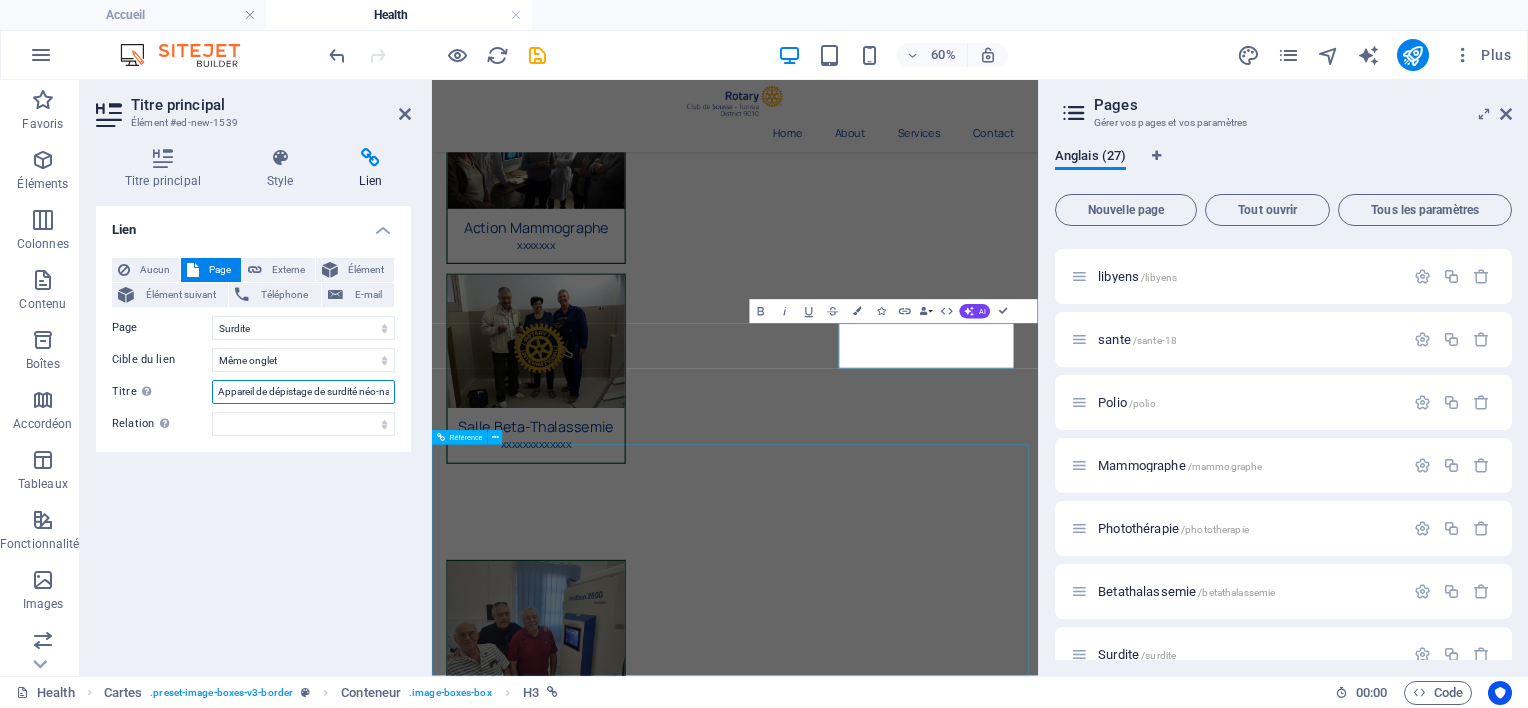 scroll, scrollTop: 0, scrollLeft: 20, axis: horizontal 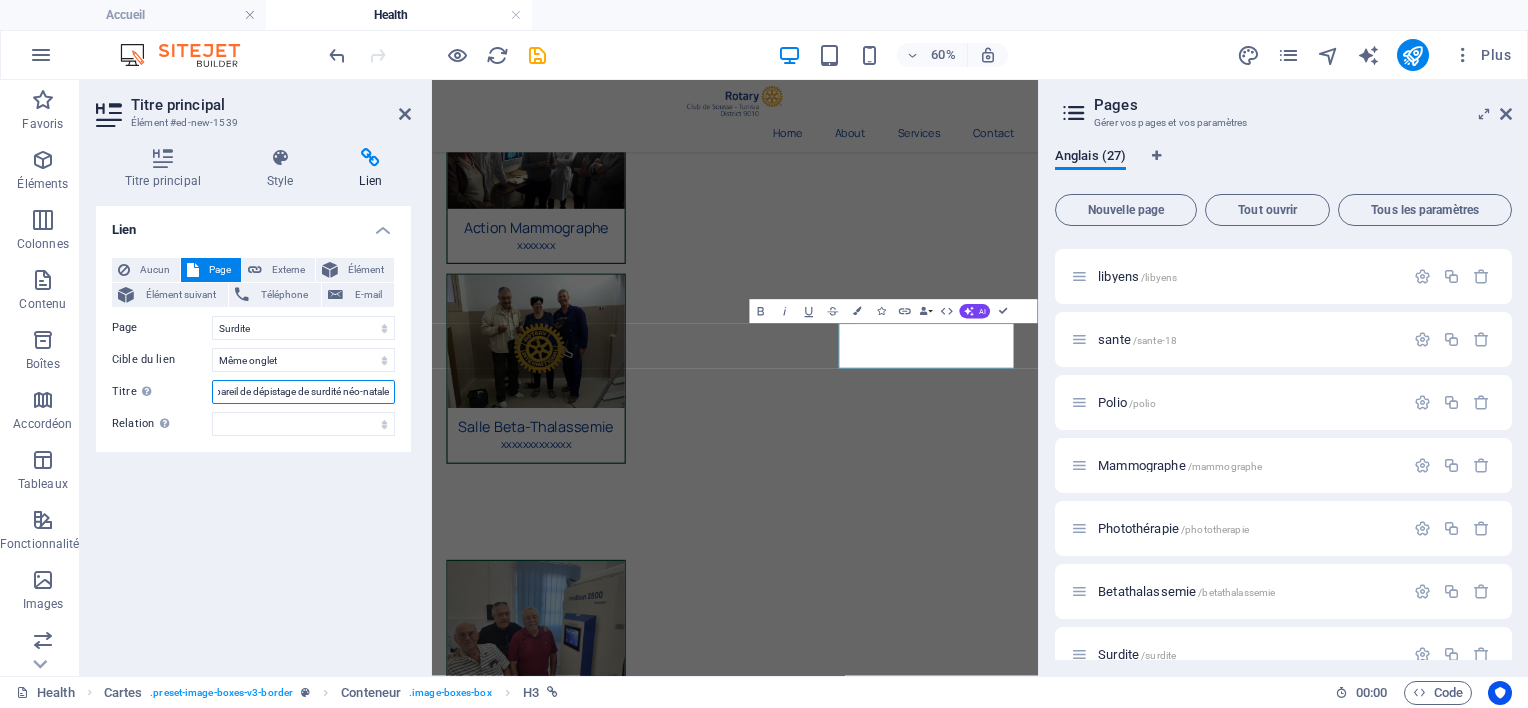 type on "Appareil de dépistage de surdité néo-natale" 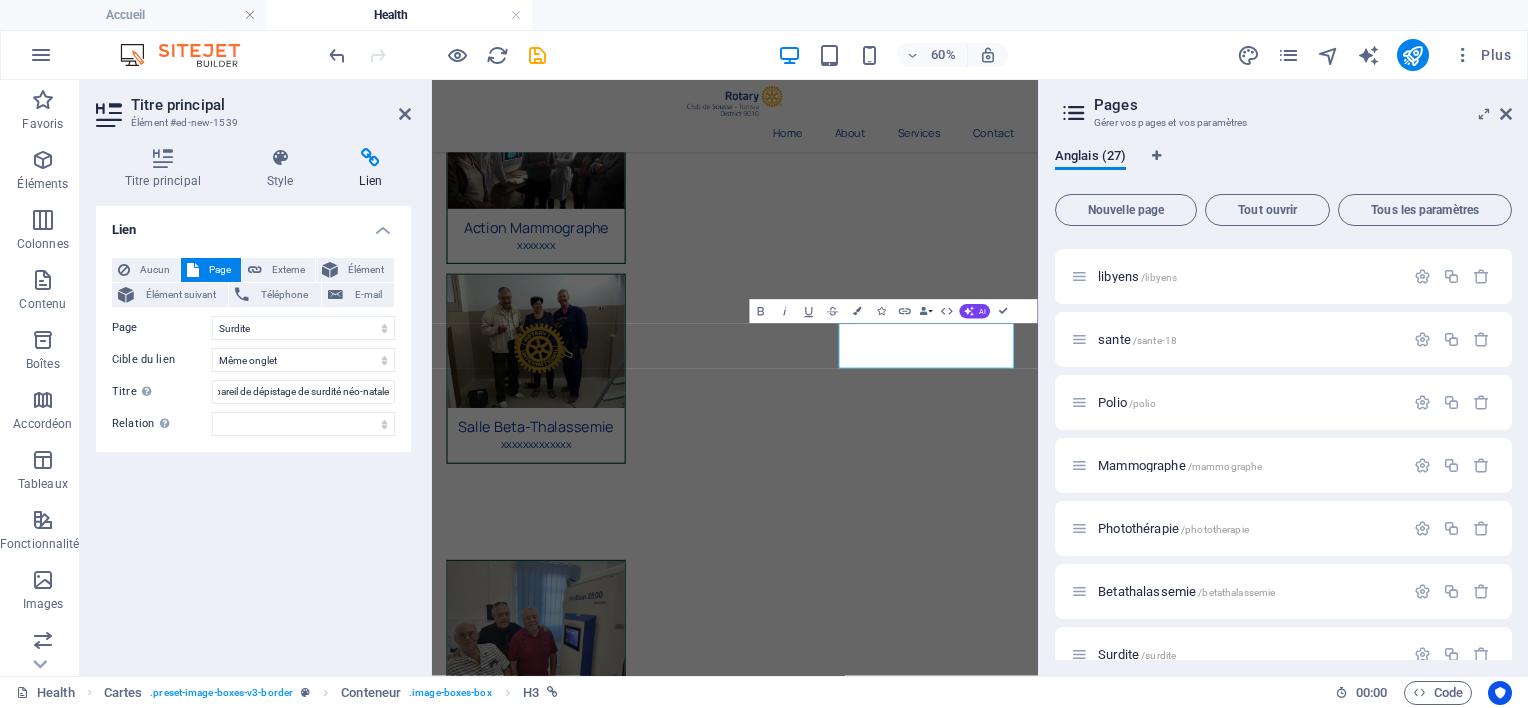 scroll, scrollTop: 0, scrollLeft: 0, axis: both 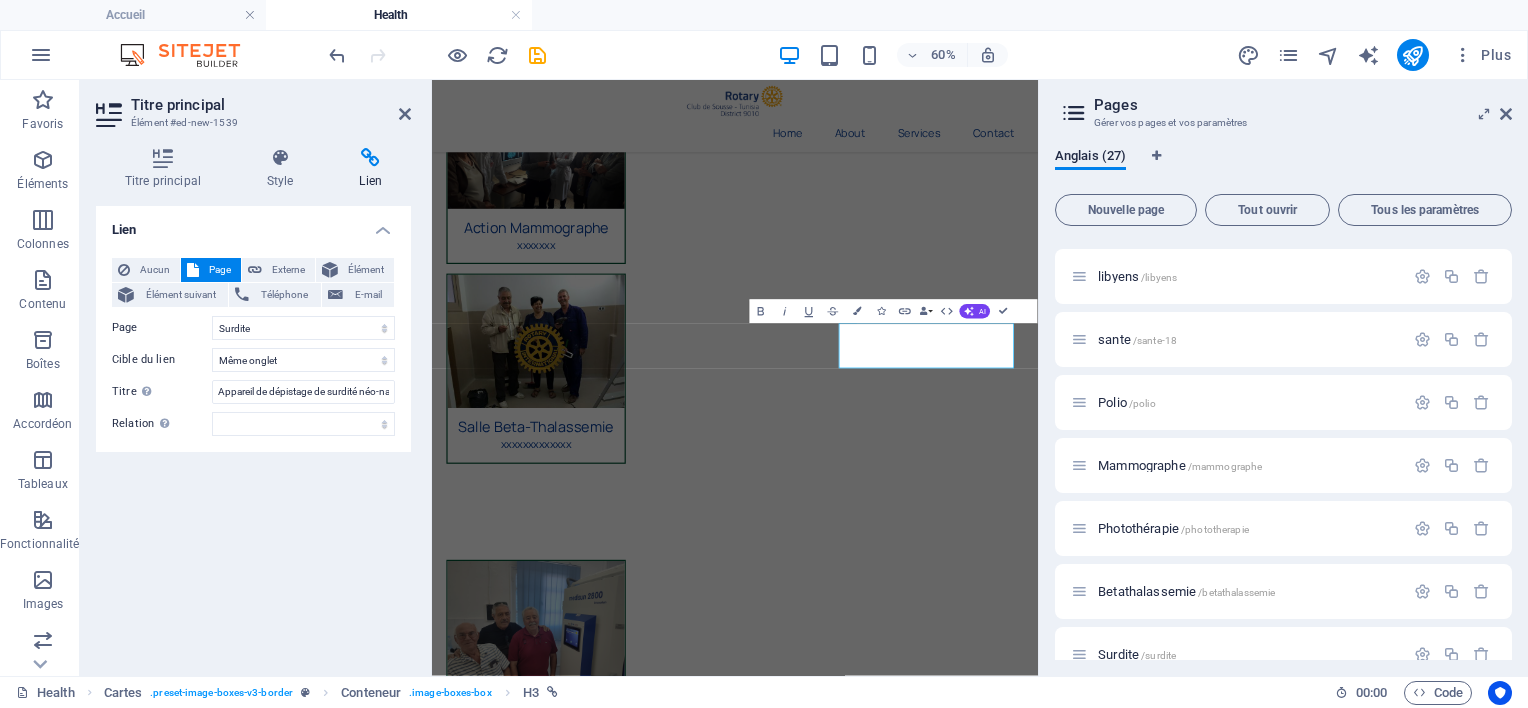 click on "Lien Aucun Page Externe Élément Élément suivant Téléphone E-mail Page Accueil Historique Actions Contact Privacy Sante Handicape Culture Education Sport Developpement Catastrophe Ramadan Eau Covid inondation libyens sante Polio Mammographe Photothérapie Betathalassemie Surdite Sang Rose Enfant Health Élément
URL /15883173 Téléphone E-mail Cible du lien Nouvel onglet Même onglet Superposition Titre Description supplémentaire du lien. Celle-ci doit être différente du texte du lien. Le titre est souvent affiché comme Texte infobulle lorsque la souris passe sur l'élément. Laissez vide en cas de doute. Appareil de dépistage de surdité néo-natale Relation Définit la  relation entre ce lien et la cible du lien . Par exemple, la valeur "nofollow" indique aux moteurs de recherche de ne pas suivre le lien. Vous pouvez le laisser vide. alternate author bookmark external help license next nofollow noreferrer noopener prev search tag" at bounding box center [253, 433] 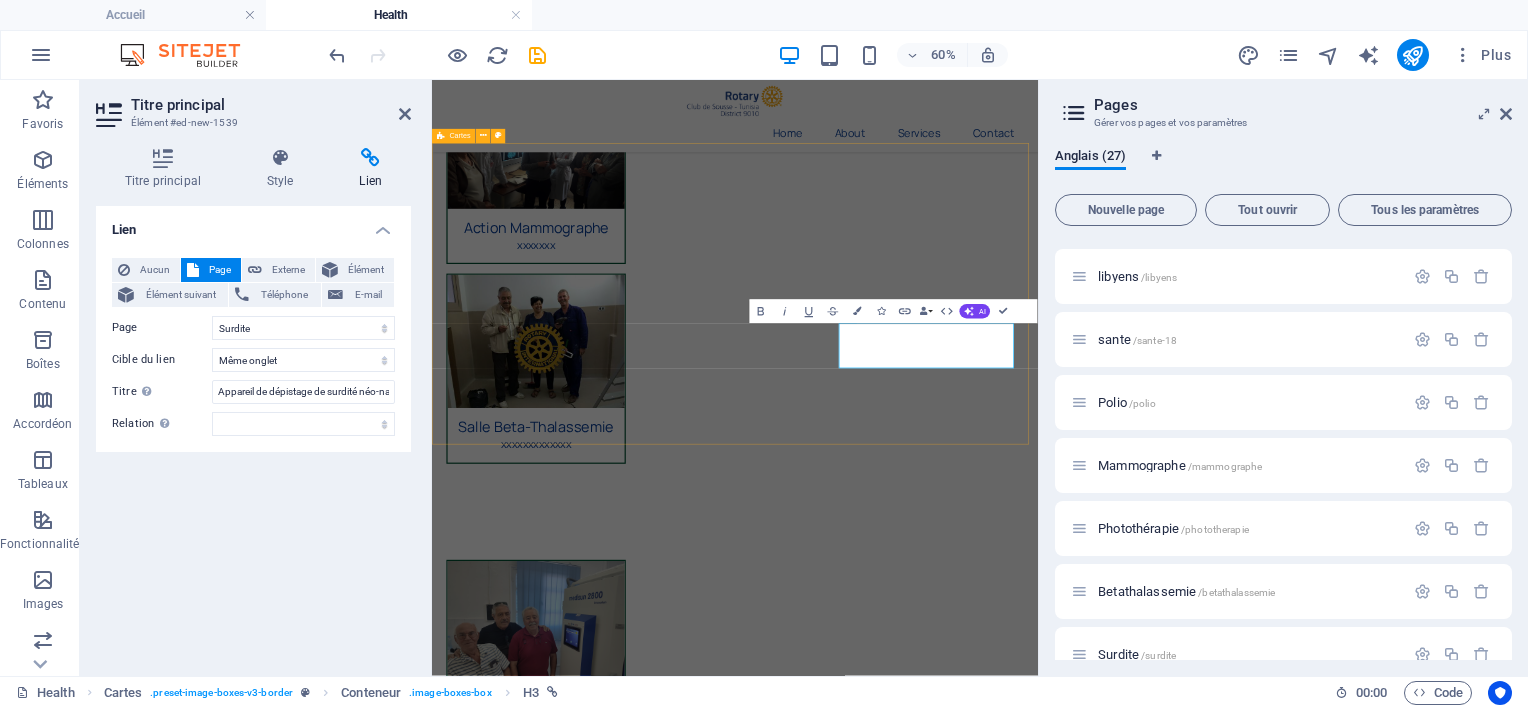 click on "Appareil Photothérapie xxxxxxxxxxxxxxxx Don de Lunette xxxxxxx Appareil de dépistage de surdité néo-natale xxxxxxxxxxxxx" at bounding box center (937, 1386) 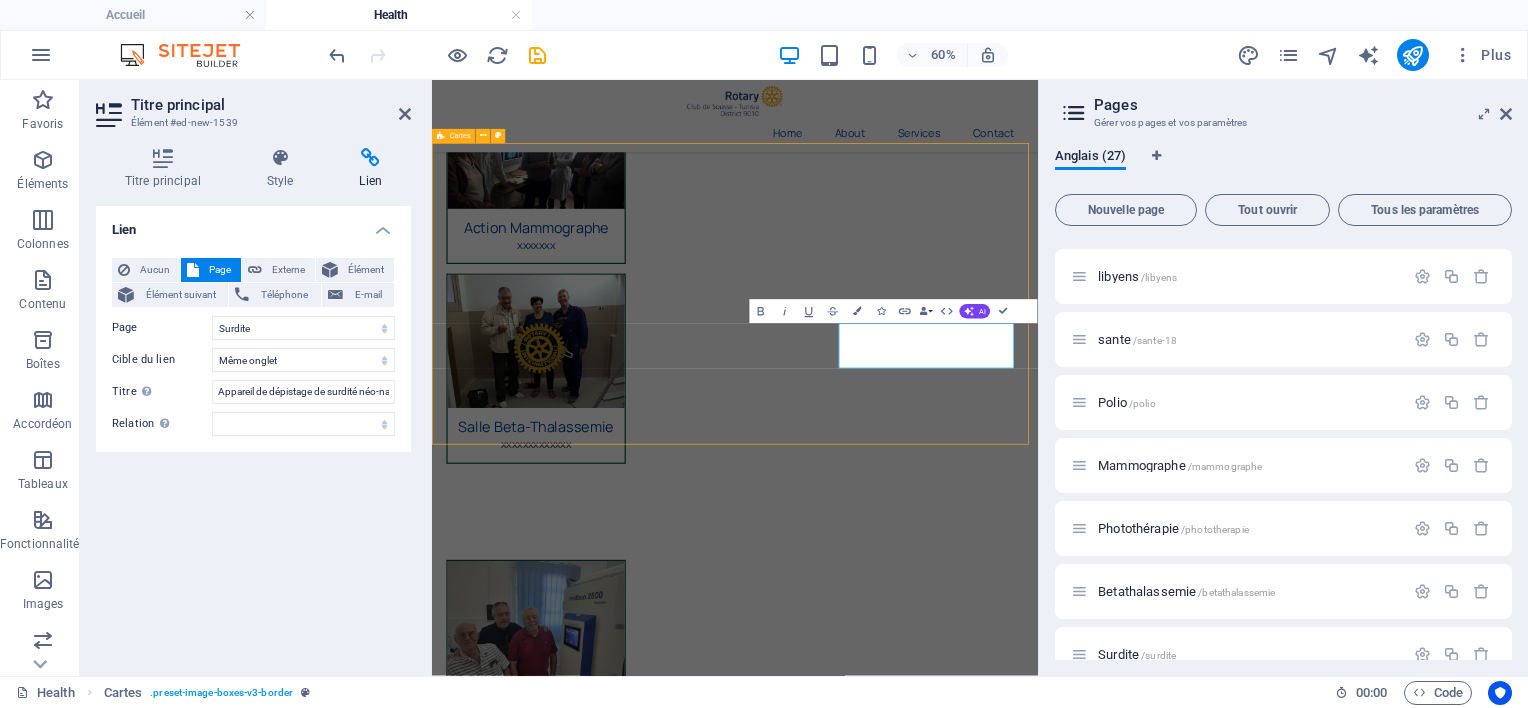 click on "Appareil Photothérapie xxxxxxxxxxxxxxxx Don de Lunette xxxxxxx Appareil de dépistage de surdité néo-natale xxxxxxxxxxxxx" at bounding box center [937, 1386] 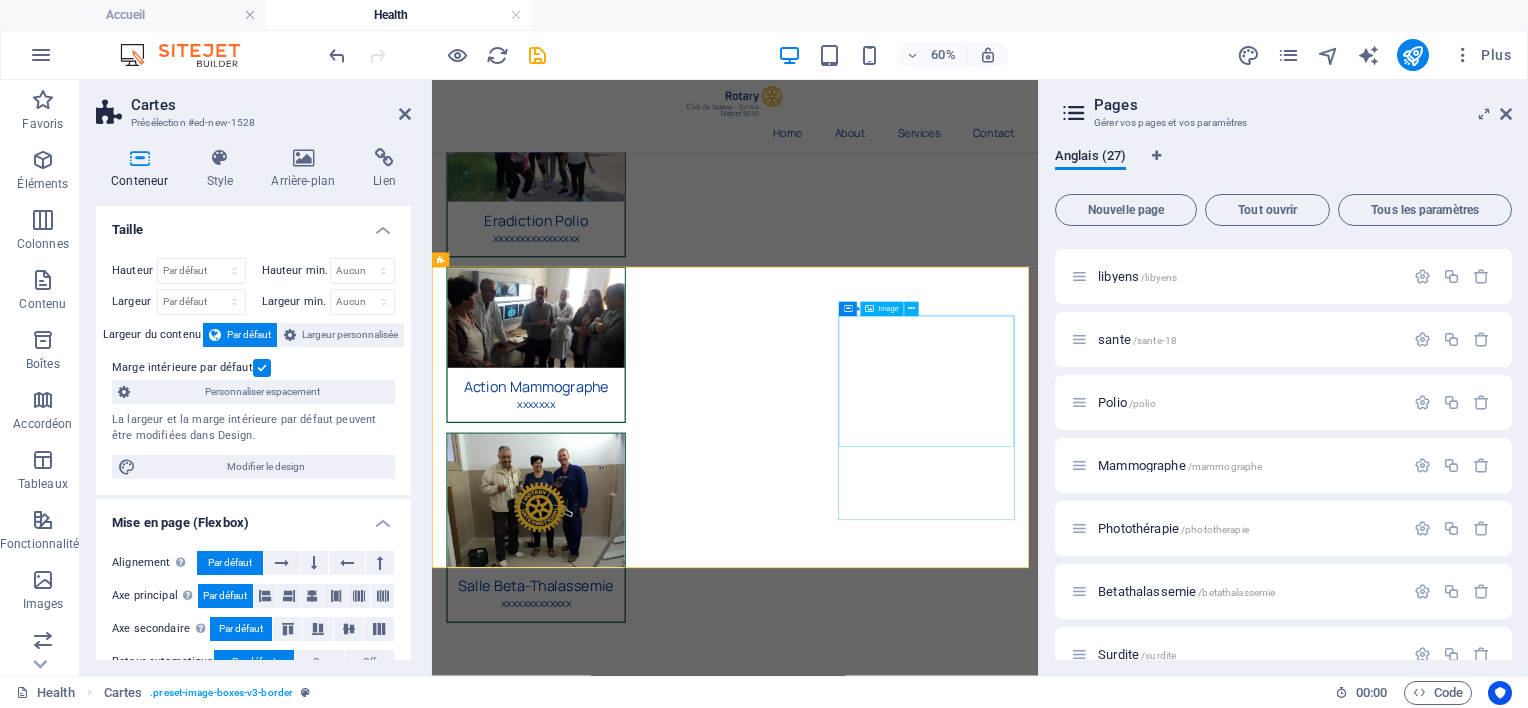 scroll, scrollTop: 437, scrollLeft: 0, axis: vertical 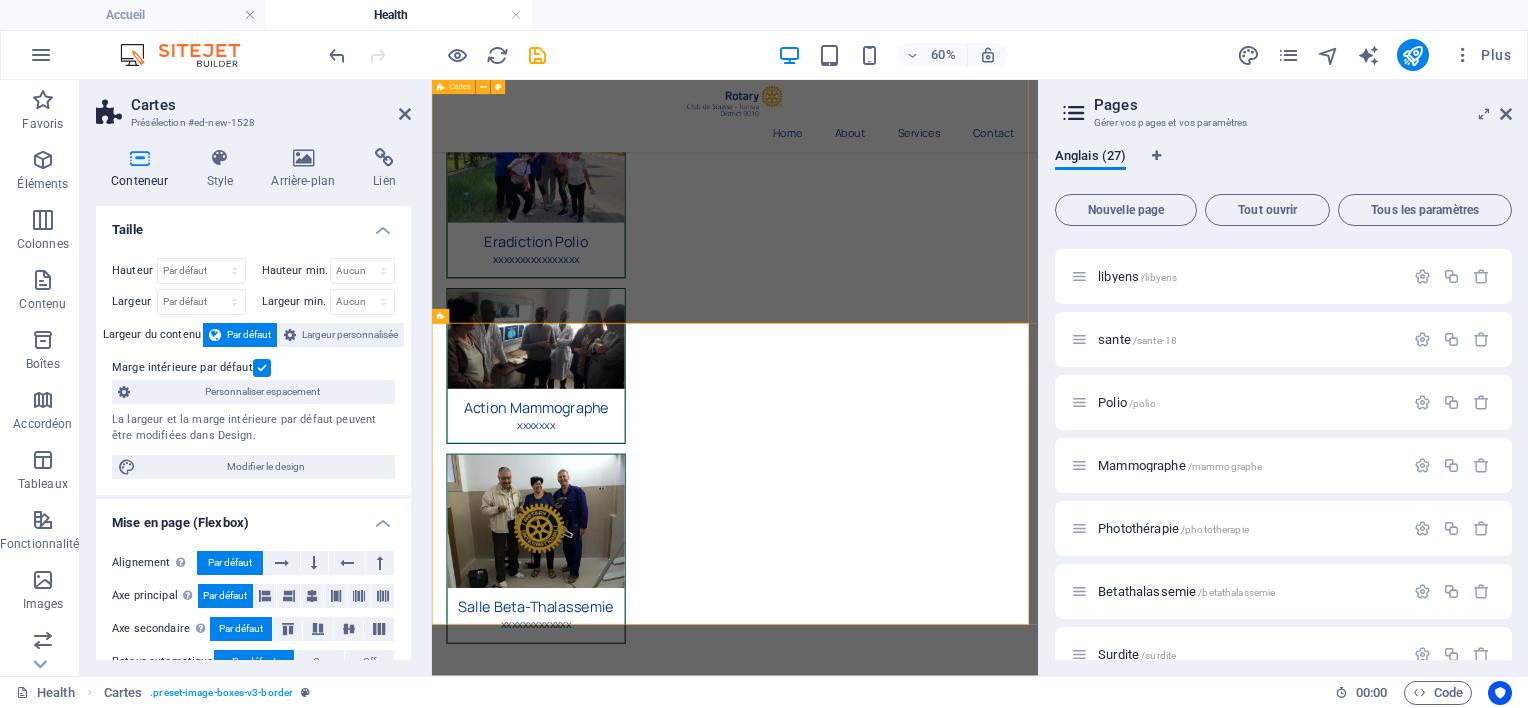 click on "Eradiction Polio xxxxxxxxxxxxxxxx Action Mammographe xxxxxxx Salle Beta-Thalassemie xxxxxxxxxxxxx" at bounding box center (937, 558) 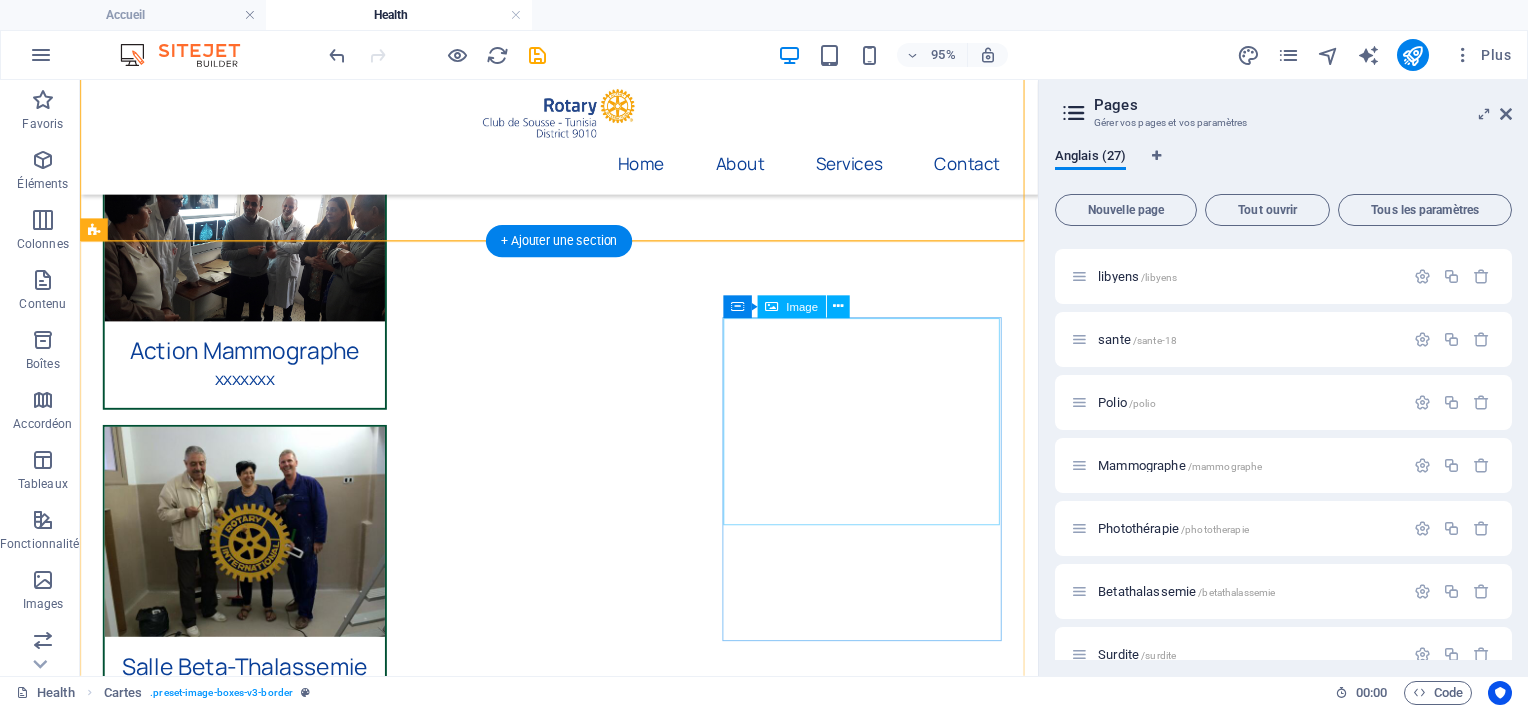 scroll, scrollTop: 700, scrollLeft: 0, axis: vertical 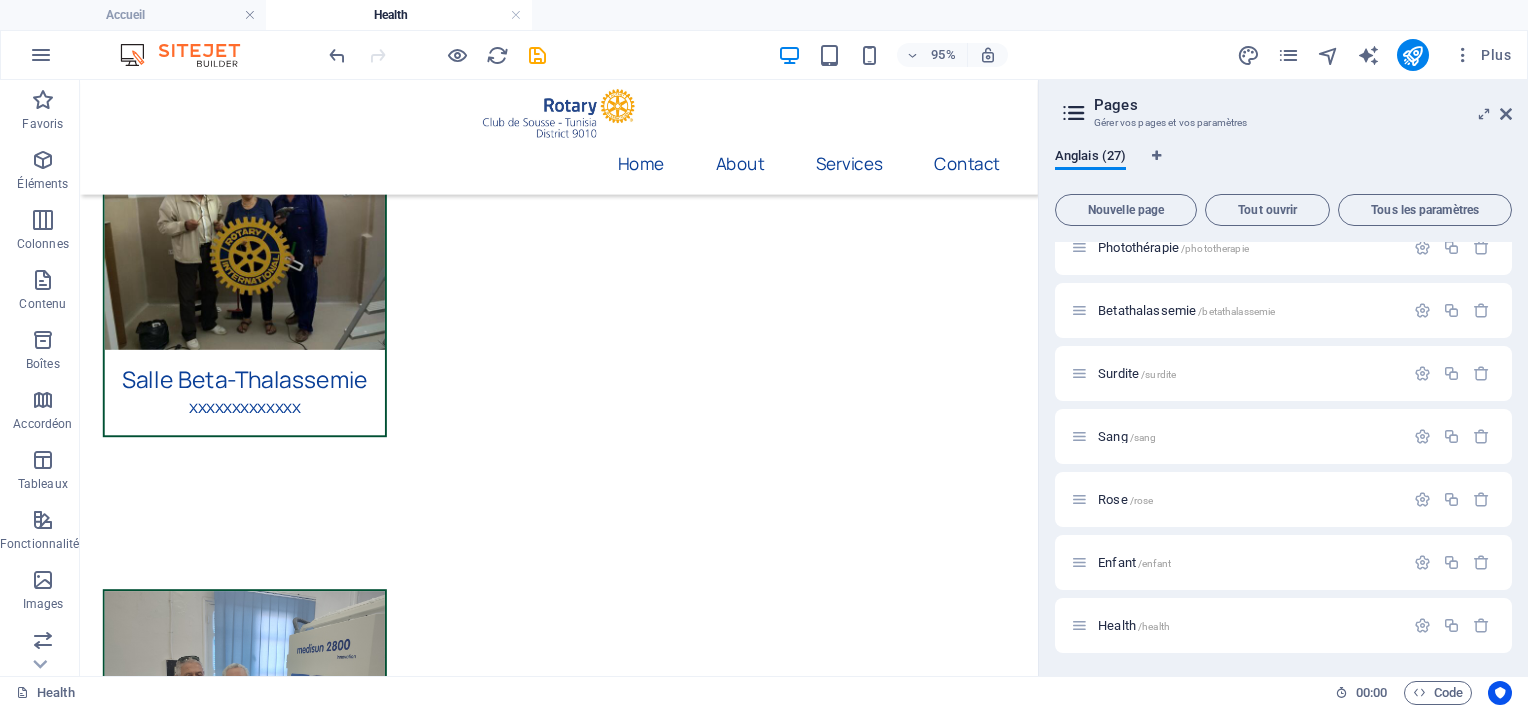 click on "Home About Services Contact
2005  Rotary Club de Sousse Tunisia . All Rights Reserved. Privacy Policy   Legal Notice" at bounding box center (584, 2041) 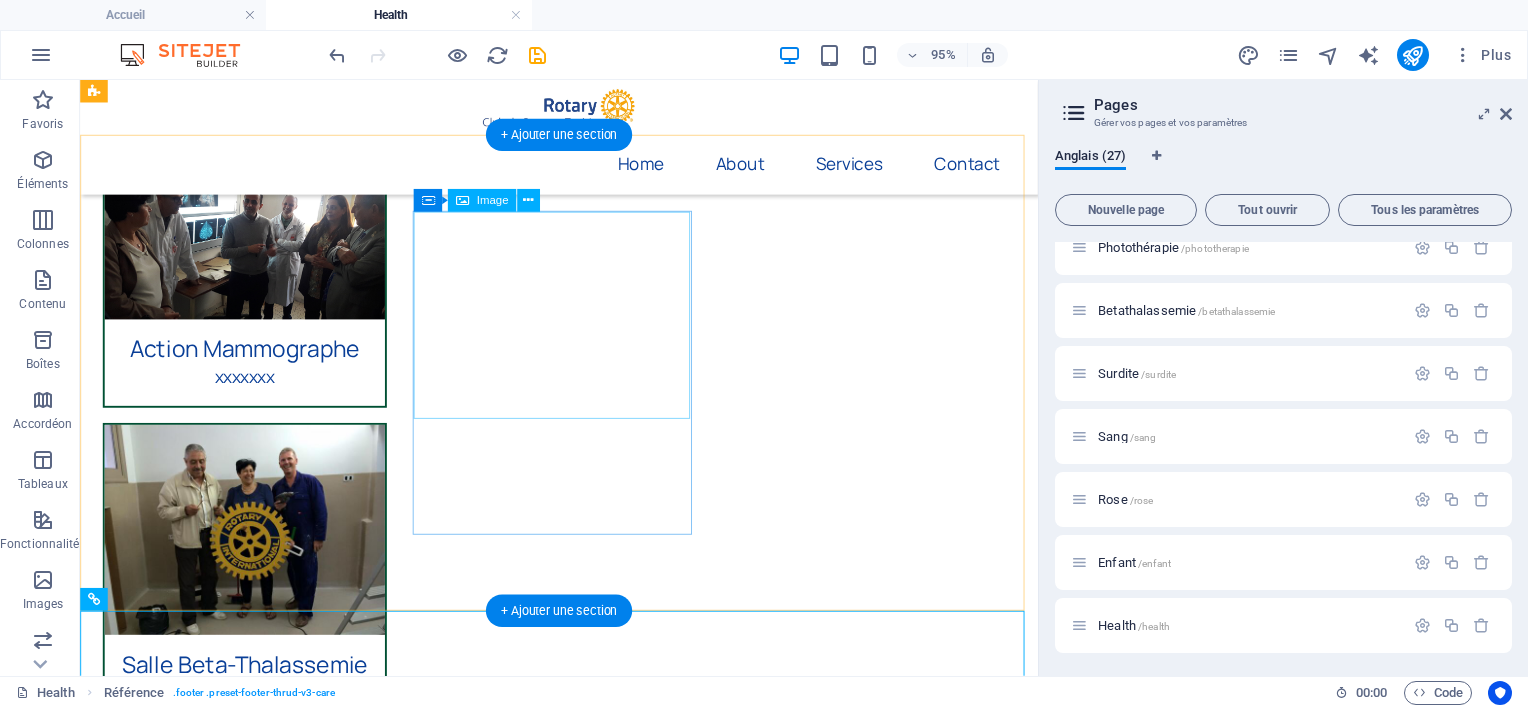 scroll, scrollTop: 700, scrollLeft: 0, axis: vertical 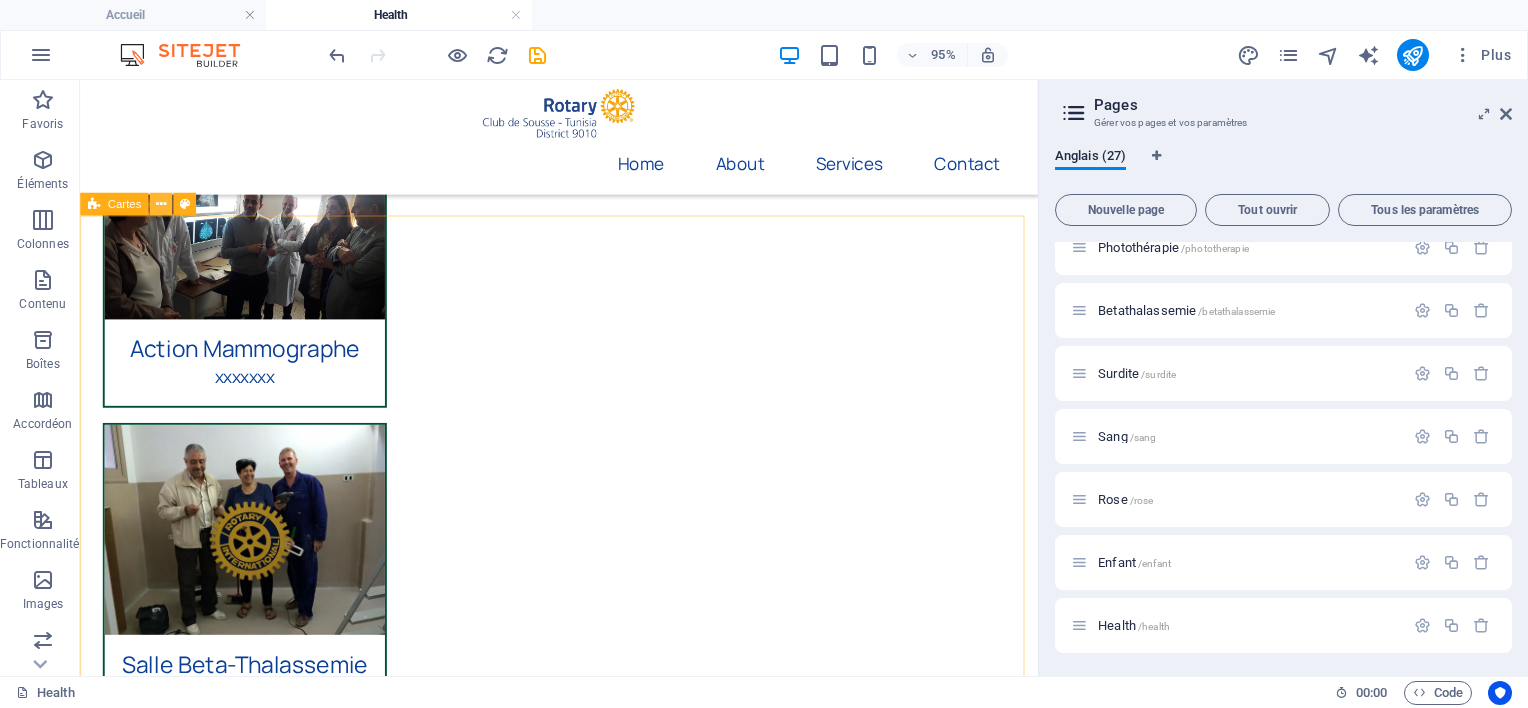 click at bounding box center (161, 205) 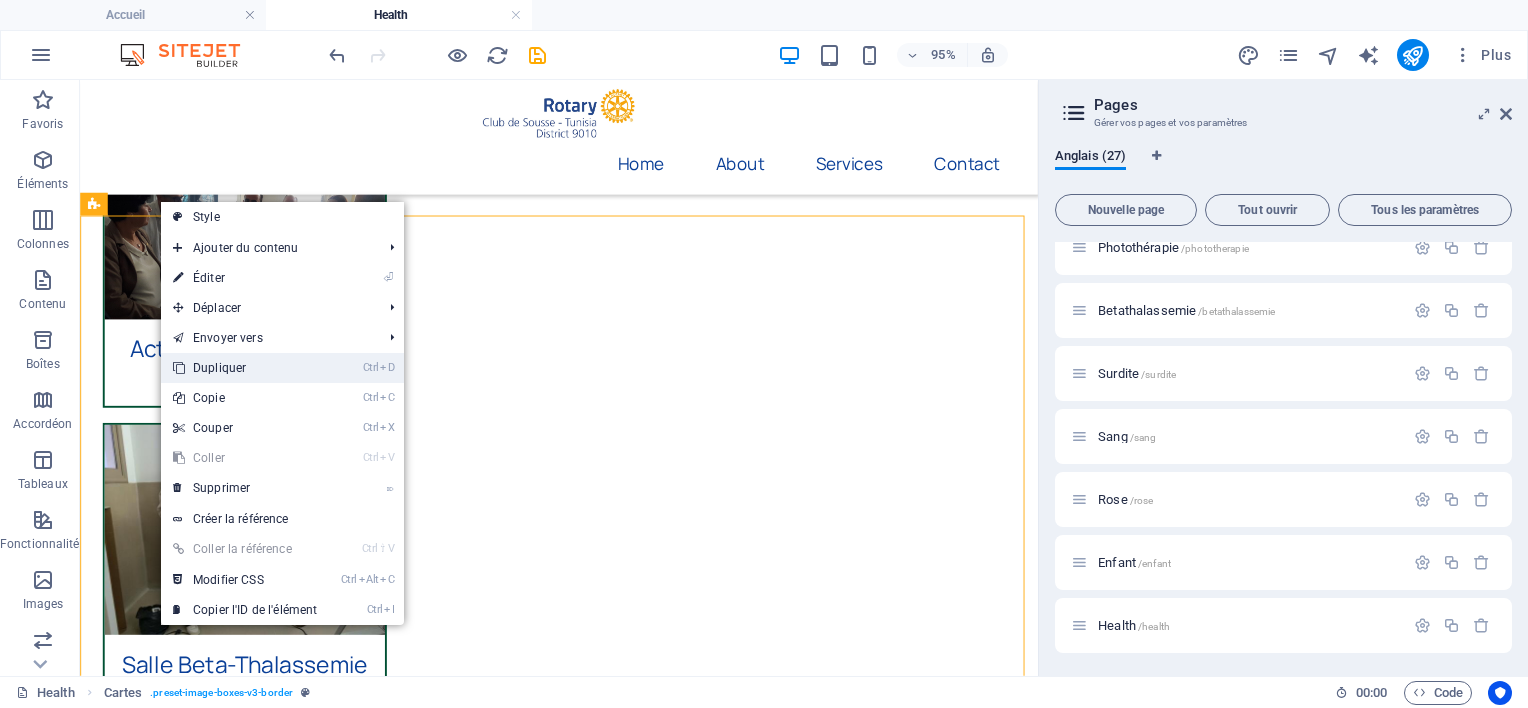 click on "Ctrl D  Dupliquer" at bounding box center [245, 368] 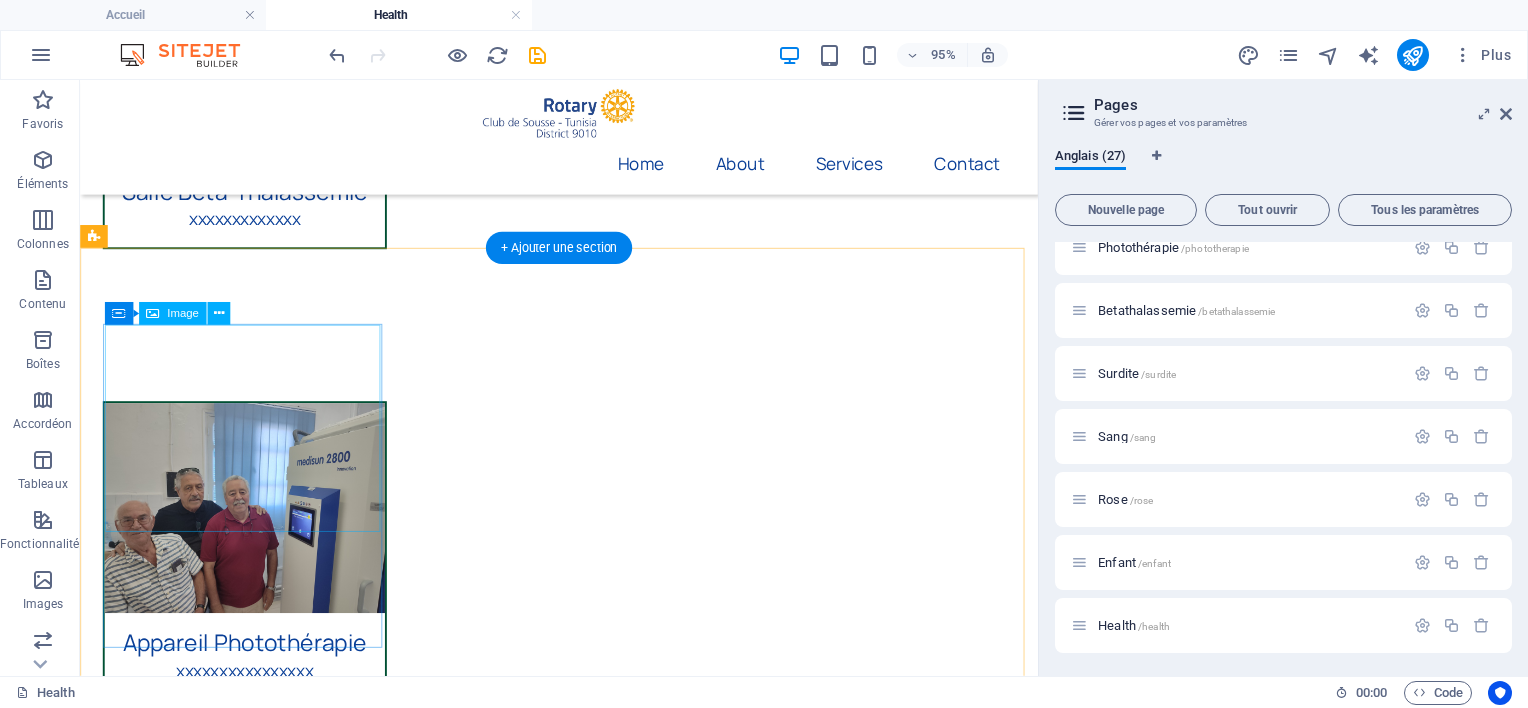 scroll, scrollTop: 1200, scrollLeft: 0, axis: vertical 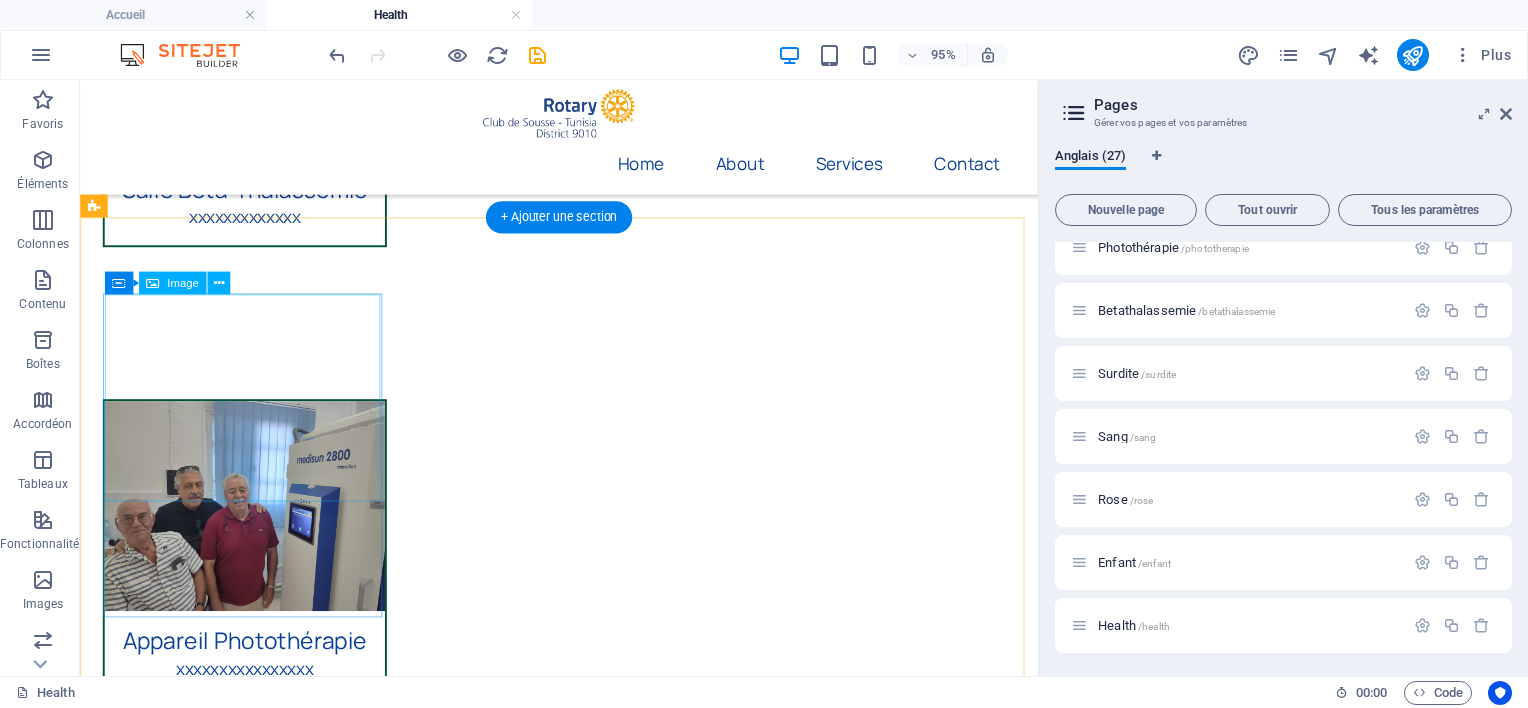 click at bounding box center [253, 1696] 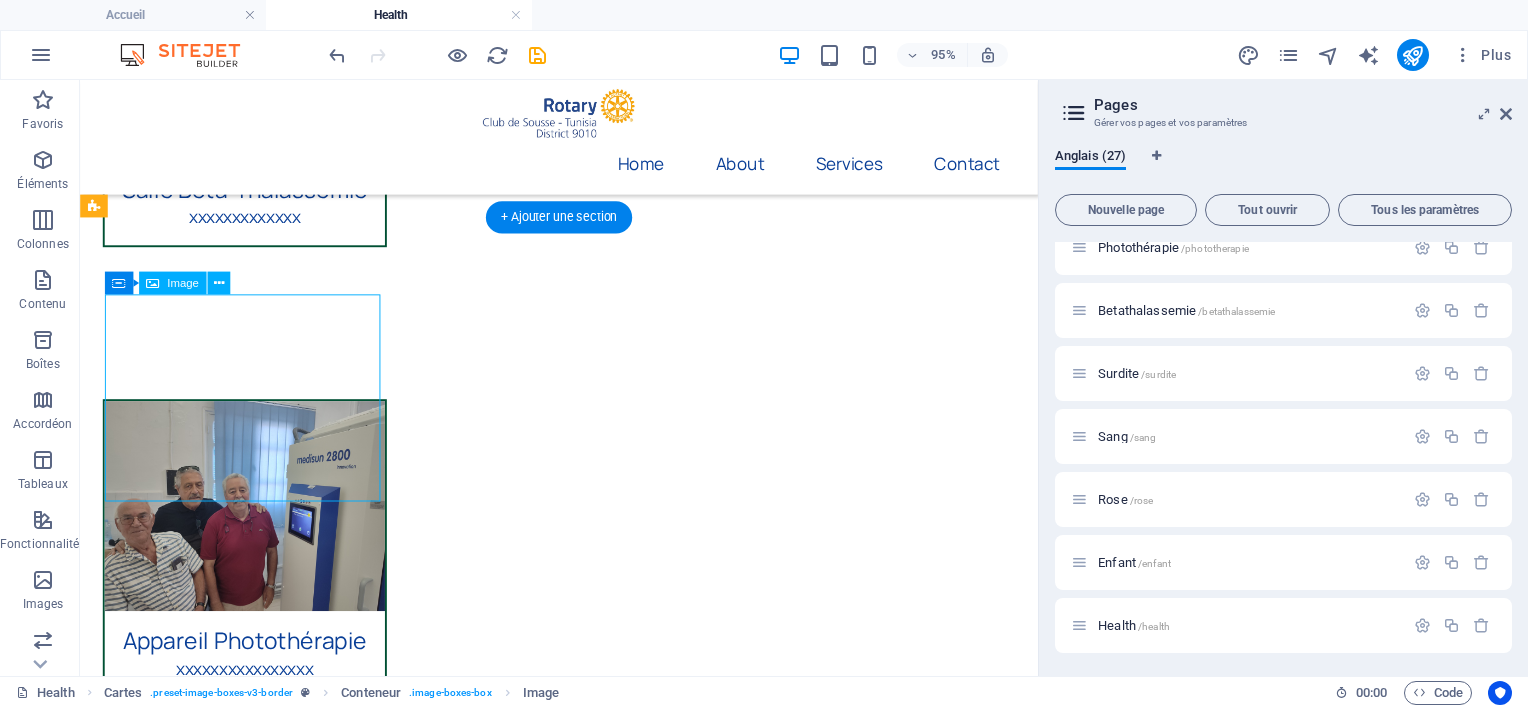 click at bounding box center [253, 1696] 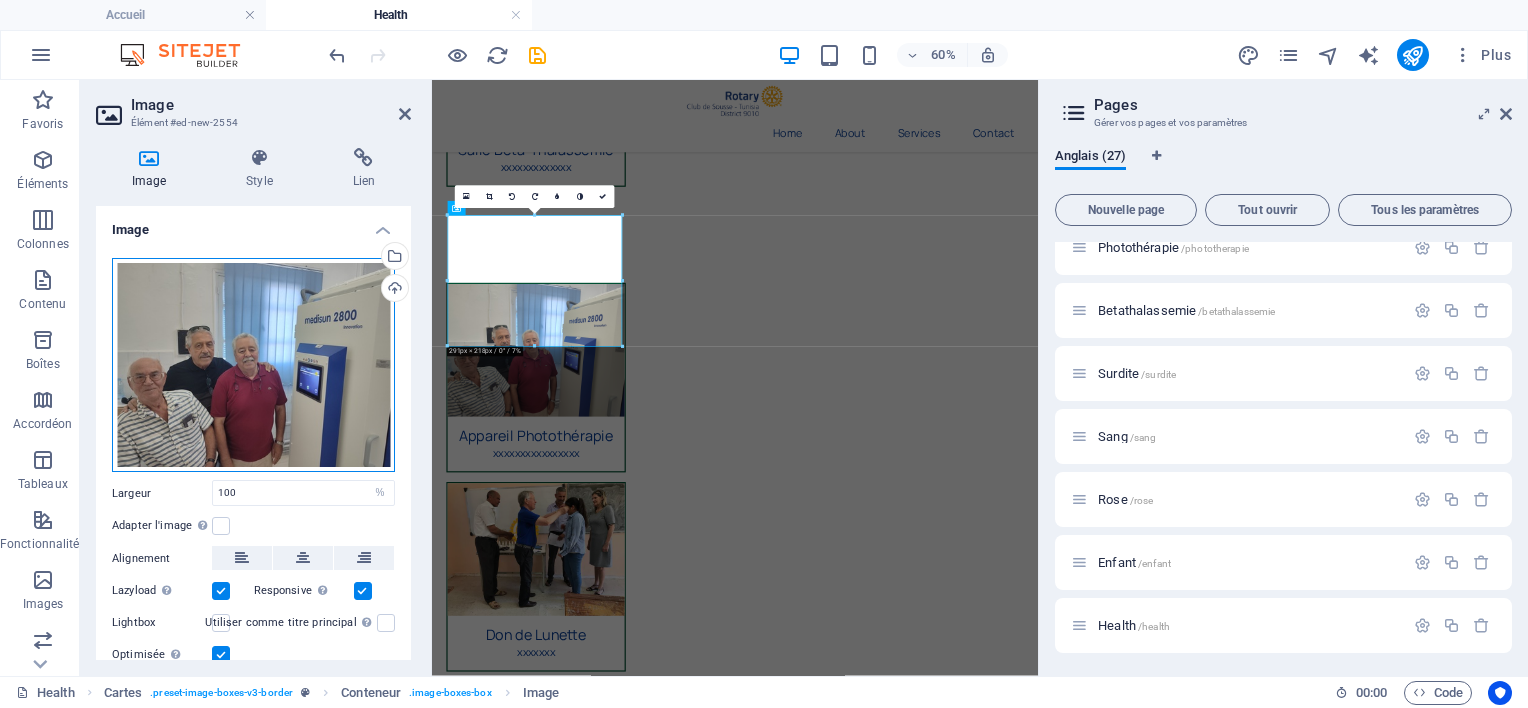 click on "Glissez les fichiers ici, cliquez pour choisir les fichiers ou  sélectionnez les fichiers depuis Fichiers ou depuis notre stock gratuit de photos et de vidéos" at bounding box center (253, 365) 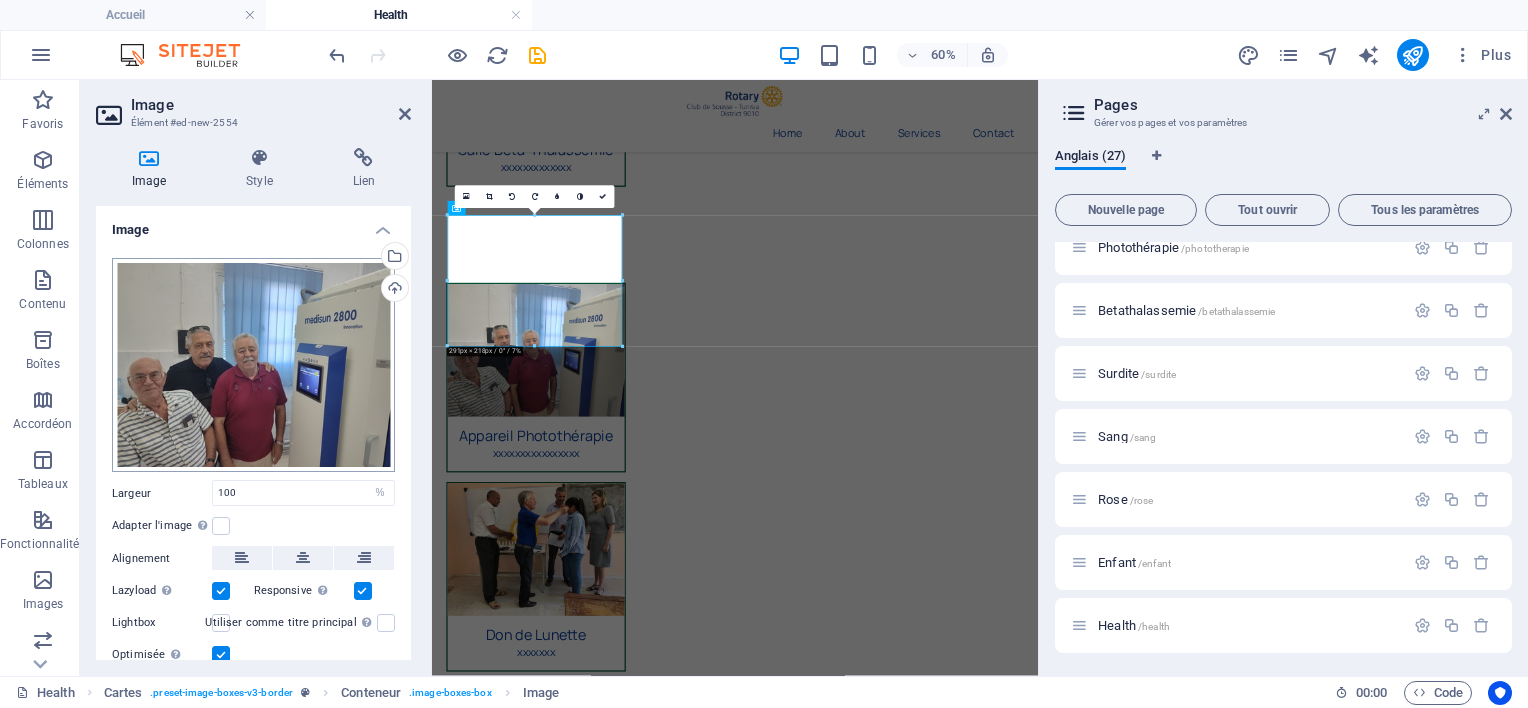 click on "Rotary Club de Sousse Tunisia Accueil Health Favoris Éléments Colonnes Contenu Boîtes Accordéon Tableaux Fonctionnalités Images Slider En-tête Pied de page Formulaires Marketing Collections
Glissez et déposez l'élément de votre choix pour remplacer le contenu existant. Appuyez sur "Ctrl" si vous voulez créer un nouvel élément.
Conteneur   H1   Conteneur   Conteneur   Colonnes inégales   Conteneur   Conteneur   Image   Conteneur   Conteneur   Conteneur   Image   Conteneur   Conteneur   Conteneur   Conteneur   Image   Conteneur   Conteneur   Barre de menus   Menu 95% Plus Accueil Cartes . preset-image-boxes-v3-border Conteneur . image-boxes-box Image 00 : 00 Code Favoris Éléments Colonnes Contenu Boîtes Accordéon Tableaux Fonctionnalités Images Slider En-tête Pied de page Formulaires Marketing Collections Image Élément #ed-new-2554 Image Style Lien Image Téléverser Largeur 100 %" at bounding box center (764, 354) 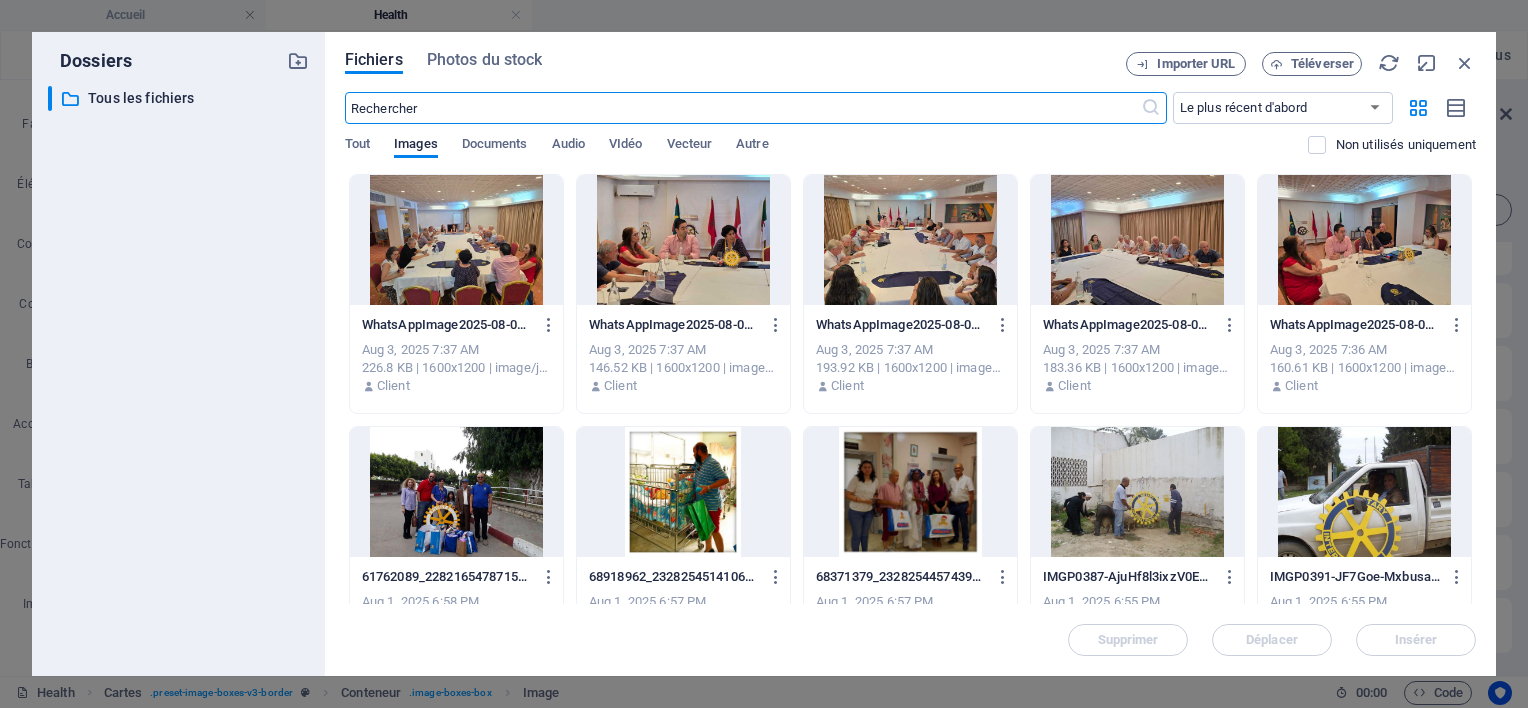 scroll, scrollTop: 0, scrollLeft: 0, axis: both 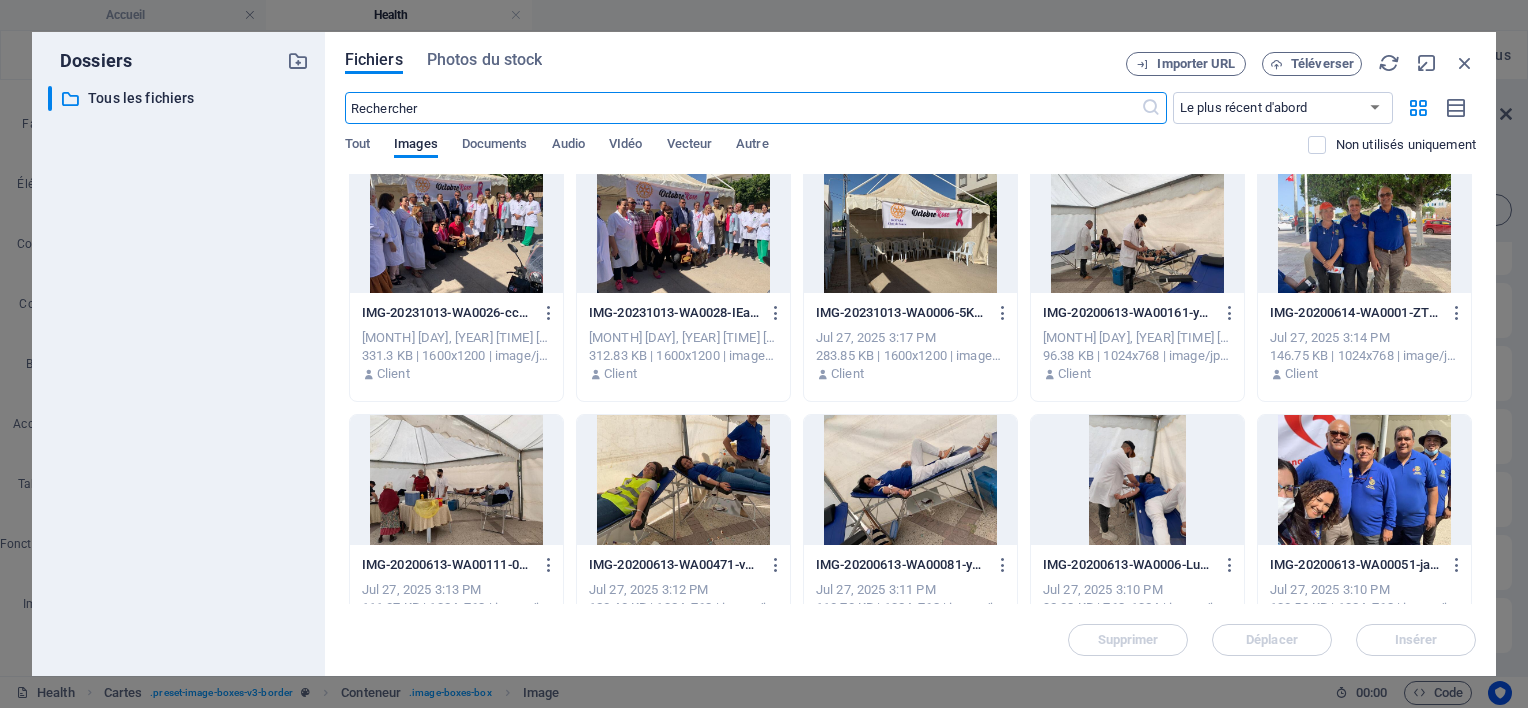 click at bounding box center [683, 480] 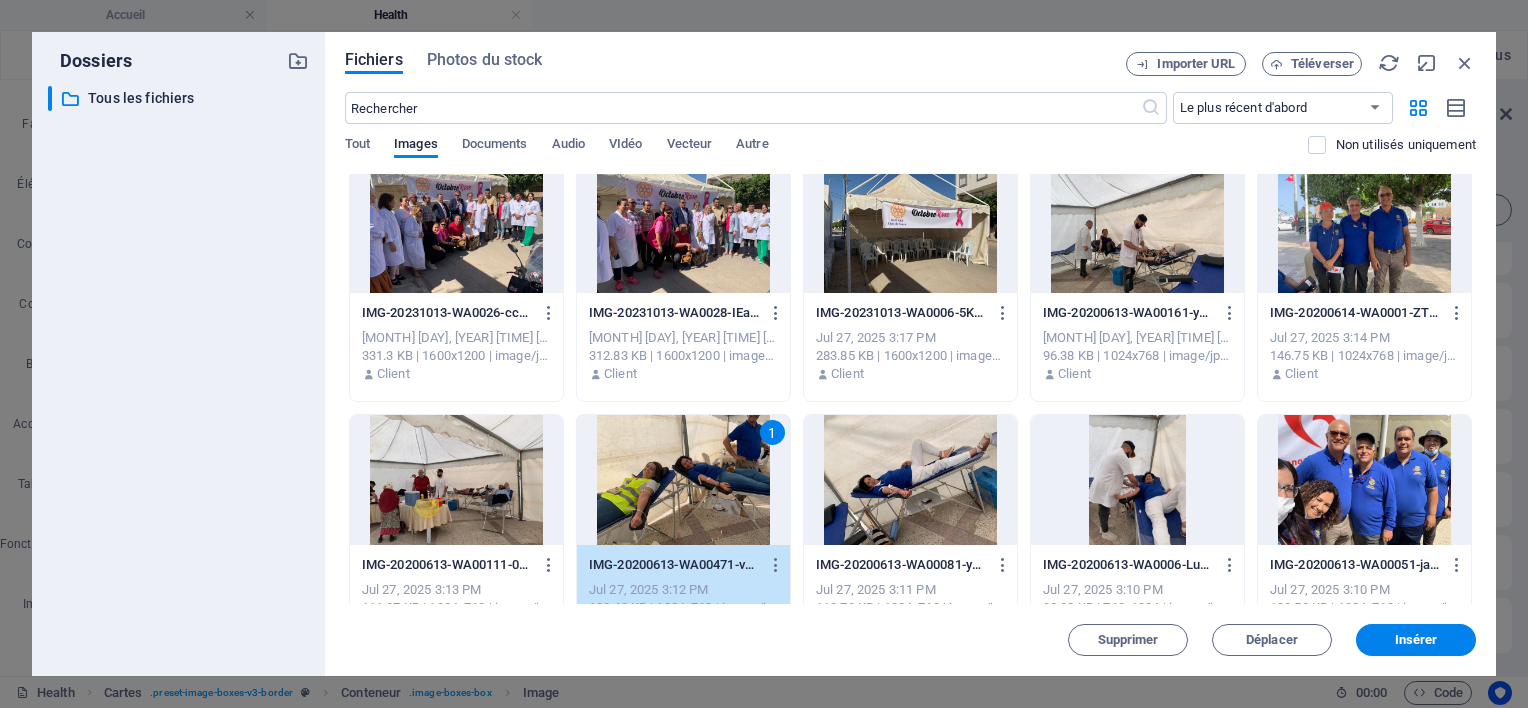 click on "1" at bounding box center (683, 480) 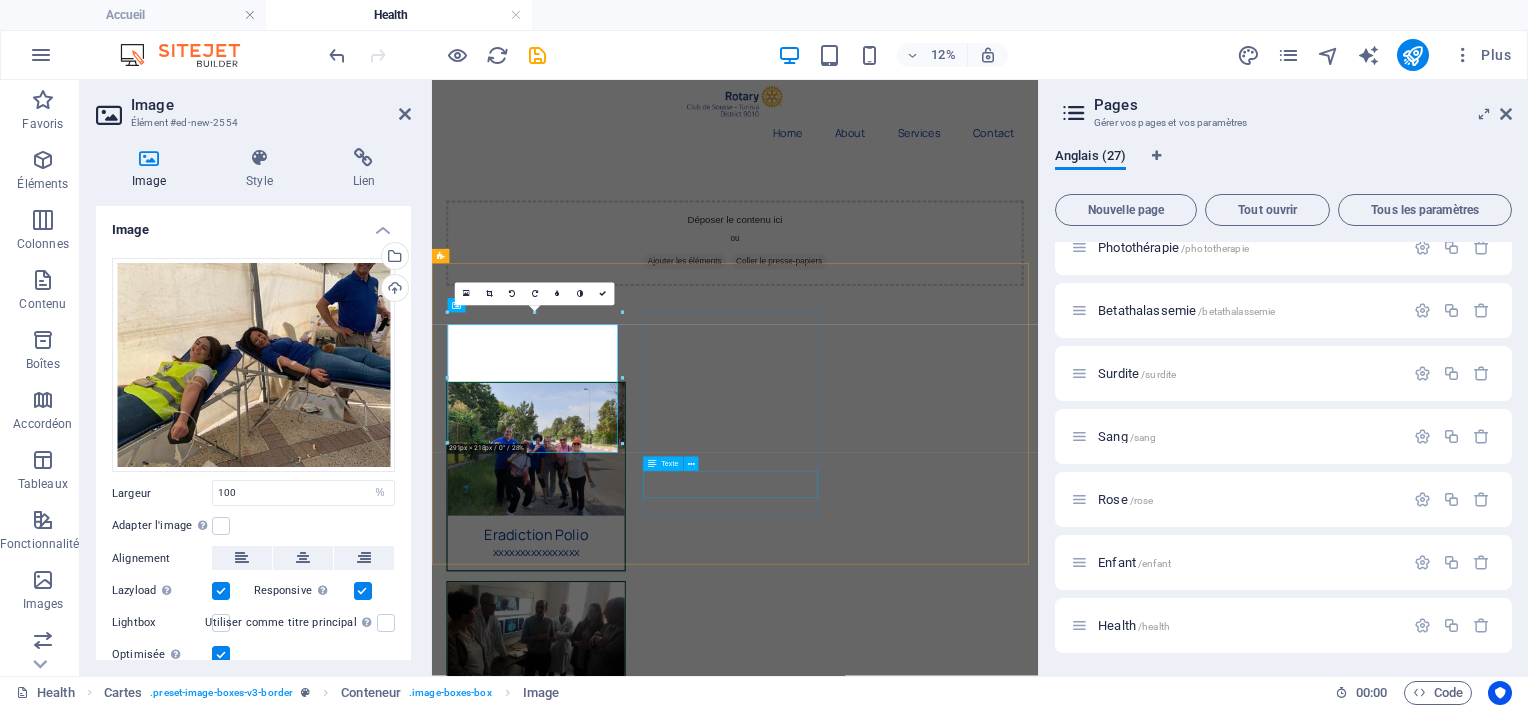 scroll, scrollTop: 1039, scrollLeft: 0, axis: vertical 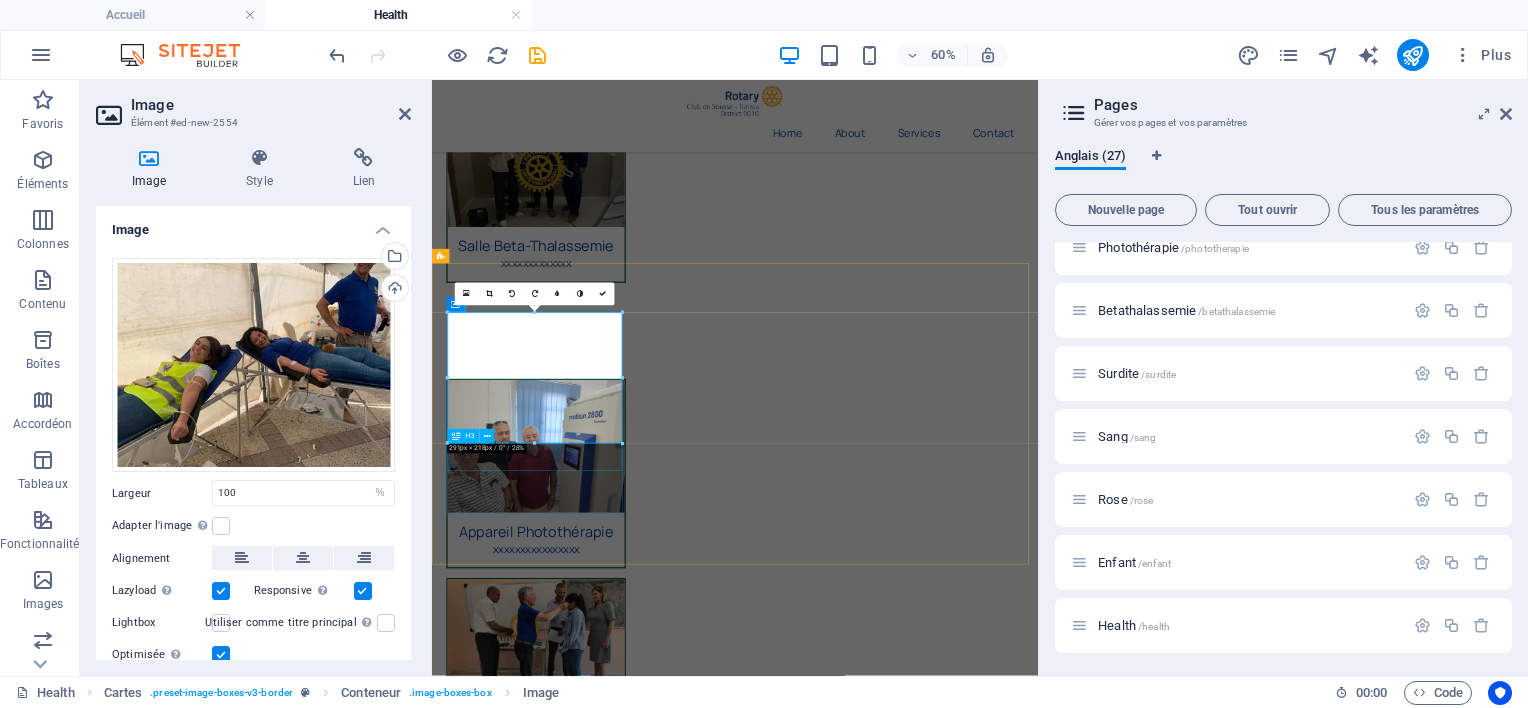 click on "Appareil Photothérapie" at bounding box center [605, 1995] 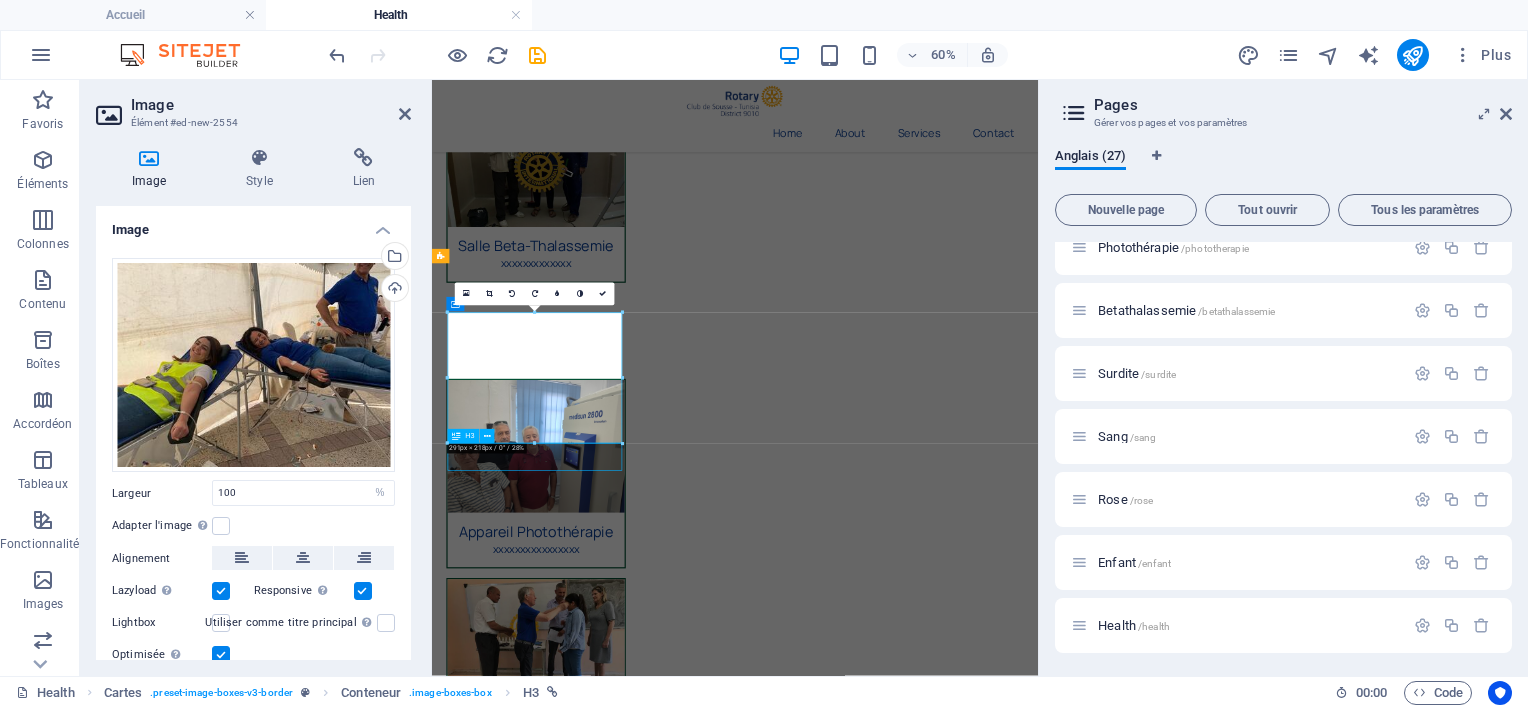 click on "Appareil Photothérapie" at bounding box center (605, 1995) 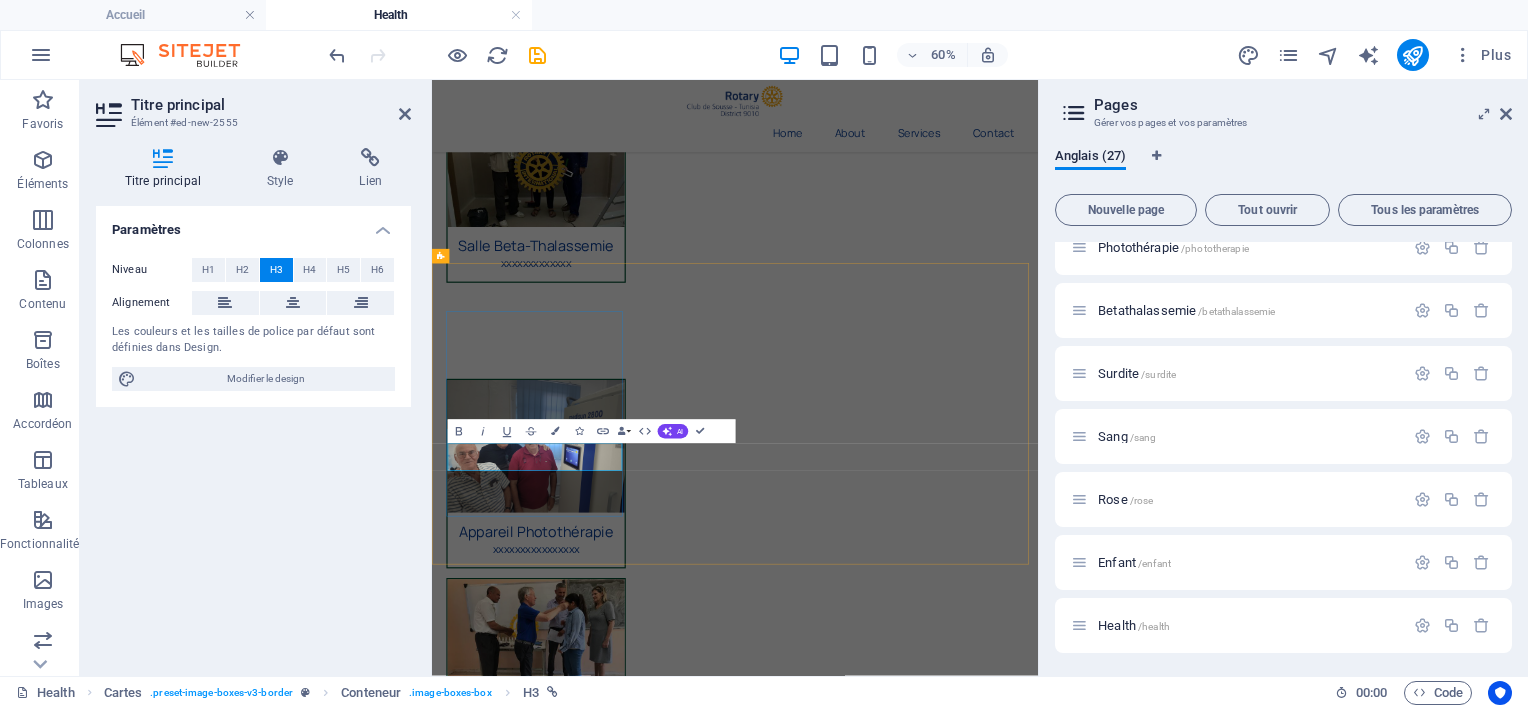 drag, startPoint x: 669, startPoint y: 718, endPoint x: 538, endPoint y: 719, distance: 131.00381 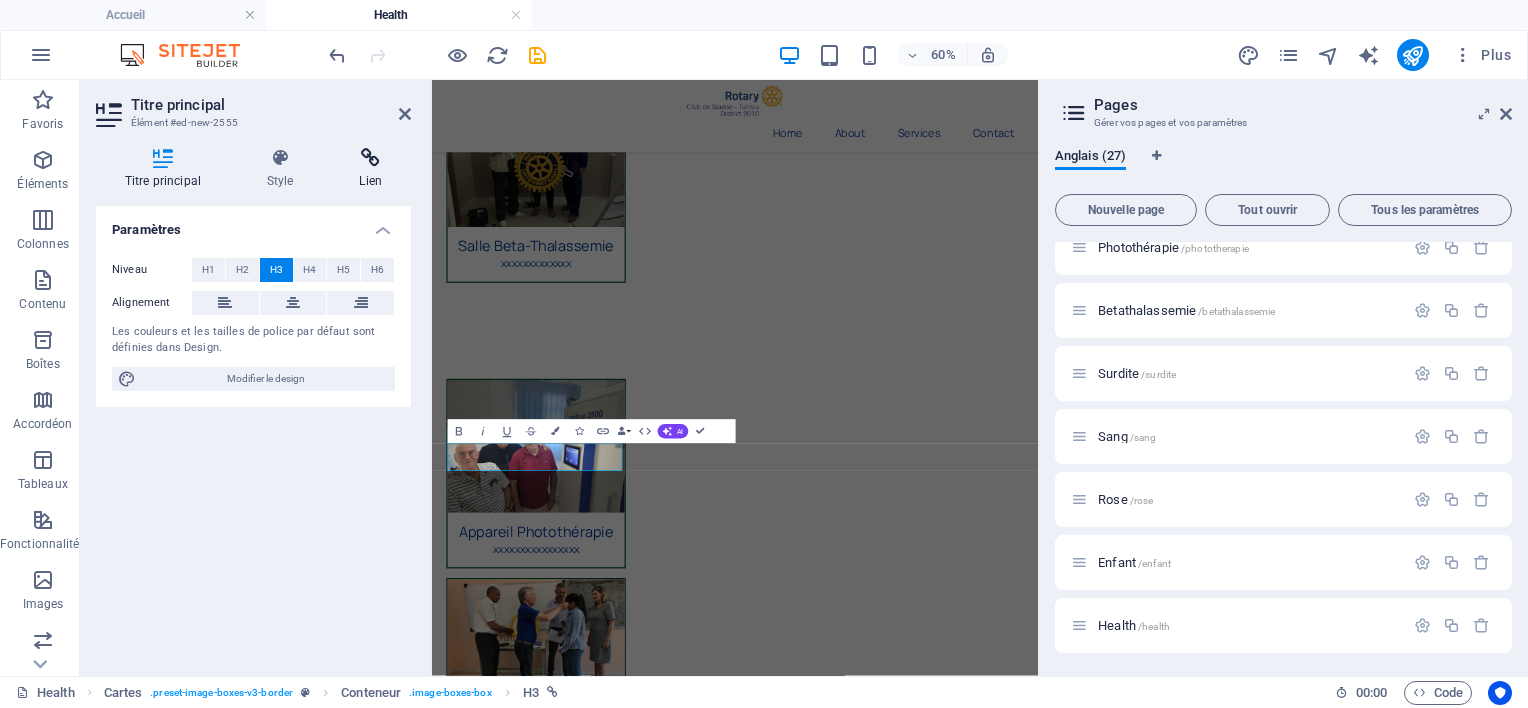 click at bounding box center [371, 158] 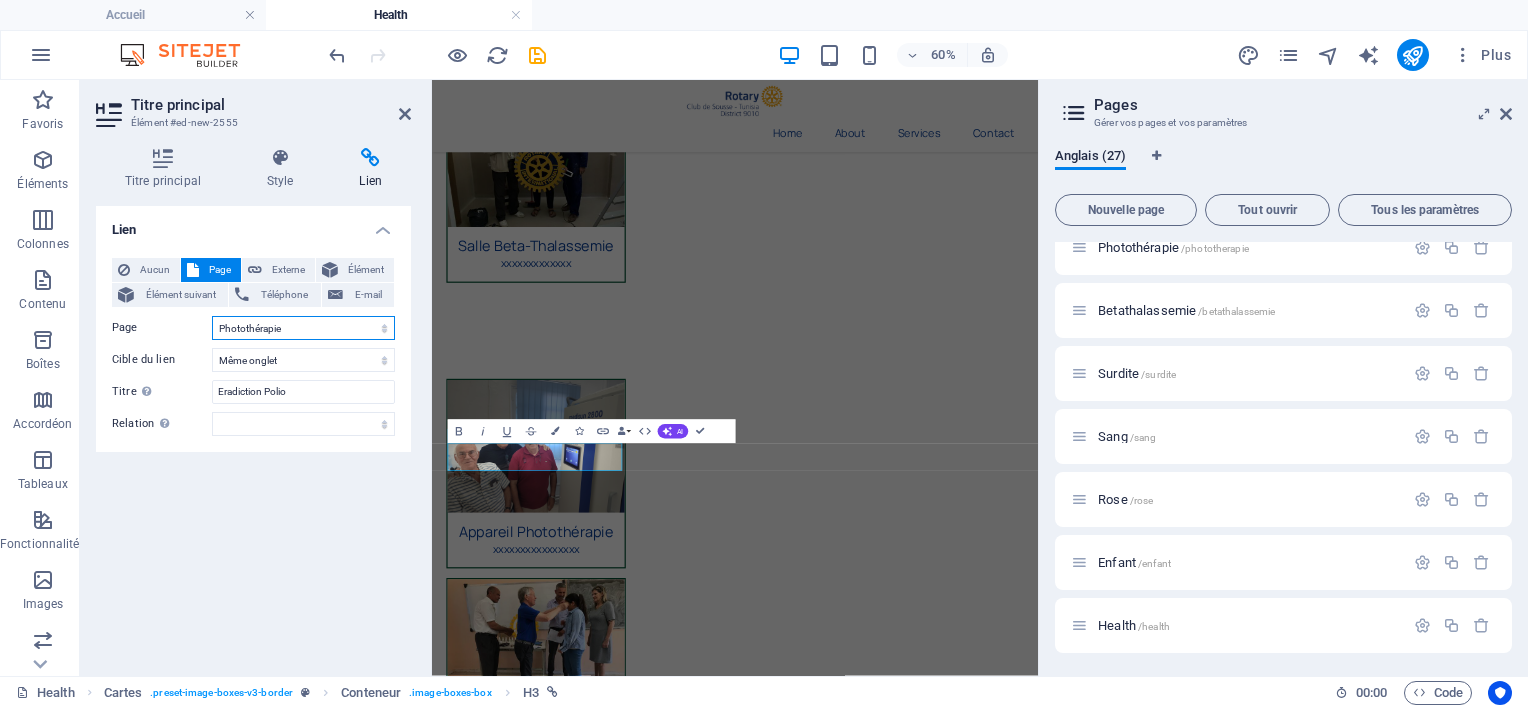 click on "Accueil Historique Actions Contact Privacy Sante Handicape Culture Education Sport Developpement Catastrophe Ramadan Eau Covid inondation libyens sante Polio Mammographe Photothérapie Betathalassemie Surdite Sang Rose Enfant Health" at bounding box center [303, 328] 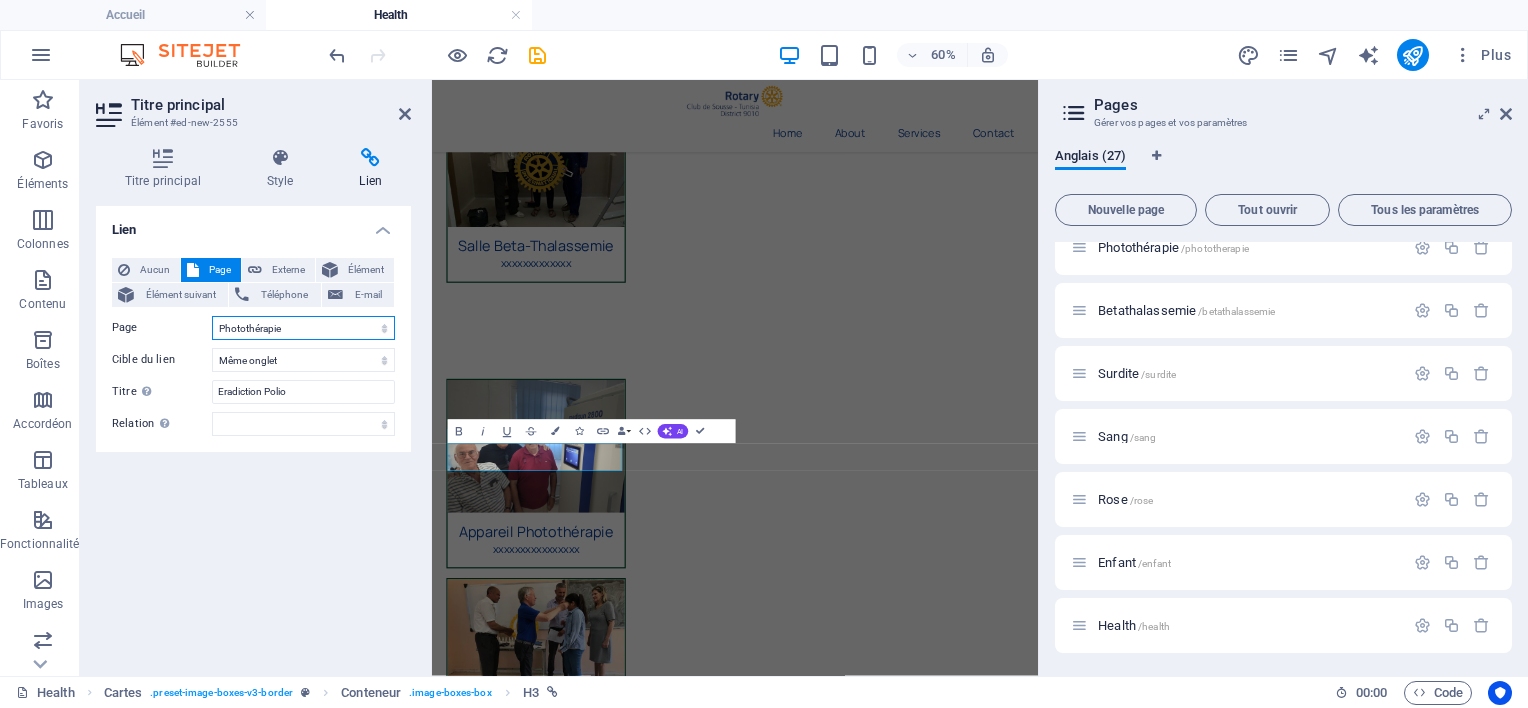 select on "23" 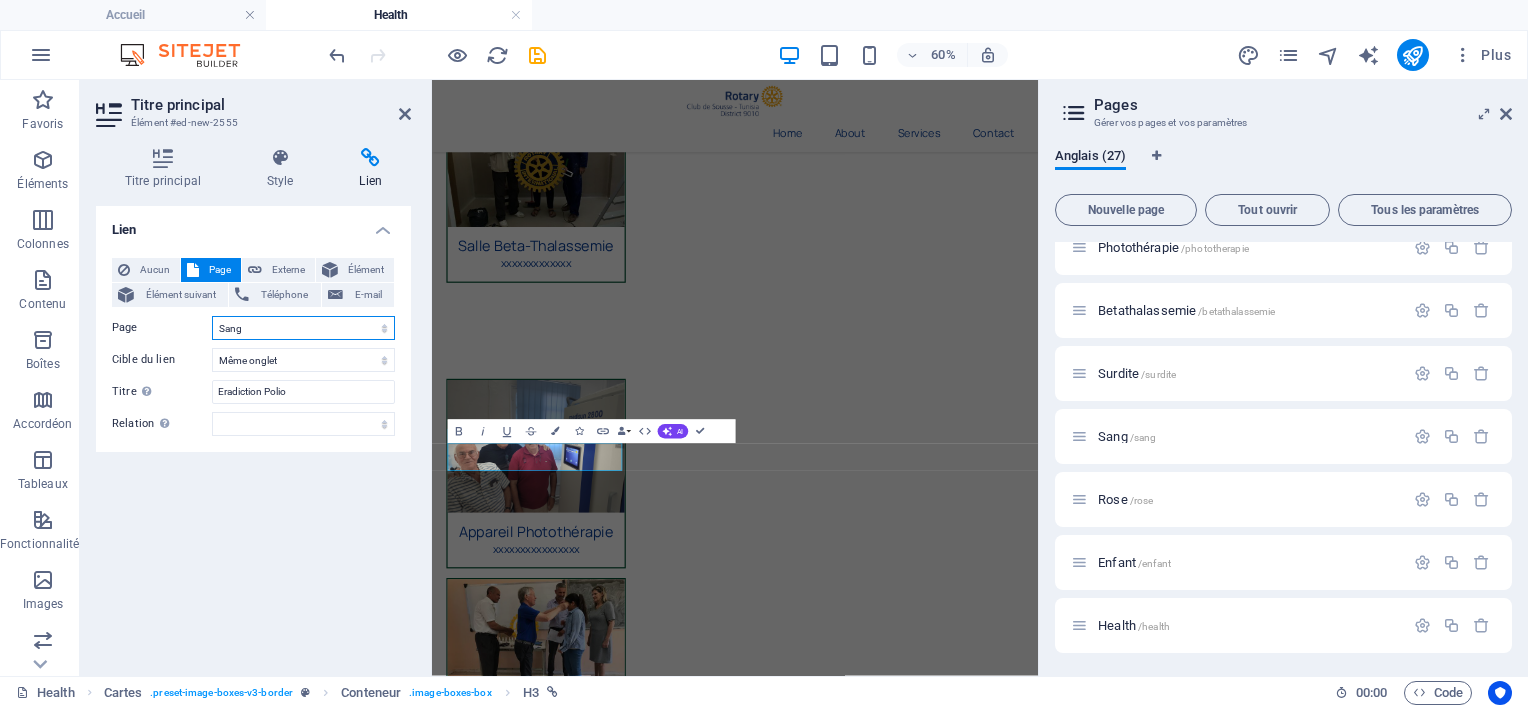 click on "Accueil Historique Actions Contact Privacy Sante Handicape Culture Education Sport Developpement Catastrophe Ramadan Eau Covid inondation libyens sante Polio Mammographe Photothérapie Betathalassemie Surdite Sang Rose Enfant Health" at bounding box center (303, 328) 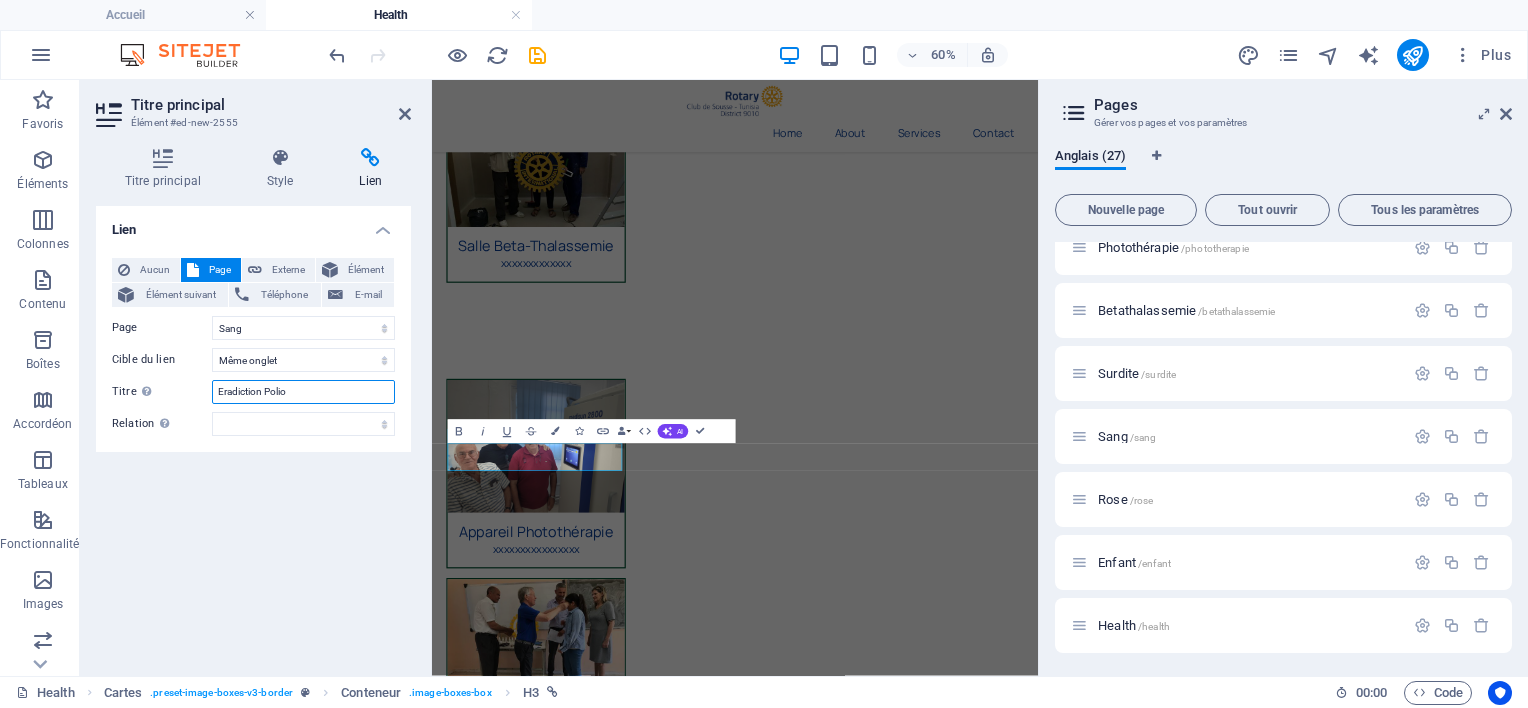 drag, startPoint x: 295, startPoint y: 392, endPoint x: 204, endPoint y: 392, distance: 91 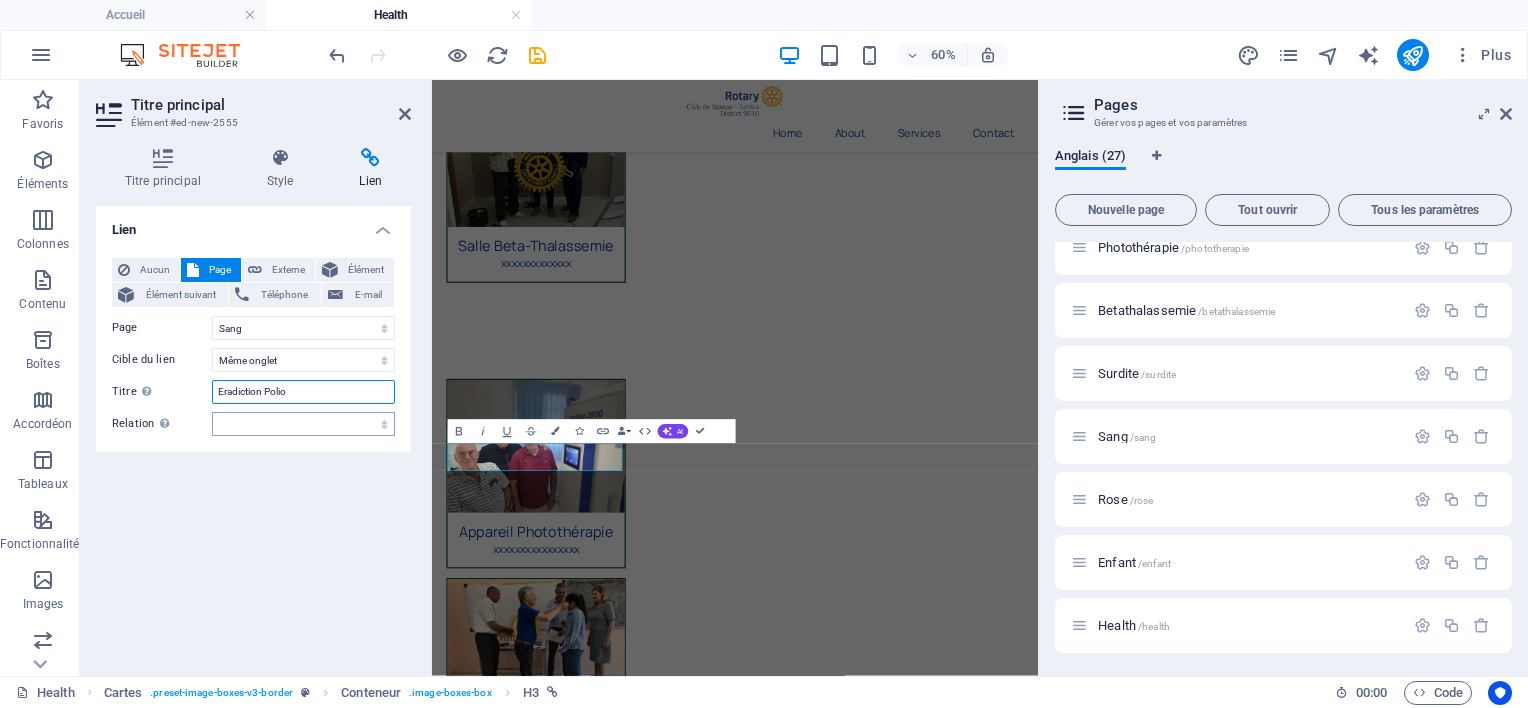 paste on "Don du Sang" 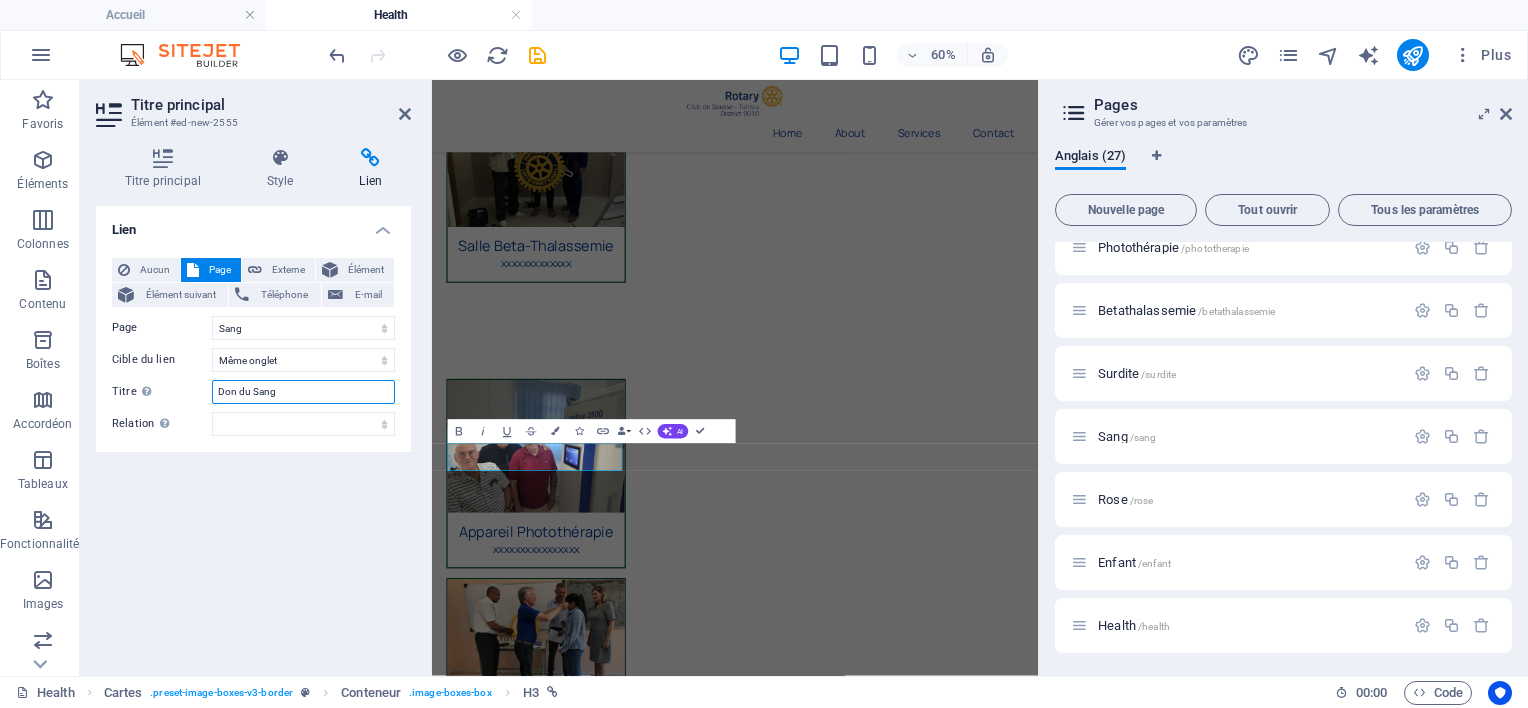 type on "Don du Sang" 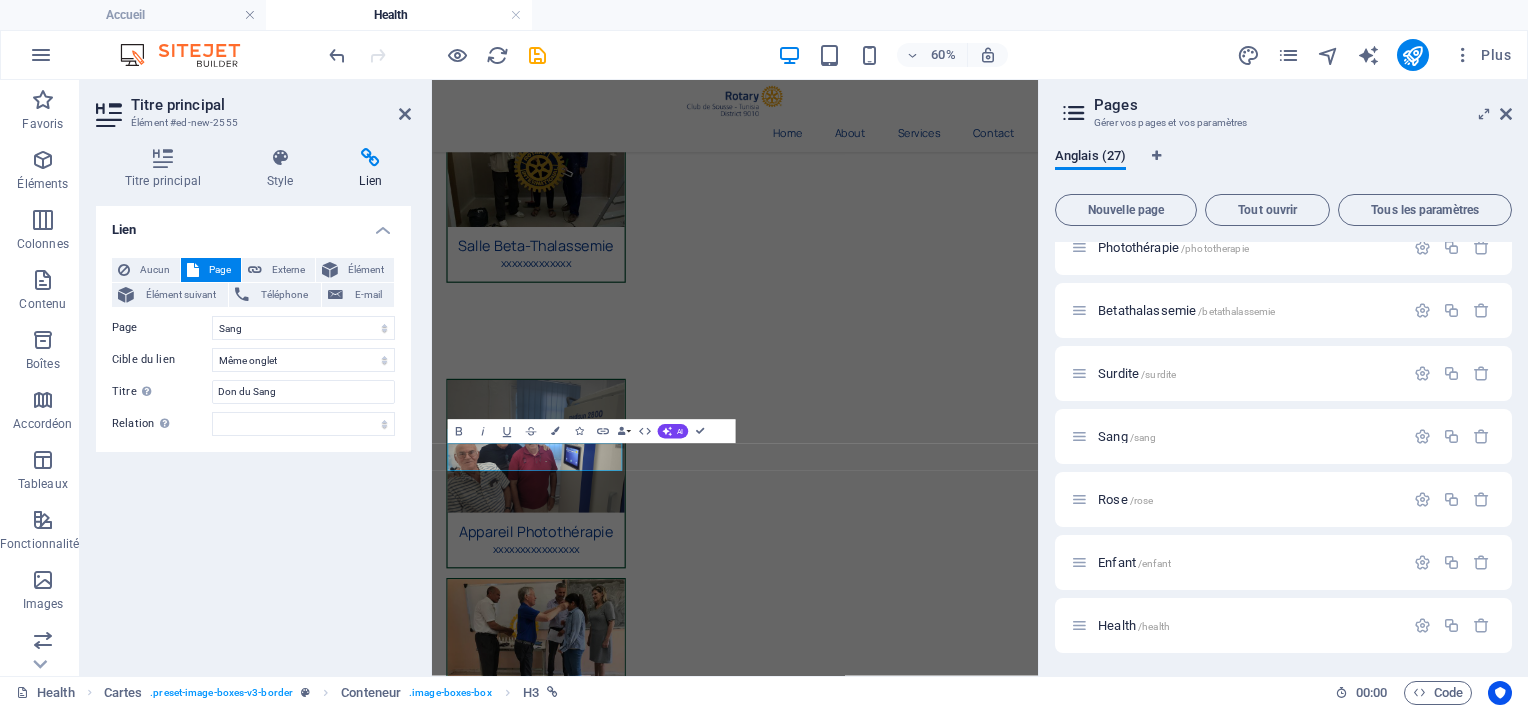 click on "Lien Aucun Page Externe Élément Élément suivant Téléphone E-mail Page Accueil Historique Actions Contact Privacy Sante Handicape Culture Education Sport Developpement Catastrophe Ramadan Eau Covid inondation libyens sante Polio Mammographe Photothérapie Betathalassemie Surdite Sang Rose Enfant Health Élément
URL /15883170 Téléphone E-mail Cible du lien Nouvel onglet Même onglet Superposition Titre Description supplémentaire du lien. Celle-ci doit être différente du texte du lien. Le titre est souvent affiché comme Texte infobulle lorsque la souris passe sur l'élément. Laissez vide en cas de doute. Don du Sang Relation Définit la  relation entre ce lien et la cible du lien . Par exemple, la valeur "nofollow" indique aux moteurs de recherche de ne pas suivre le lien. Vous pouvez le laisser vide. alternate author bookmark external help license next nofollow noreferrer noopener prev search tag" at bounding box center [253, 433] 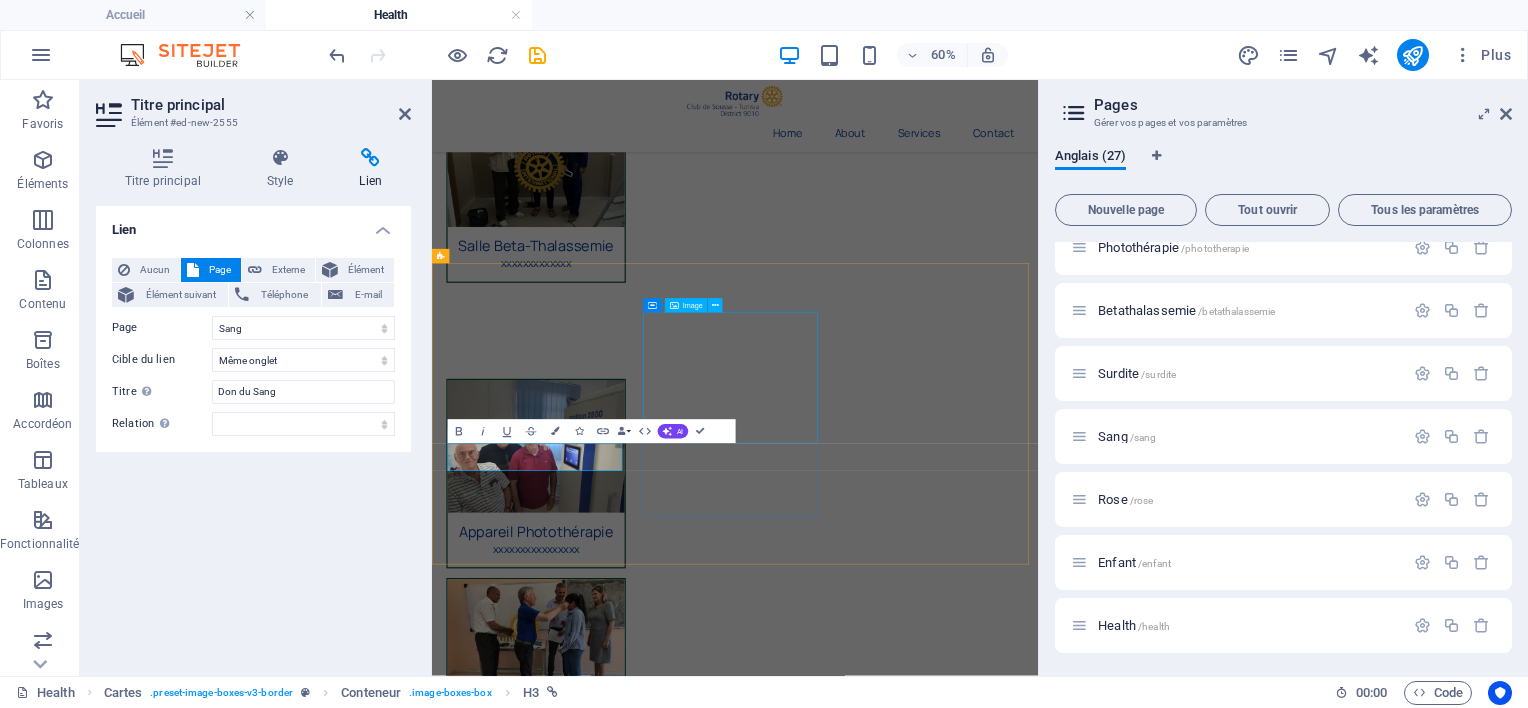 click at bounding box center (605, 2192) 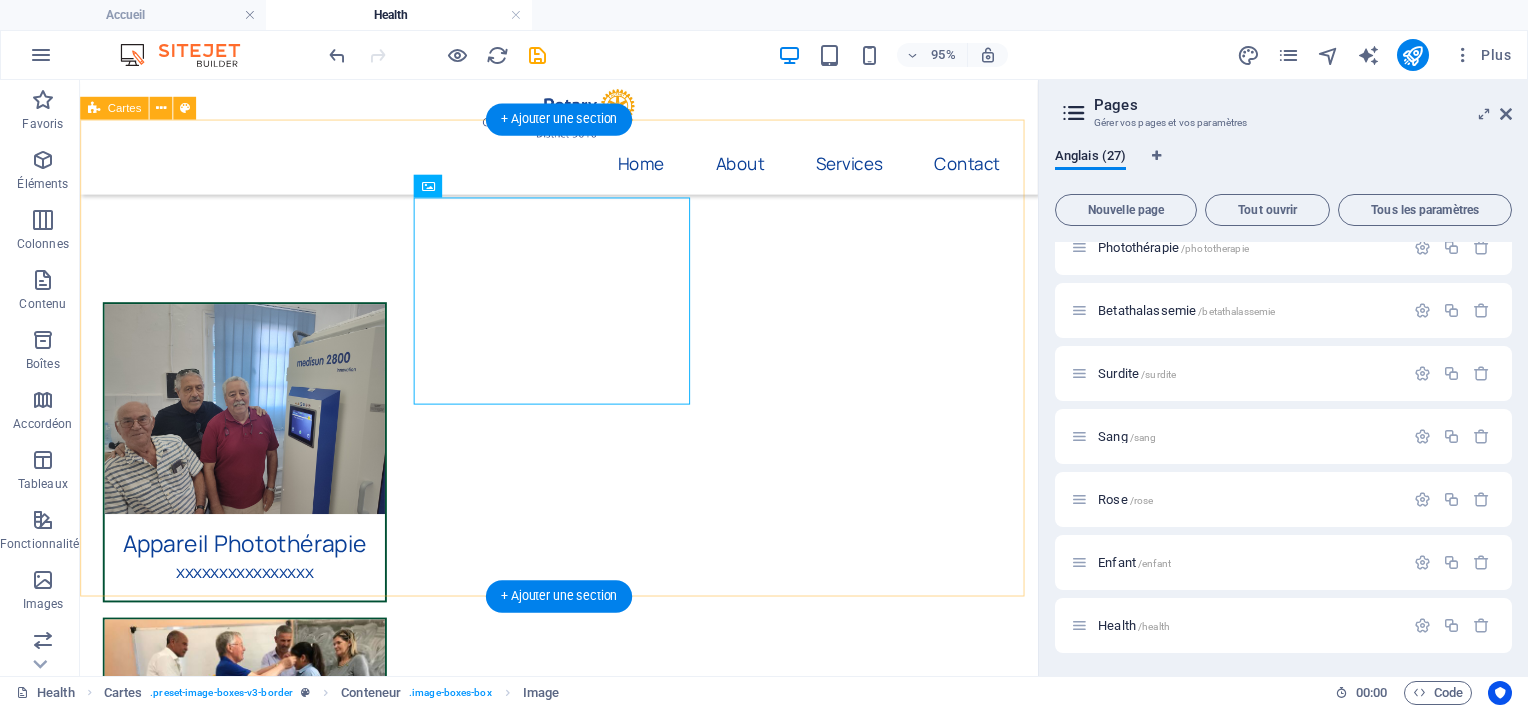 scroll, scrollTop: 1339, scrollLeft: 0, axis: vertical 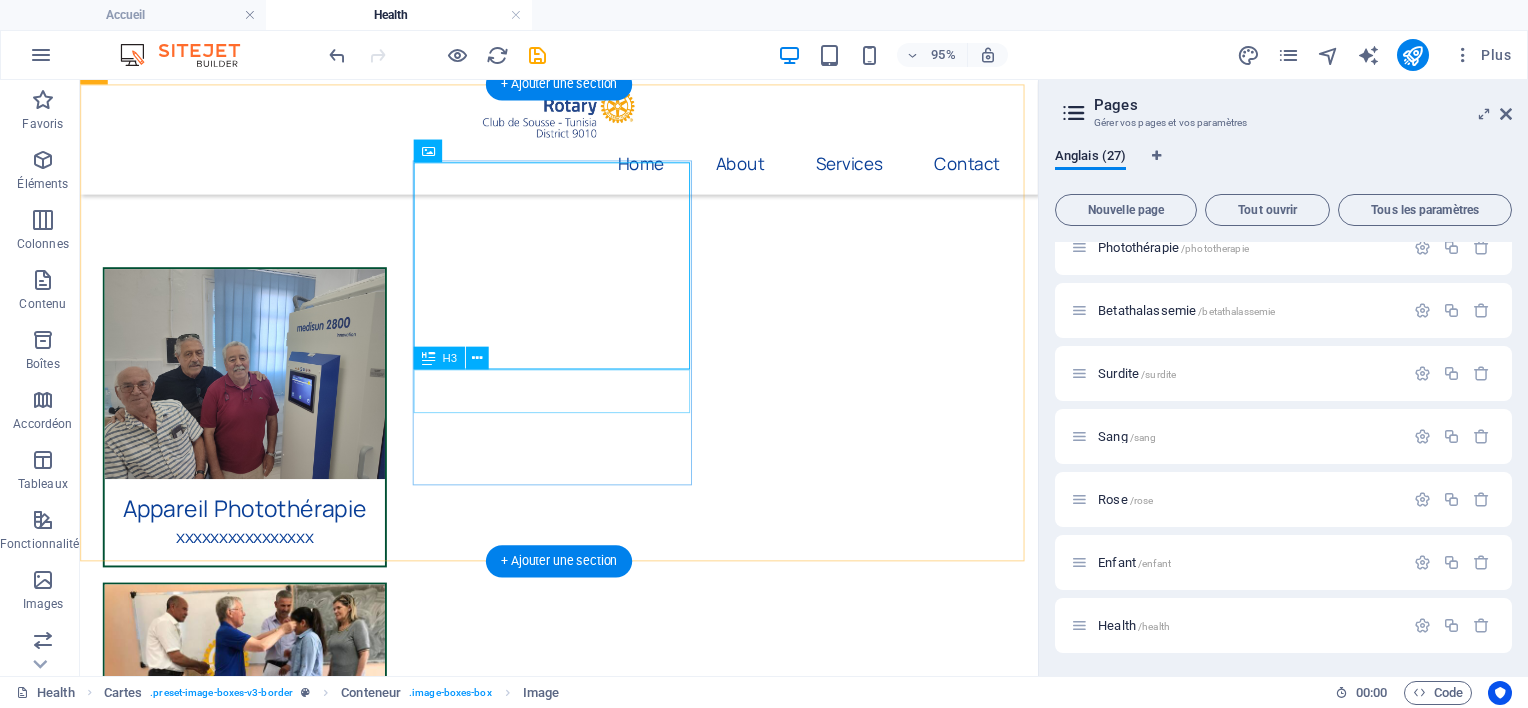 click on "Don de Lunette" at bounding box center [253, 2023] 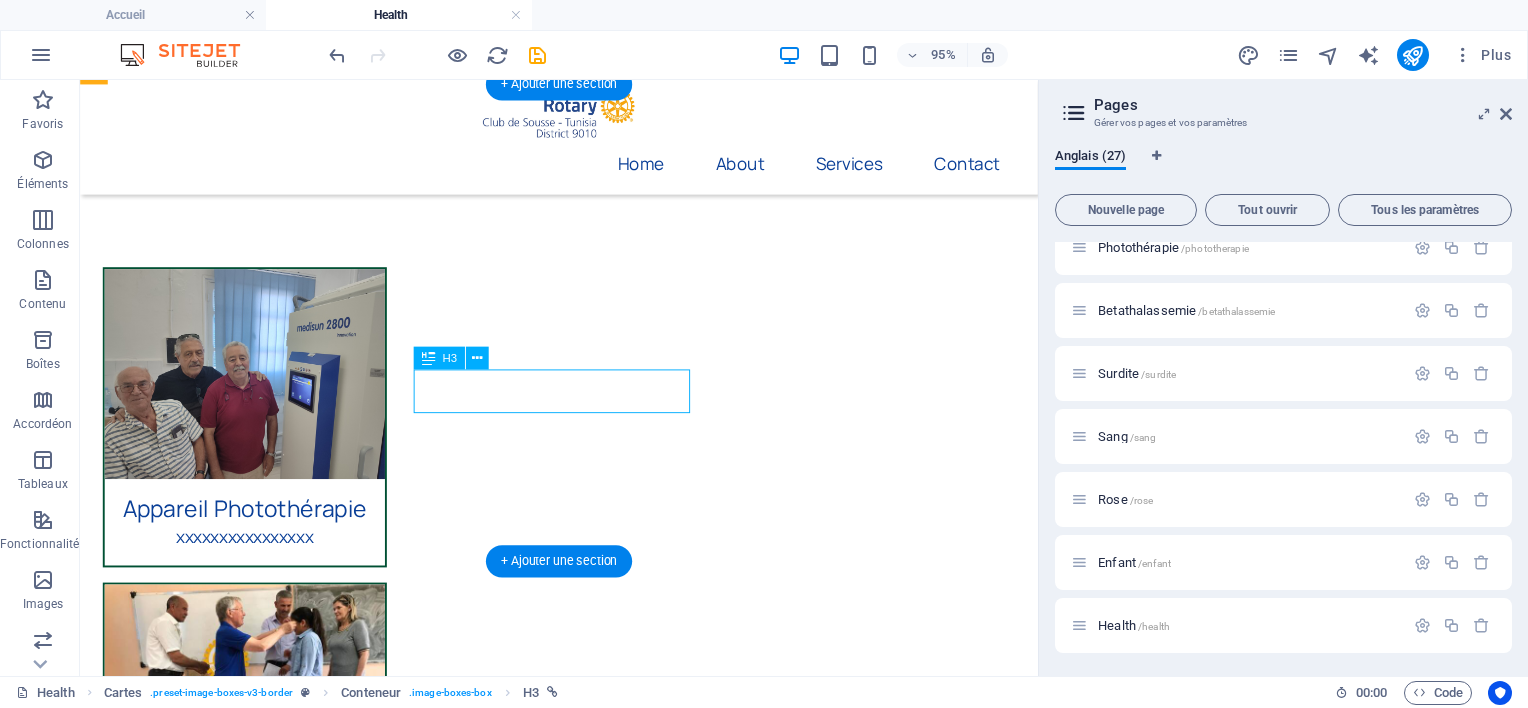 click on "Don de Lunette" at bounding box center [253, 2023] 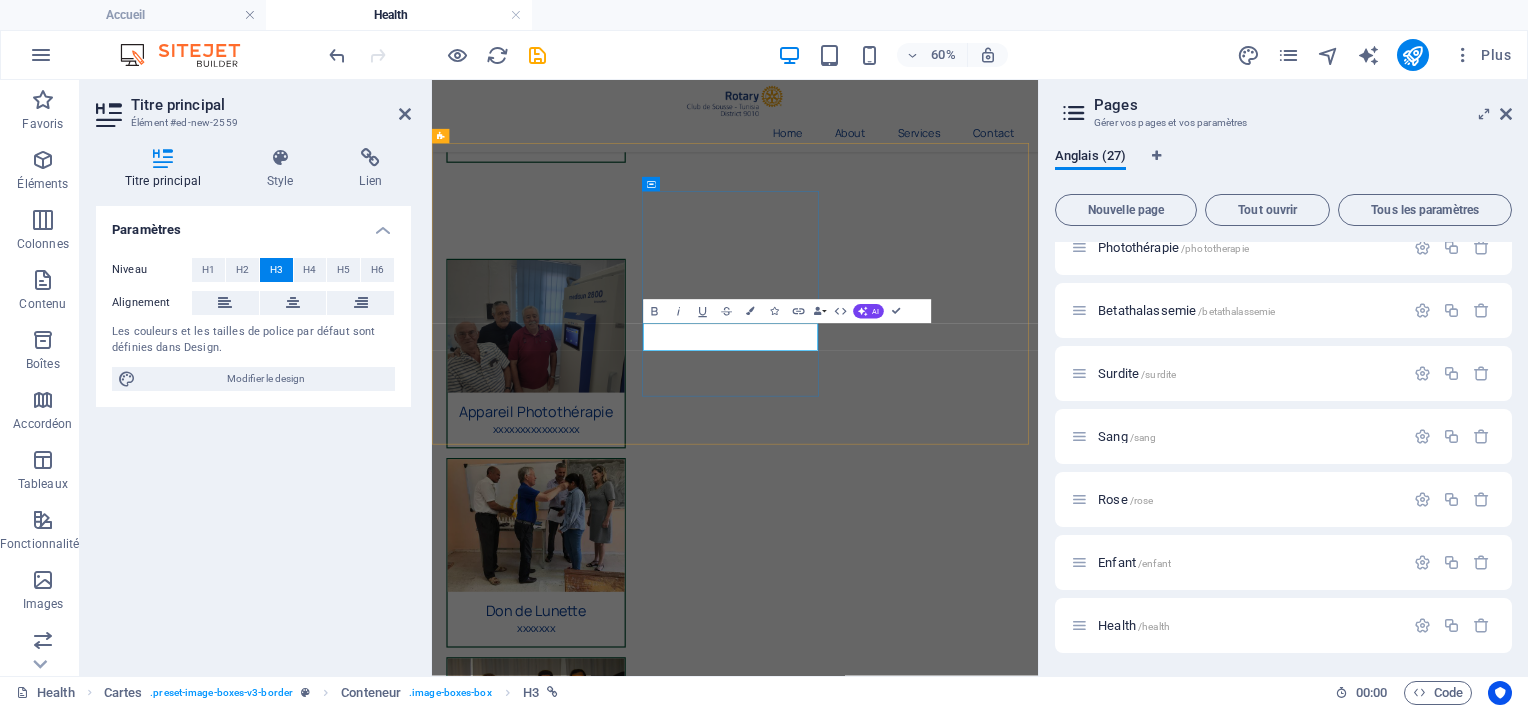 drag, startPoint x: 1006, startPoint y: 519, endPoint x: 949, endPoint y: 519, distance: 57 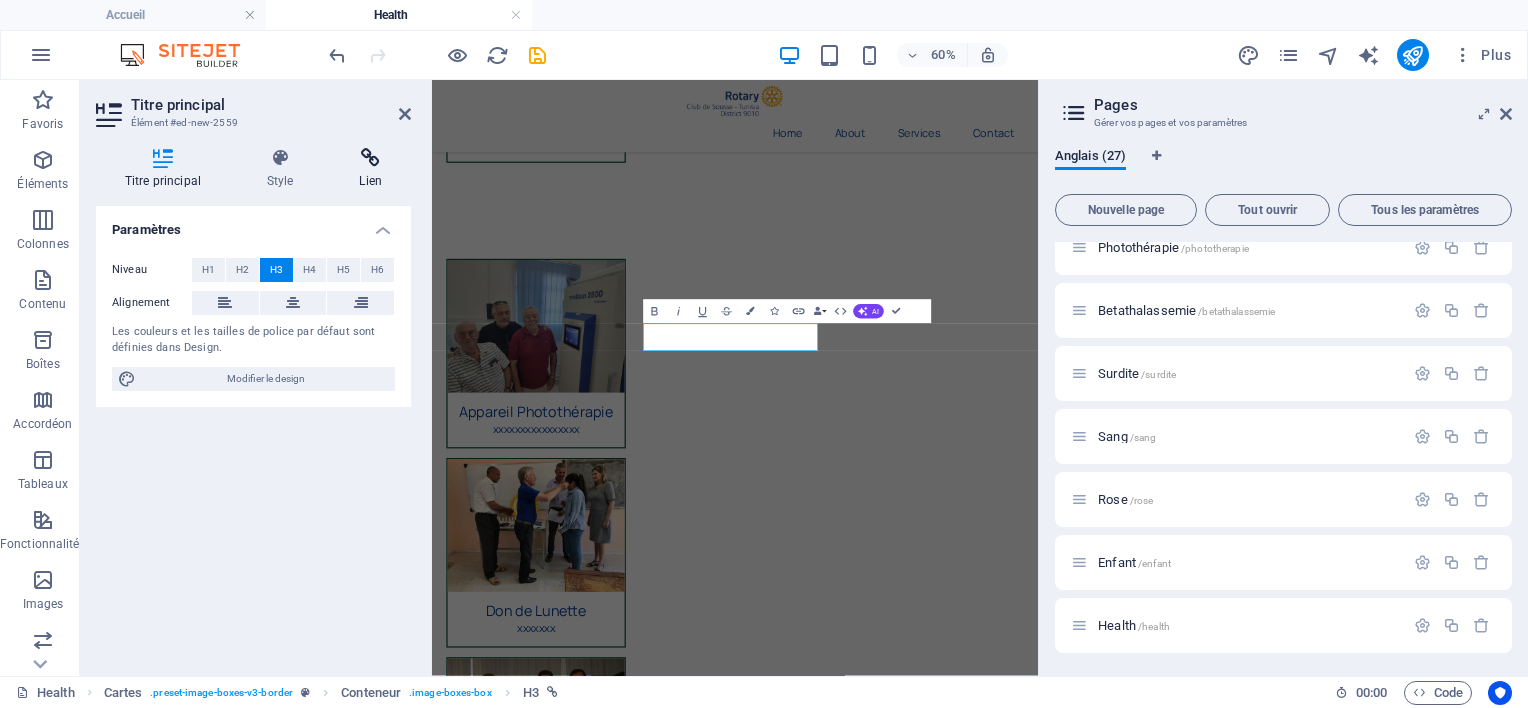 click at bounding box center [371, 158] 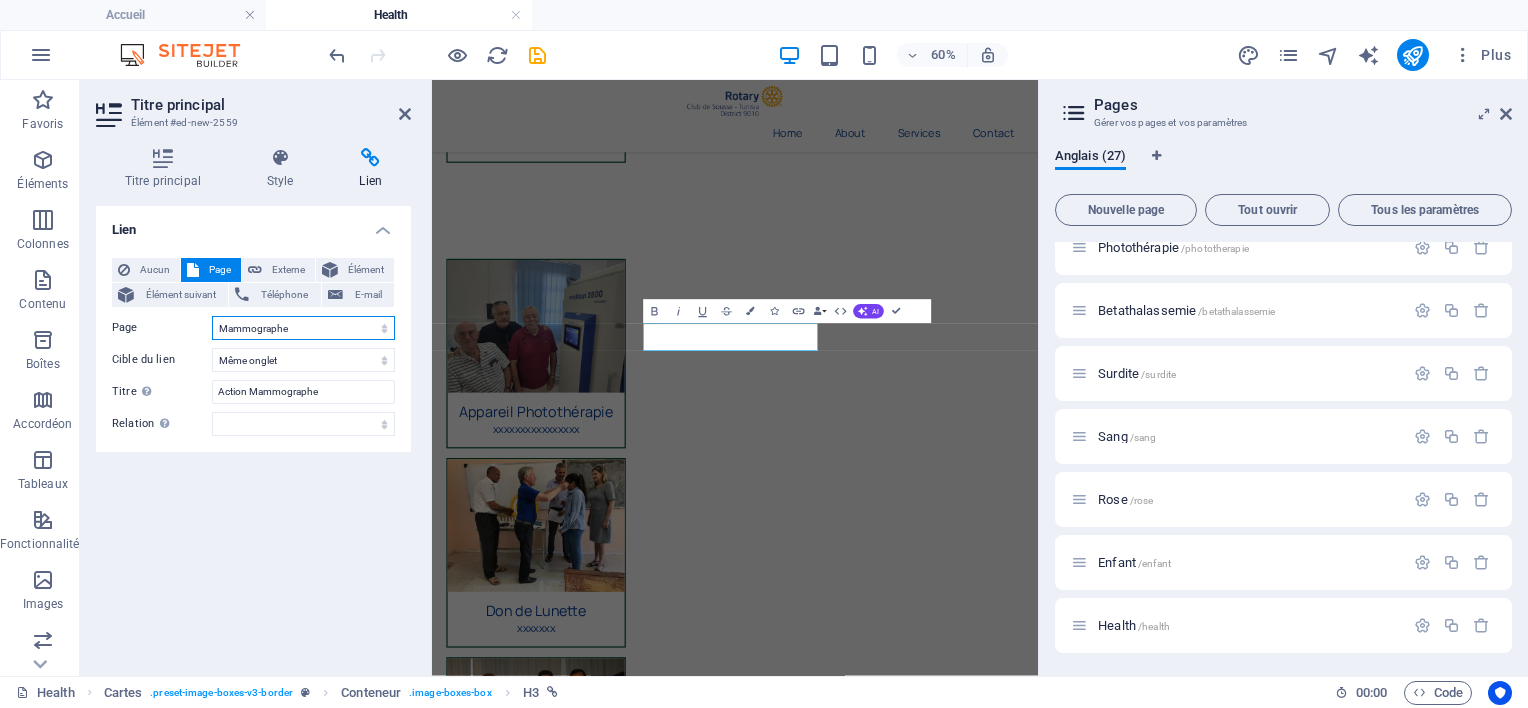 click on "Accueil Historique Actions Contact Privacy Sante Handicape Culture Education Sport Developpement Catastrophe Ramadan Eau Covid inondation libyens sante Polio Mammographe Photothérapie Betathalassemie Surdite Sang Rose Enfant Health" at bounding box center (303, 328) 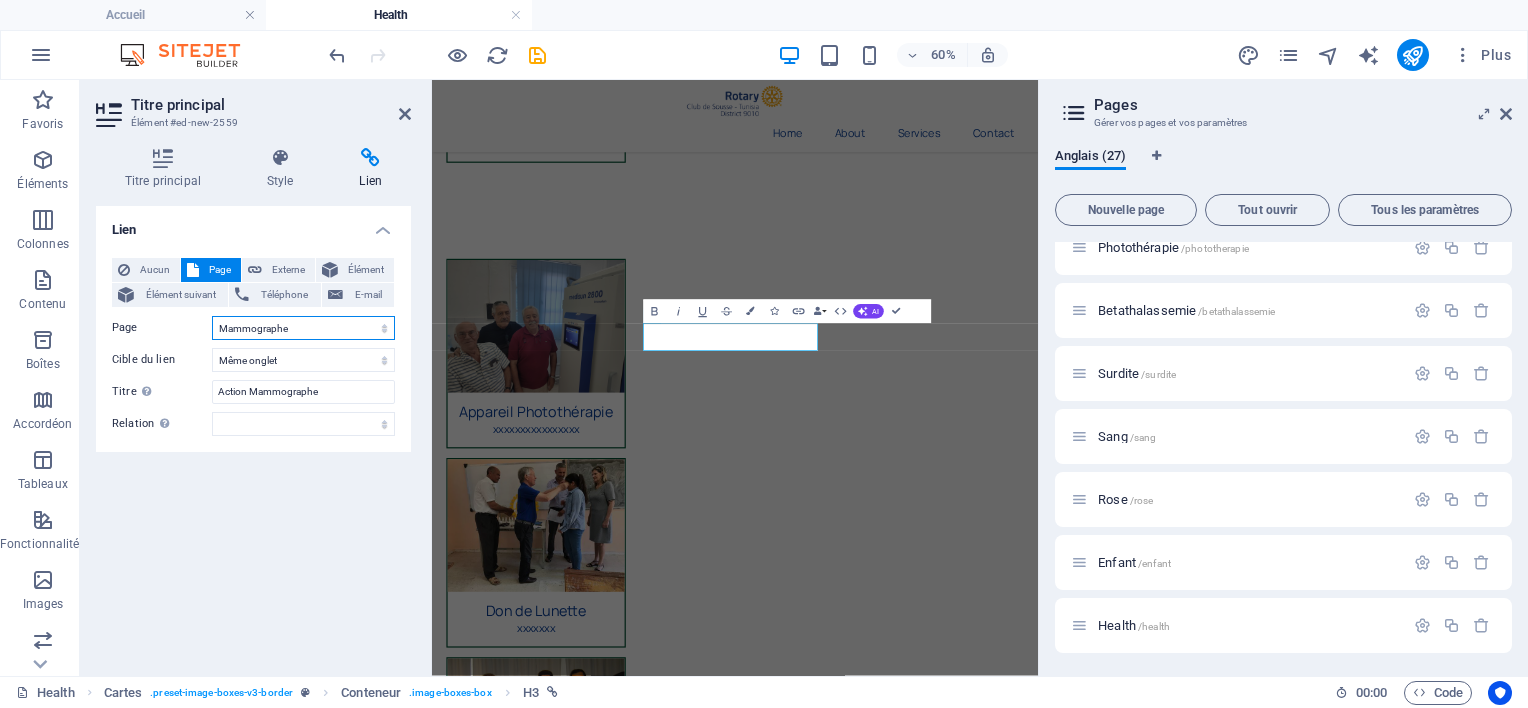 select on "24" 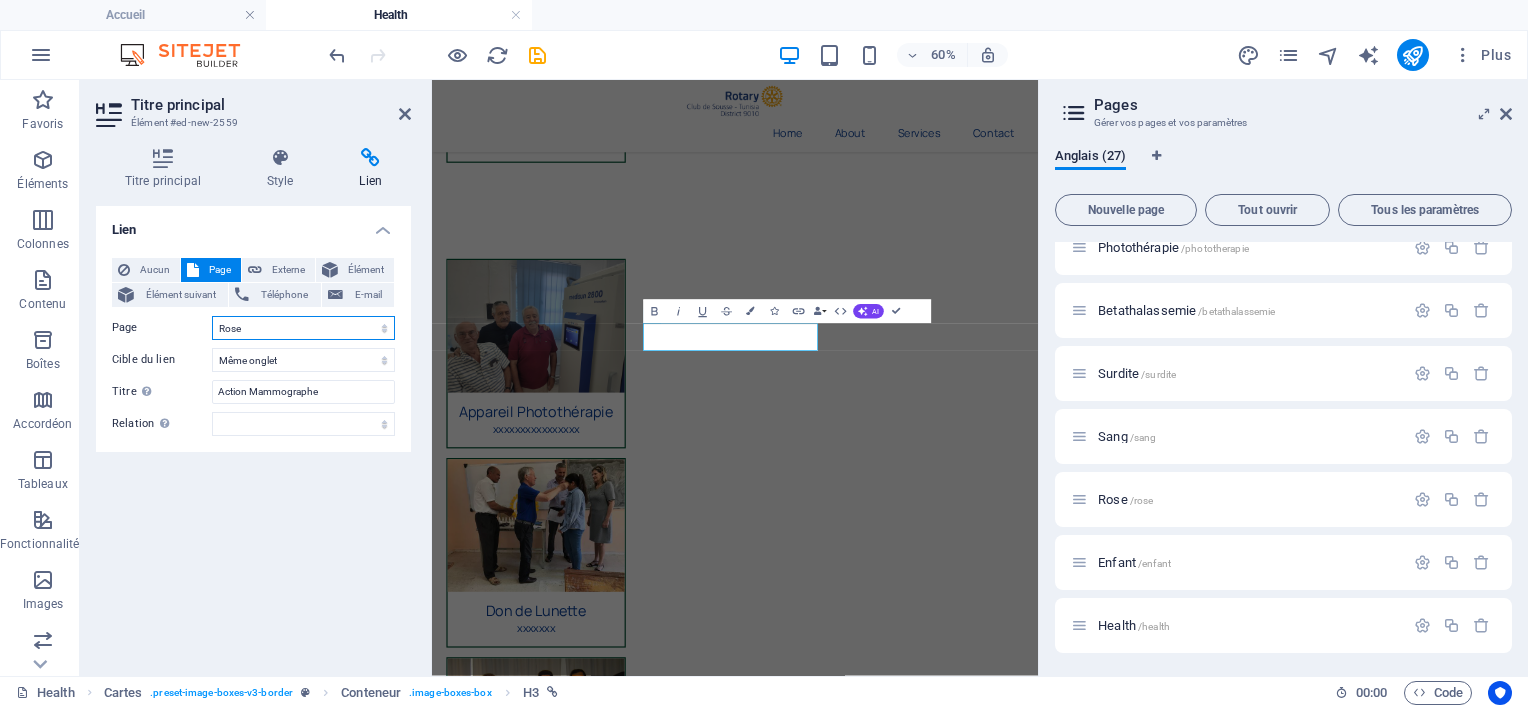 click on "Accueil Historique Actions Contact Privacy Sante Handicape Culture Education Sport Developpement Catastrophe Ramadan Eau Covid inondation libyens sante Polio Mammographe Photothérapie Betathalassemie Surdite Sang Rose Enfant Health" at bounding box center (303, 328) 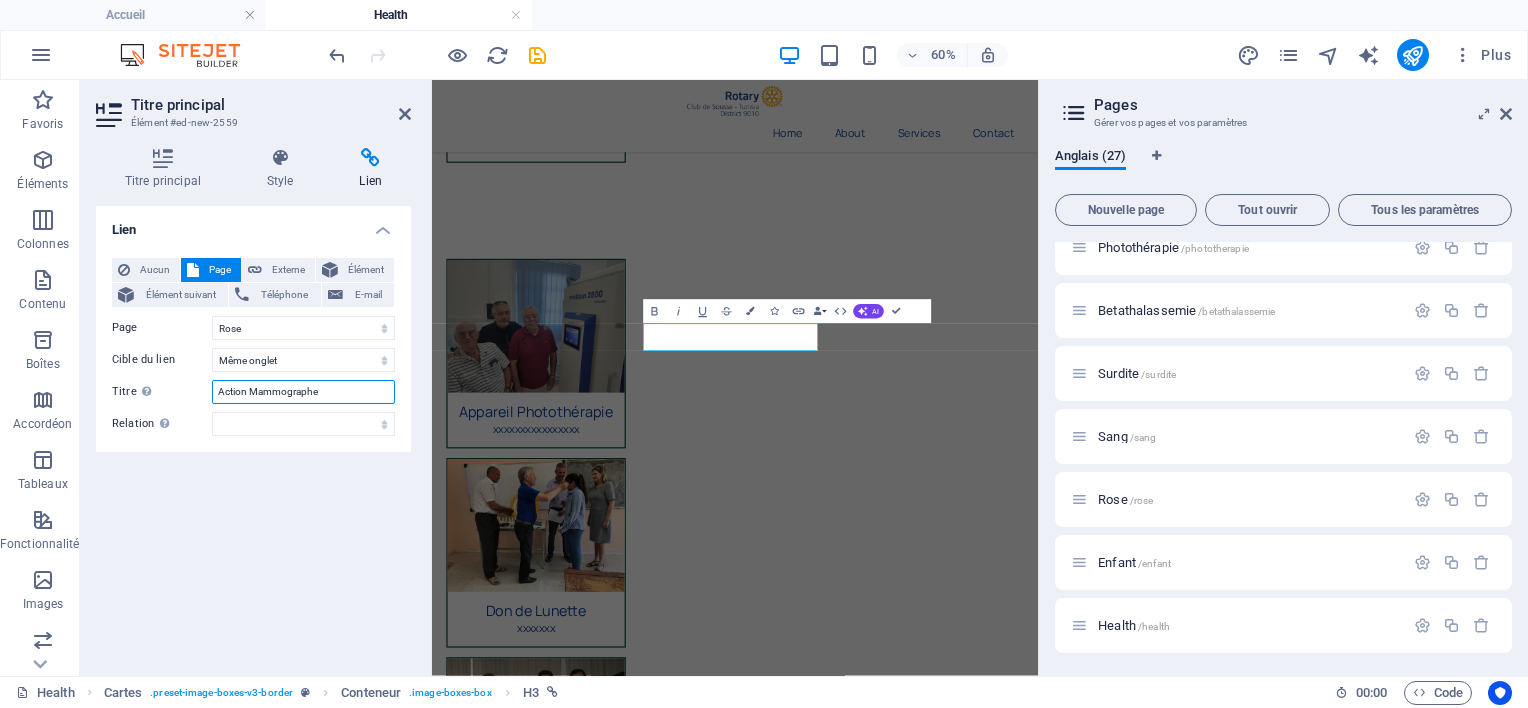 drag, startPoint x: 329, startPoint y: 391, endPoint x: 194, endPoint y: 388, distance: 135.03333 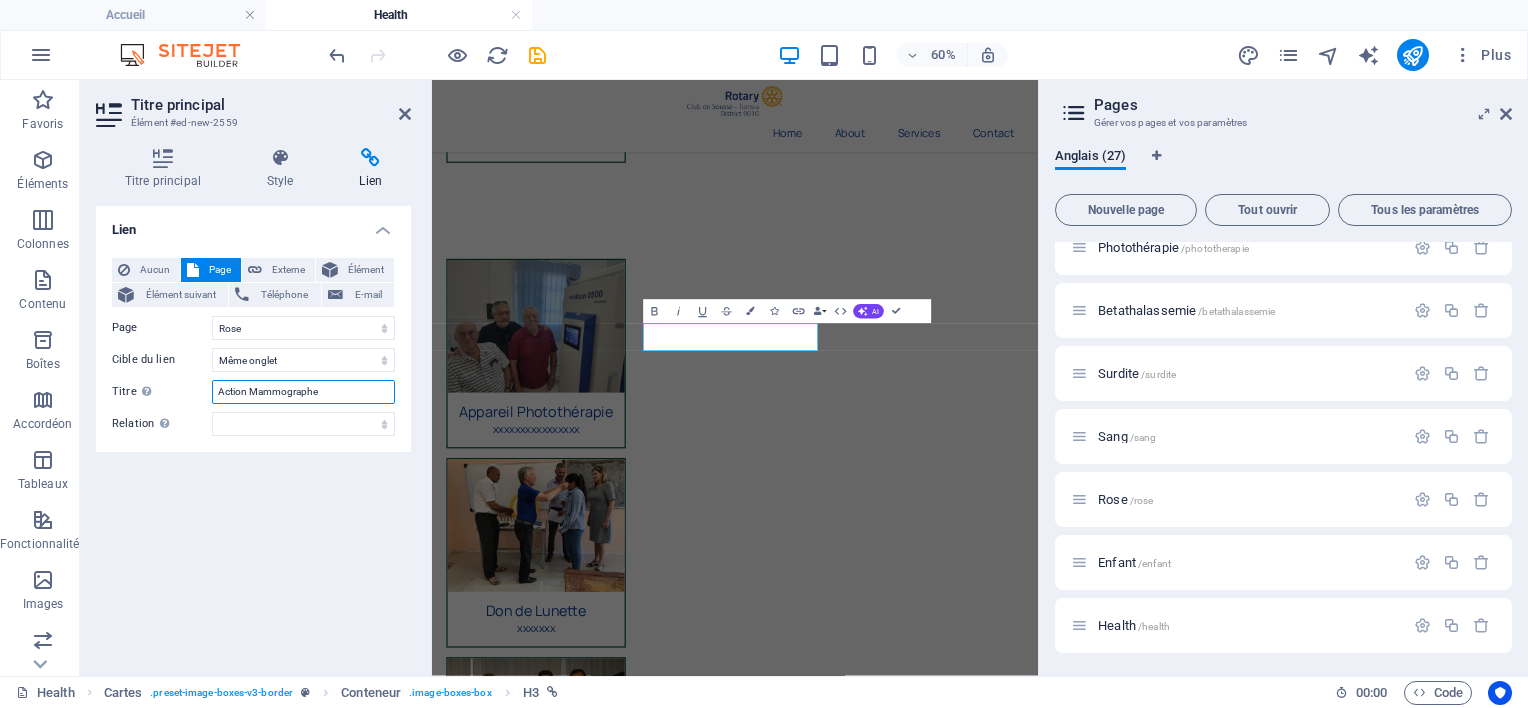 paste on "Octobre Ros" 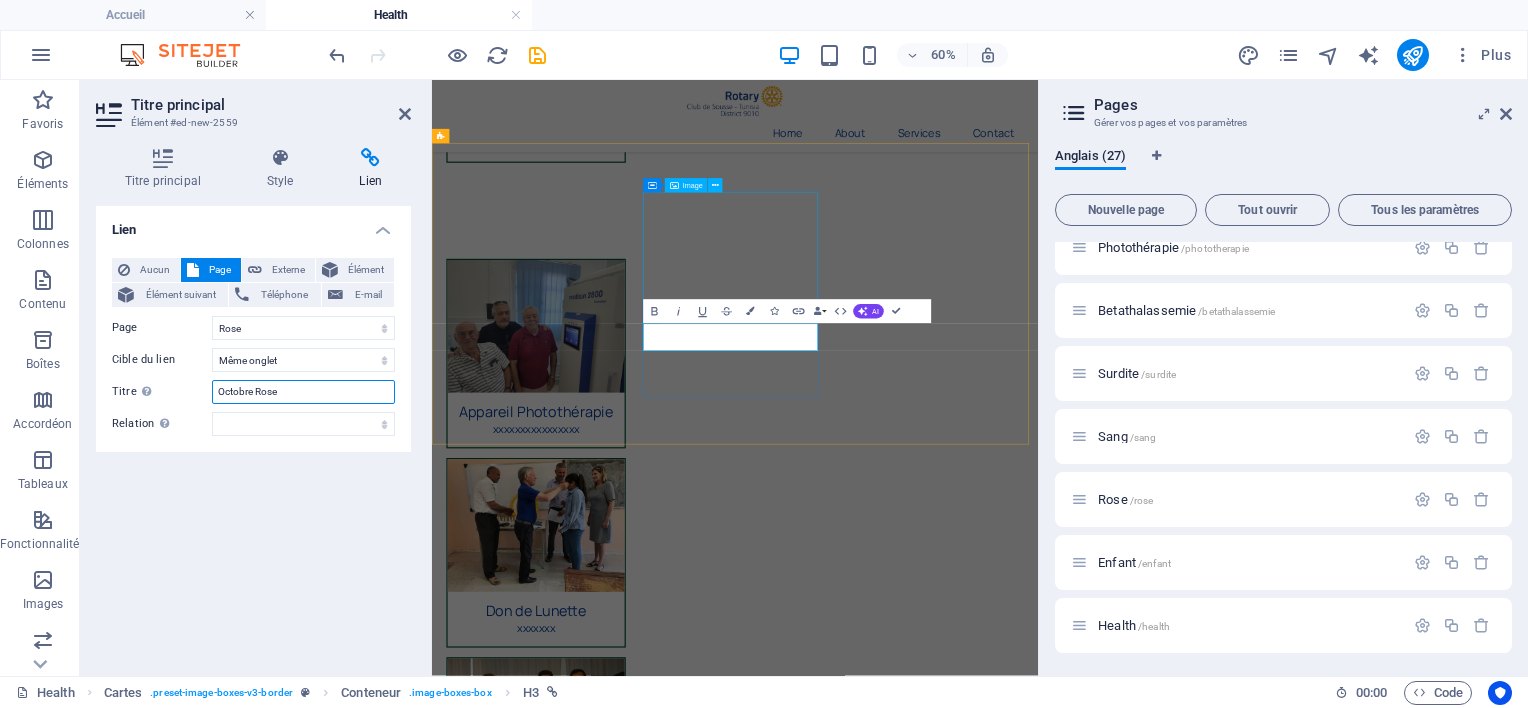 type on "Octobre Rose" 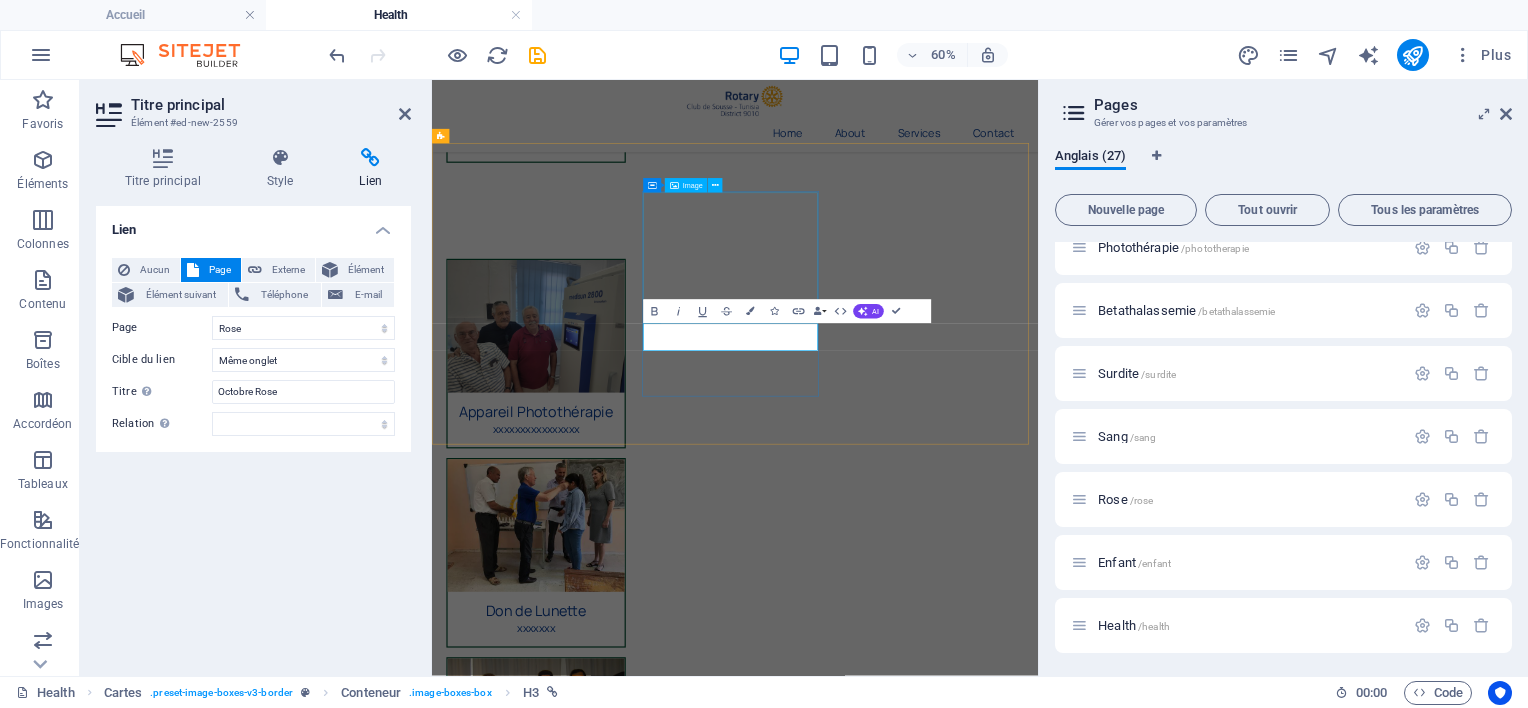 click at bounding box center [605, 1992] 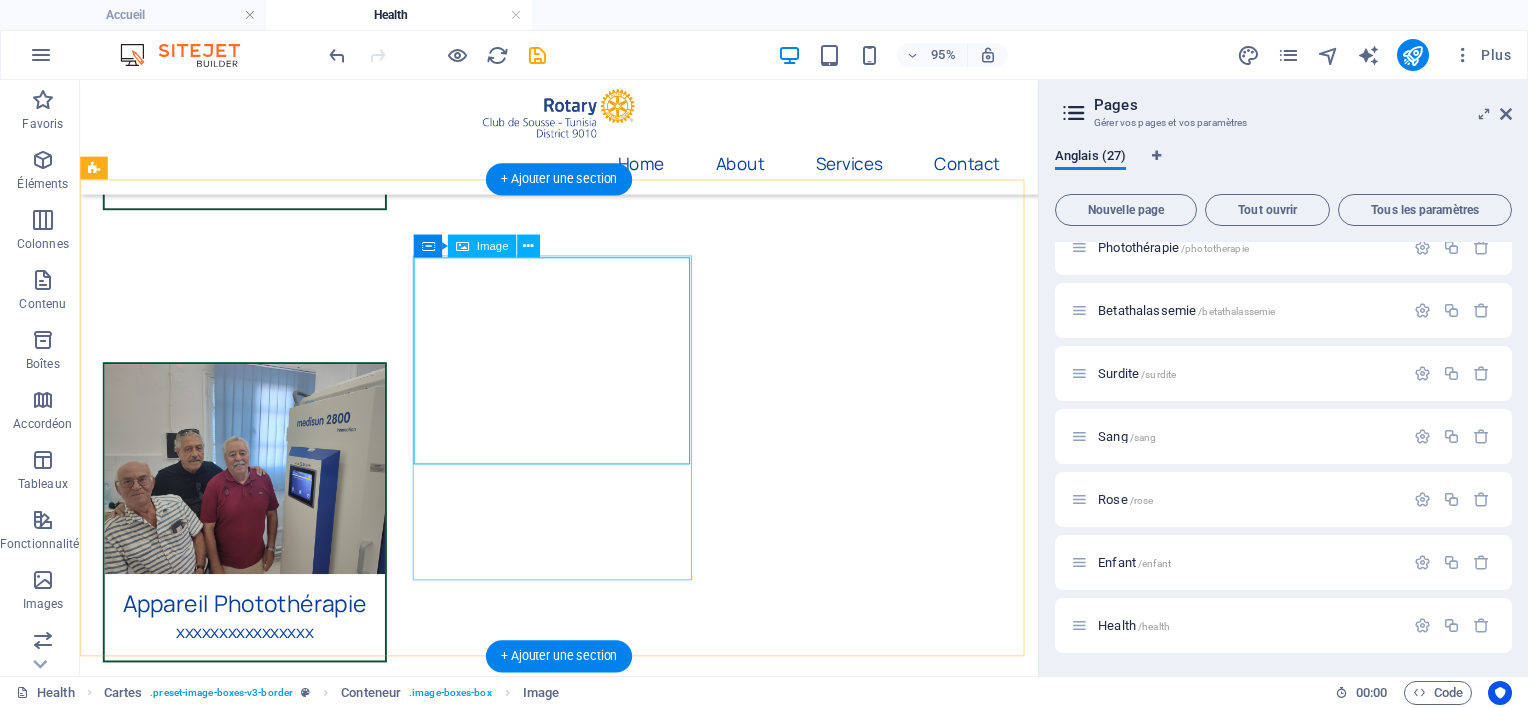 click at bounding box center [253, 1989] 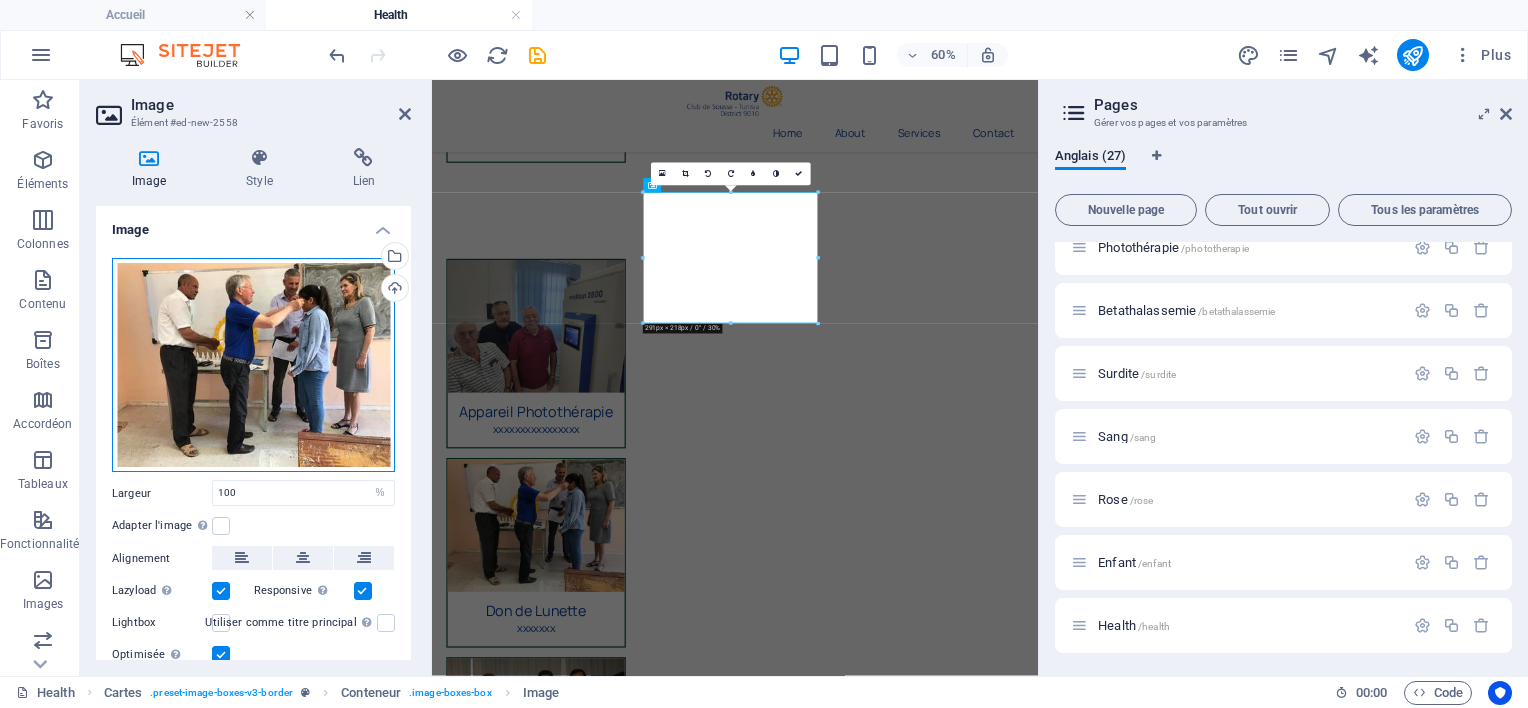 click on "Glissez les fichiers ici, cliquez pour choisir les fichiers ou  sélectionnez les fichiers depuis Fichiers ou depuis notre stock gratuit de photos et de vidéos" at bounding box center (253, 365) 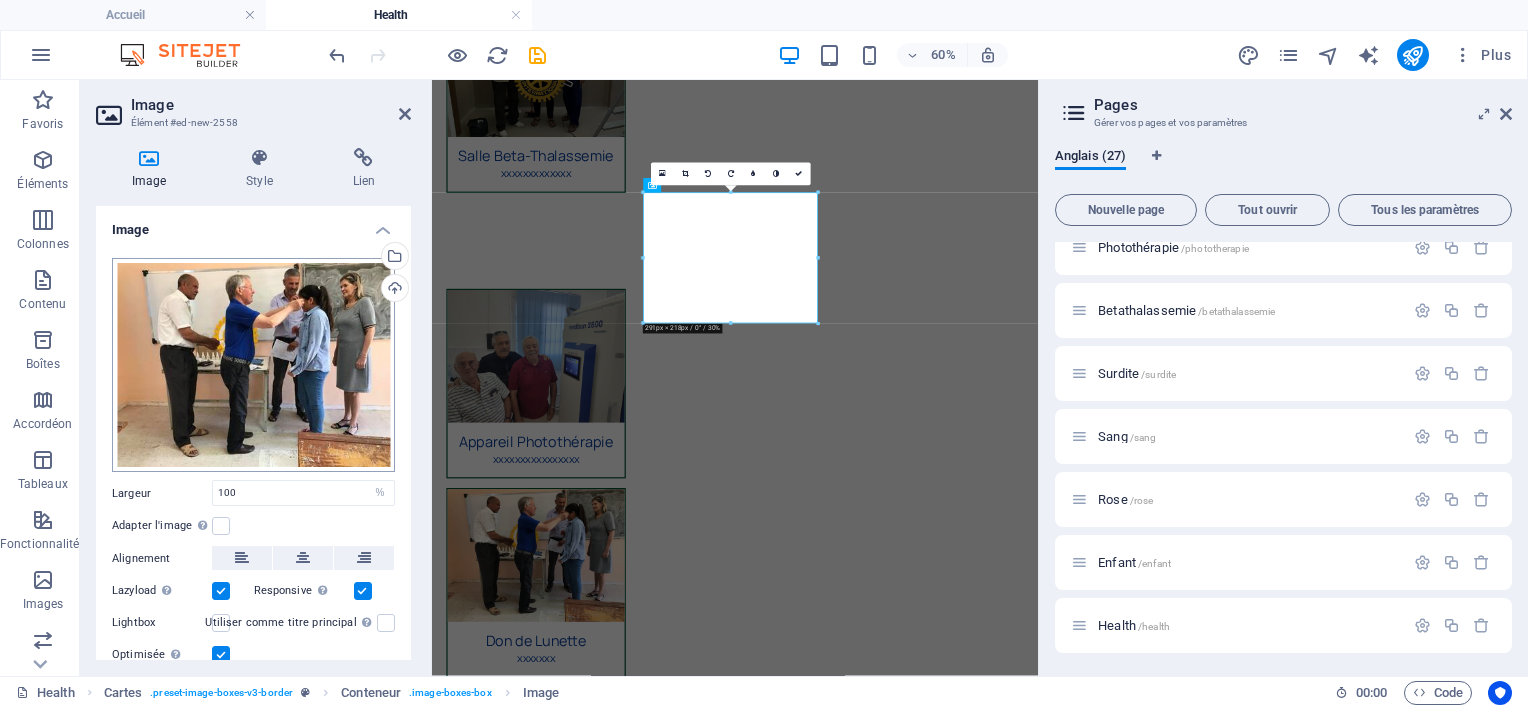 scroll, scrollTop: 0, scrollLeft: 0, axis: both 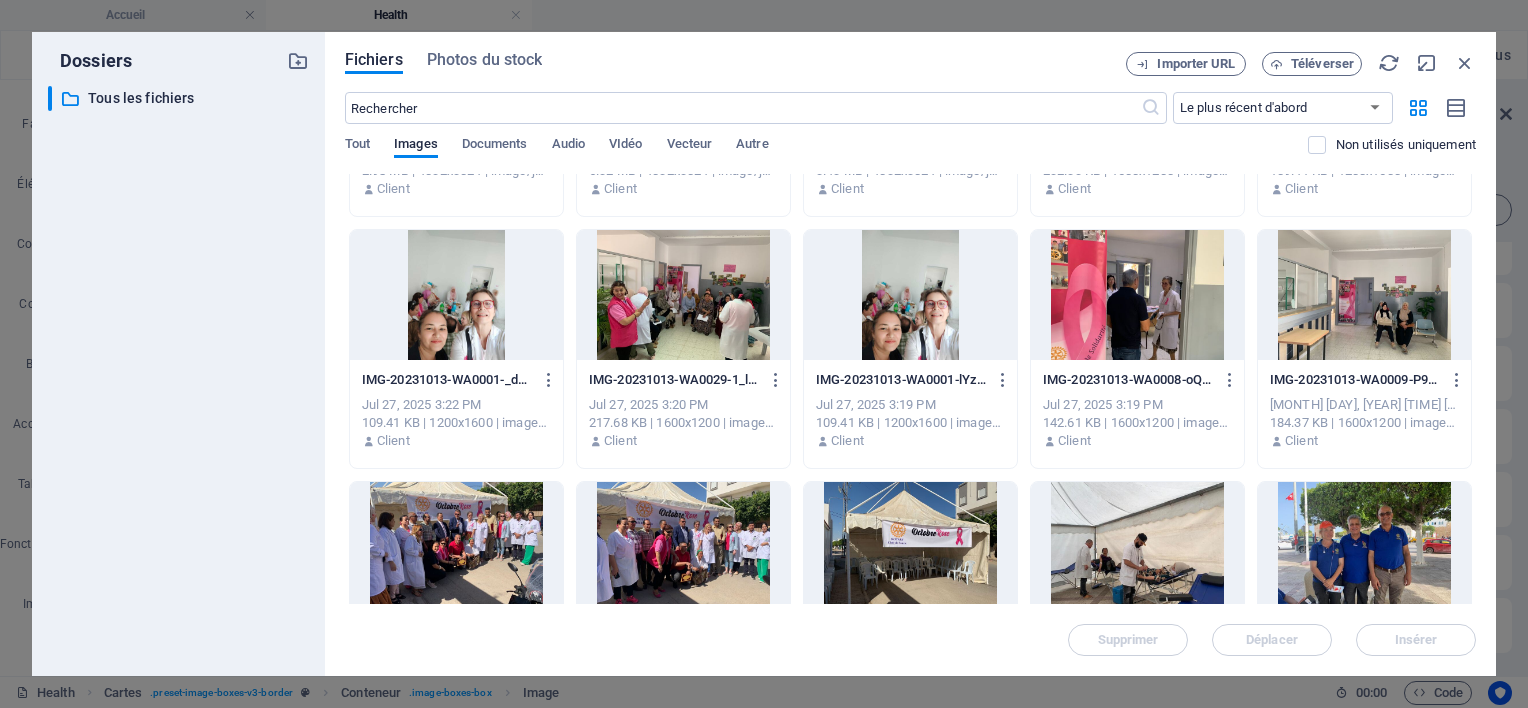 click at bounding box center (910, 547) 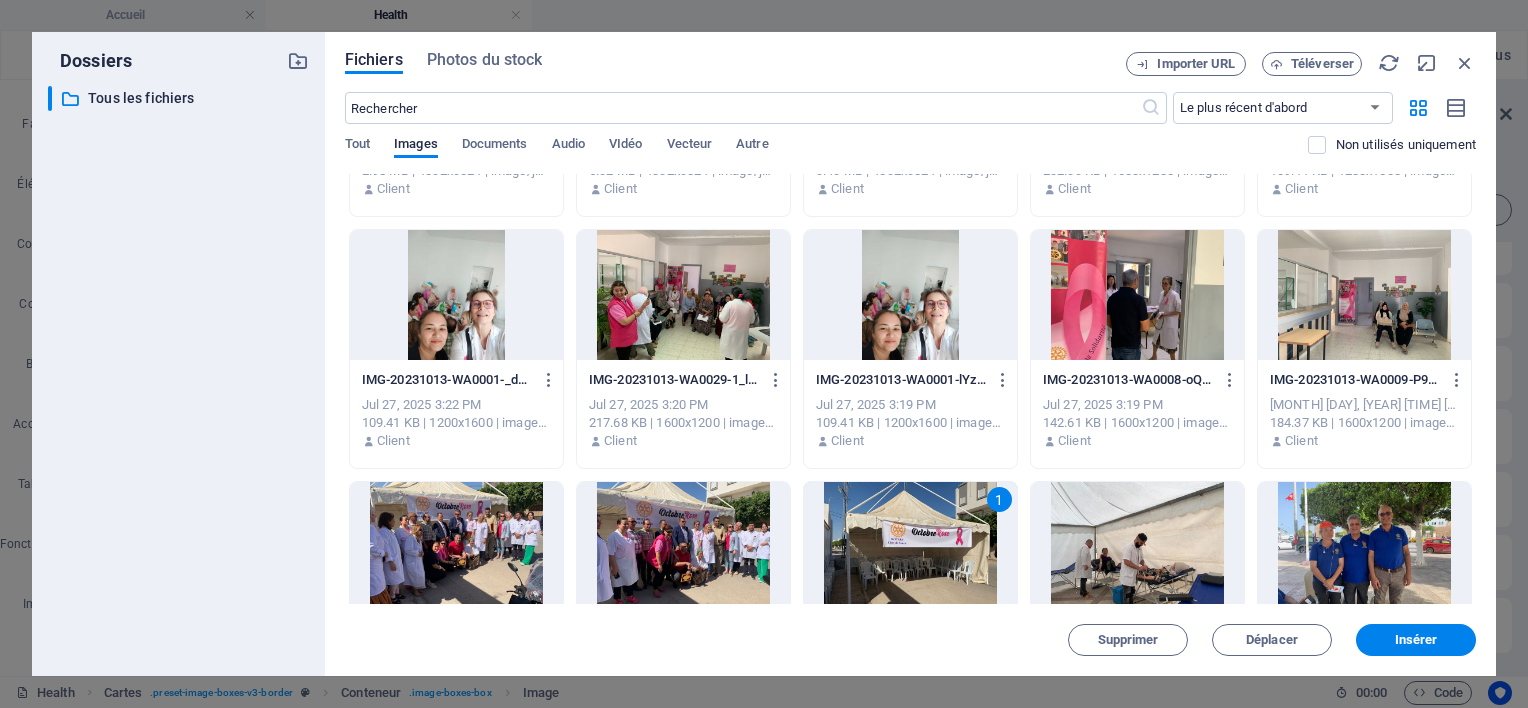 click on "1" at bounding box center [910, 547] 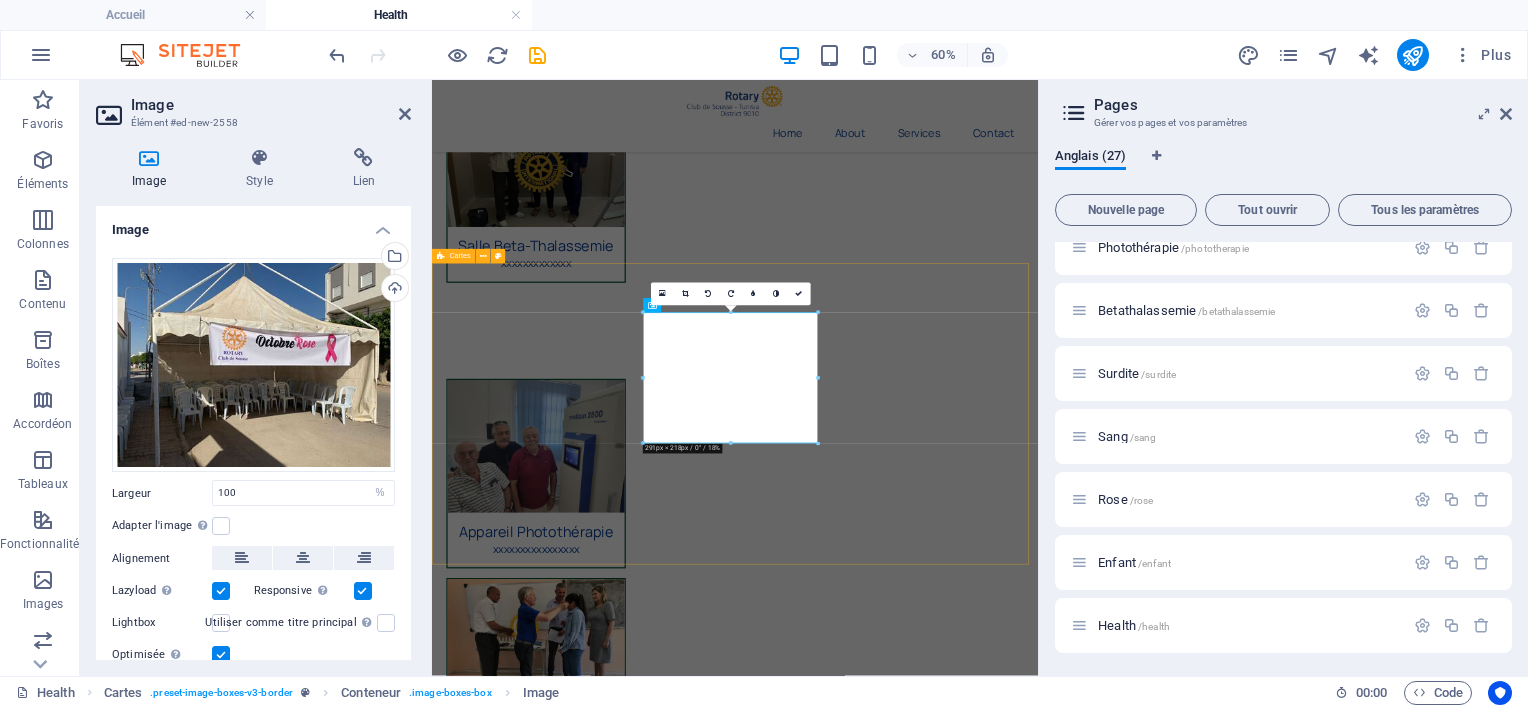 click on "Don du Sang xxxxxxxxxxxxxxxx Octobre Rose xxxxxxx Appareil de dépistage de surdité néo-natale xxxxxxxxxxxxx" at bounding box center [937, 2253] 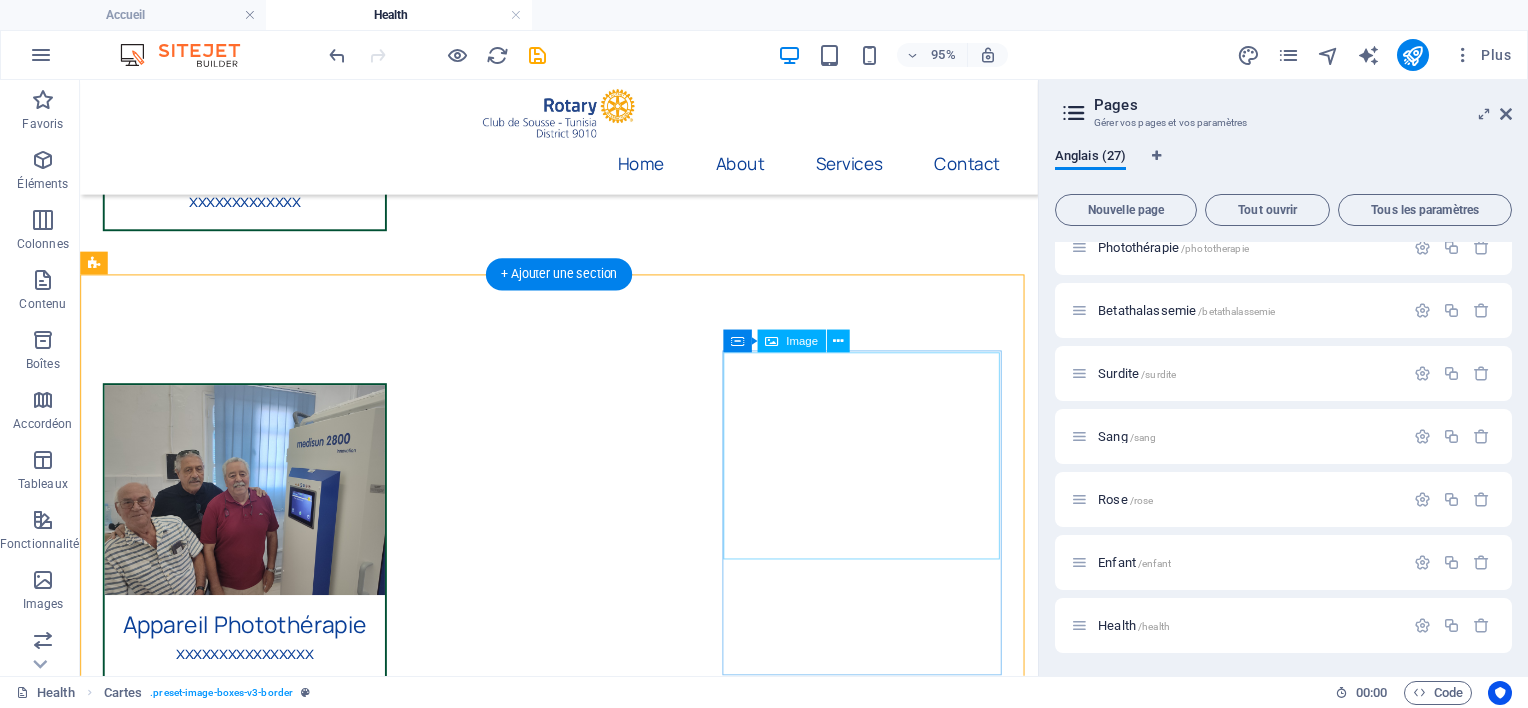 scroll, scrollTop: 1239, scrollLeft: 0, axis: vertical 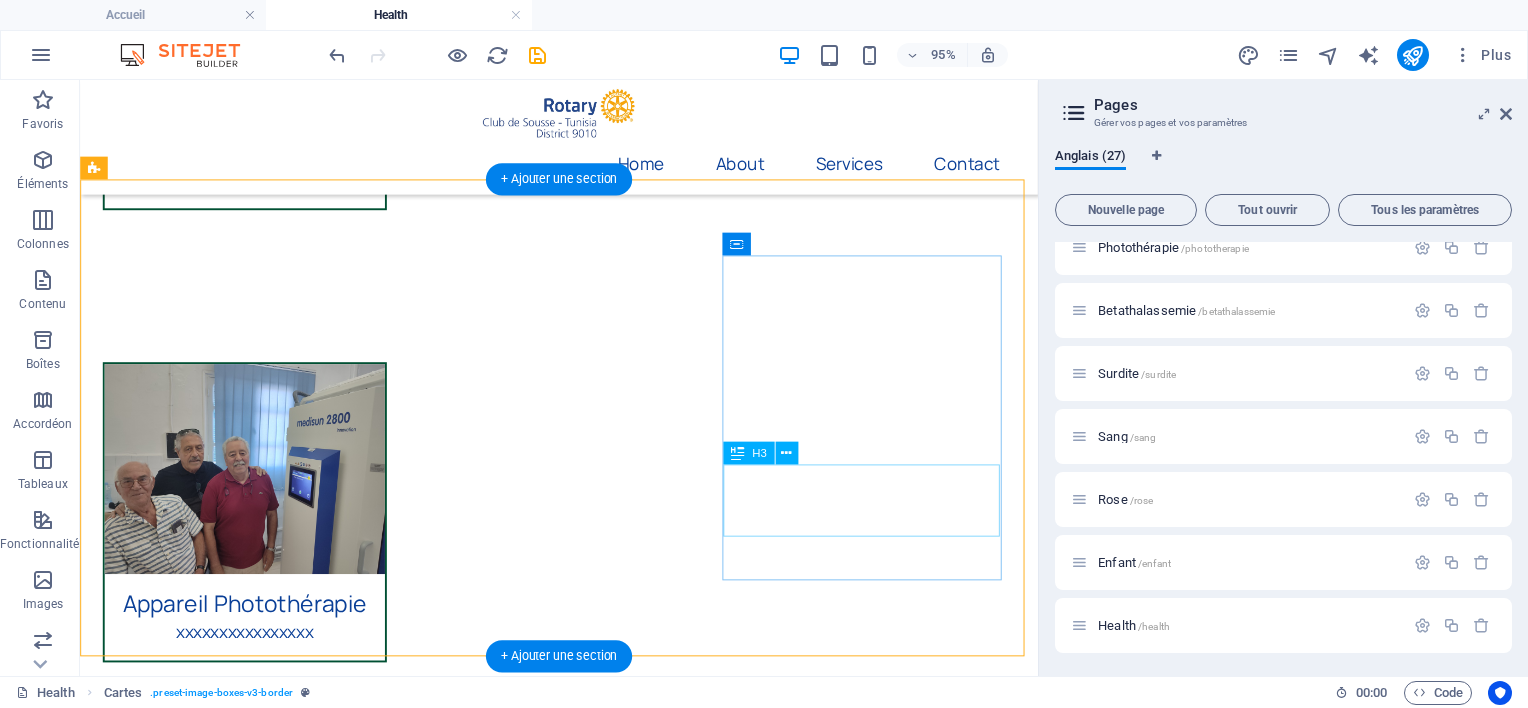 click on "Appareil de dépistage de surdité néo-natale" at bounding box center [253, 2470] 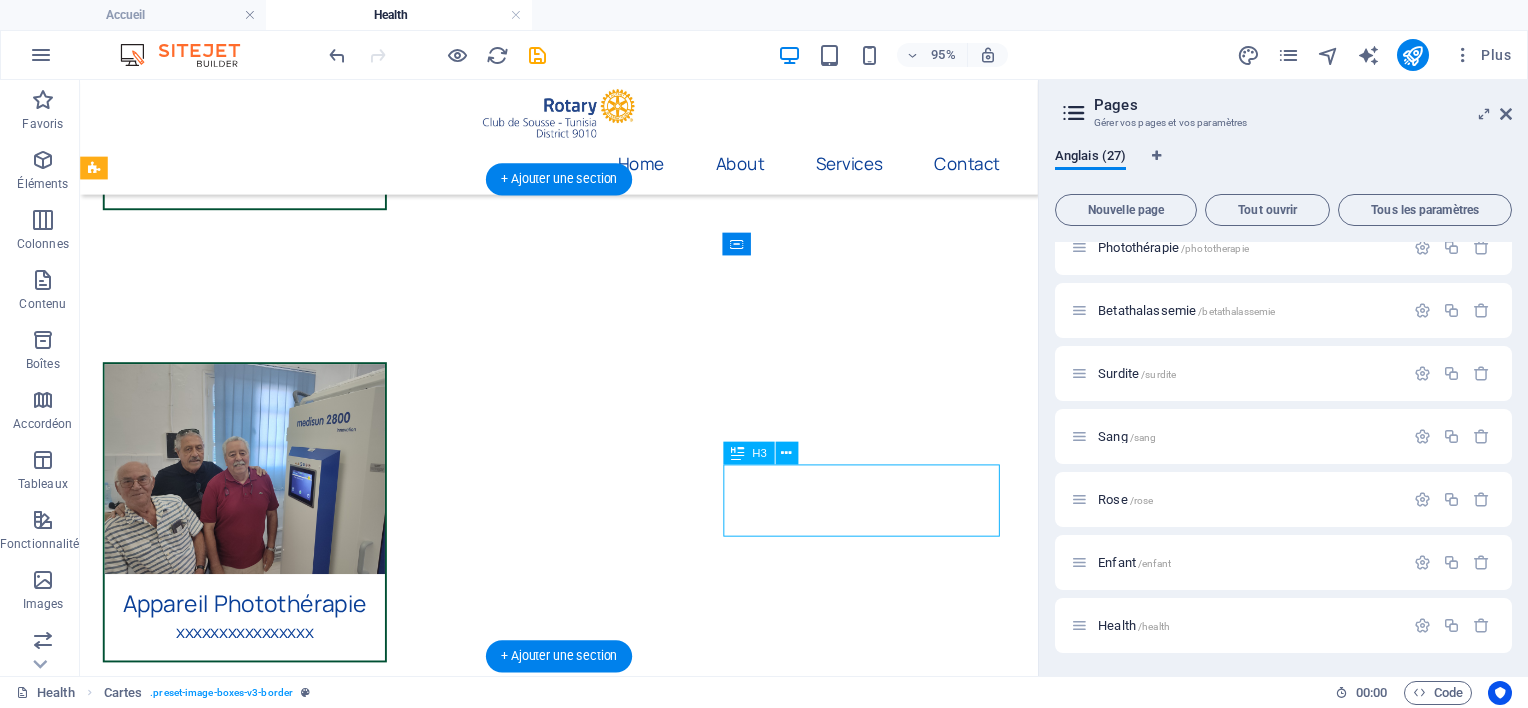 click on "Appareil de dépistage de surdité néo-natale" at bounding box center (253, 2470) 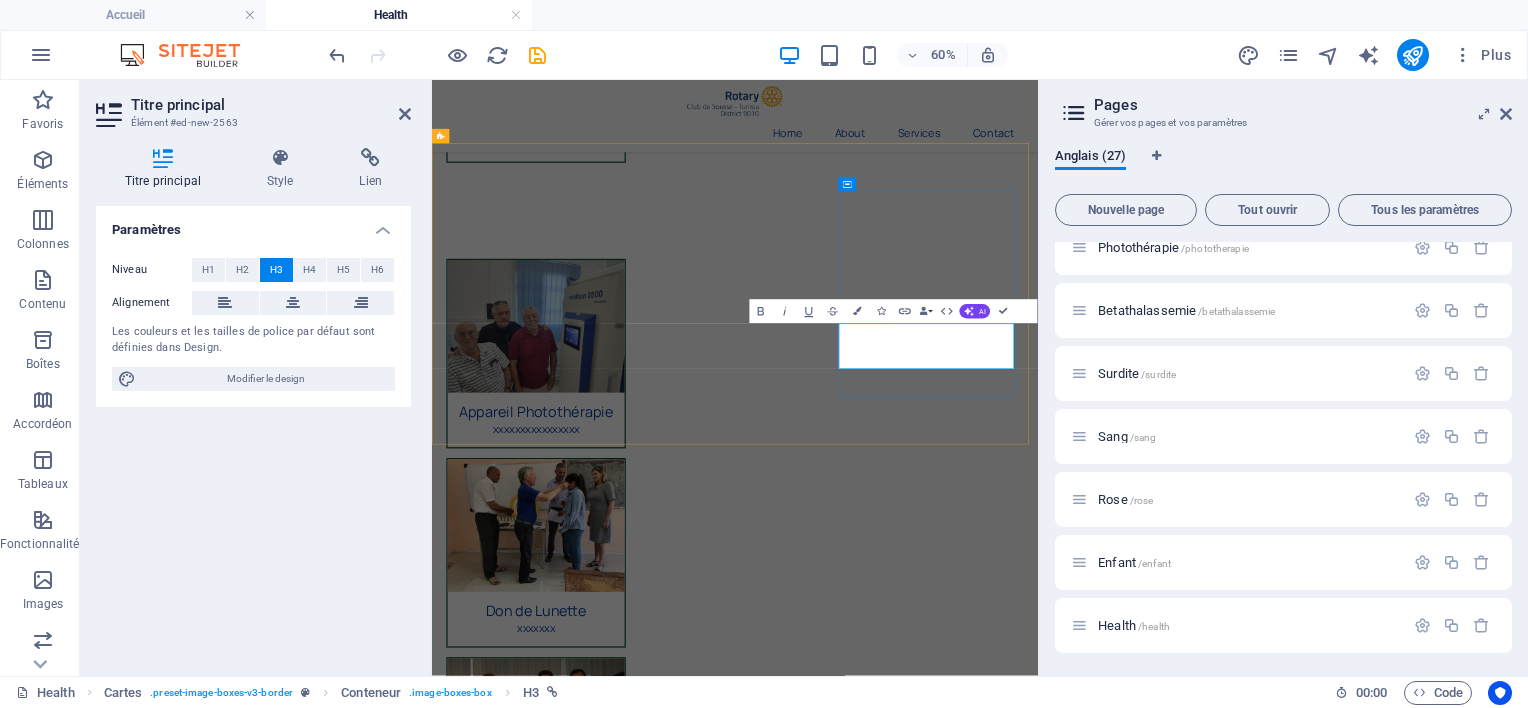 drag, startPoint x: 1292, startPoint y: 554, endPoint x: 1236, endPoint y: 531, distance: 60.53924 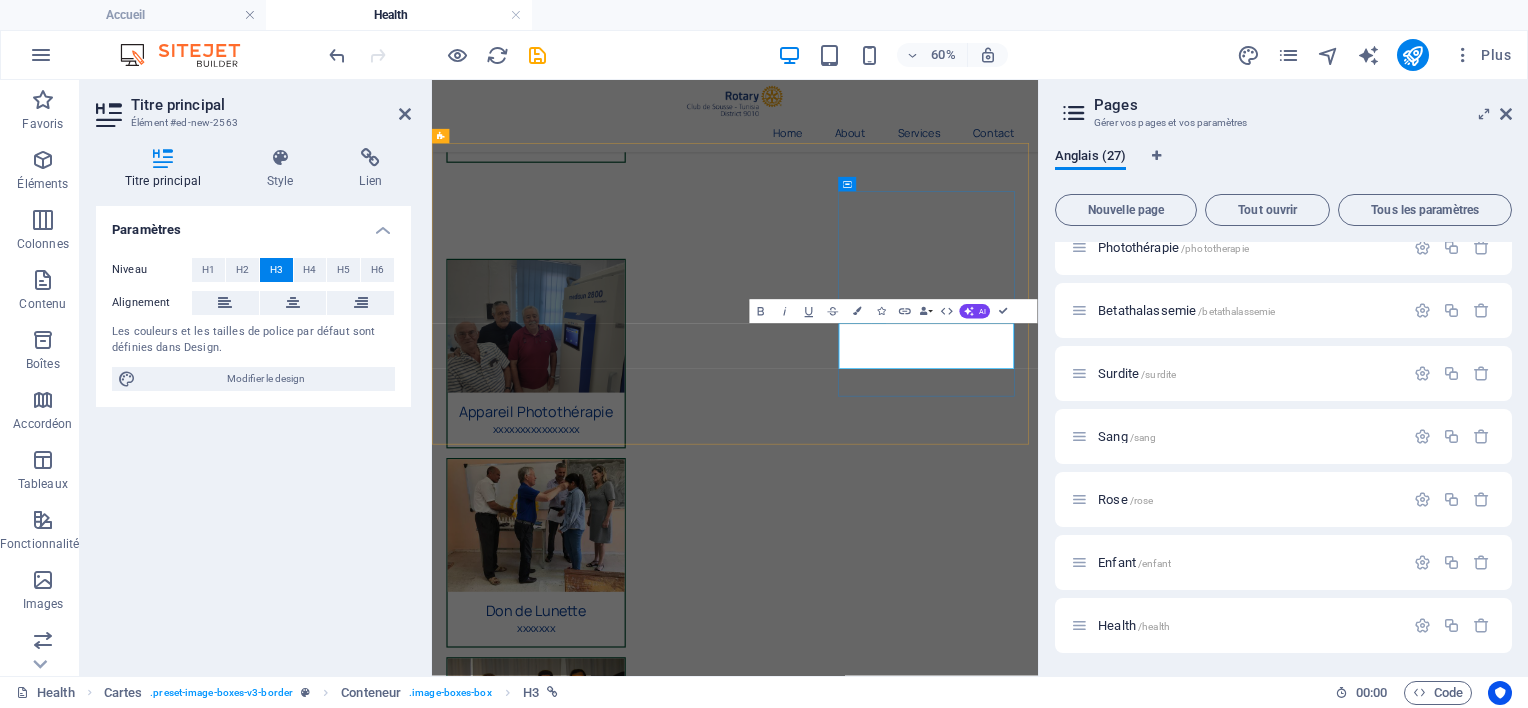 drag, startPoint x: 1142, startPoint y: 514, endPoint x: 1298, endPoint y: 555, distance: 161.29787 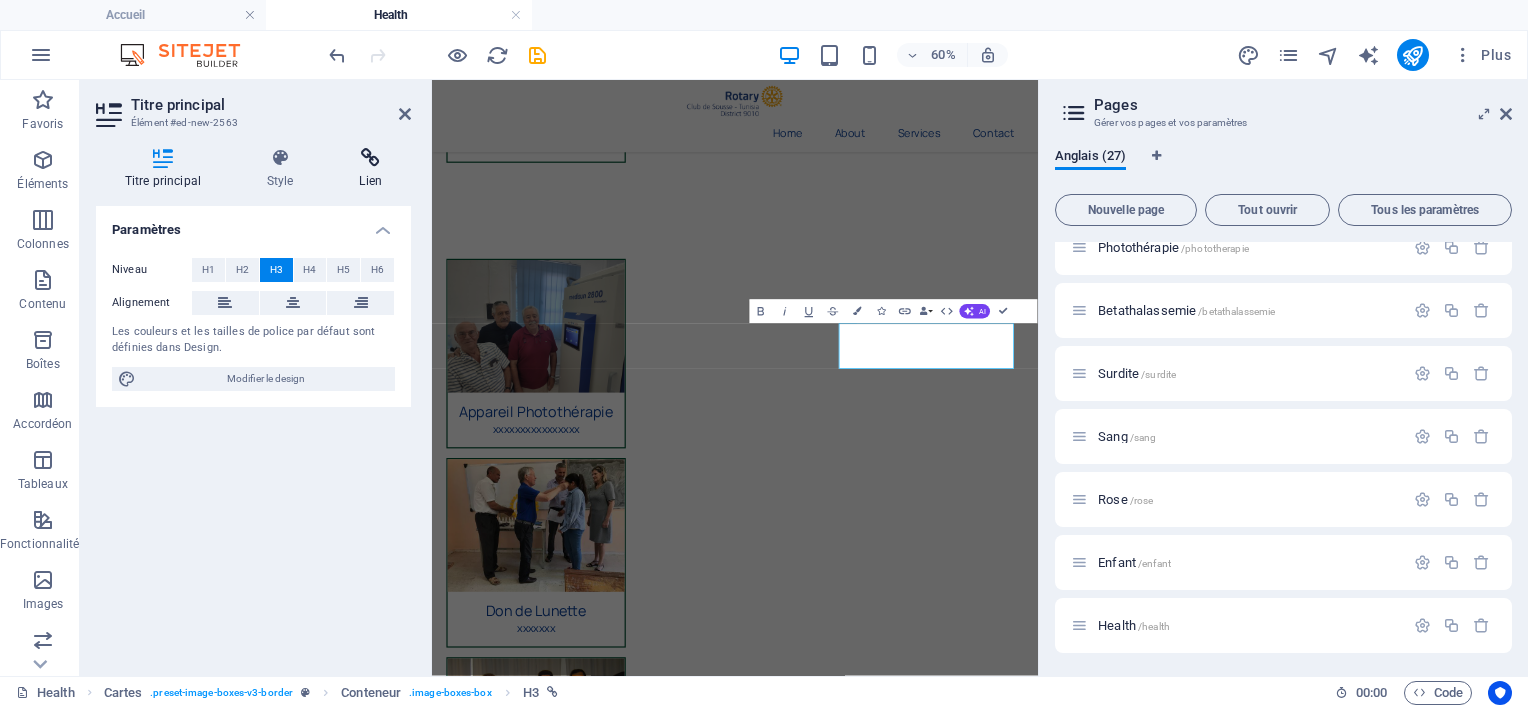 click at bounding box center (371, 158) 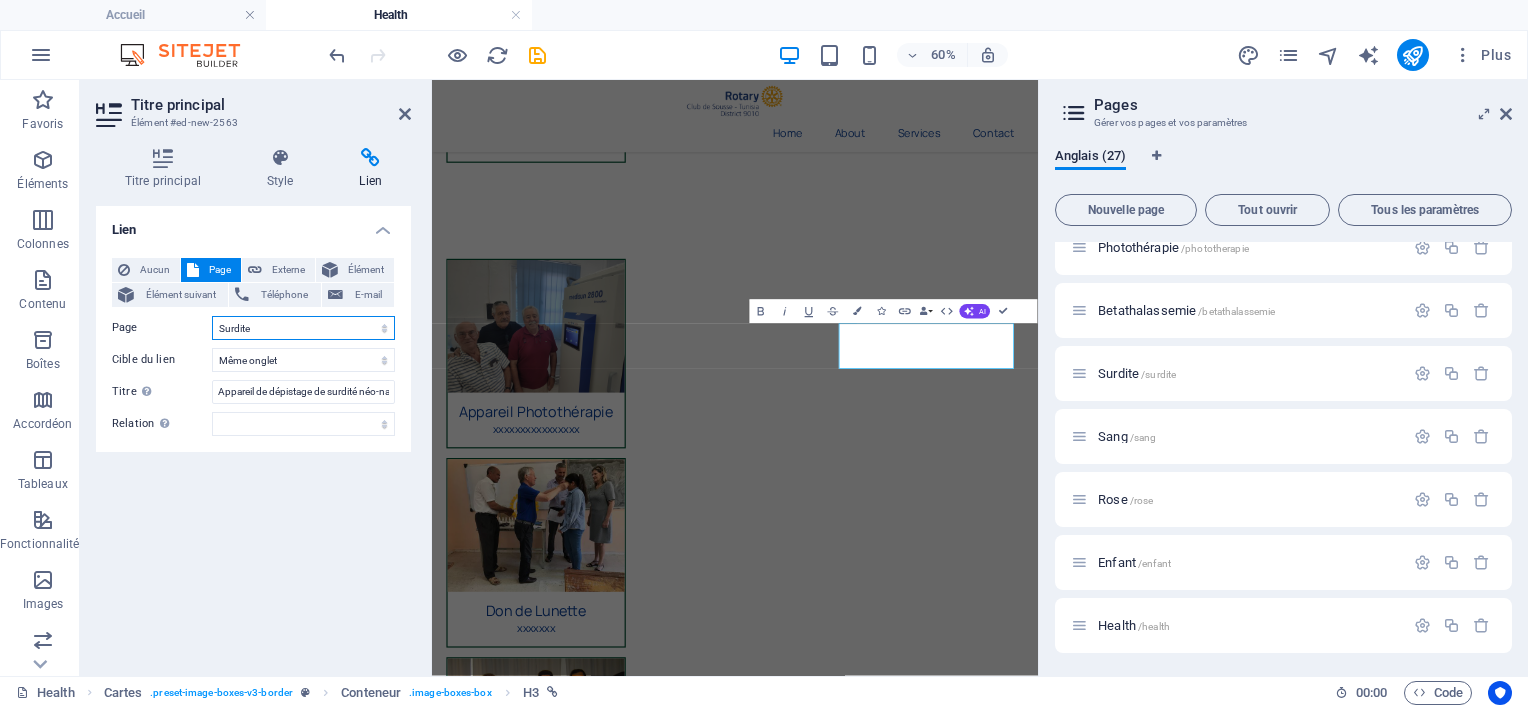 click on "Accueil Historique Actions Contact Privacy Sante Handicape Culture Education Sport Developpement Catastrophe Ramadan Eau Covid inondation libyens sante Polio Mammographe Photothérapie Betathalassemie Surdite Sang Rose Enfant Health" at bounding box center (303, 328) 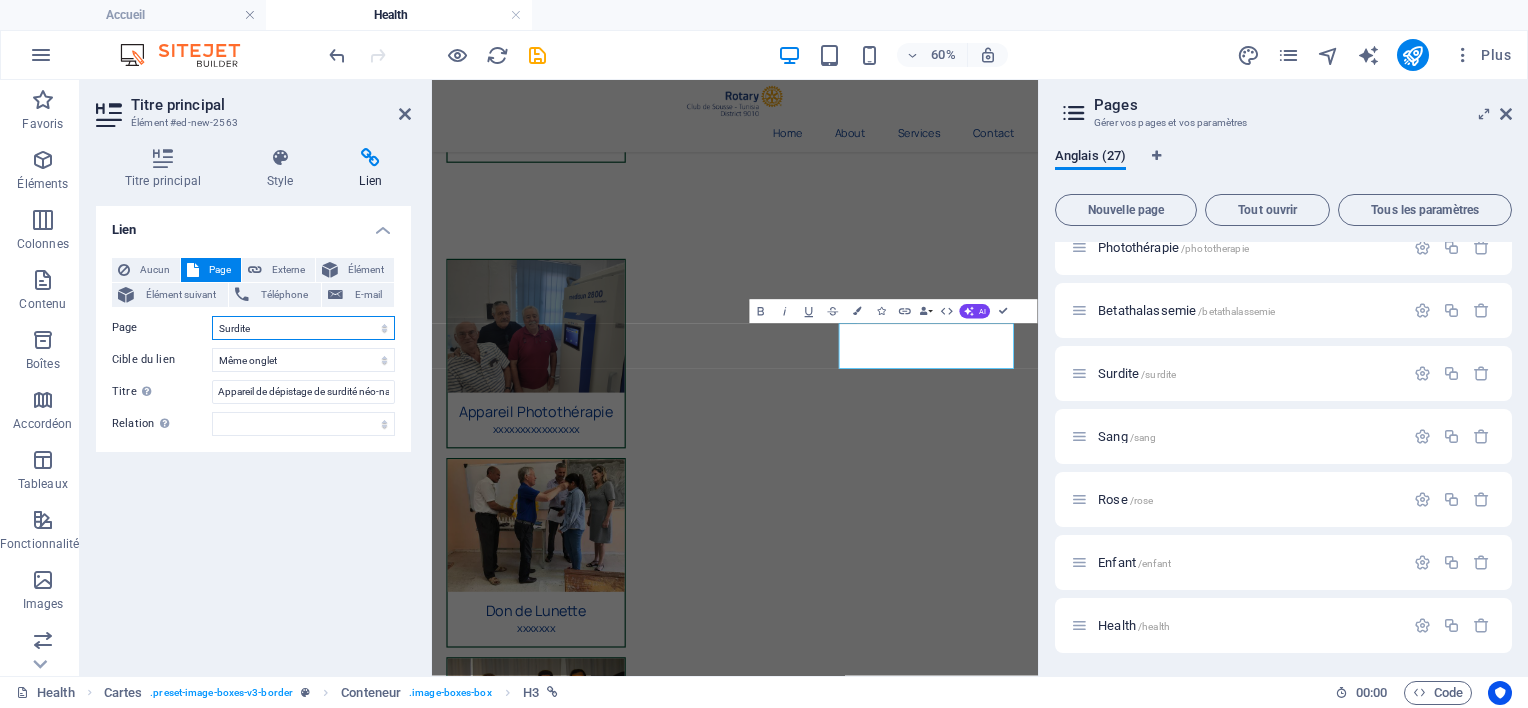 select on "25" 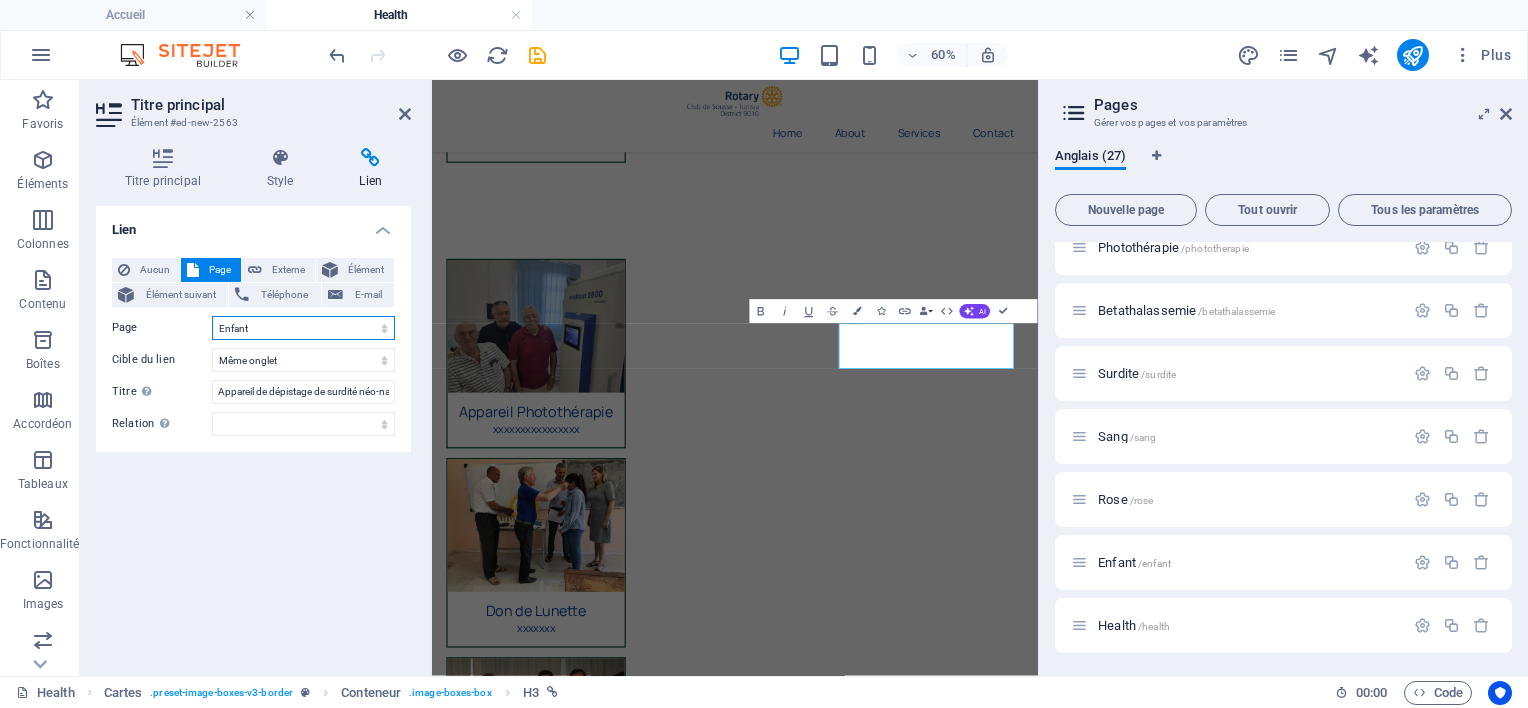 click on "Accueil Historique Actions Contact Privacy Sante Handicape Culture Education Sport Developpement Catastrophe Ramadan Eau Covid inondation libyens sante Polio Mammographe Photothérapie Betathalassemie Surdite Sang Rose Enfant Health" at bounding box center [303, 328] 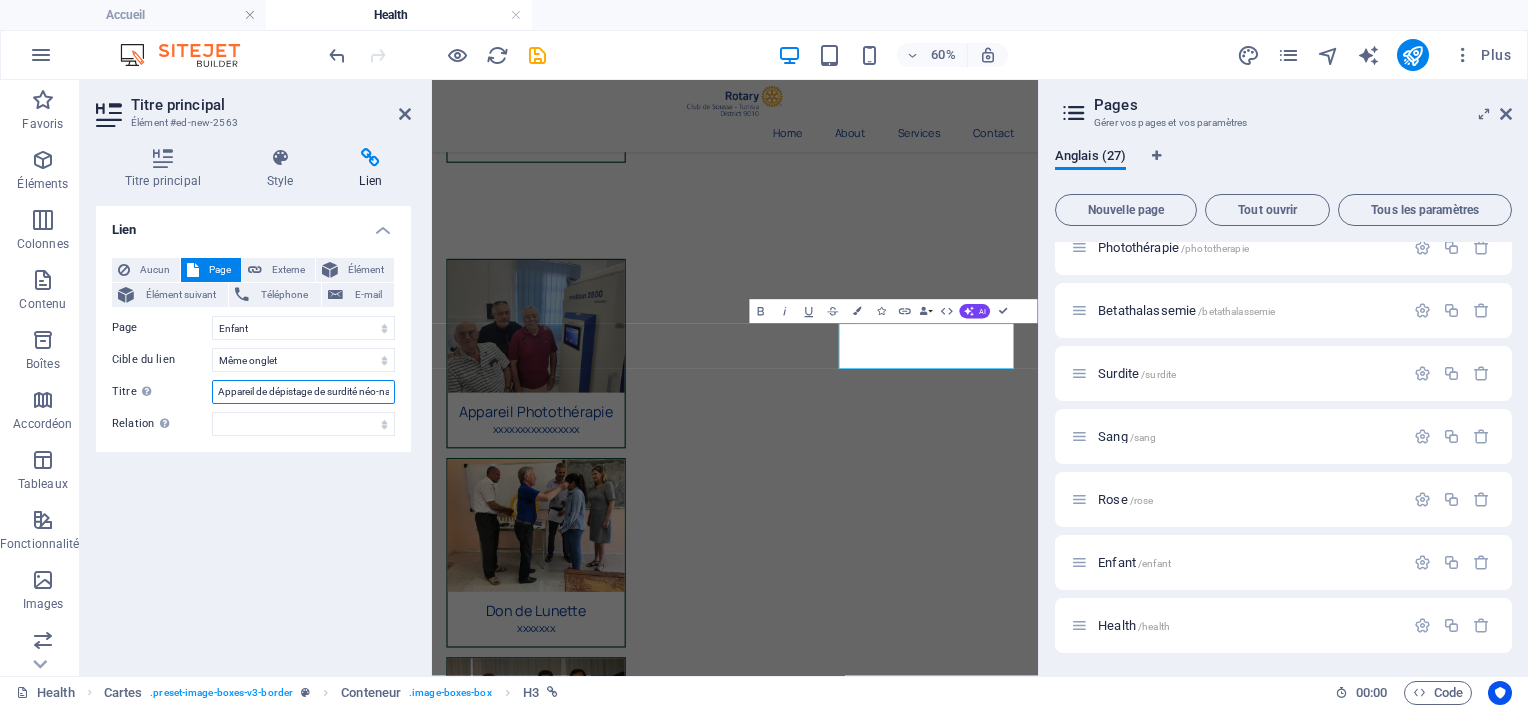 click on "Appareil de dépistage de surdité néo-natale" at bounding box center (303, 392) 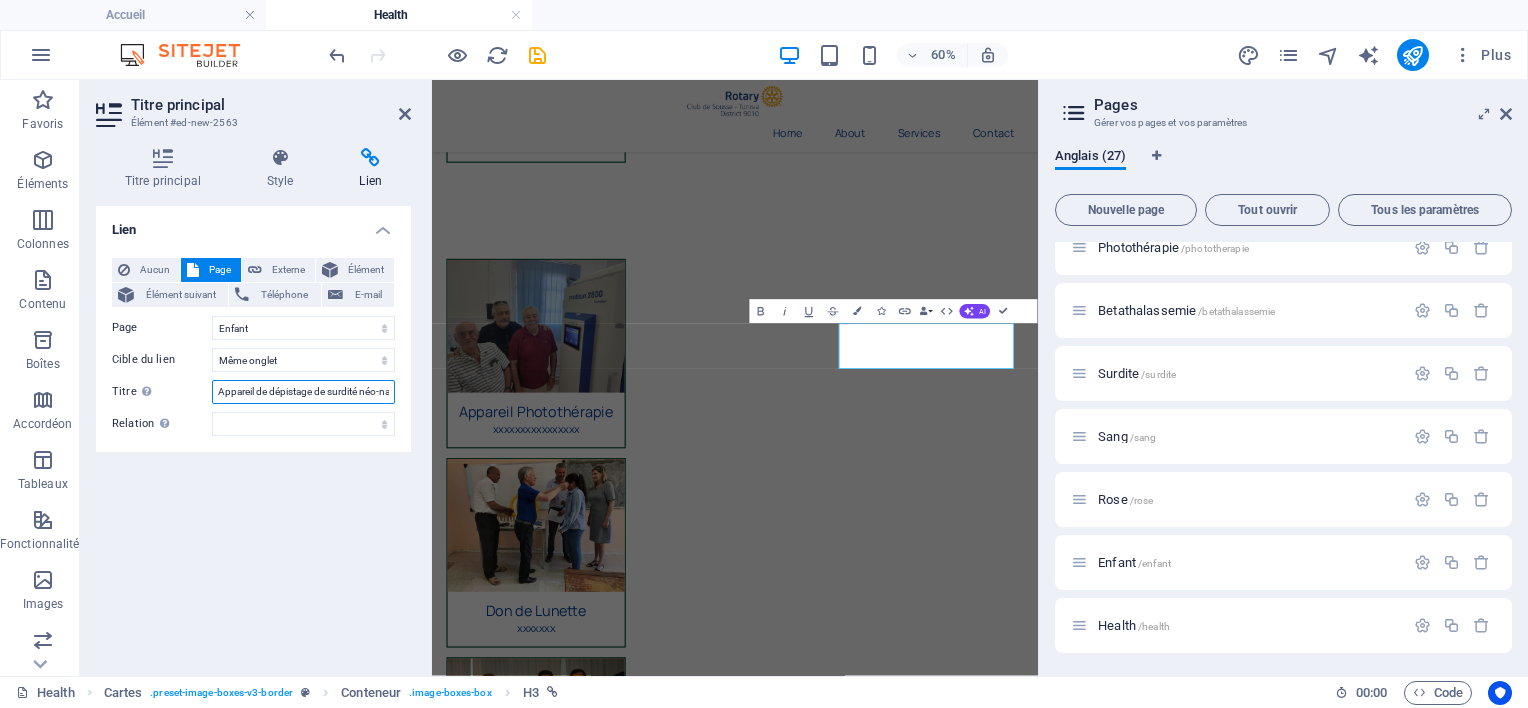 scroll, scrollTop: 0, scrollLeft: 20, axis: horizontal 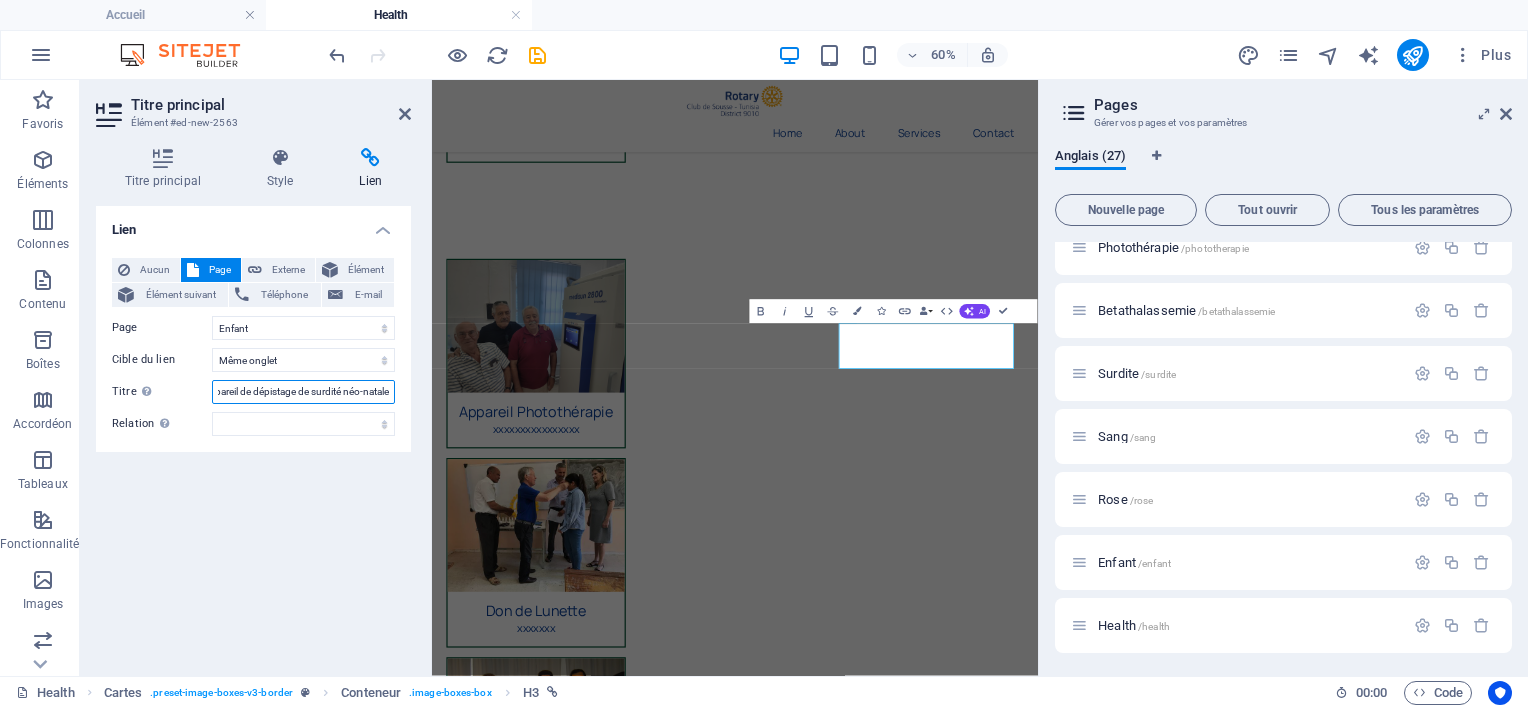 drag, startPoint x: 219, startPoint y: 387, endPoint x: 422, endPoint y: 404, distance: 203.71059 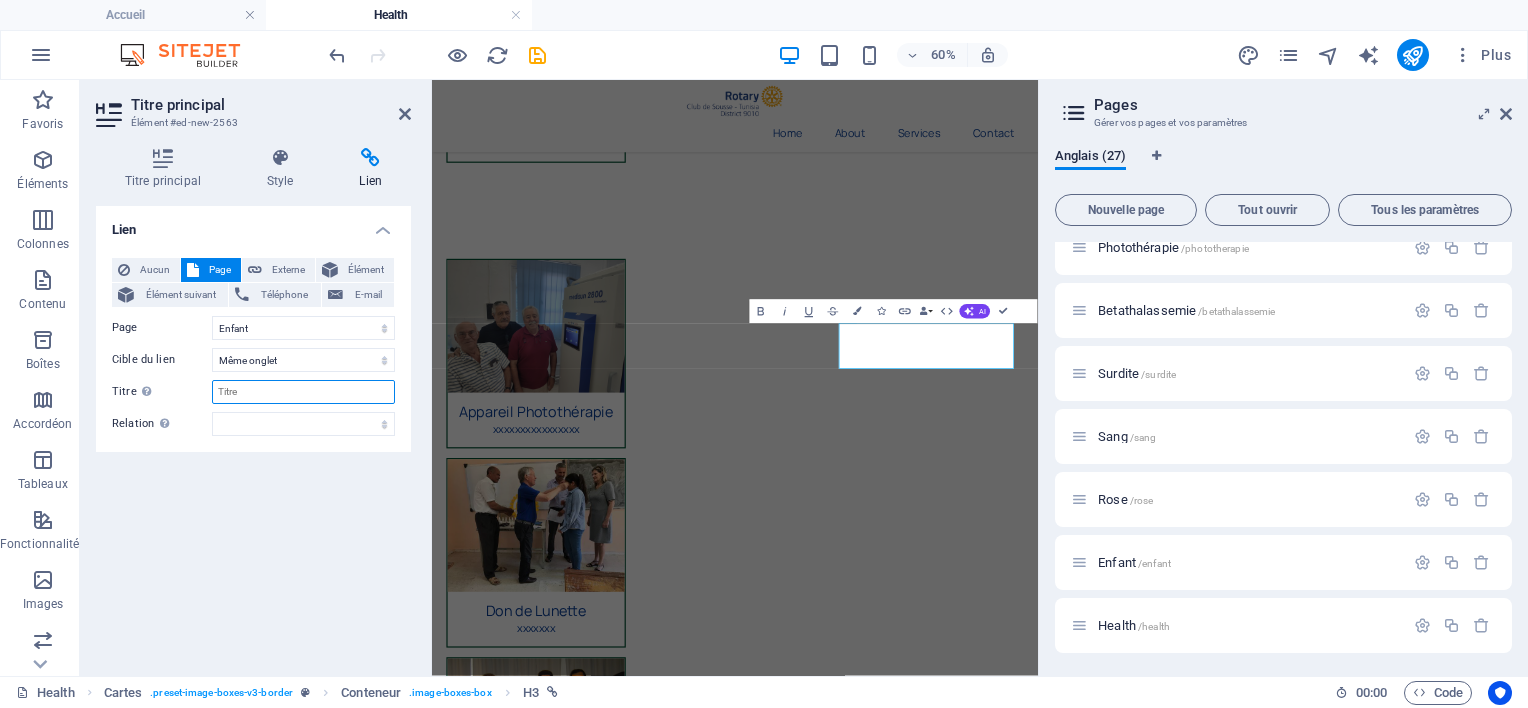 scroll, scrollTop: 0, scrollLeft: 0, axis: both 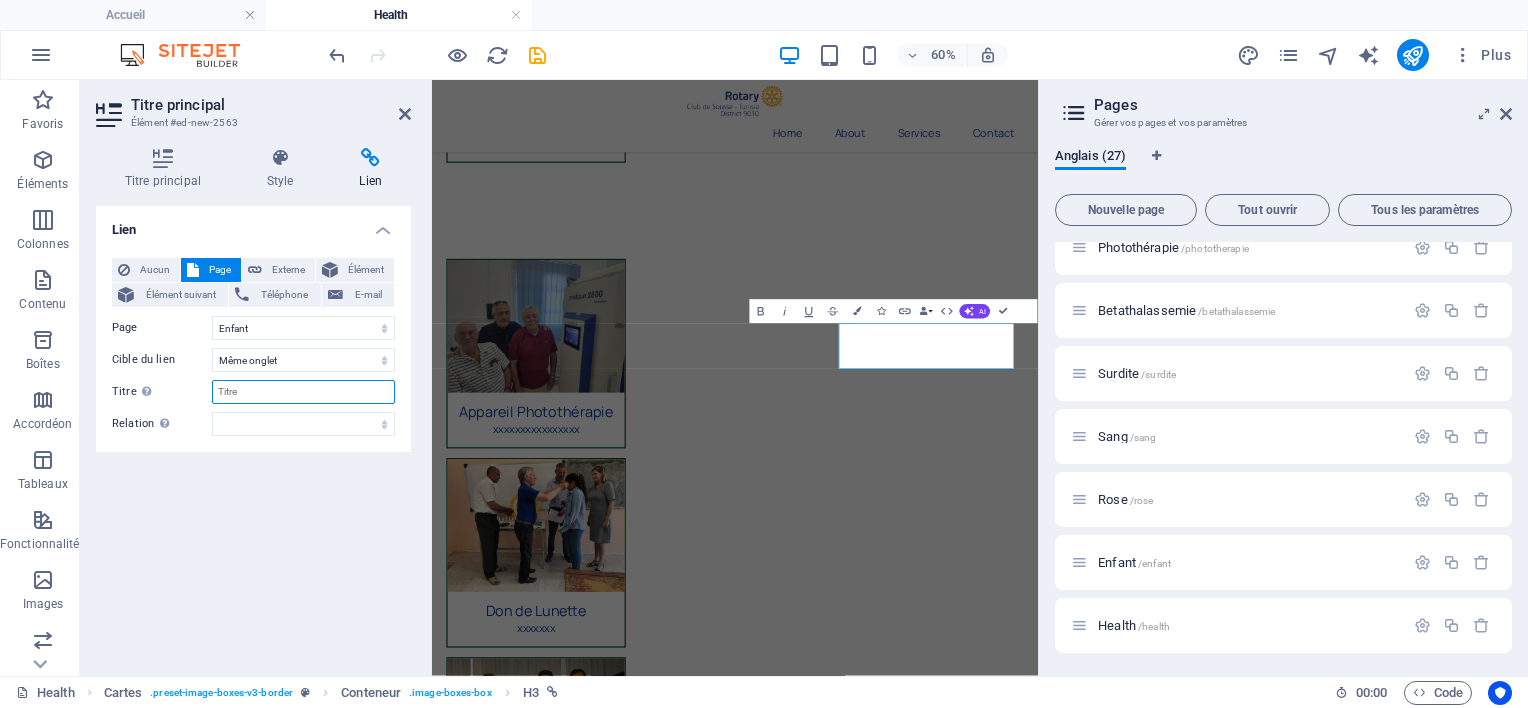 paste on "Rendre un Sourir à un Enfant" 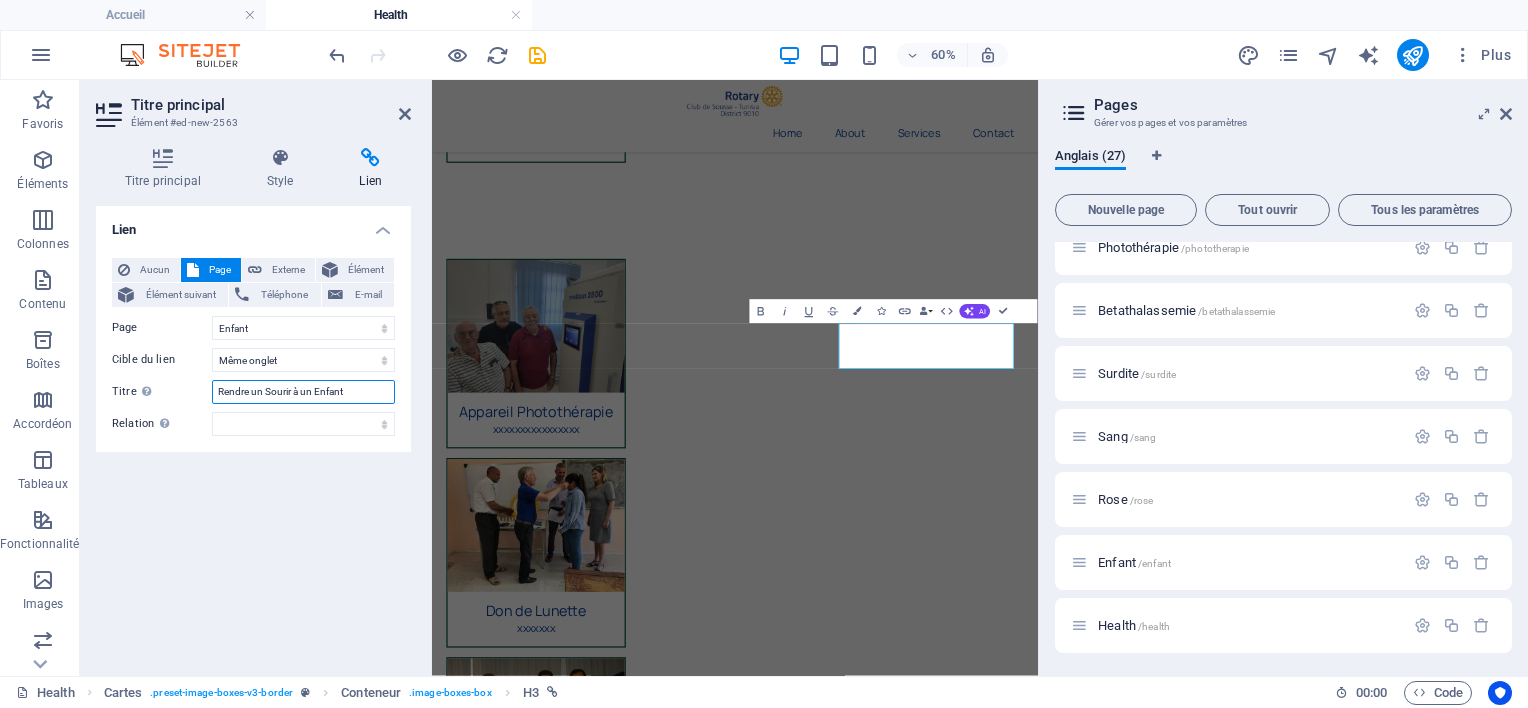 type on "Rendre un Sourir à un Enfant" 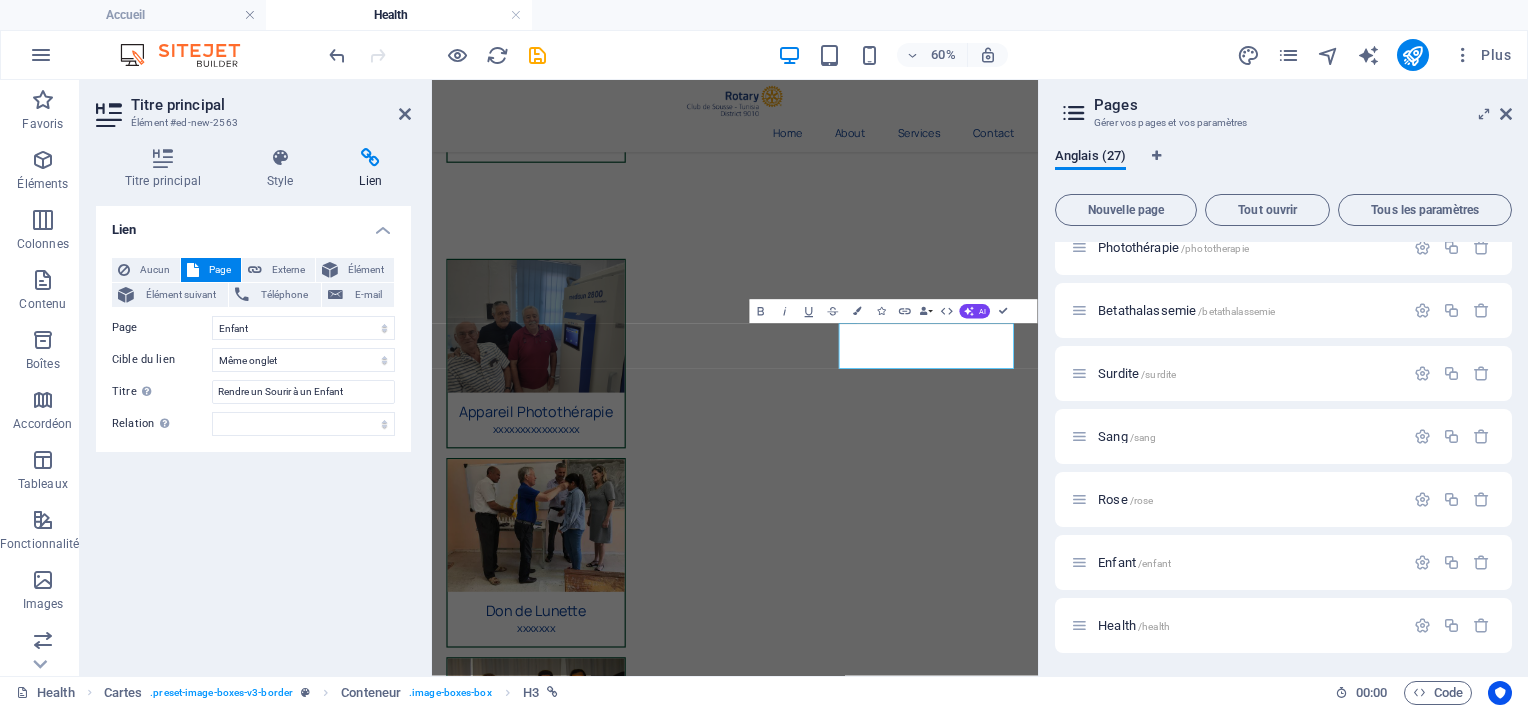 click on "Lien Aucun Page Externe Élément Élément suivant Téléphone E-mail Page Accueil Historique Actions Contact Privacy Sante Handicape Culture Education Sport Developpement Catastrophe Ramadan Eau Covid inondation libyens sante Polio Mammographe Photothérapie Betathalassemie Surdite Sang Rose Enfant Health Élément
URL /15883176 Téléphone E-mail Cible du lien Nouvel onglet Même onglet Superposition Titre Description supplémentaire du lien. Celle-ci doit être différente du texte du lien. Le titre est souvent affiché comme Texte infobulle lorsque la souris passe sur l'élément. Laissez vide en cas de doute. Rendre un Sourir à un Enfant Relation Définit la  relation entre ce lien et la cible du lien . Par exemple, la valeur "nofollow" indique aux moteurs de recherche de ne pas suivre le lien. Vous pouvez le laisser vide. alternate author bookmark external help license next nofollow noreferrer noopener prev search tag" at bounding box center (253, 433) 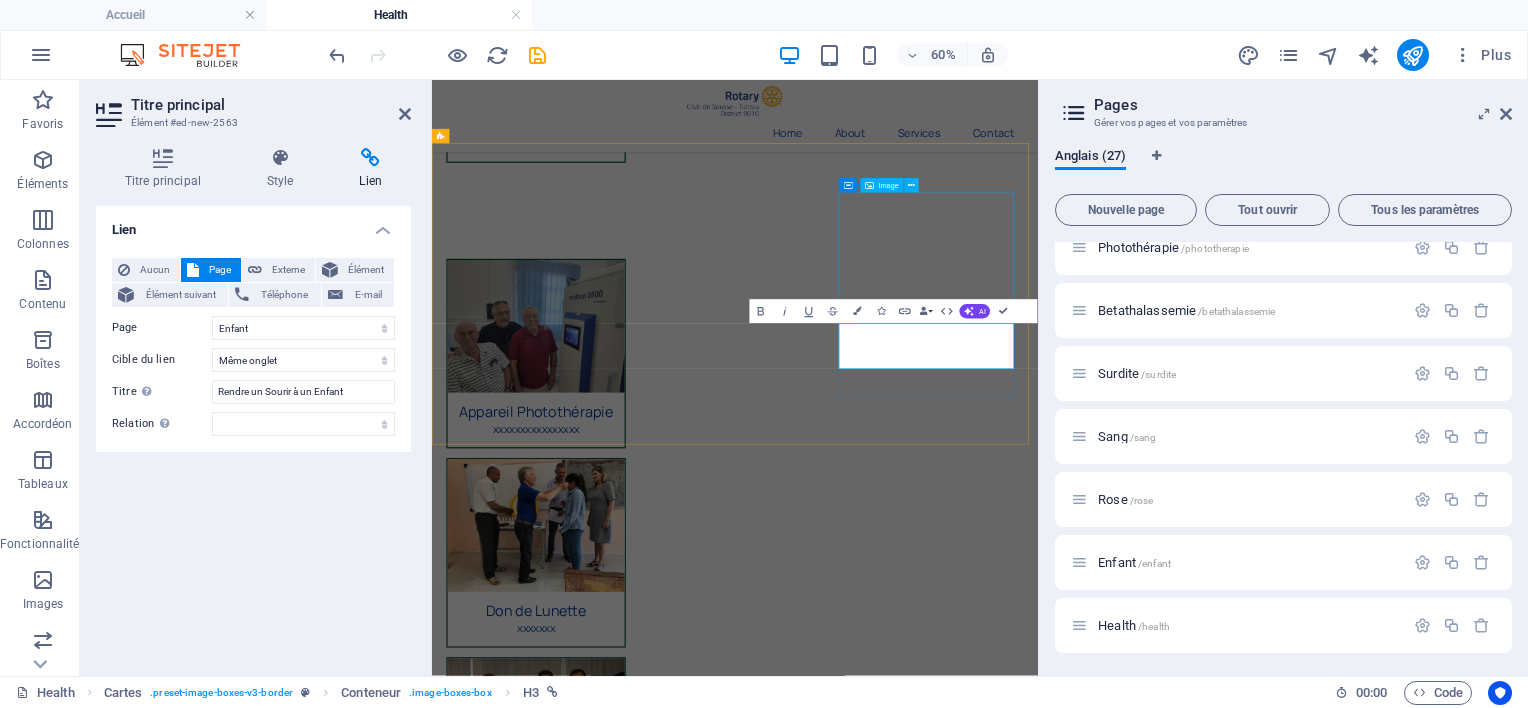 click at bounding box center (605, 2324) 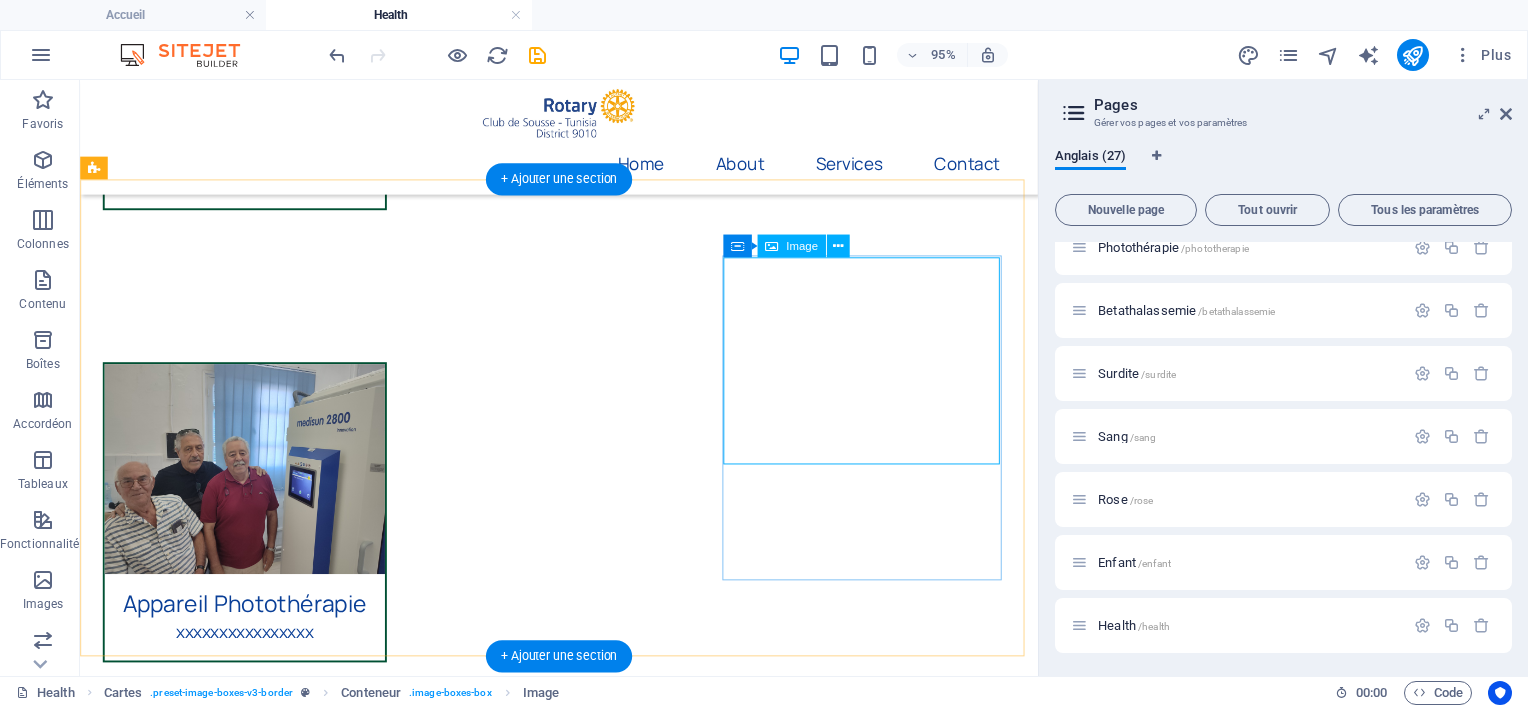 click at bounding box center (253, 2321) 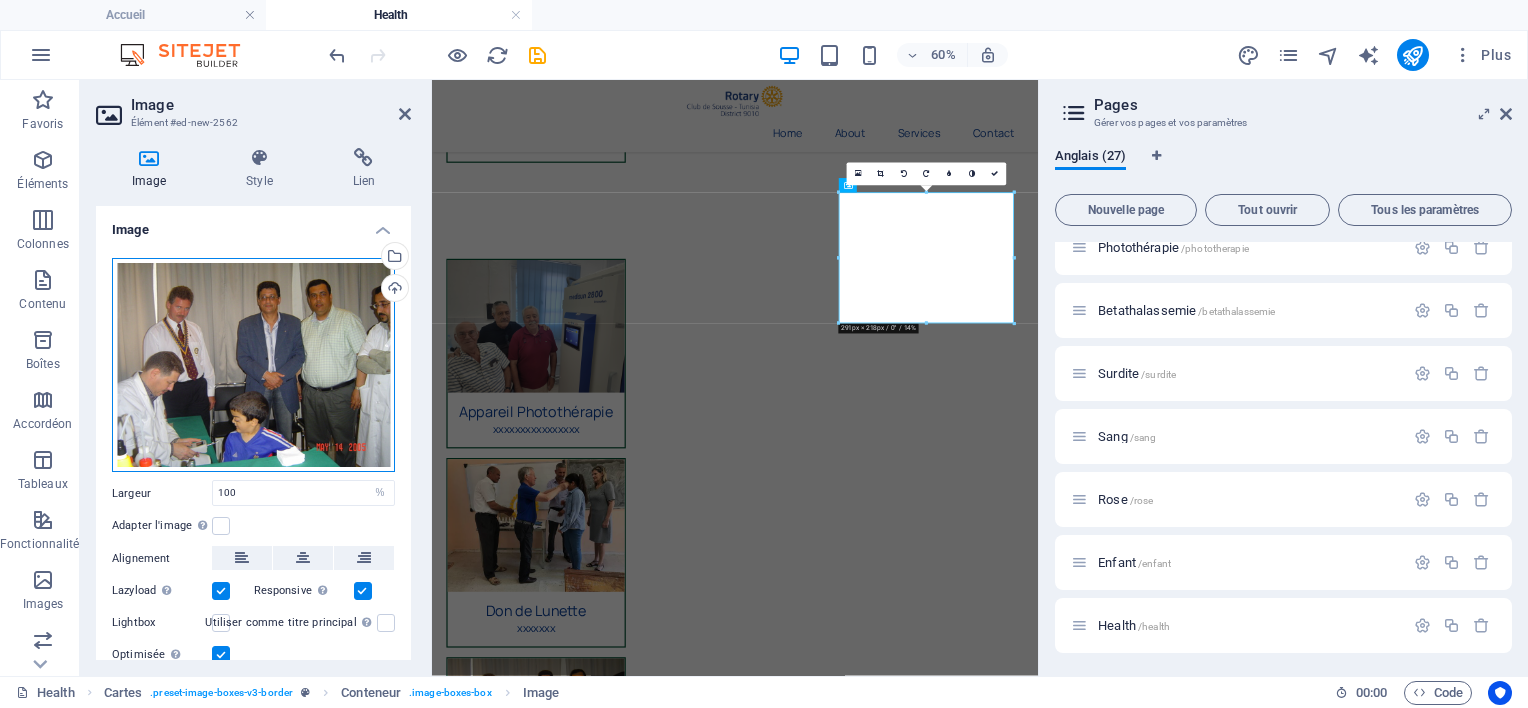 click on "Glissez les fichiers ici, cliquez pour choisir les fichiers ou  sélectionnez les fichiers depuis Fichiers ou depuis notre stock gratuit de photos et de vidéos" at bounding box center [253, 365] 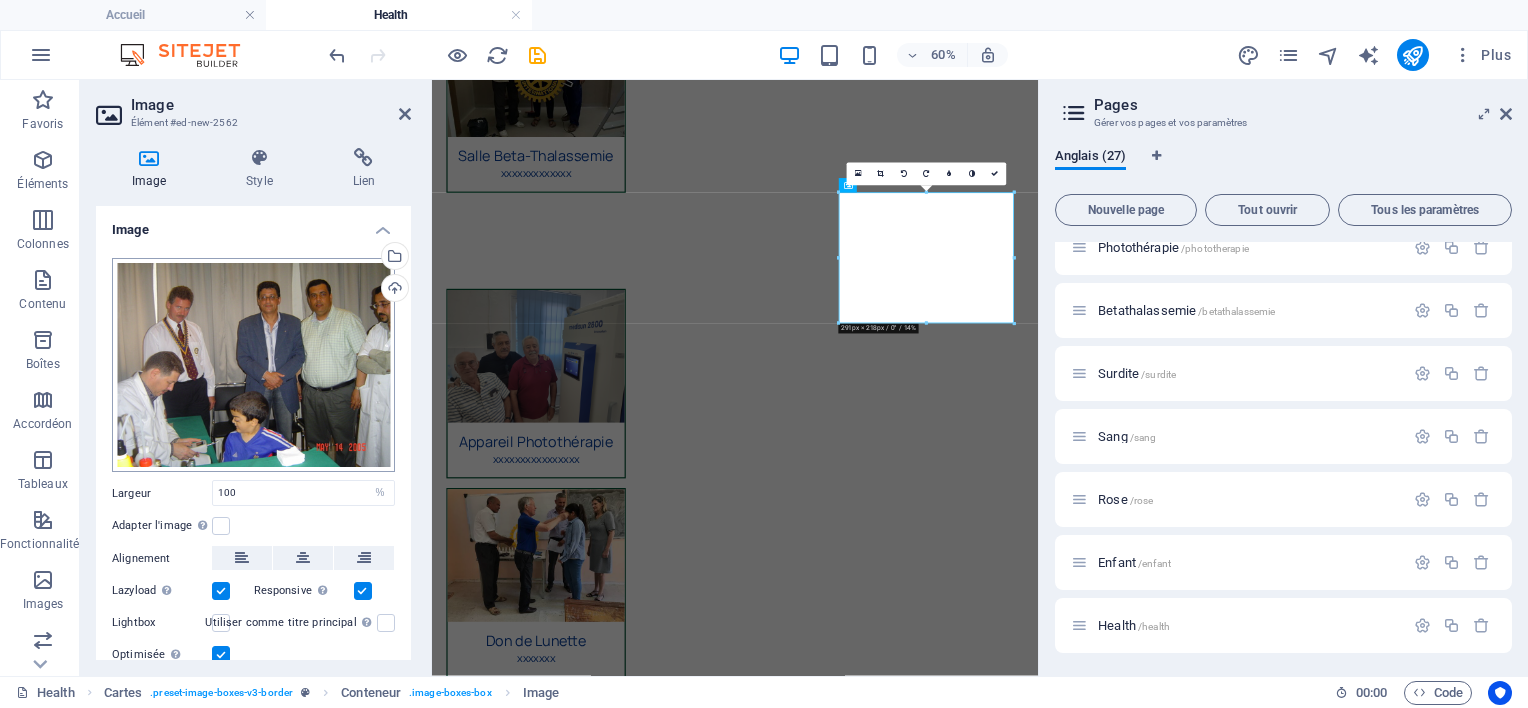 scroll, scrollTop: 0, scrollLeft: 0, axis: both 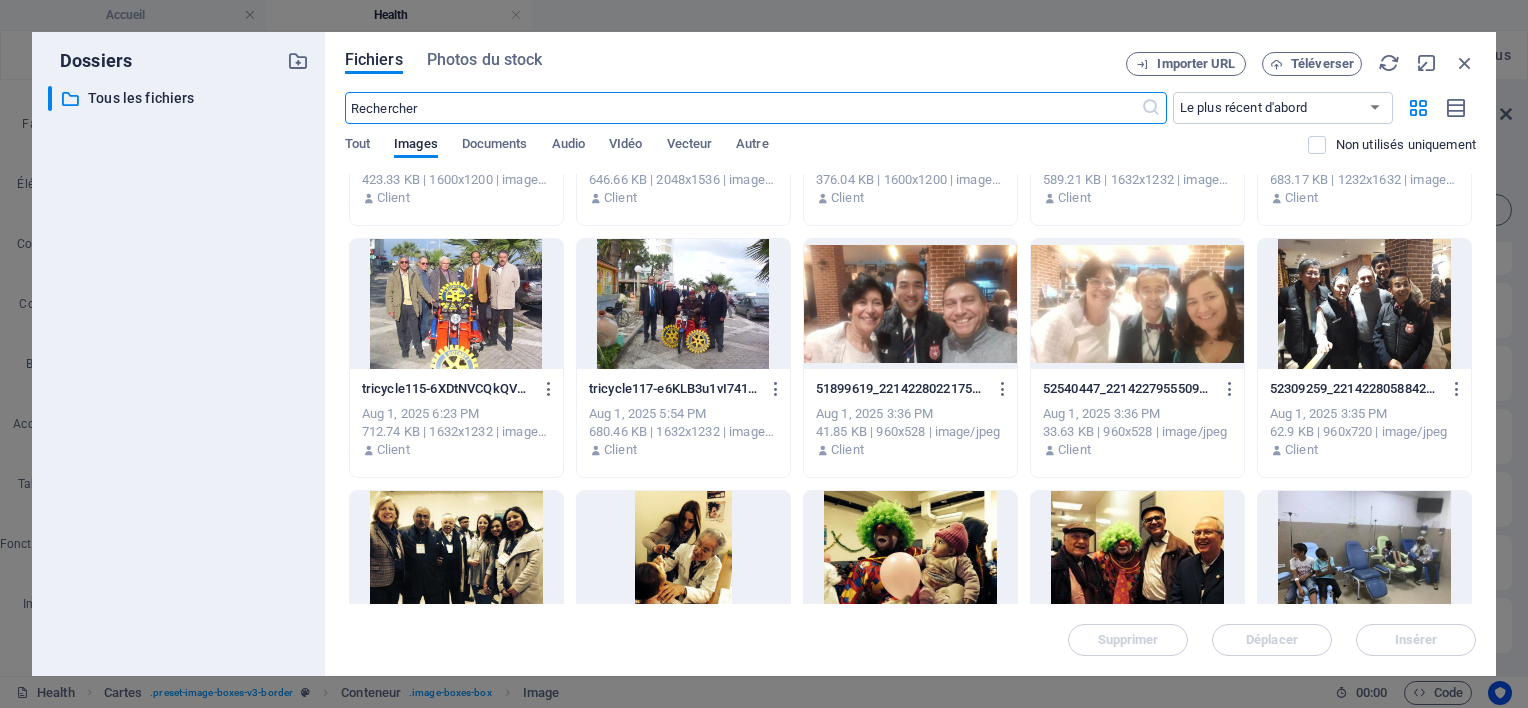 click at bounding box center (910, 556) 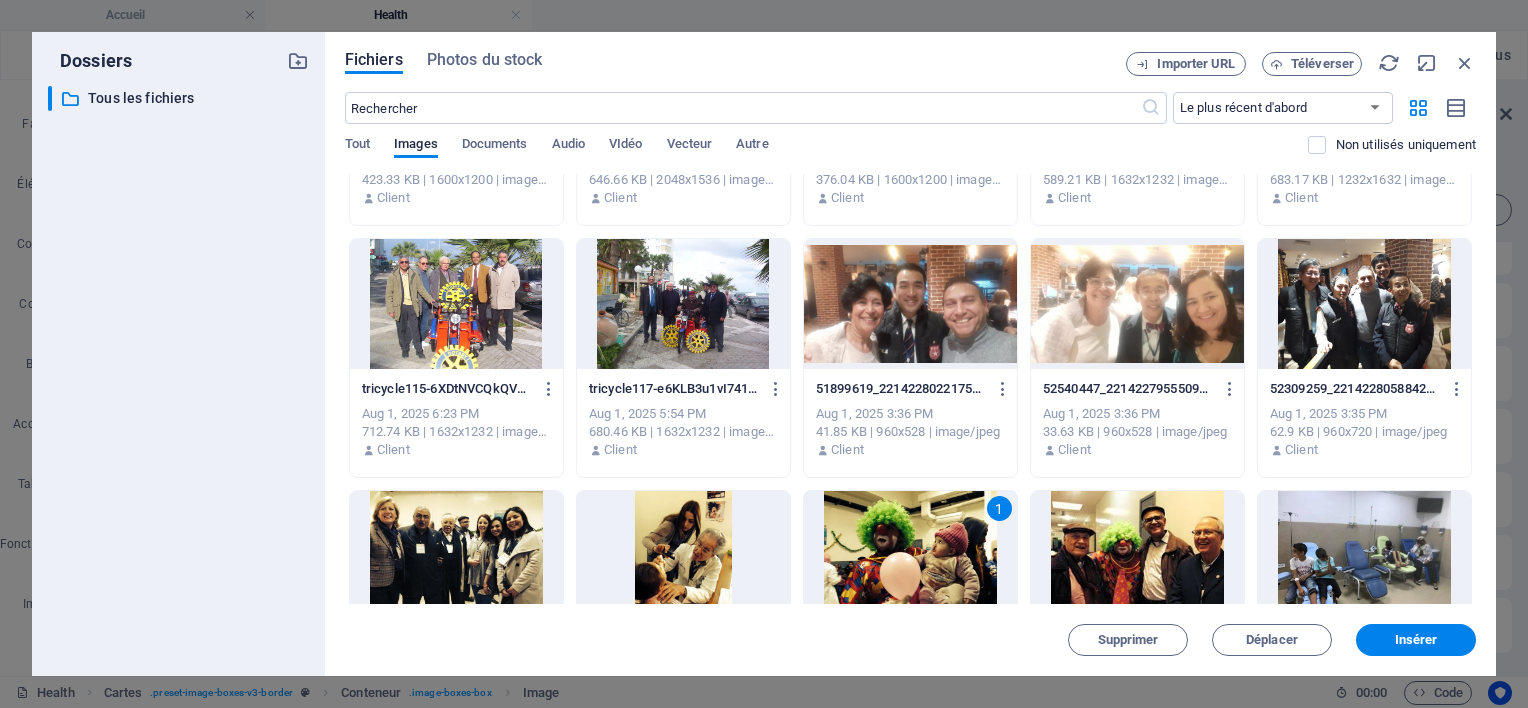 click on "1" at bounding box center (910, 556) 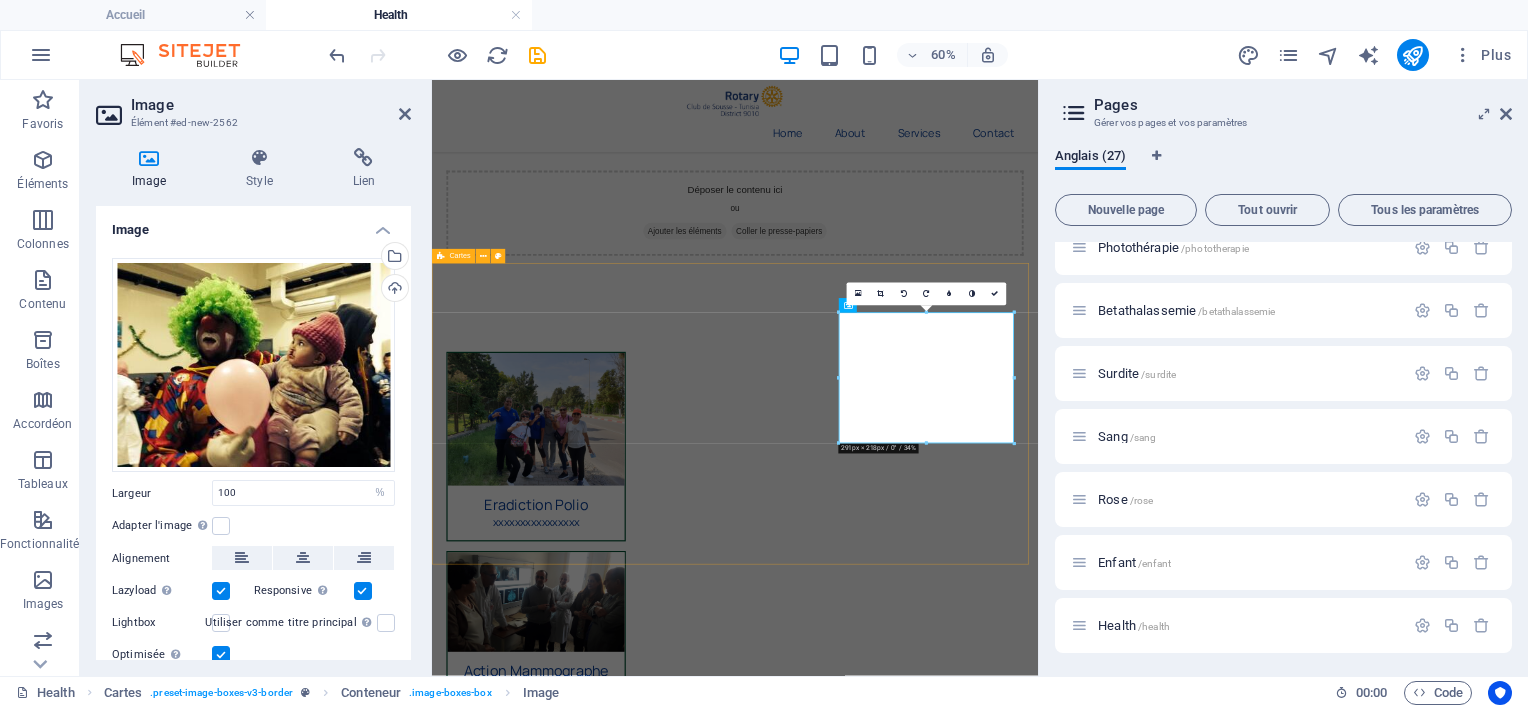 scroll, scrollTop: 1039, scrollLeft: 0, axis: vertical 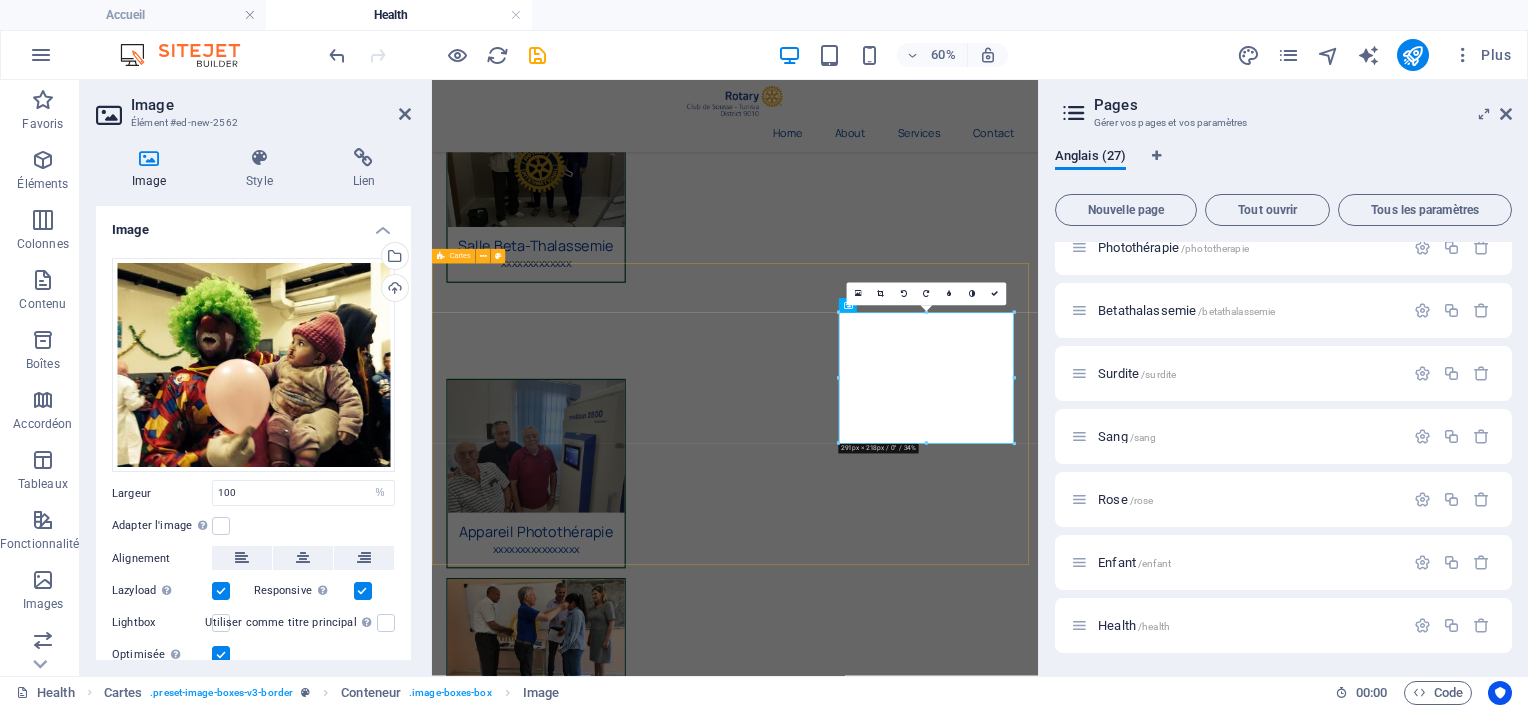 click on "Don du Sang xxxxxxxxxxxxxxxx Octobre Rose xxxxxxx Rendre un Sourir à un Enfant xxxxxxxxxxxxx" at bounding box center [937, 2253] 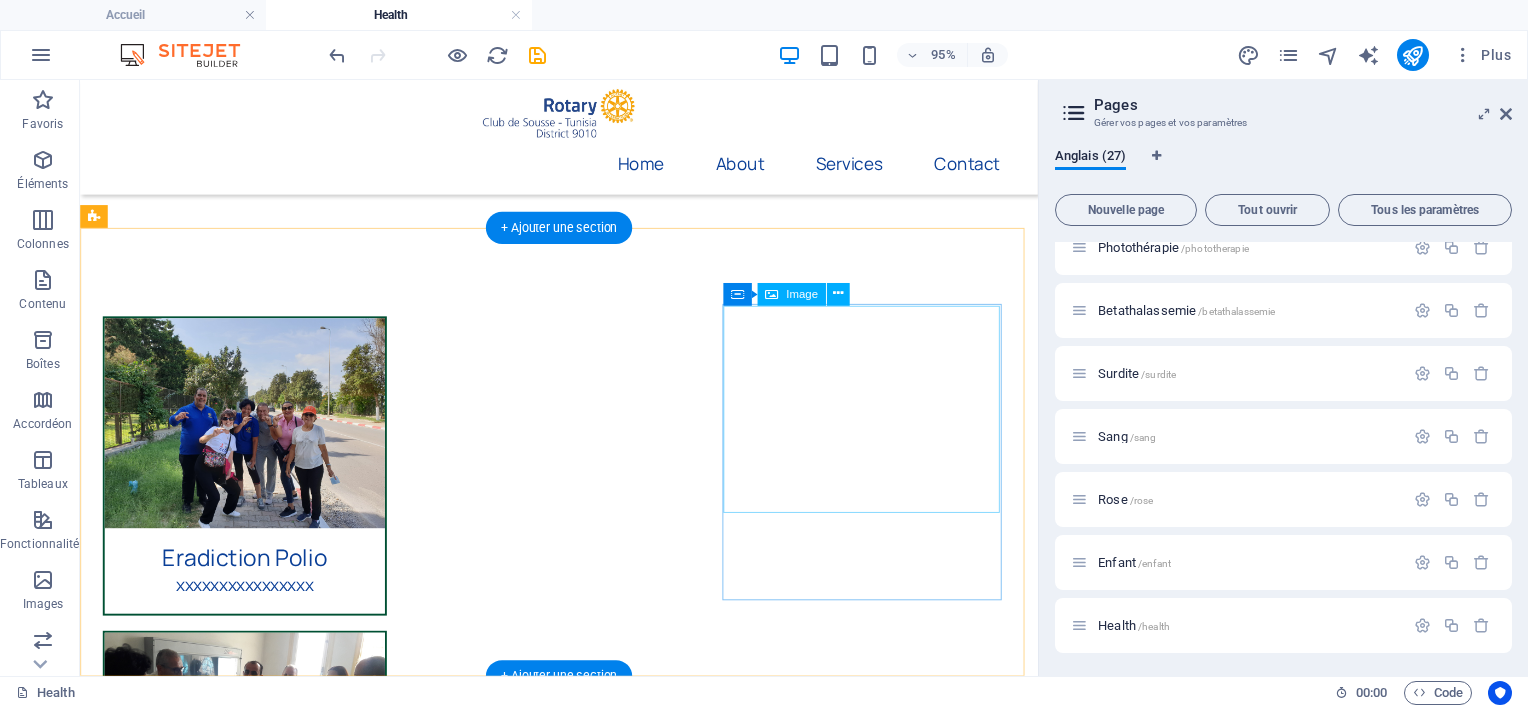 scroll, scrollTop: 604, scrollLeft: 0, axis: vertical 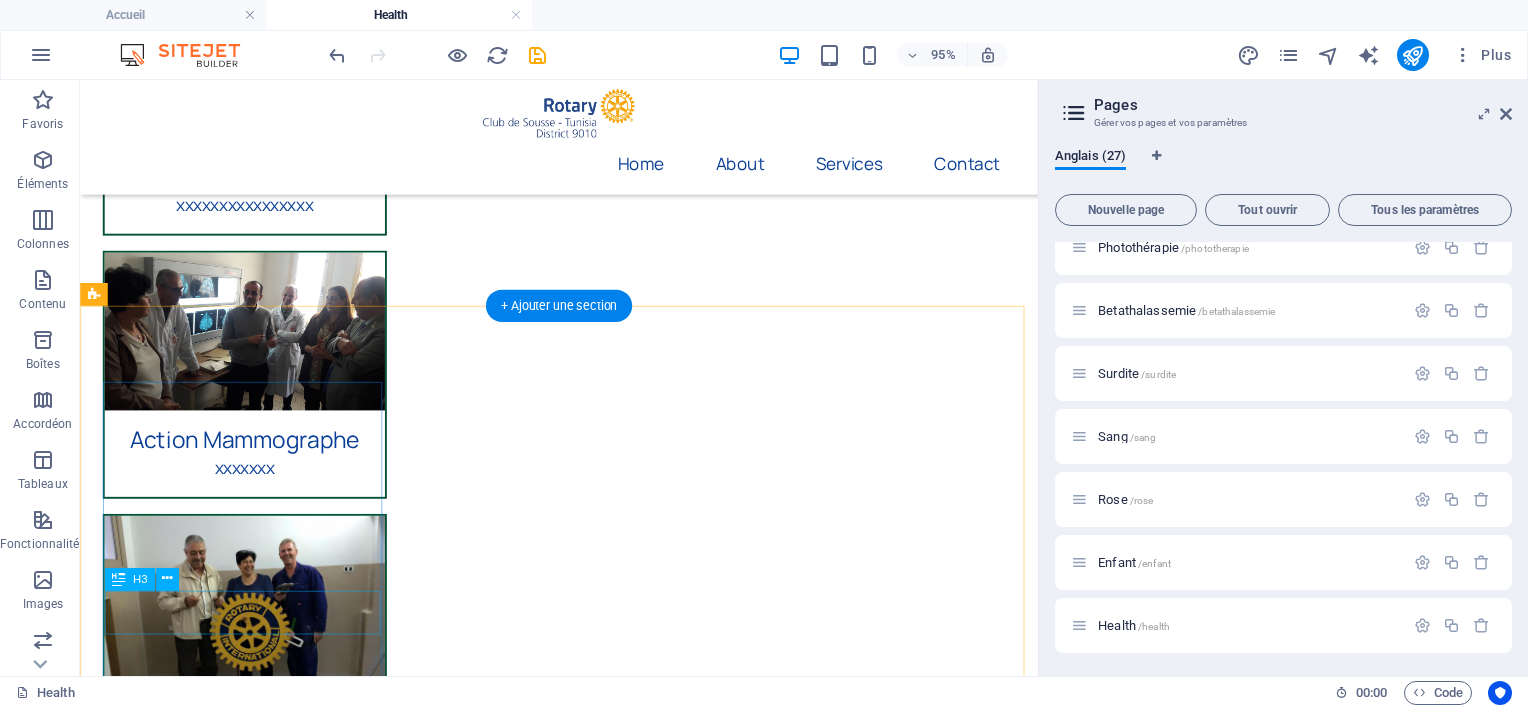 click on "Appareil Photothérapie" at bounding box center (253, 1258) 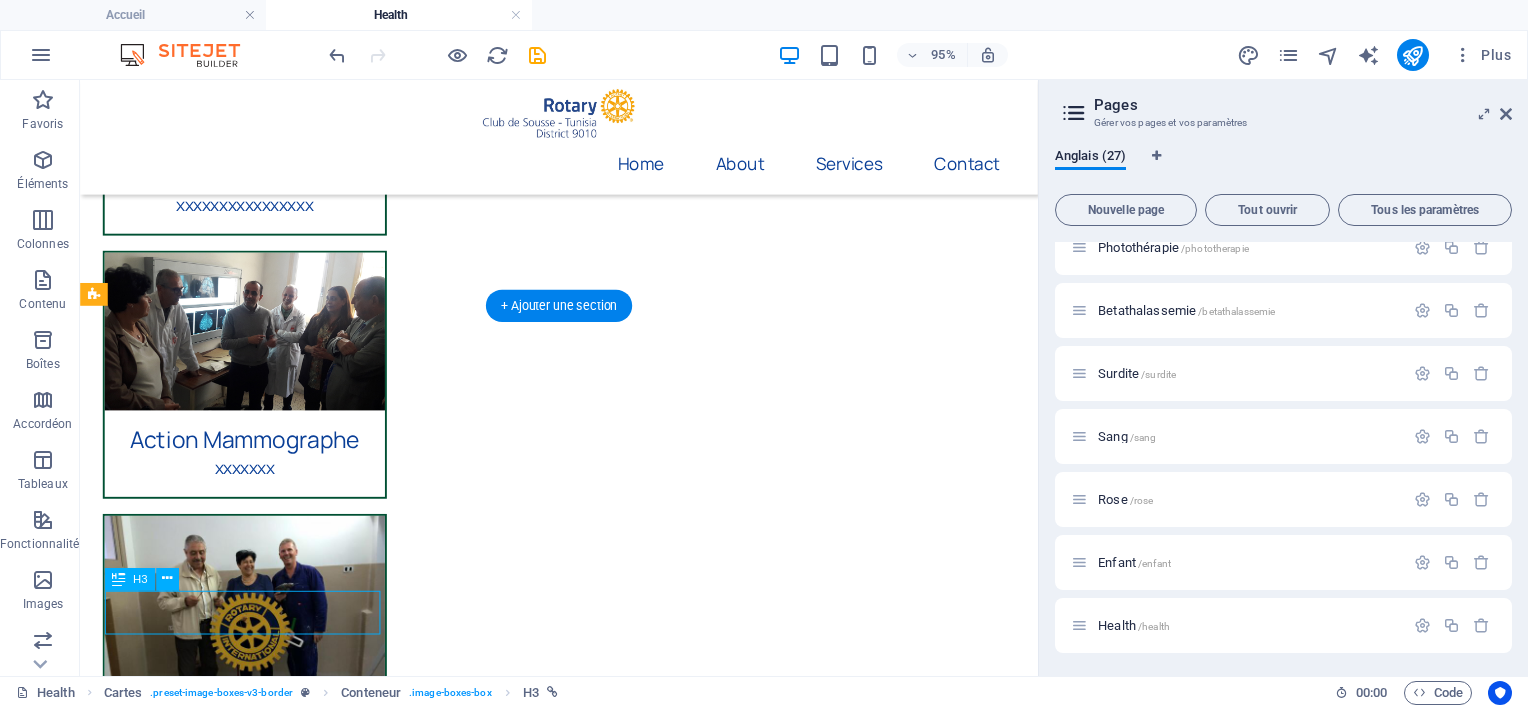 click on "Appareil Photothérapie" at bounding box center (253, 1258) 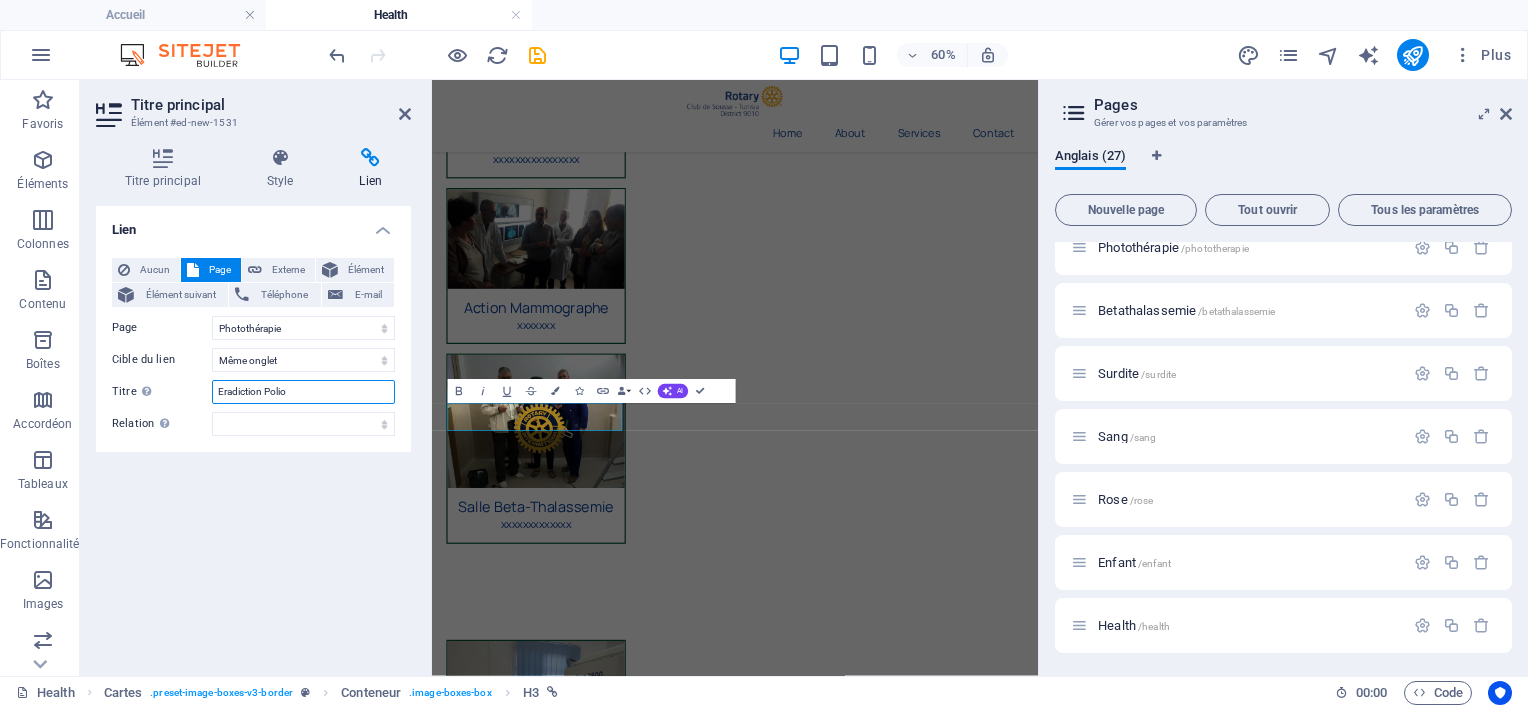 drag, startPoint x: 317, startPoint y: 396, endPoint x: 184, endPoint y: 396, distance: 133 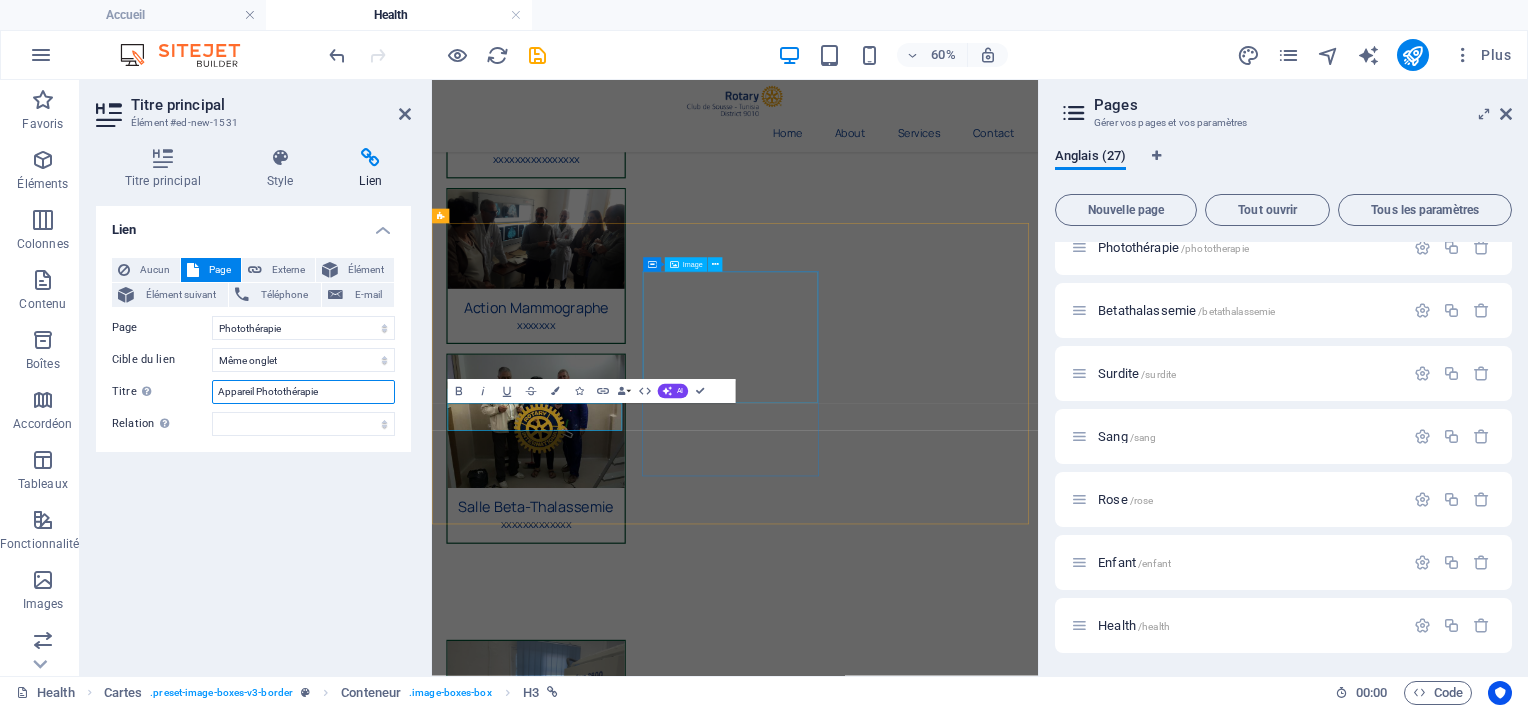 type on "Appareil Photothérapie" 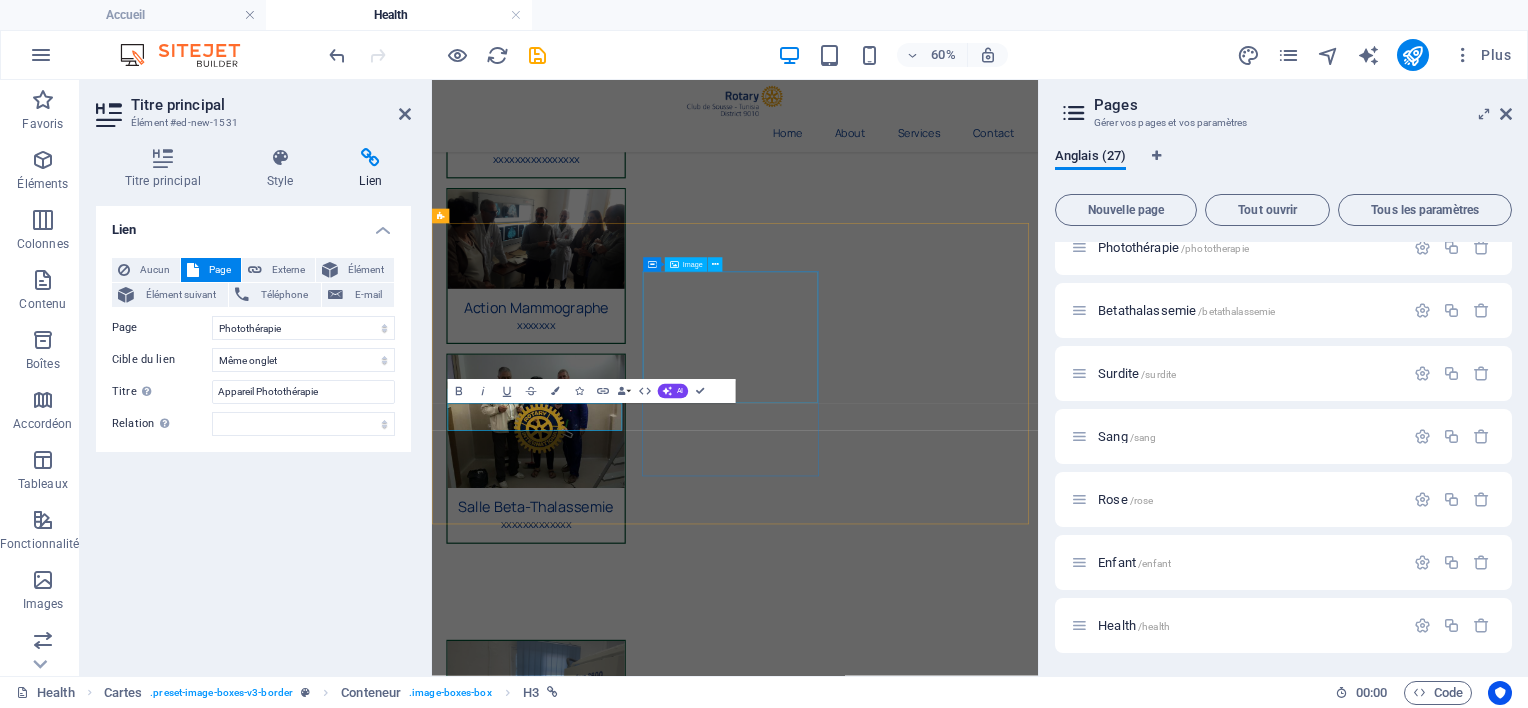 click at bounding box center (605, 1458) 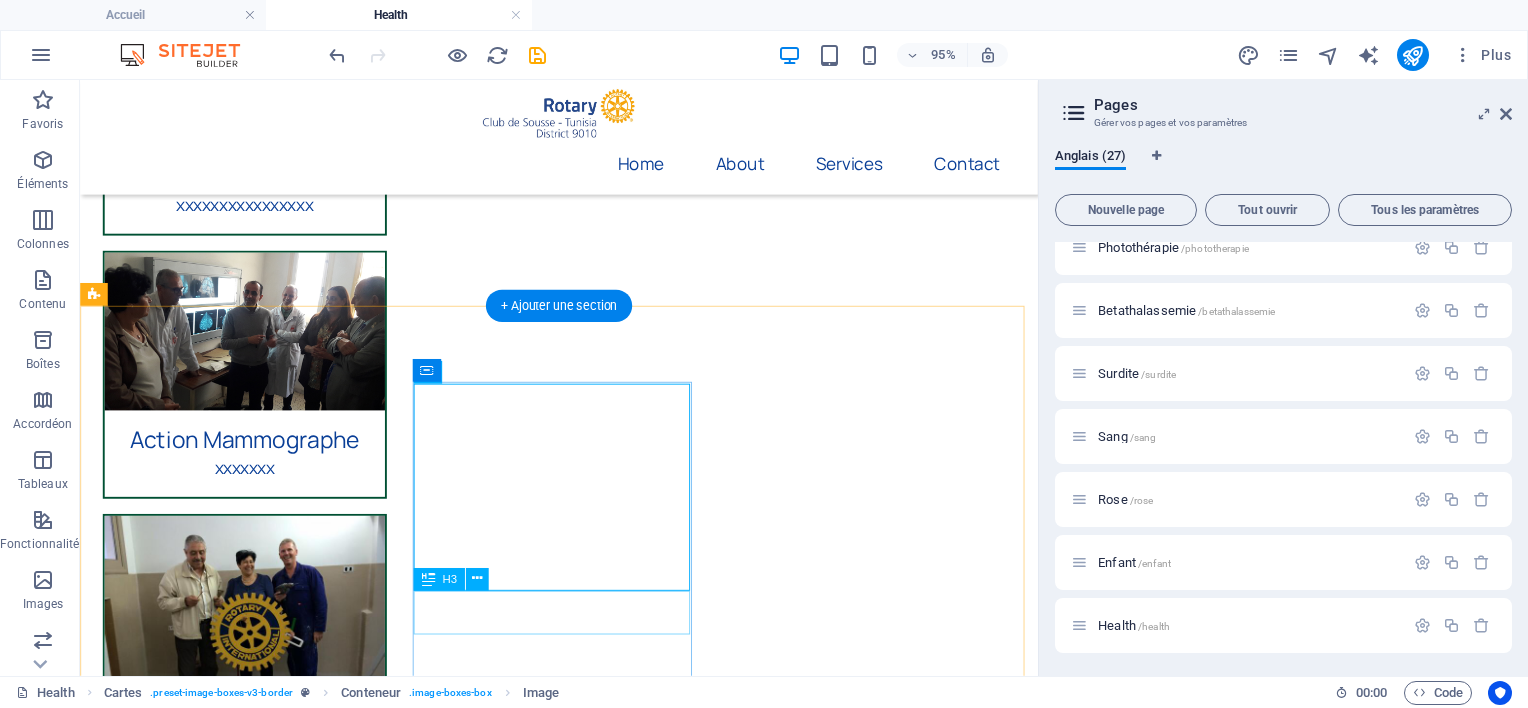 click on "Don de Lunette" at bounding box center (253, 1590) 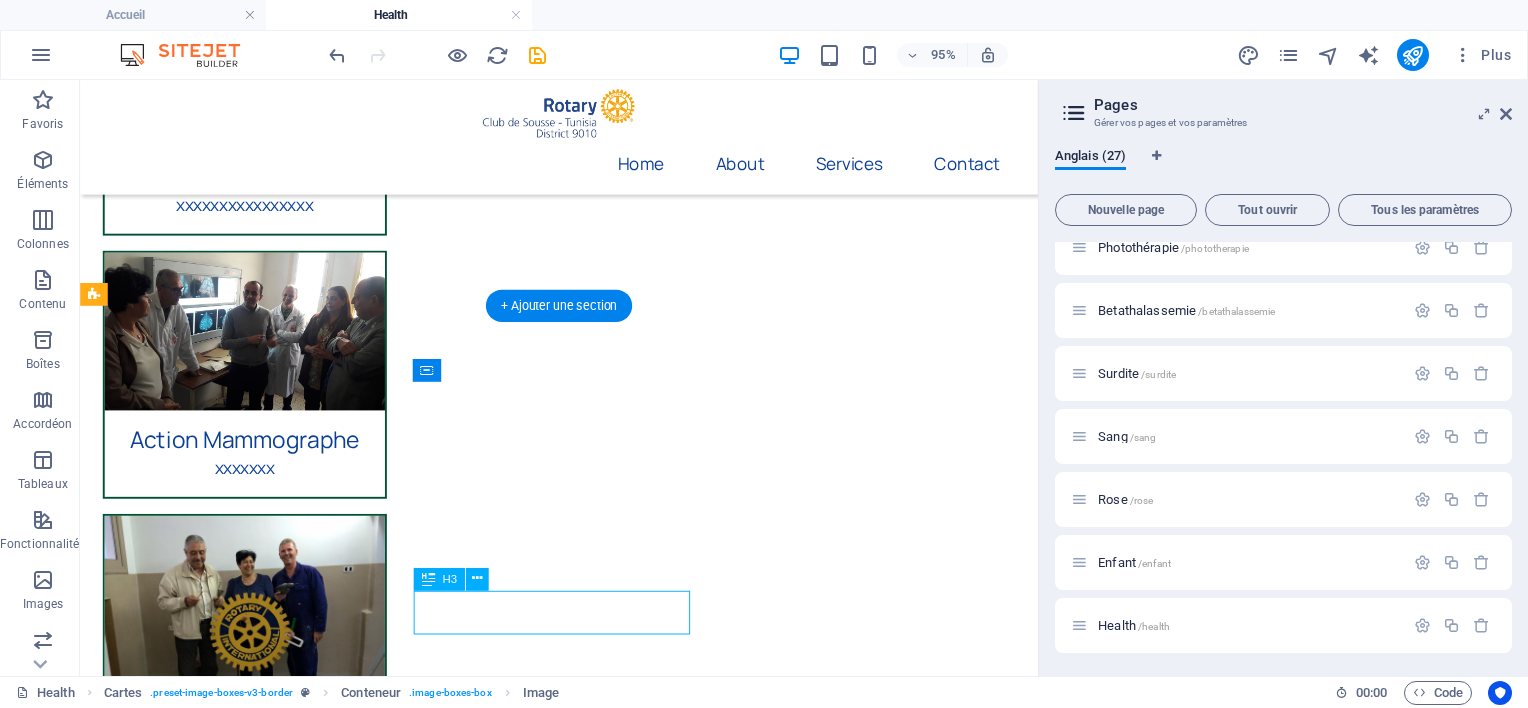 click on "Don de Lunette" at bounding box center [253, 1590] 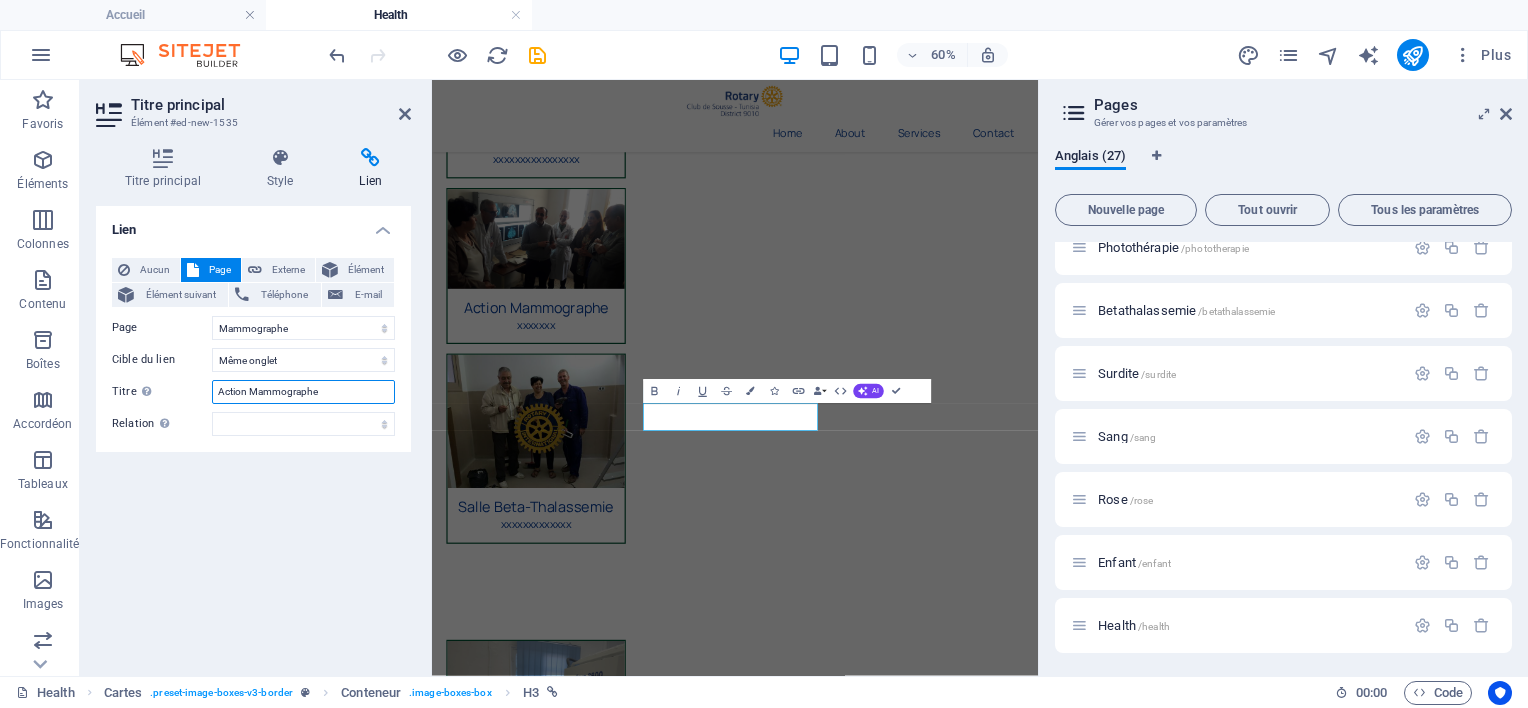 drag, startPoint x: 341, startPoint y: 396, endPoint x: 184, endPoint y: 396, distance: 157 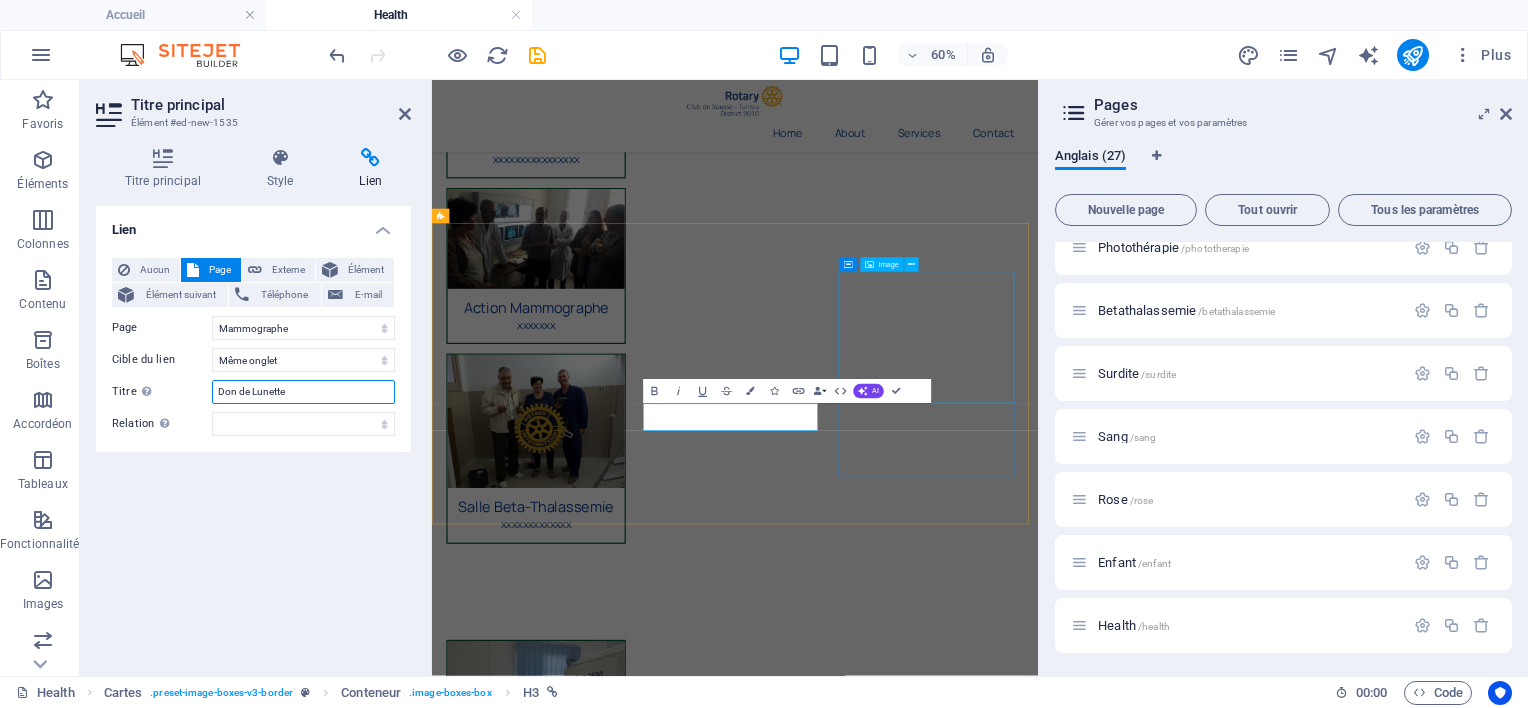type on "Don de Lunette" 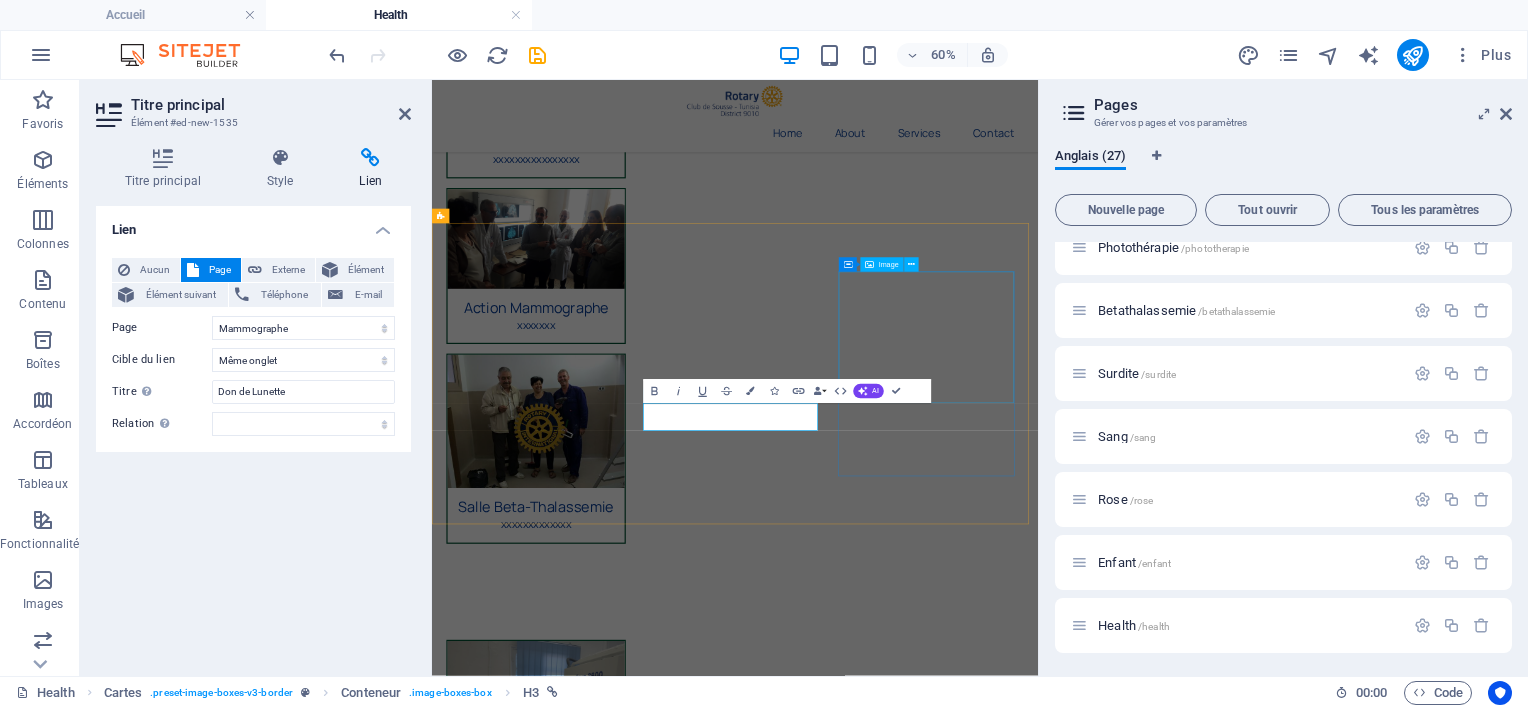 click at bounding box center (605, 1790) 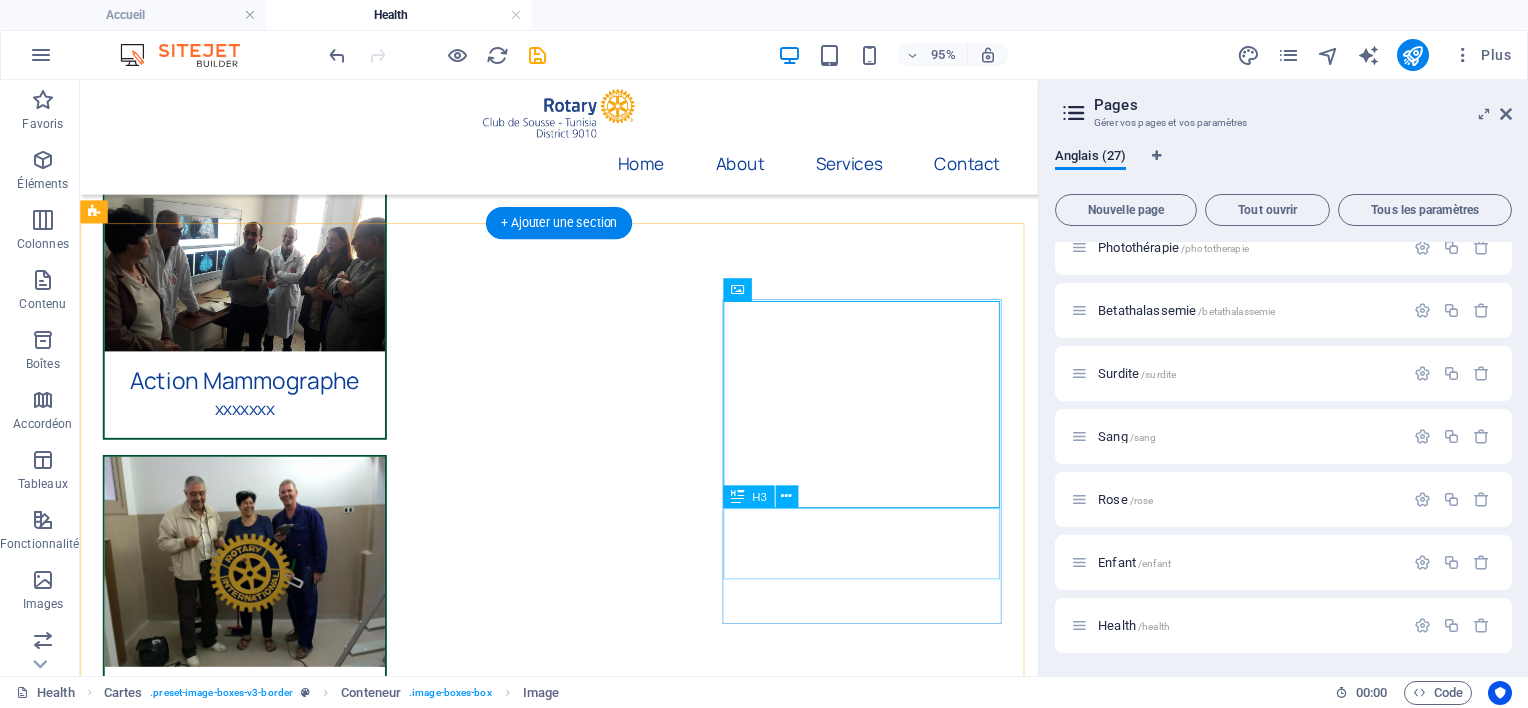 scroll, scrollTop: 704, scrollLeft: 0, axis: vertical 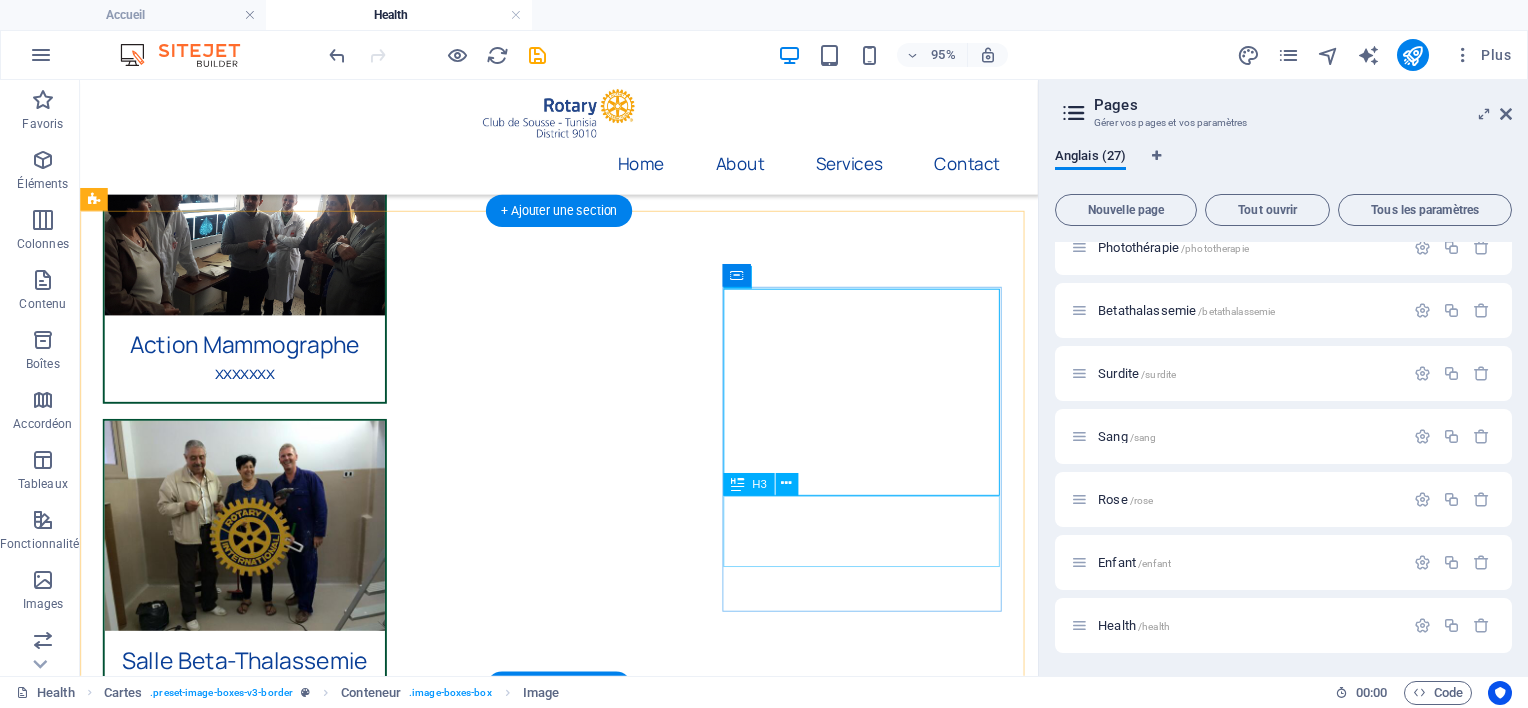 click on "Appareil de dépistage de surdité néo-natale" at bounding box center [253, 1836] 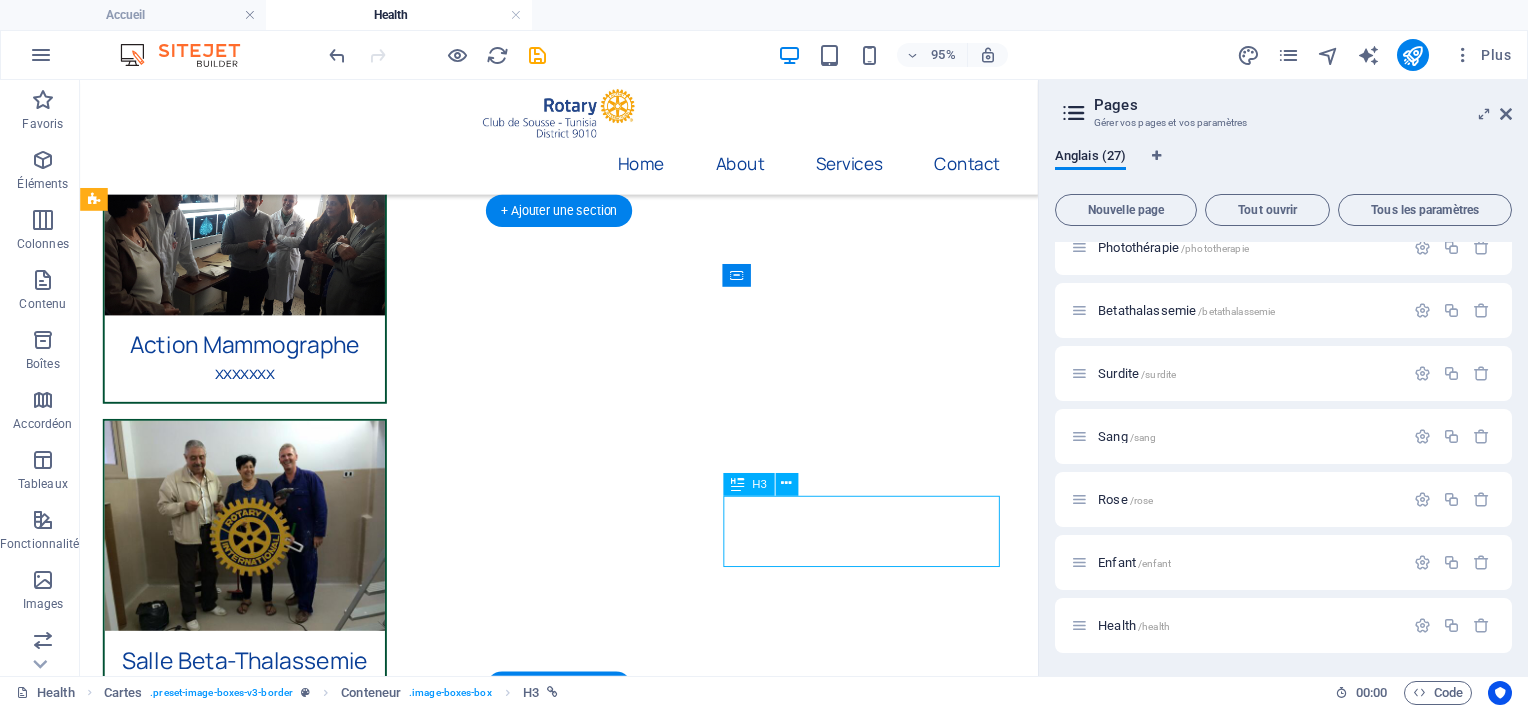 click on "Appareil de dépistage de surdité néo-natale" at bounding box center [253, 1836] 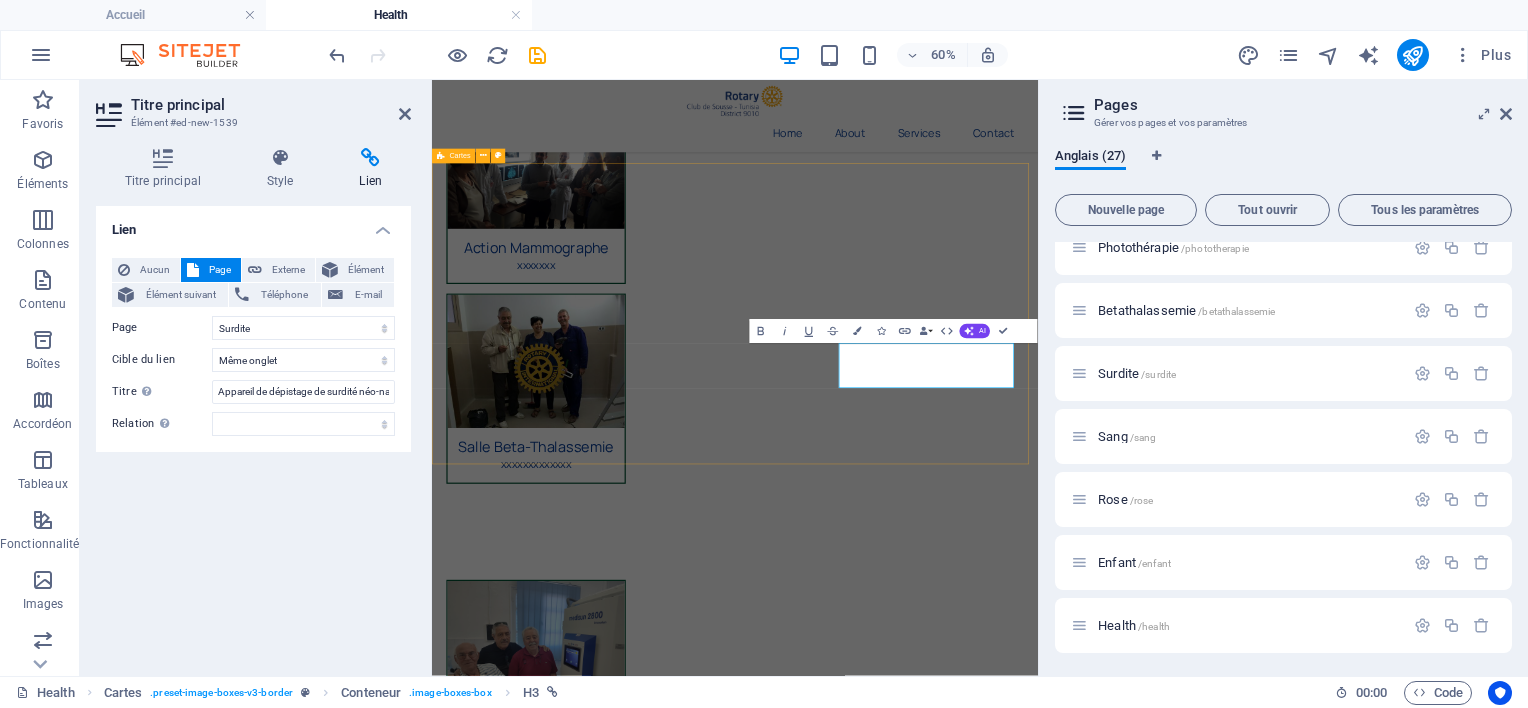 click on "Appareil Photothérapie xxxxxxxxxxxxxxxx Don de Lunette xxxxxxx Appareil de dépistage de surdité néo-natale xxxxxxxxxxxxx" at bounding box center (937, 1419) 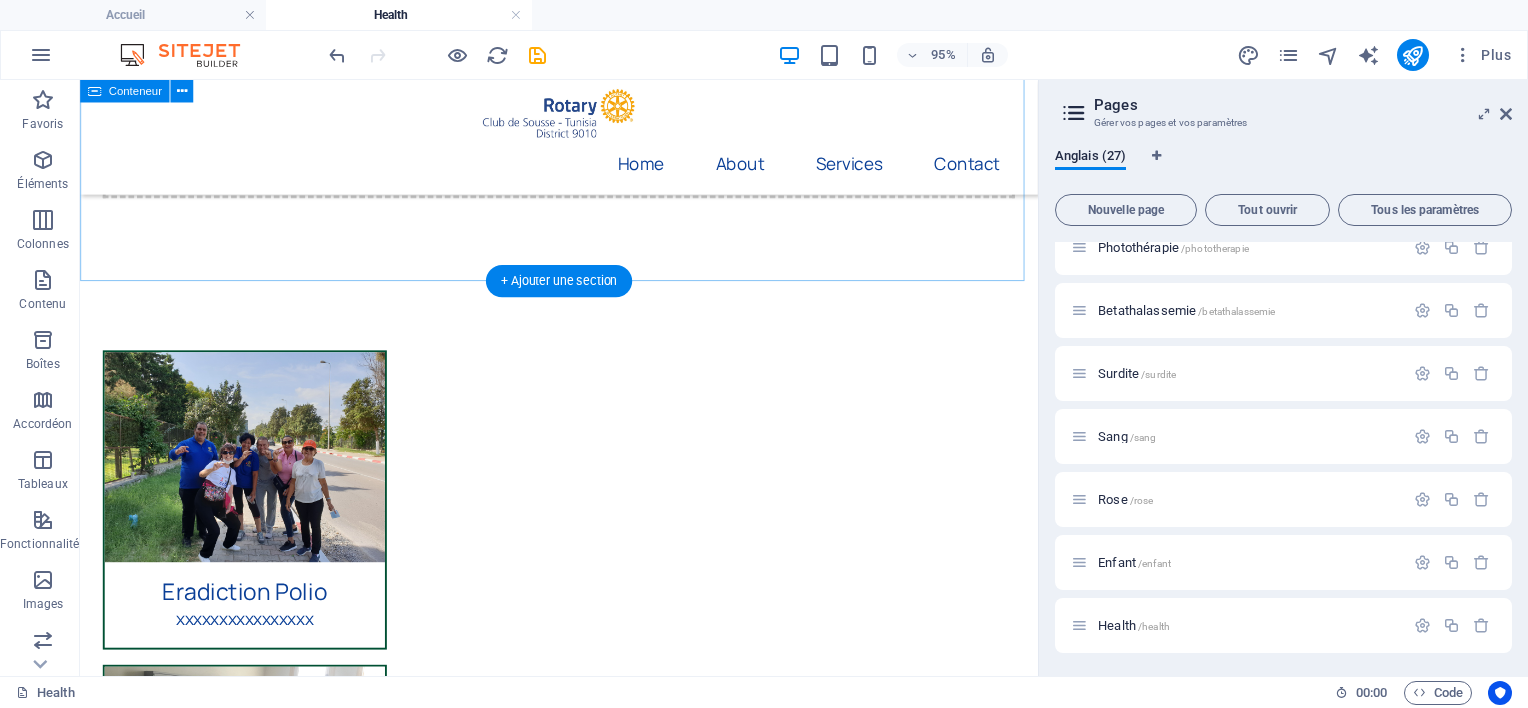 scroll, scrollTop: 0, scrollLeft: 0, axis: both 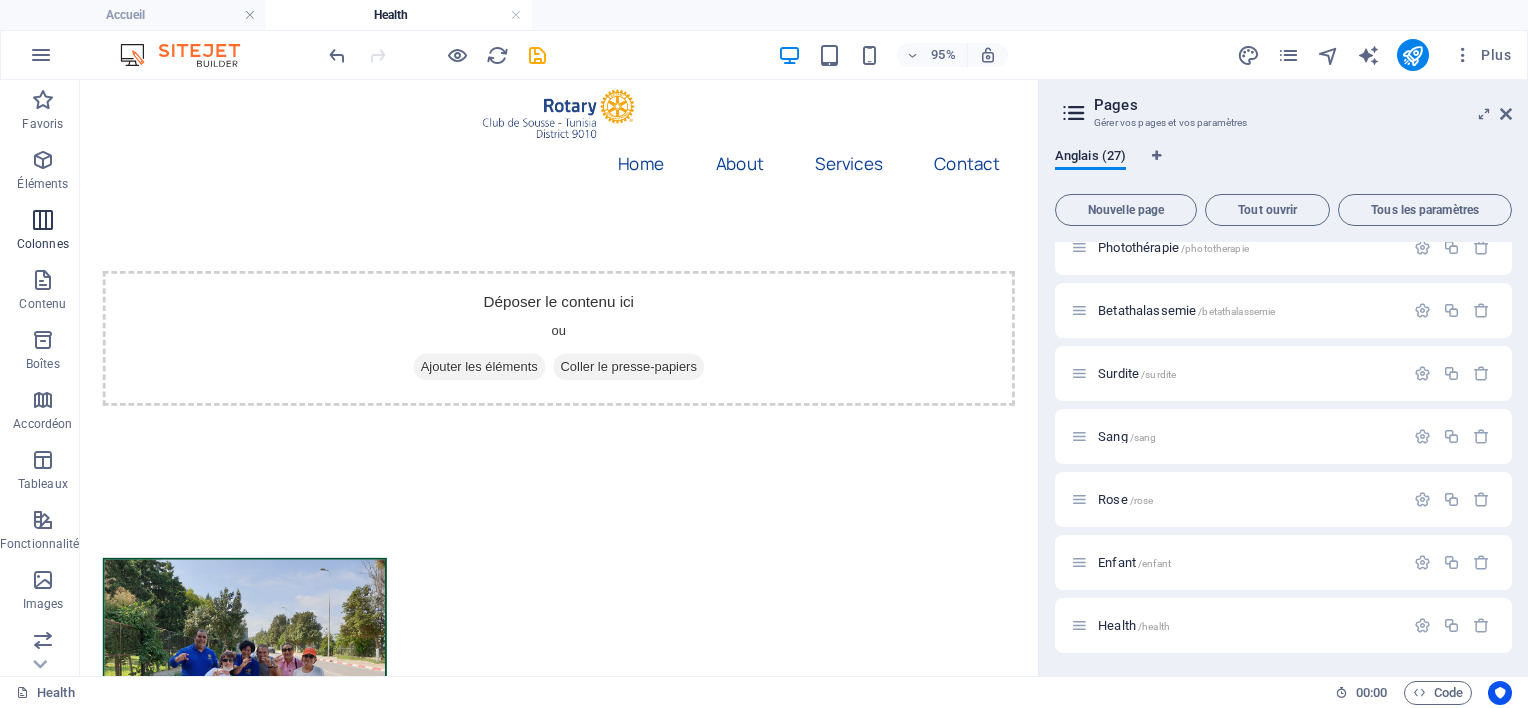 click on "Colonnes" at bounding box center (43, 232) 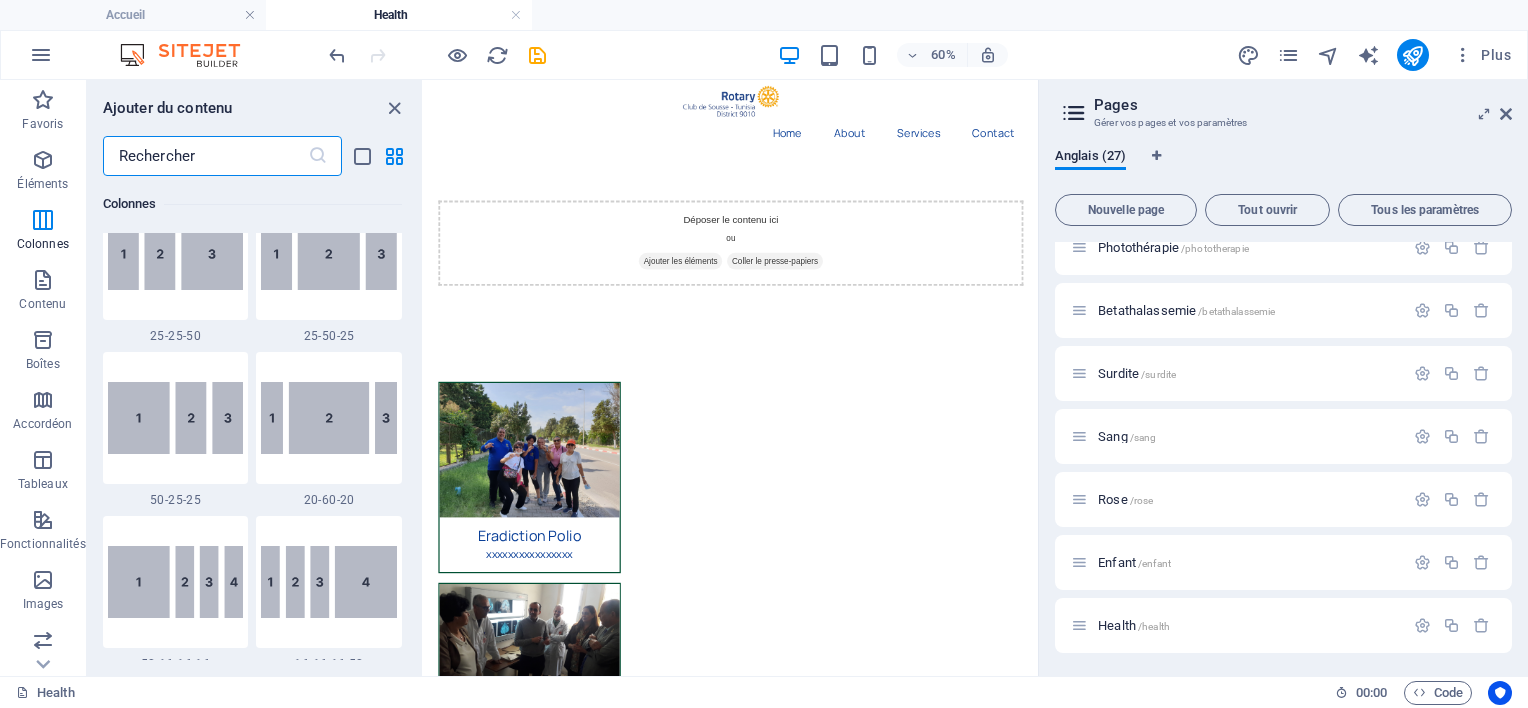 scroll, scrollTop: 2090, scrollLeft: 0, axis: vertical 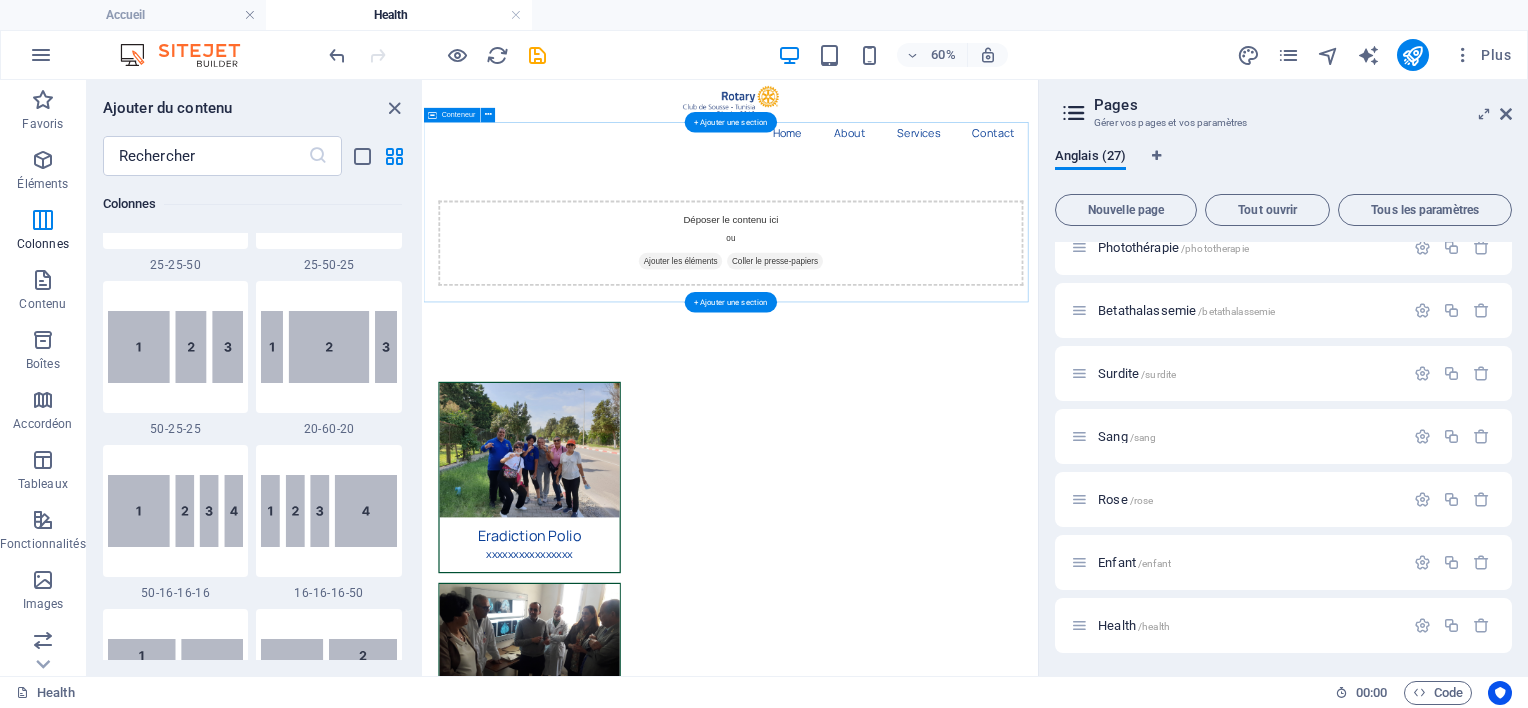 click on "Déposer le contenu ici ou  Ajouter les éléments  Coller le presse-papiers" at bounding box center (935, 352) 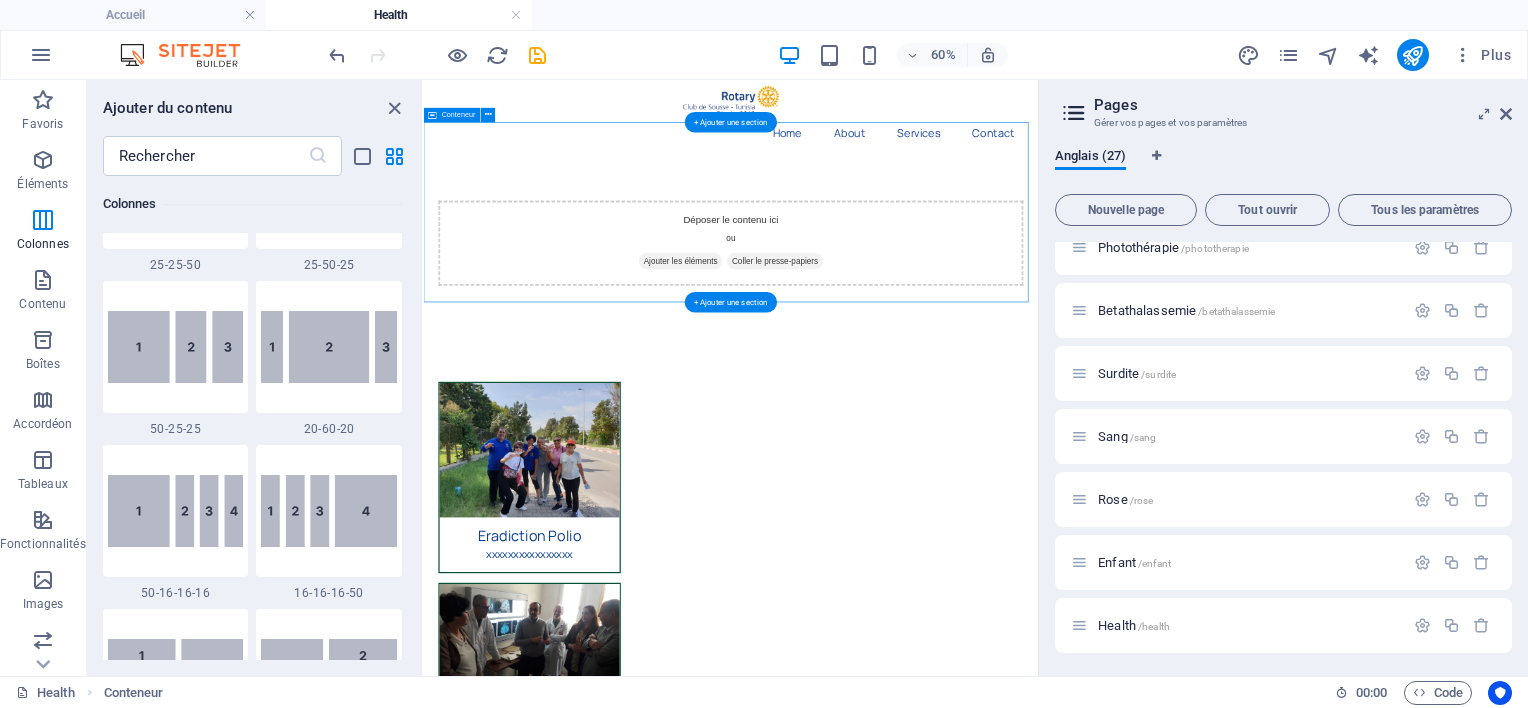 click on "Déposer le contenu ici ou  Ajouter les éléments  Coller le presse-papiers" at bounding box center [935, 352] 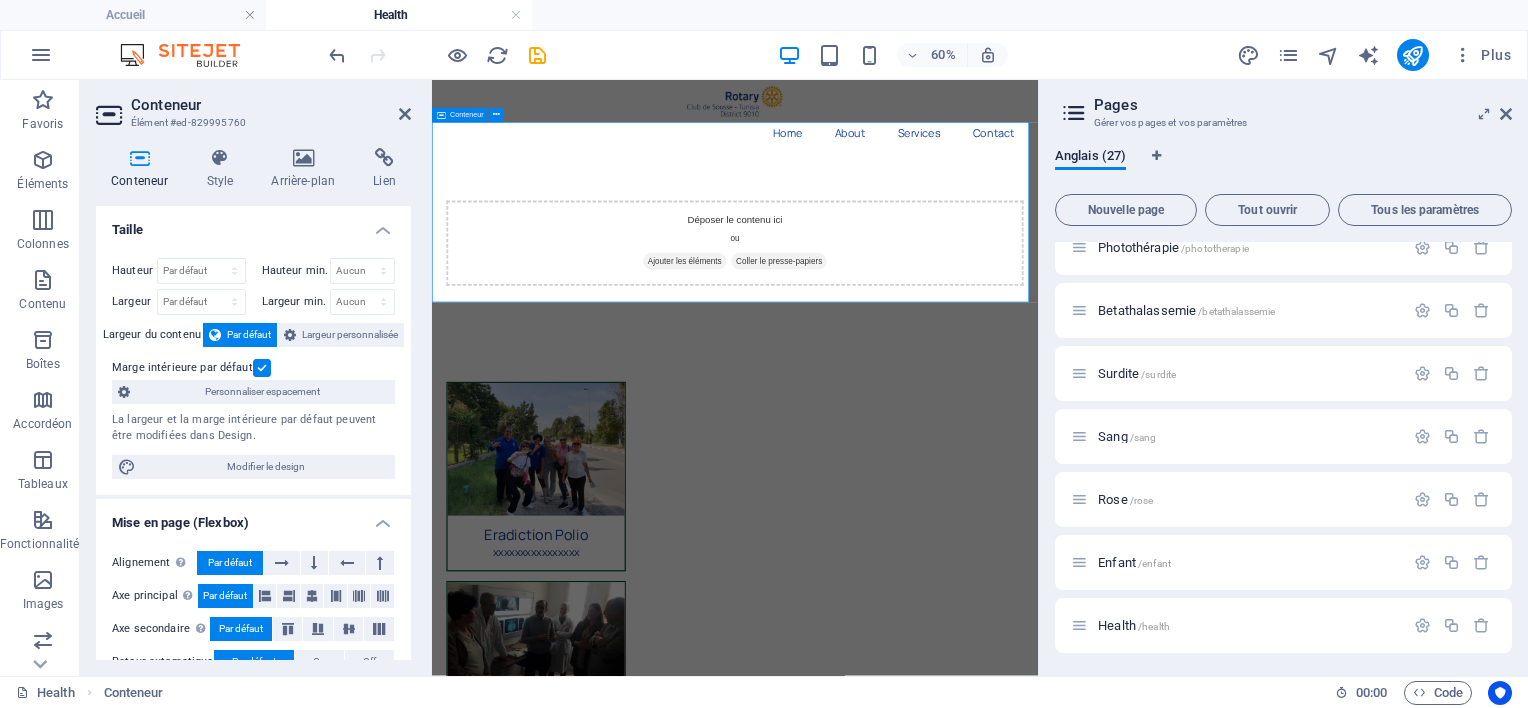 click on "Déposer le contenu ici ou  Ajouter les éléments  Coller le presse-papiers" at bounding box center (937, 352) 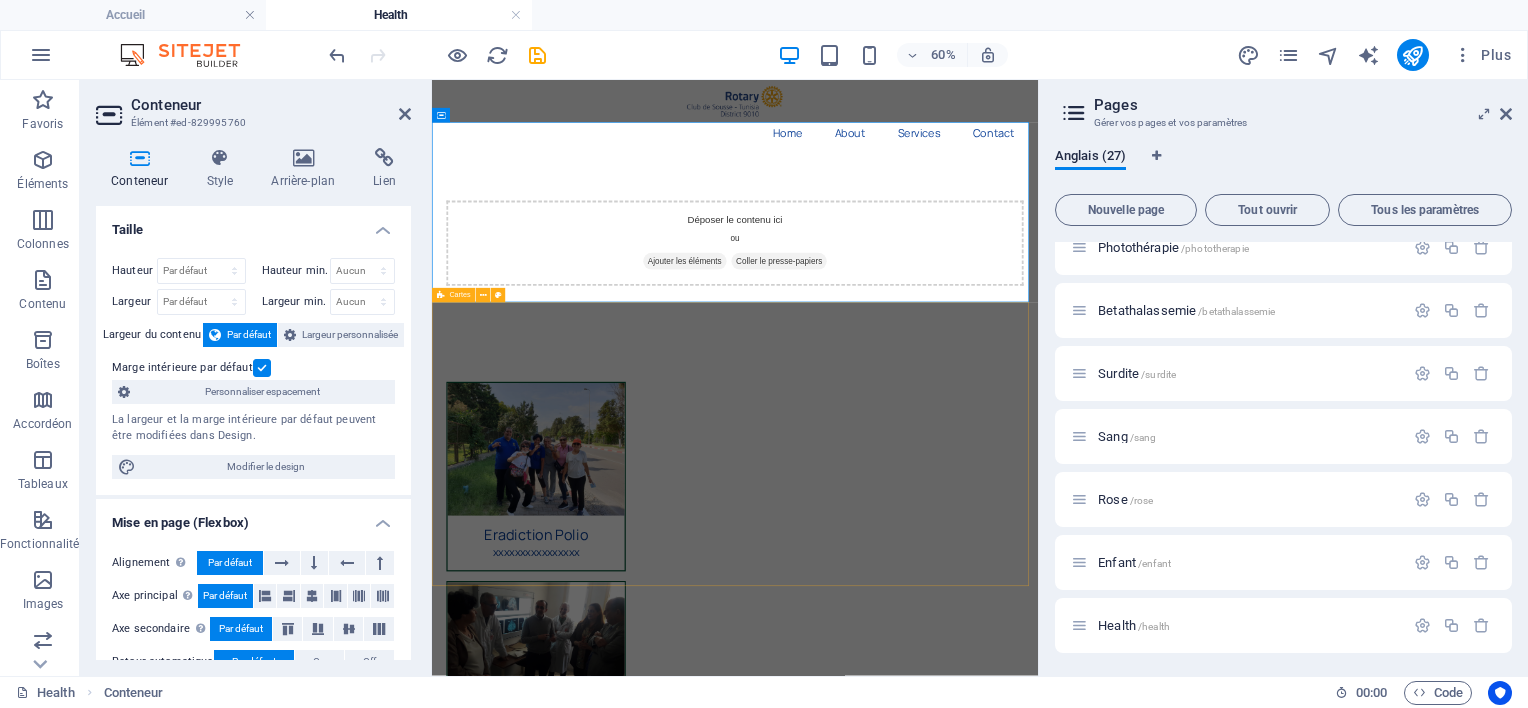 click on "Eradiction Polio xxxxxxxxxxxxxxxx Action Mammographe xxxxxxx Salle Beta-Thalassemie xxxxxxxxxxxxx" at bounding box center [937, 1045] 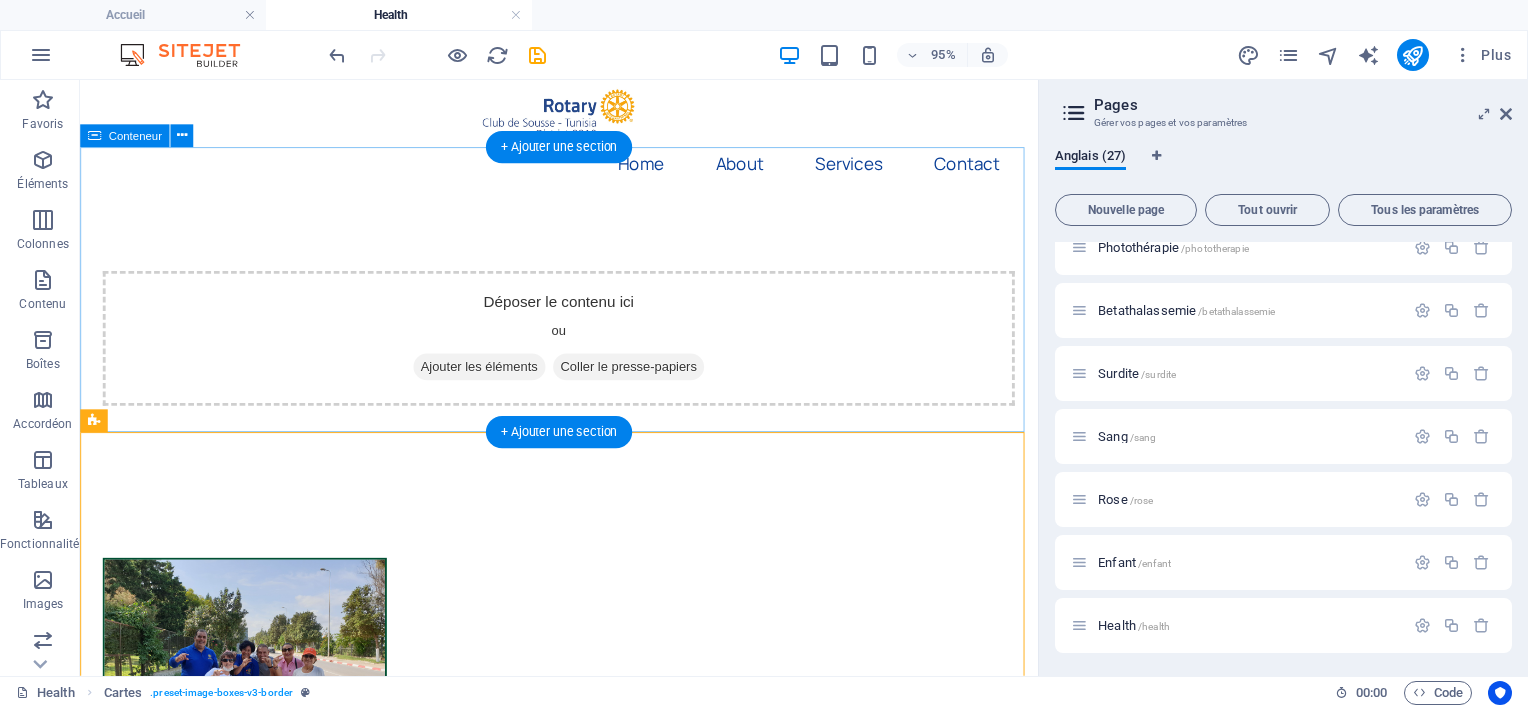 click on "Ajouter les éléments" at bounding box center (500, 382) 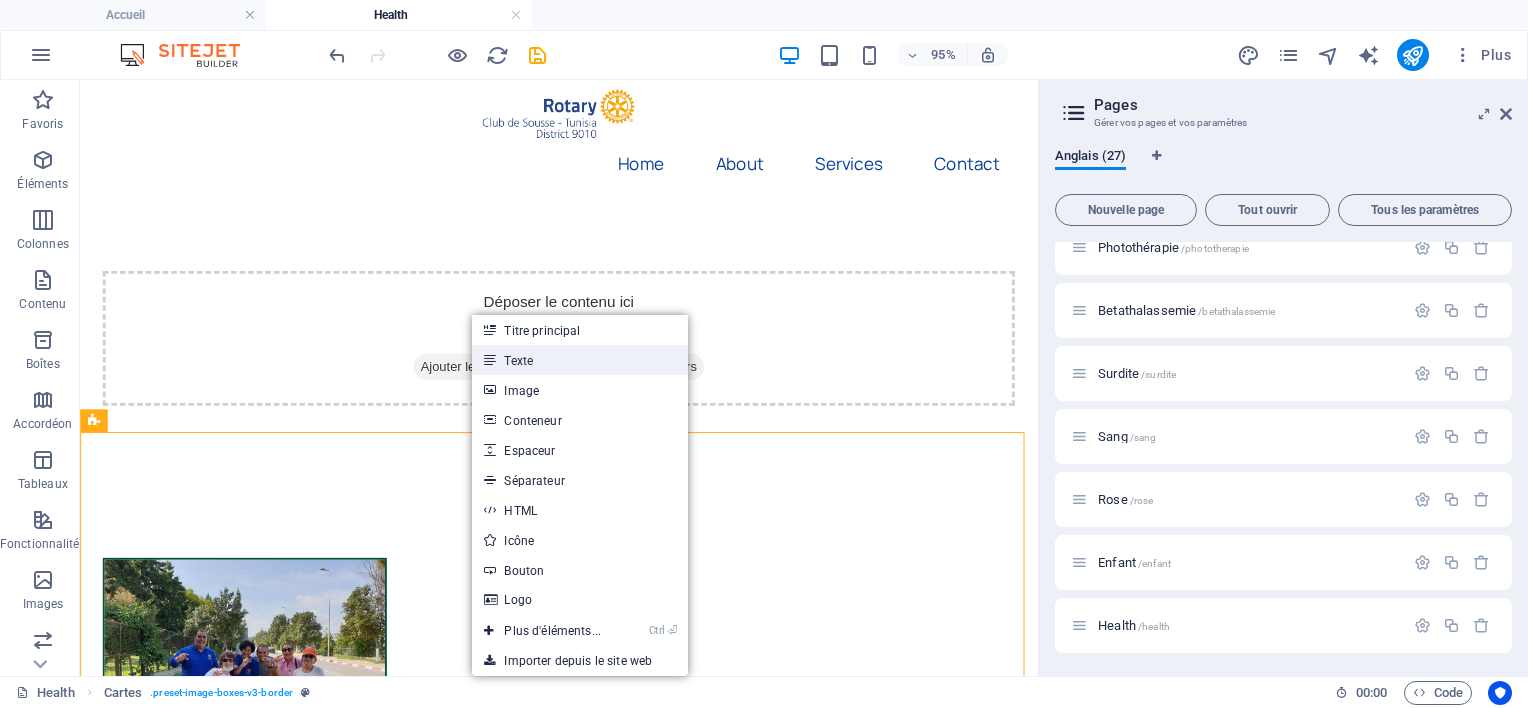 click on "Texte" at bounding box center (580, 360) 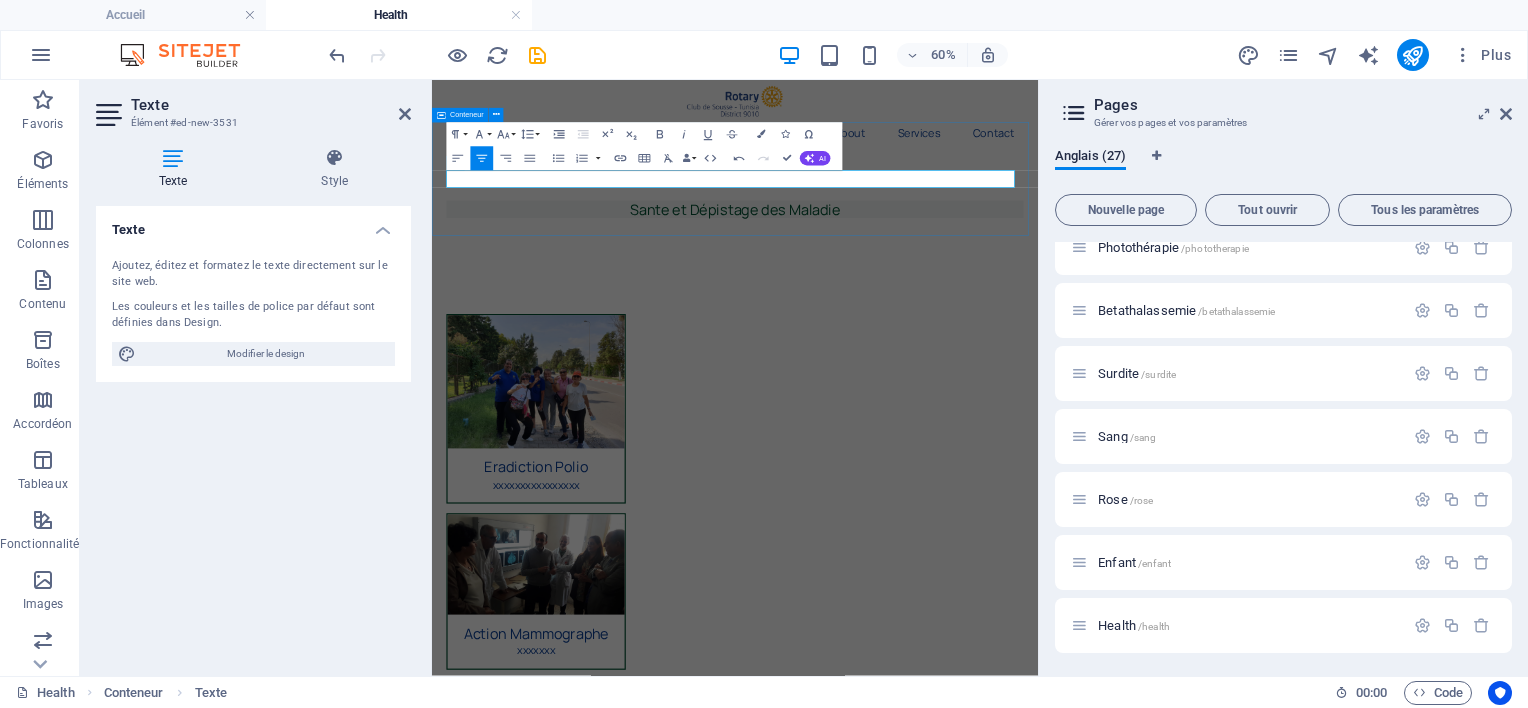 click on "Sante et Dépistage des Maladie" at bounding box center (937, 296) 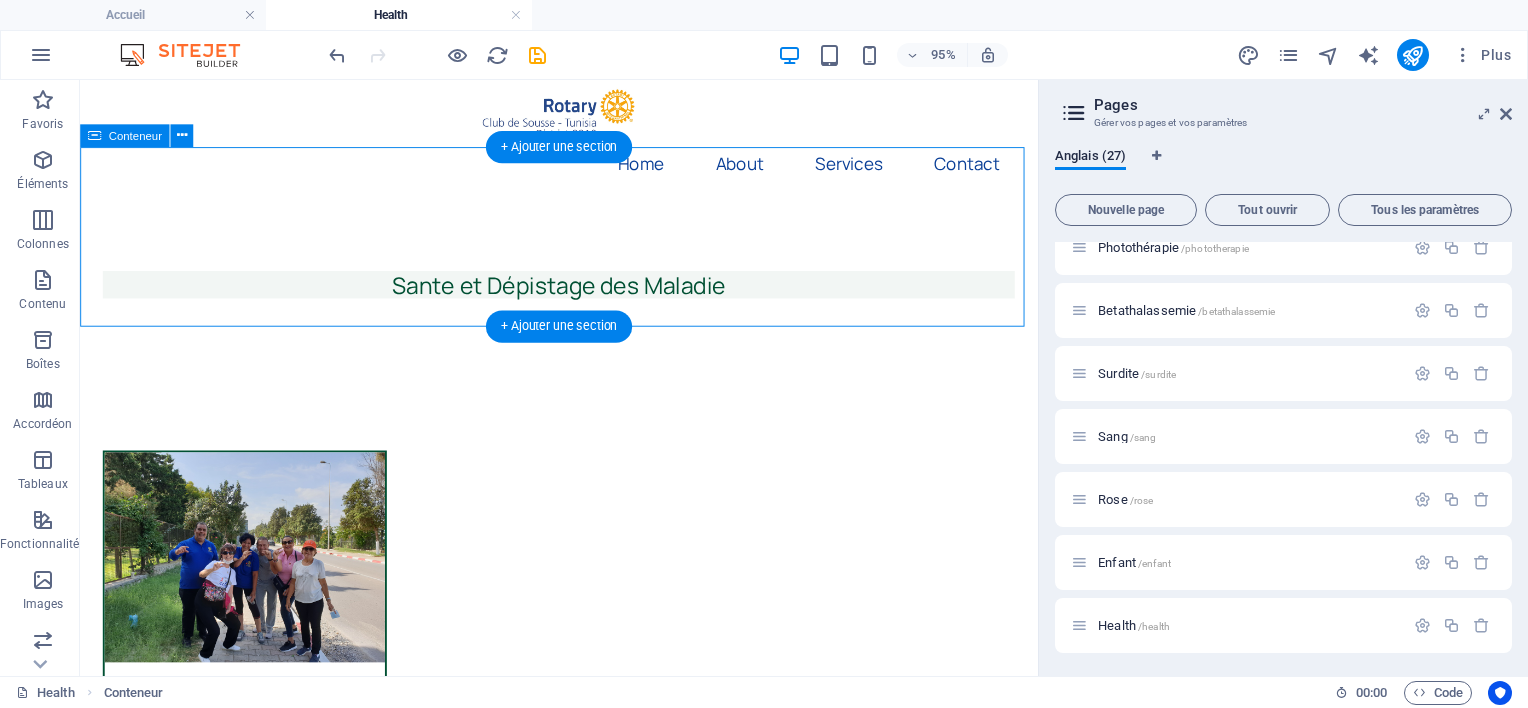 click on "Sante et Dépistage des Maladie" at bounding box center (584, 296) 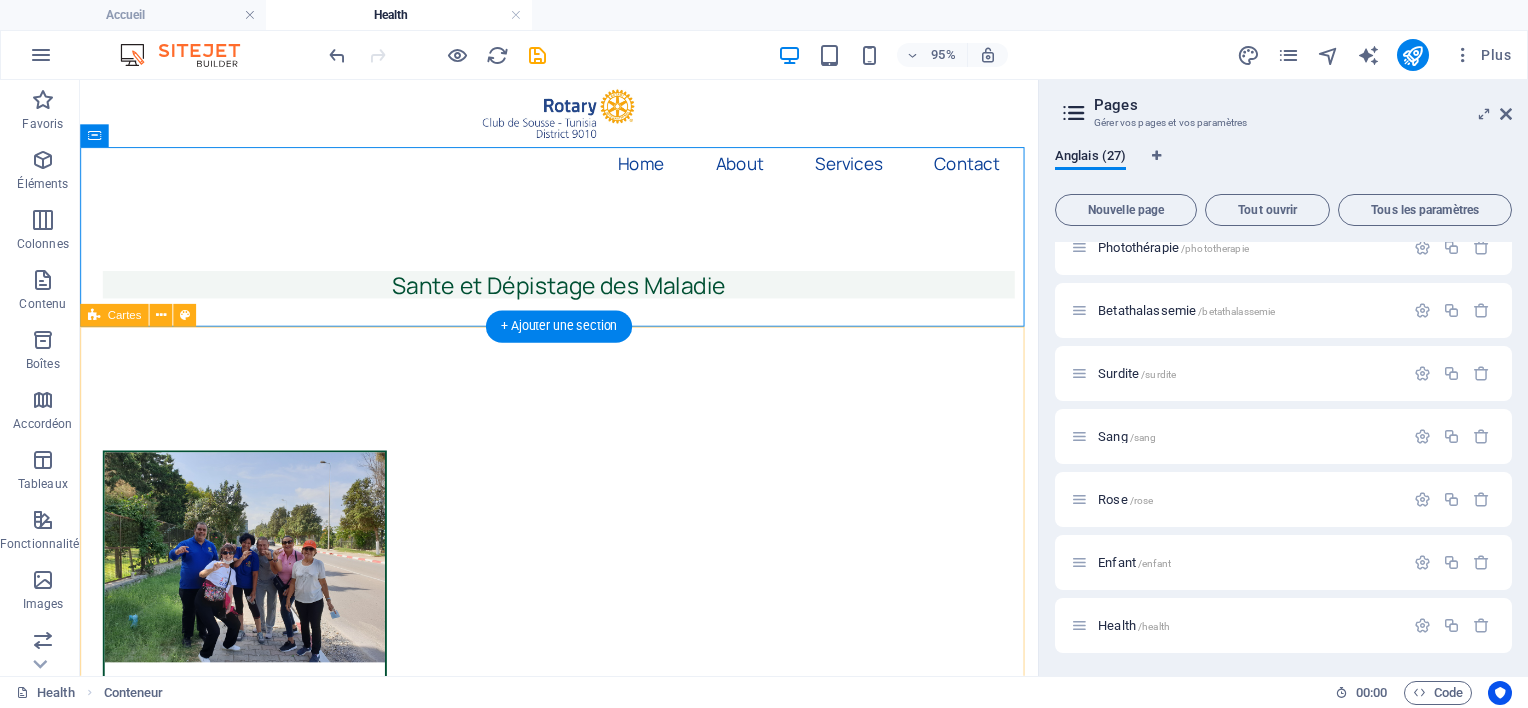 click on "Eradiction Polio xxxxxxxxxxxxxxxx Action Mammographe xxxxxxx Salle Beta-Thalassemie xxxxxxxxxxxxx" at bounding box center (584, 931) 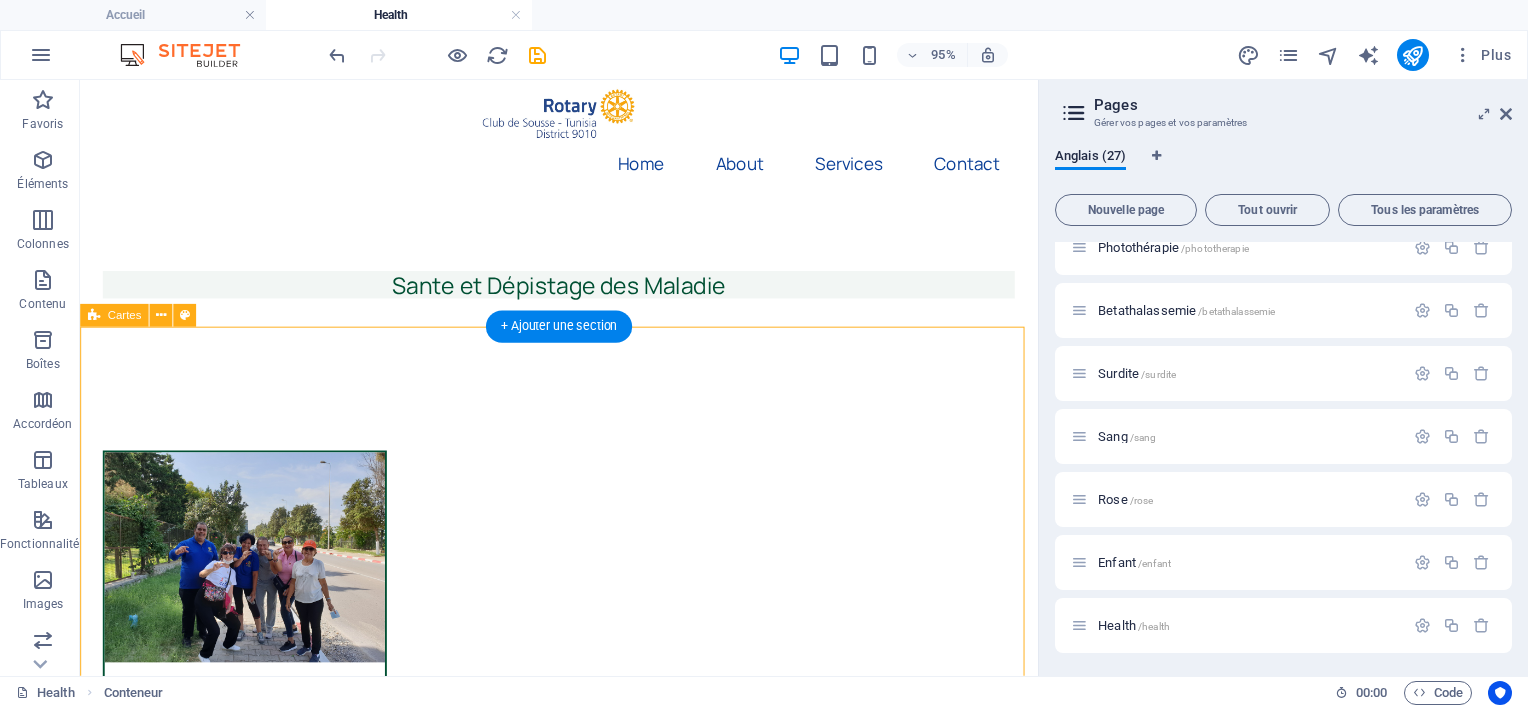 click on "Eradiction Polio xxxxxxxxxxxxxxxx Action Mammographe xxxxxxx Salle Beta-Thalassemie xxxxxxxxxxxxx" at bounding box center [584, 931] 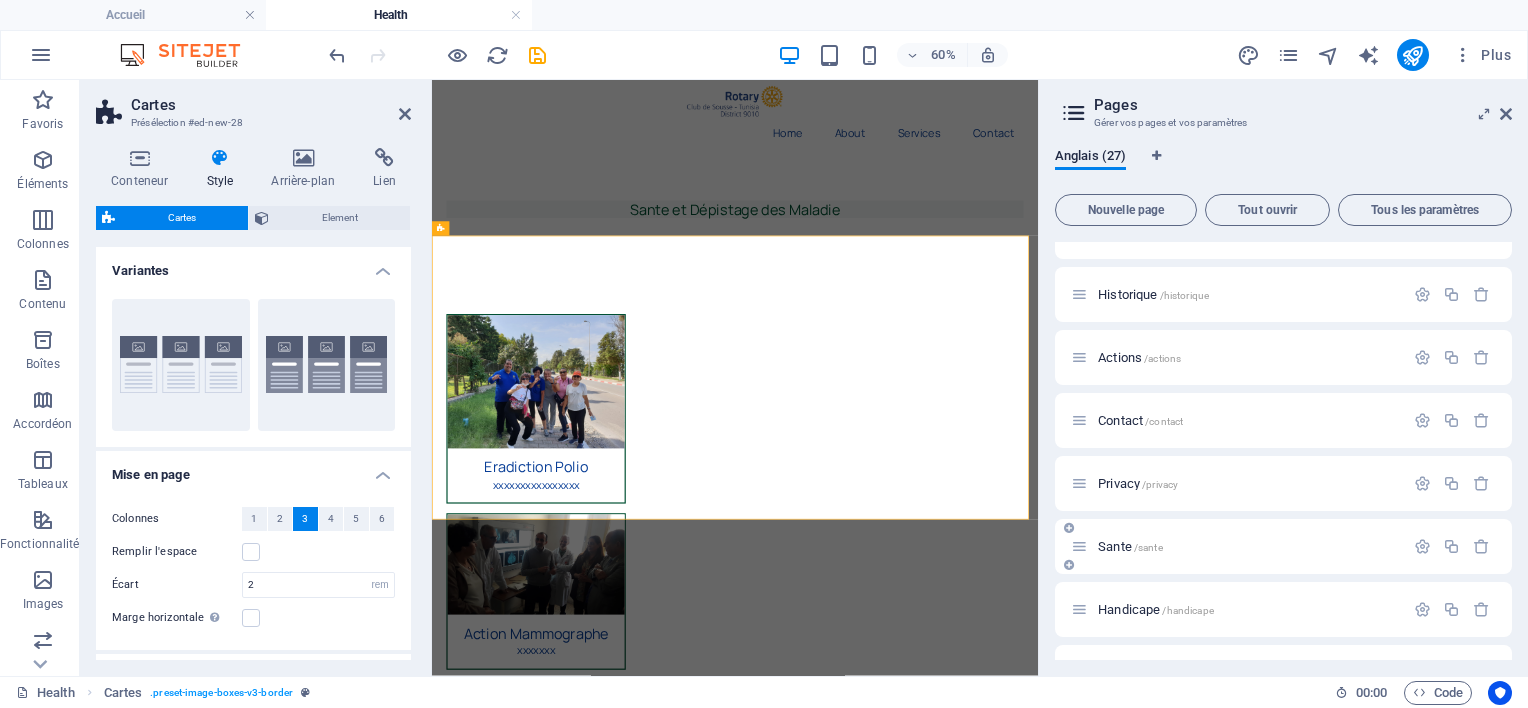scroll, scrollTop: 0, scrollLeft: 0, axis: both 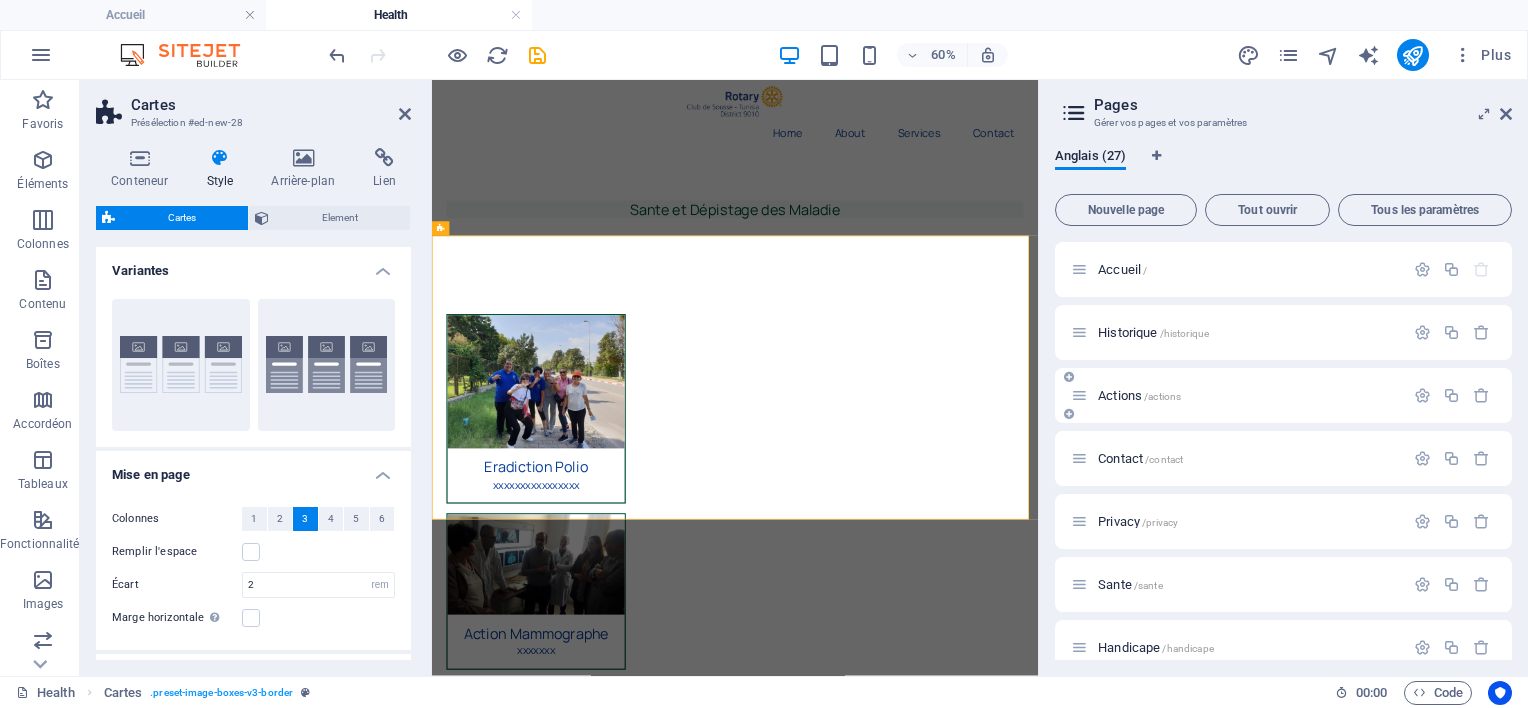 click on "Actions /actions" at bounding box center [1139, 395] 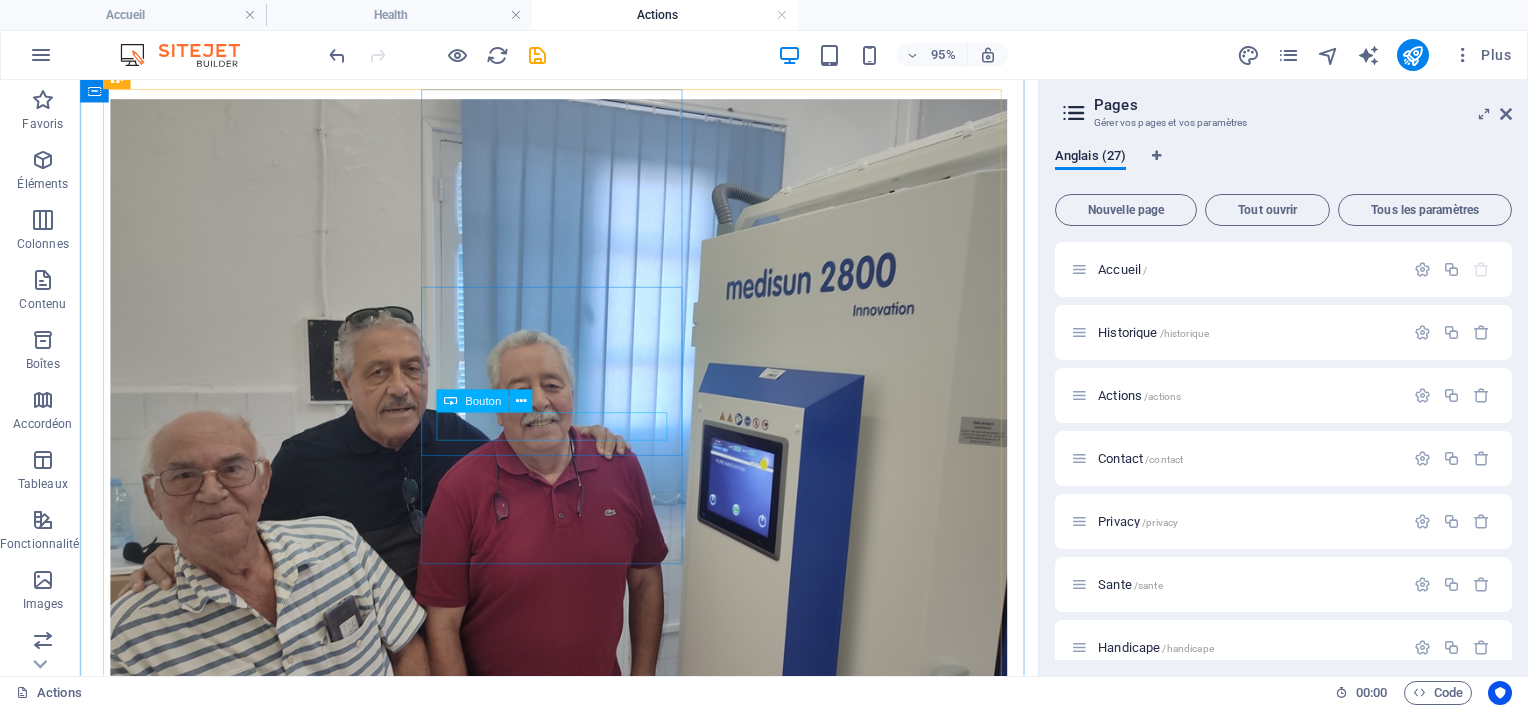 scroll, scrollTop: 1200, scrollLeft: 0, axis: vertical 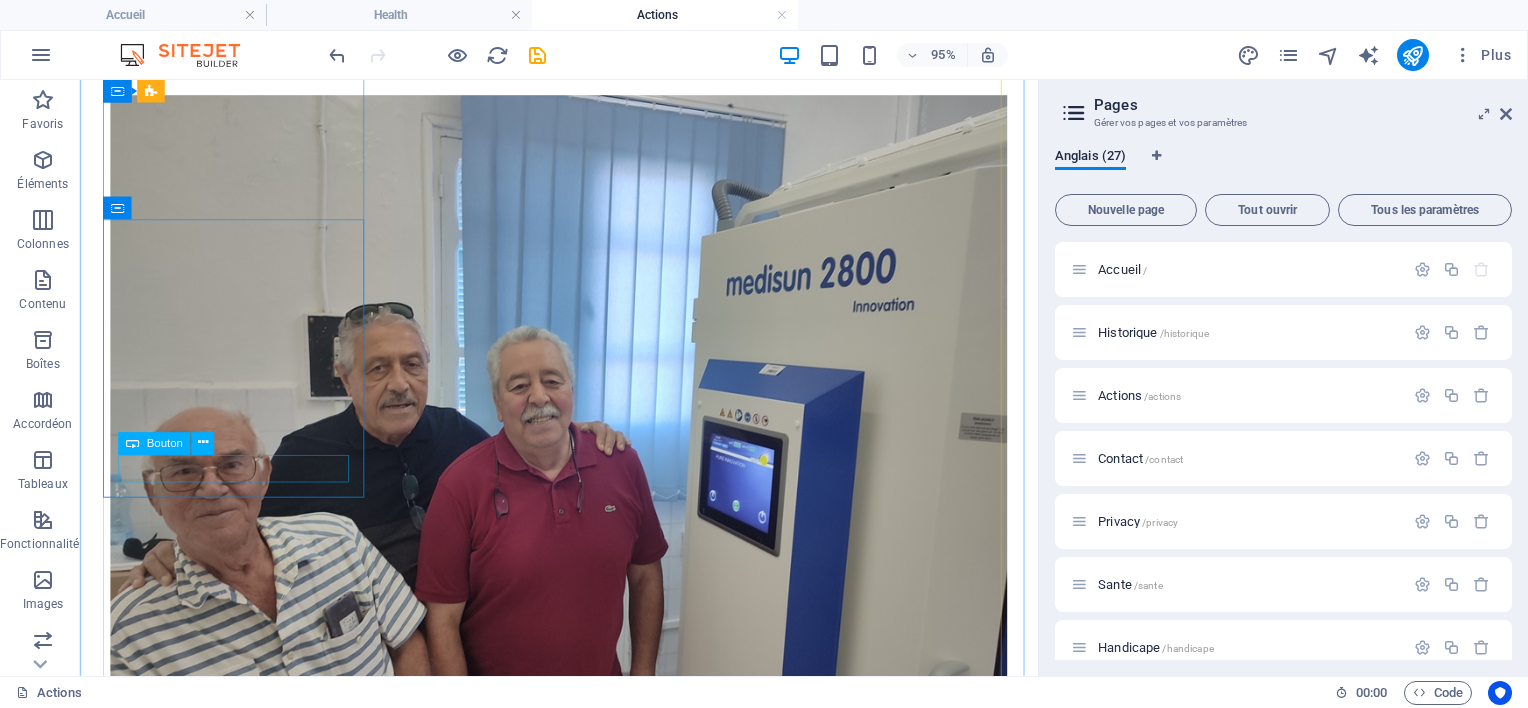 click on "Read More" at bounding box center (584, 1246) 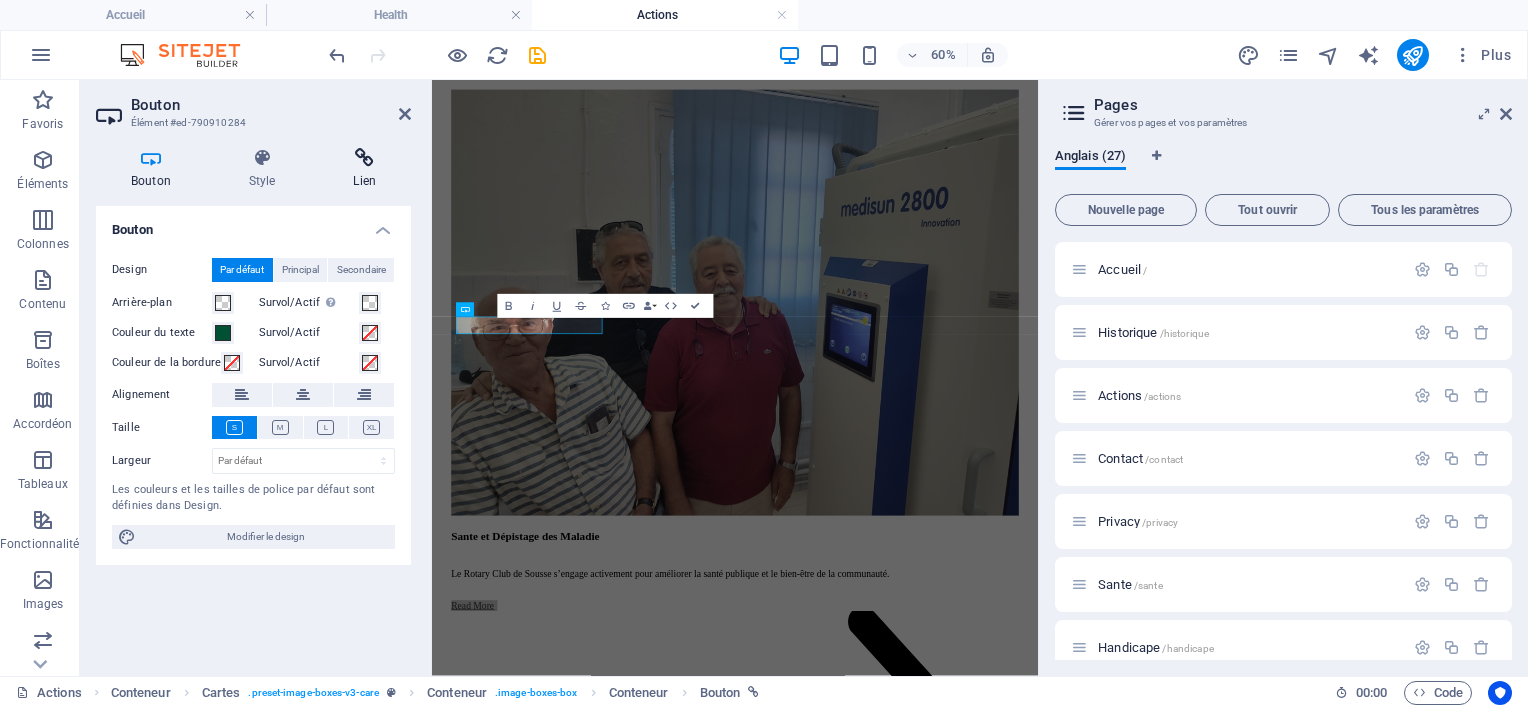 click at bounding box center [364, 158] 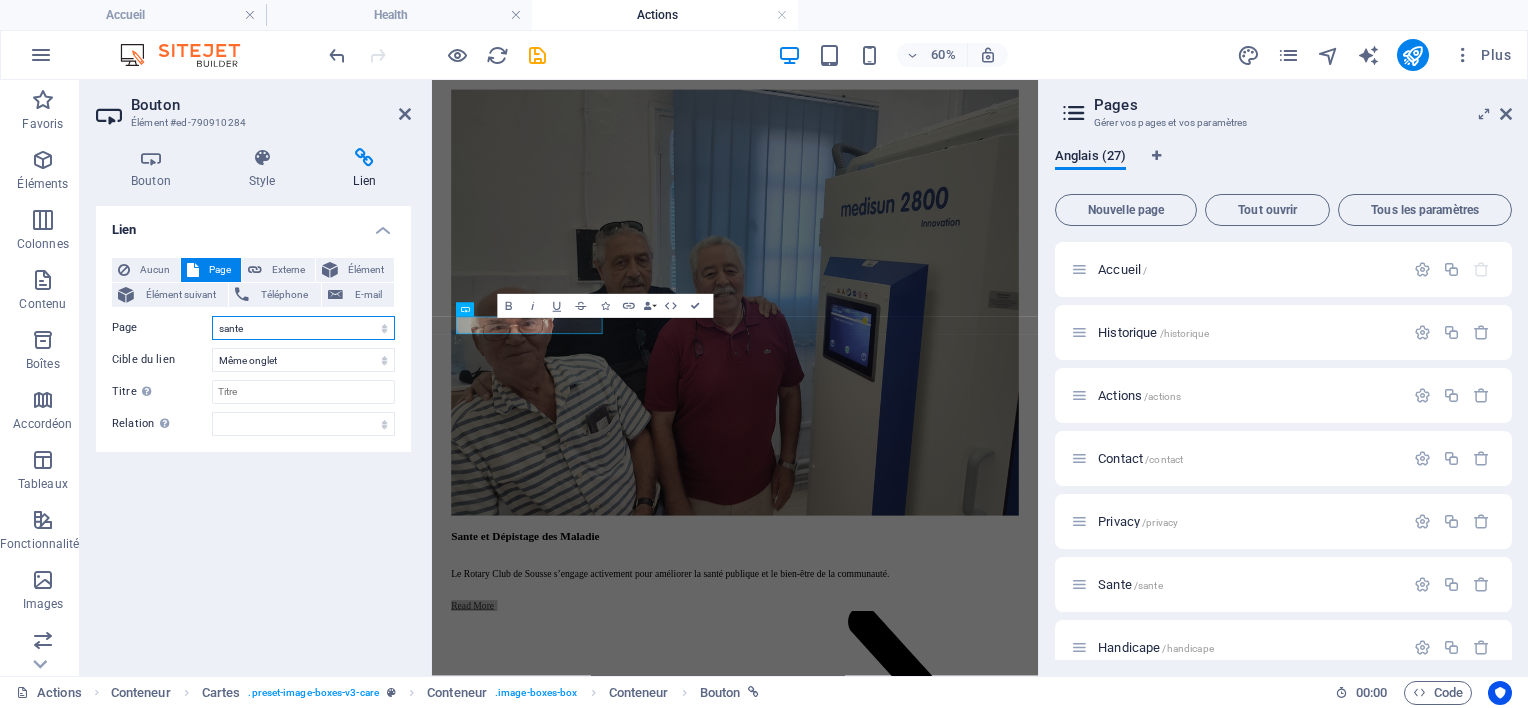 click on "Accueil Historique Actions Contact Privacy Sante Handicape Culture Education Sport Developpement Catastrophe Ramadan Eau Covid inondation libyens sante Polio Mammographe Photothérapie Betathalassemie Surdite Sang Rose Enfant Health" at bounding box center (303, 328) 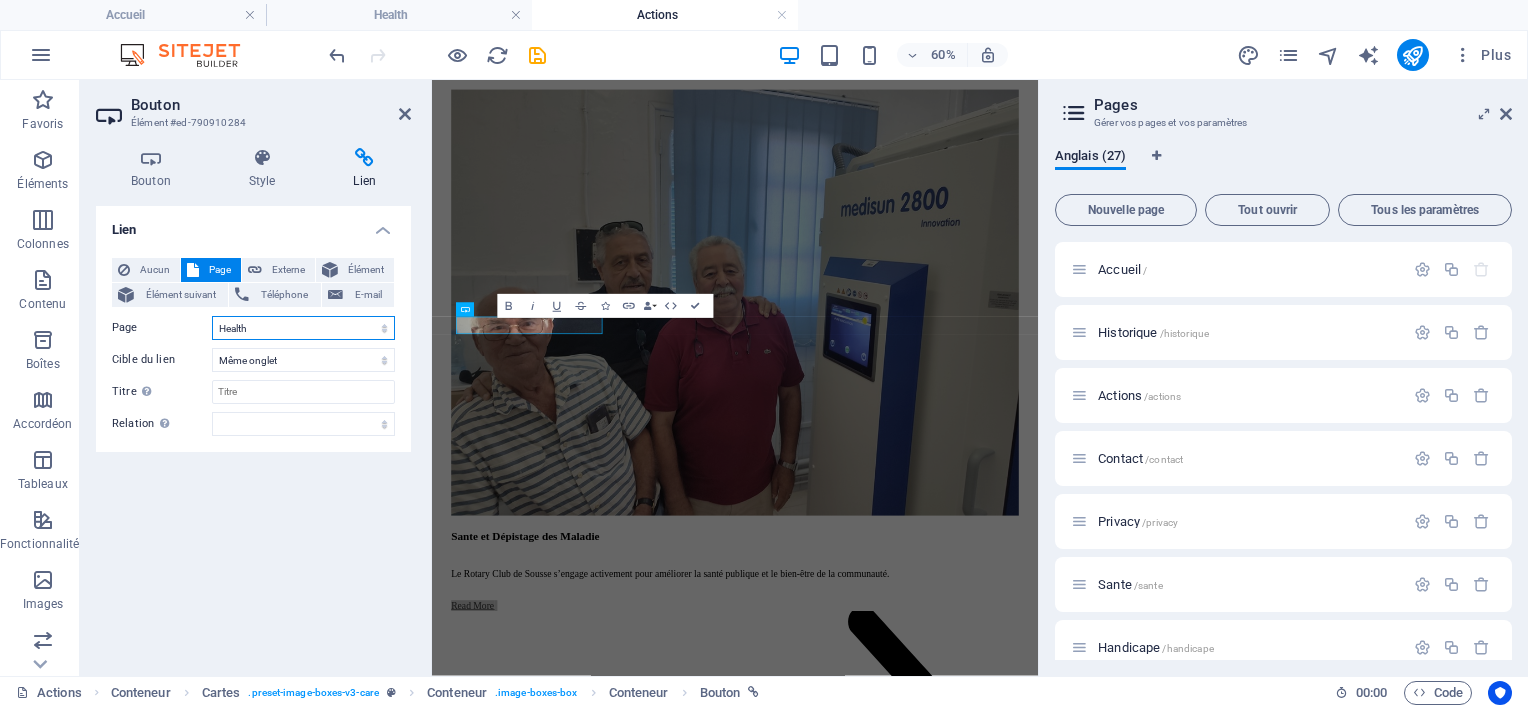 click on "Accueil Historique Actions Contact Privacy Sante Handicape Culture Education Sport Developpement Catastrophe Ramadan Eau Covid inondation libyens sante Polio Mammographe Photothérapie Betathalassemie Surdite Sang Rose Enfant Health" at bounding box center (303, 328) 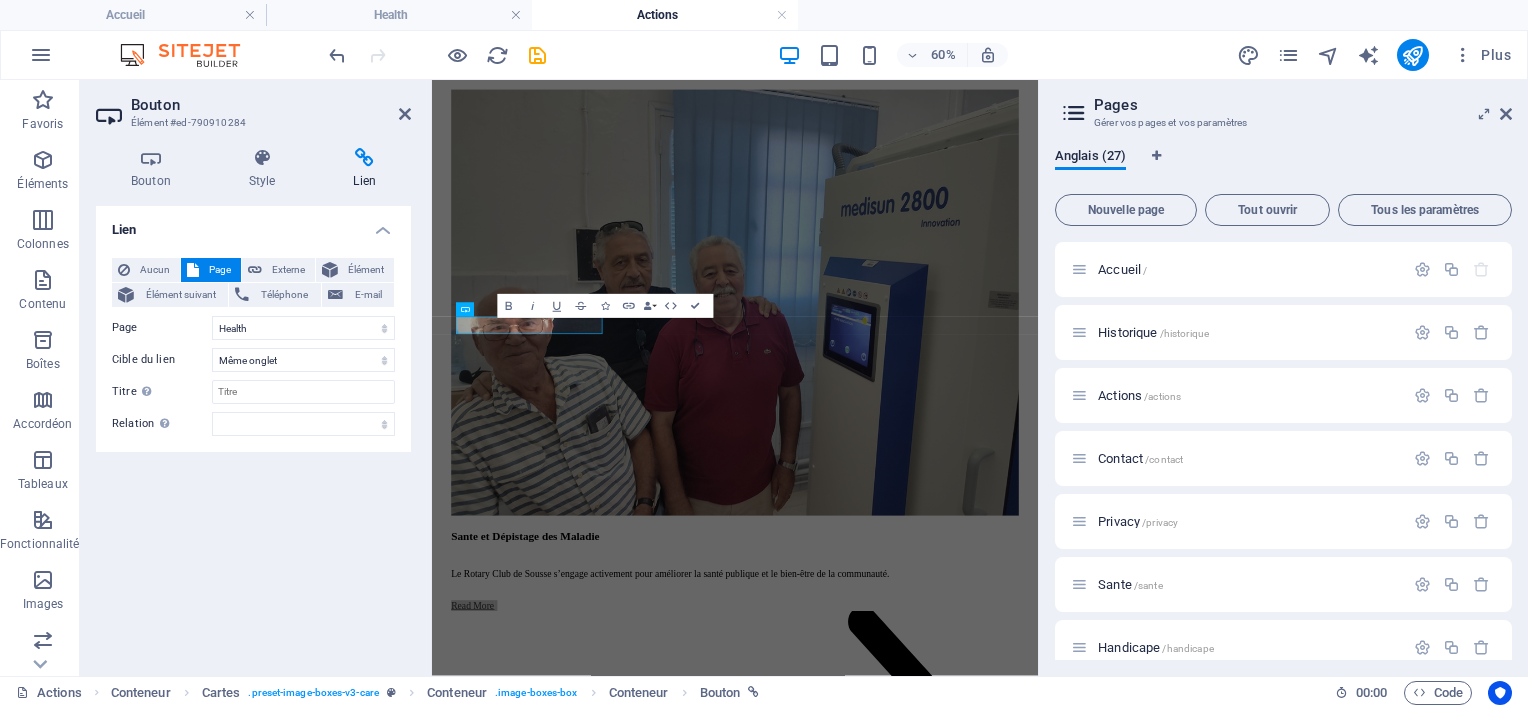 click on "Anglais (27) Nouvelle page Tout ouvrir Tous les paramètres Accueil / Historique /historique Actions /actions Contact /contact Privacy /privacy Sante /sante Handicape /handicape Culture /culture Education /education Sport /sport Developpement /developpement Catastrophe /catastrophe Ramadan /ramadan Eau /eau Covid /covid inondation /inondation libyens /libyens sante /sante-18 Polio /polio Mammographe /mammographe Photothérapie /phototherapie Betathalassemie /betathalassemie Surdite /surdite Sang /sang Rose /rose Enfant /enfant Health /health" at bounding box center (1283, 404) 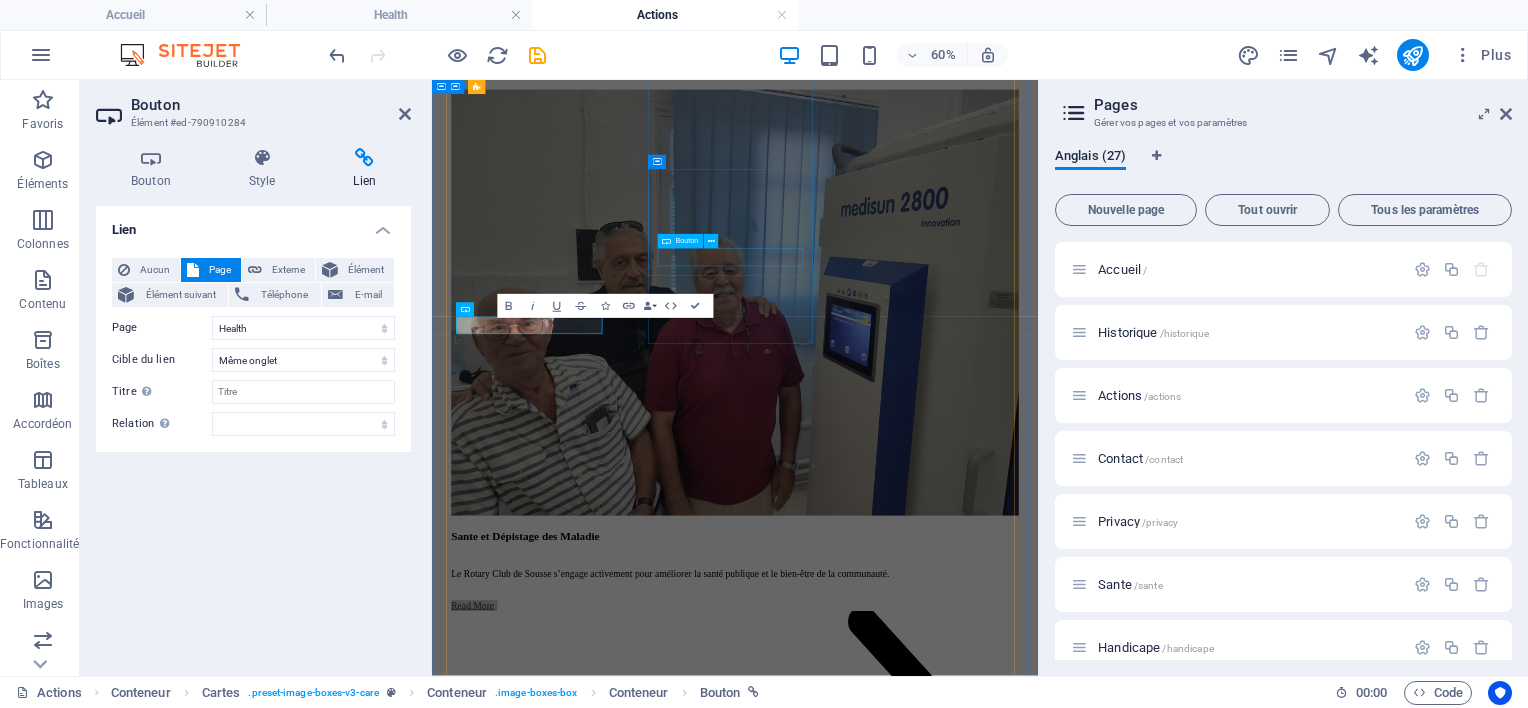 click on "Read More" at bounding box center [937, 2706] 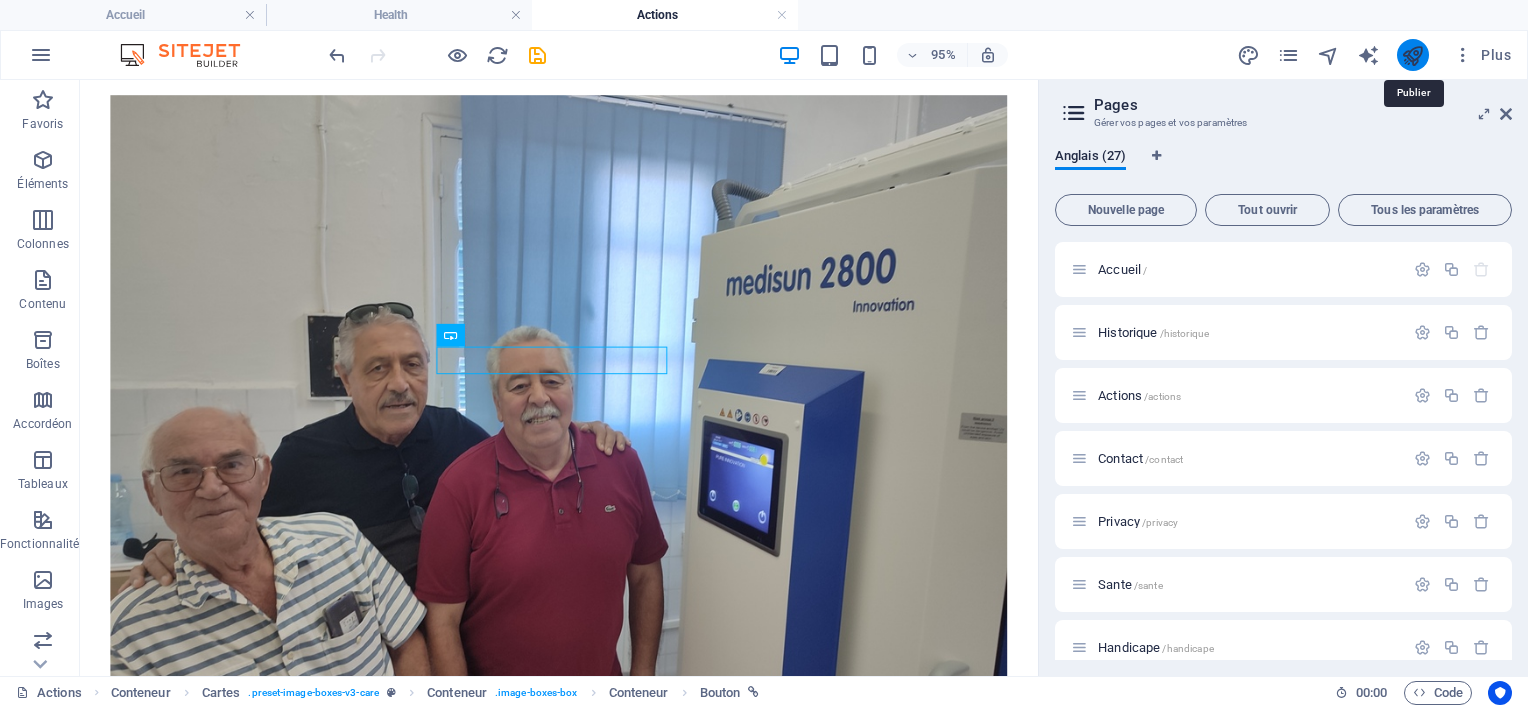 click at bounding box center [1412, 55] 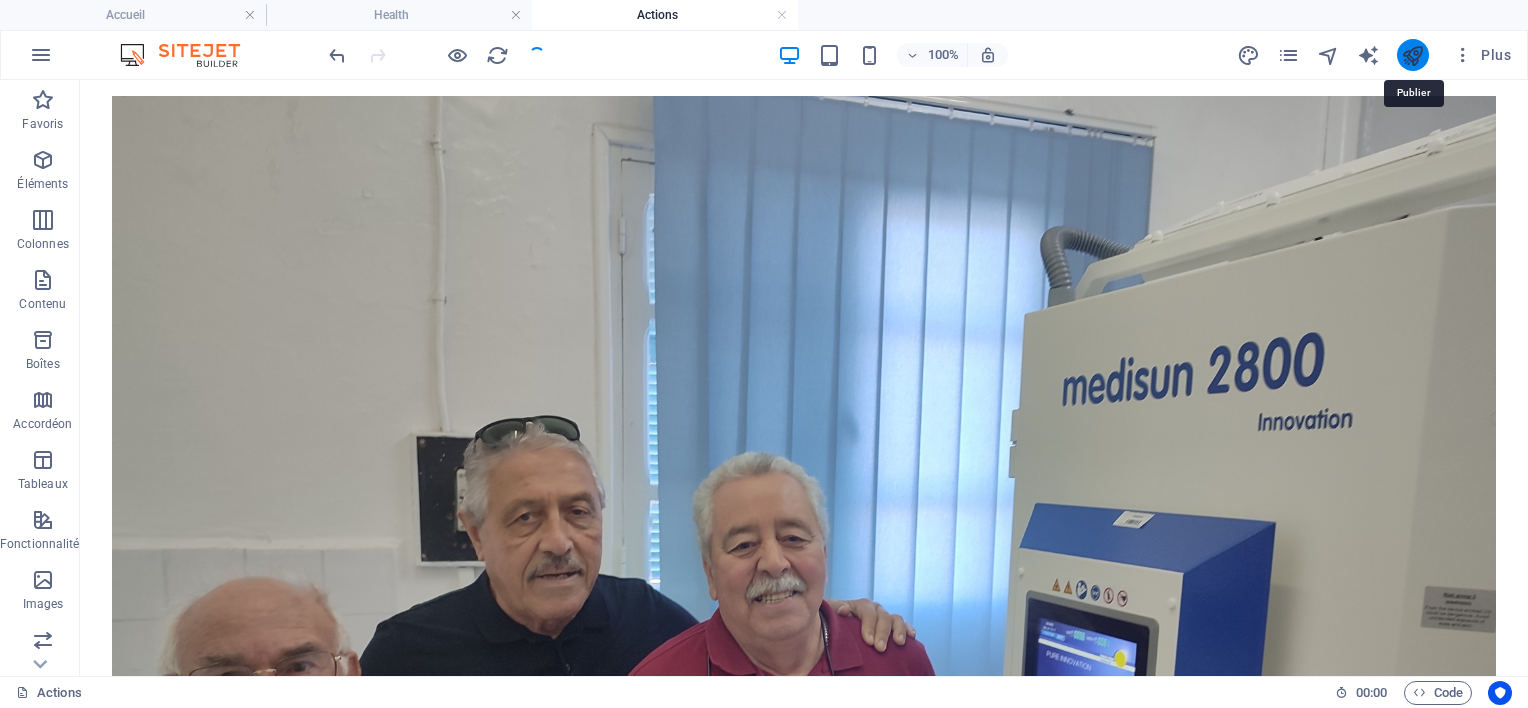 click at bounding box center [1412, 55] 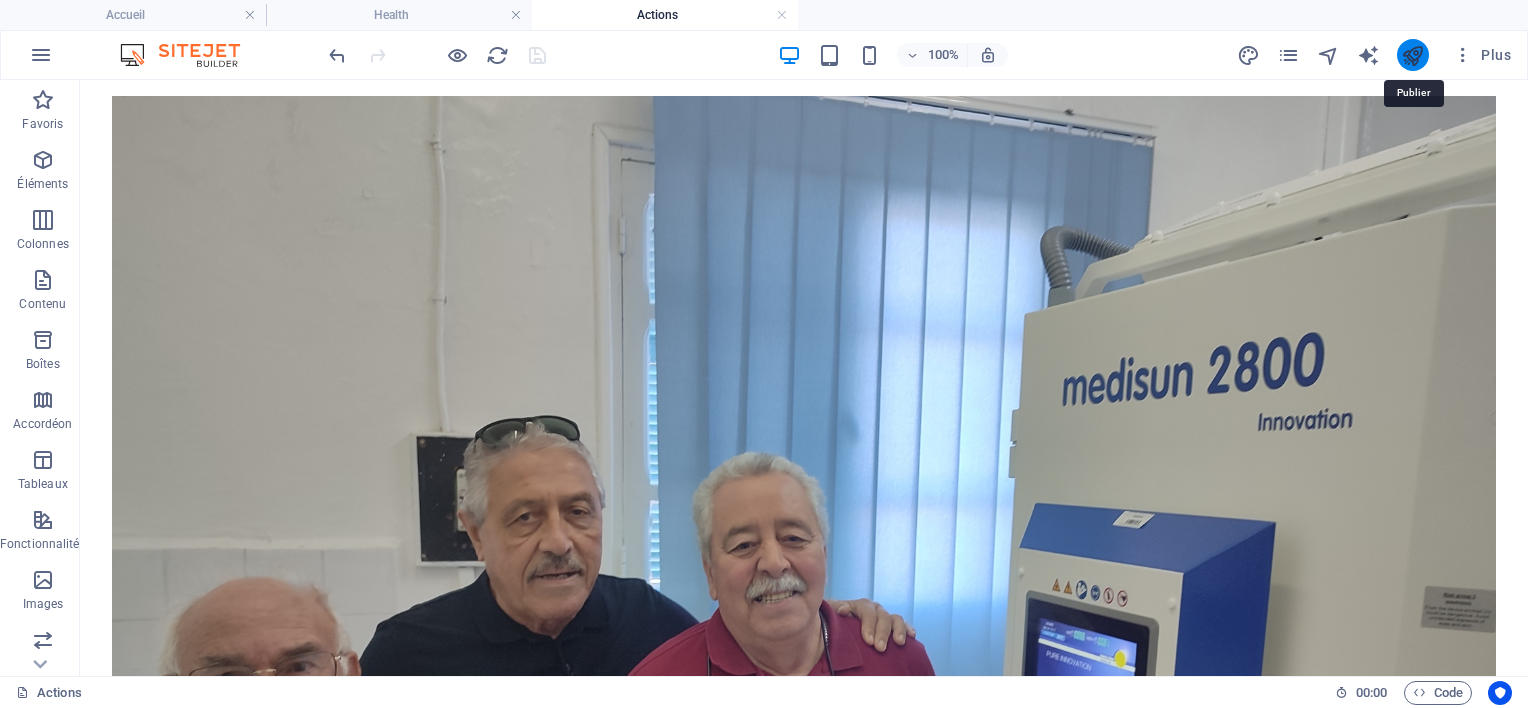 click at bounding box center (1412, 55) 